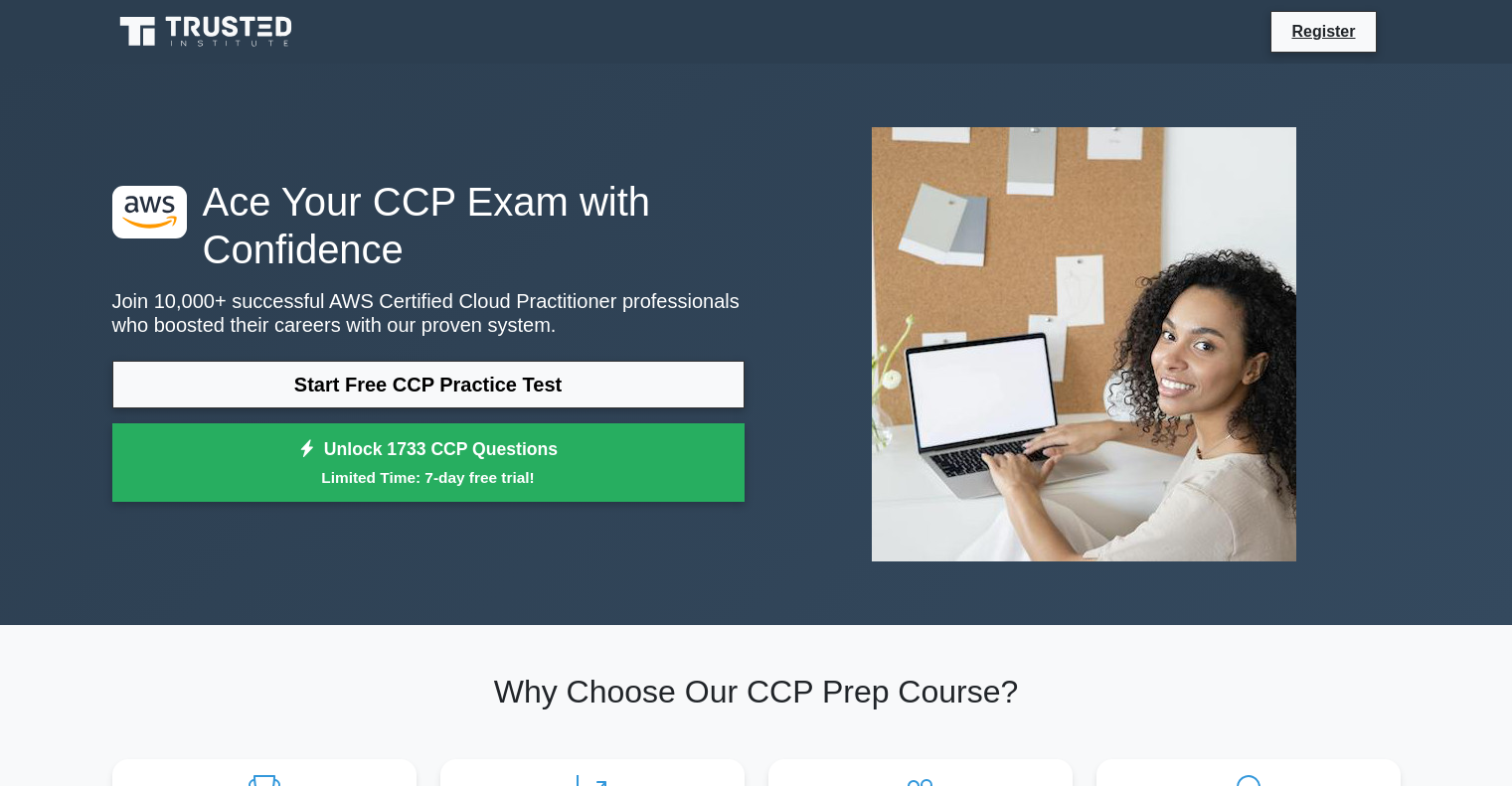 scroll, scrollTop: 0, scrollLeft: 0, axis: both 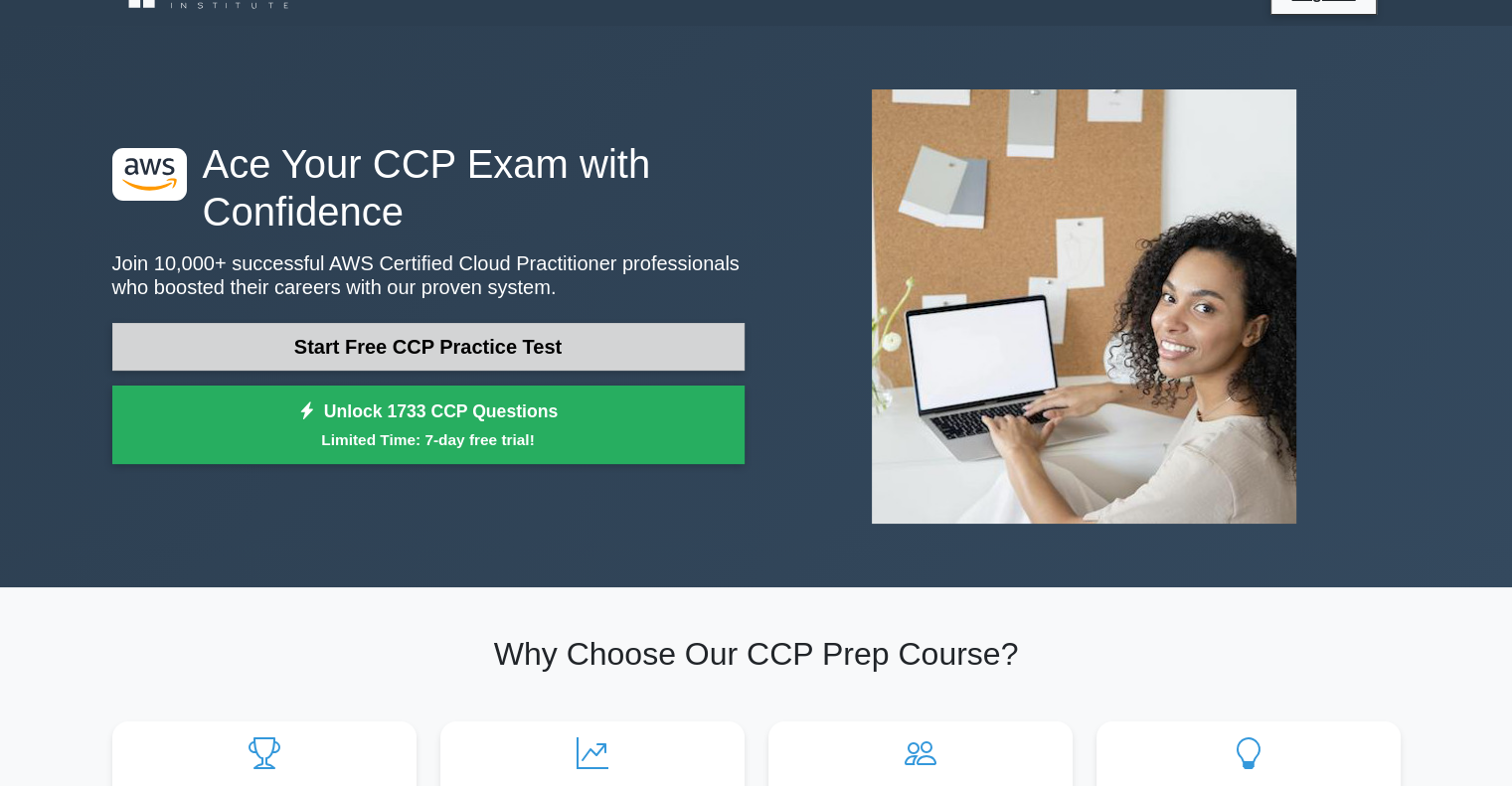 click on "Start Free CCP Practice Test" at bounding box center [428, 347] 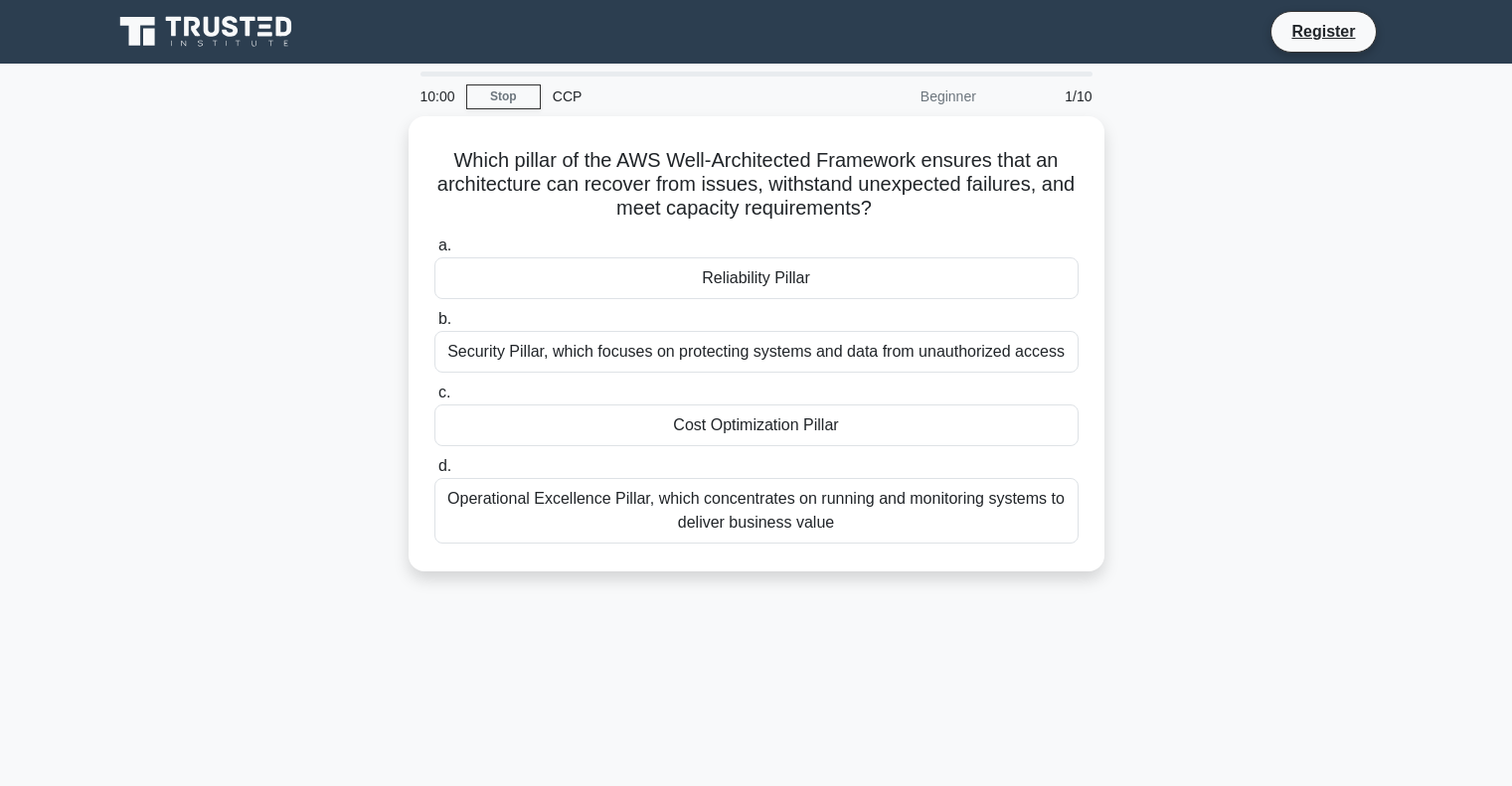 scroll, scrollTop: 0, scrollLeft: 0, axis: both 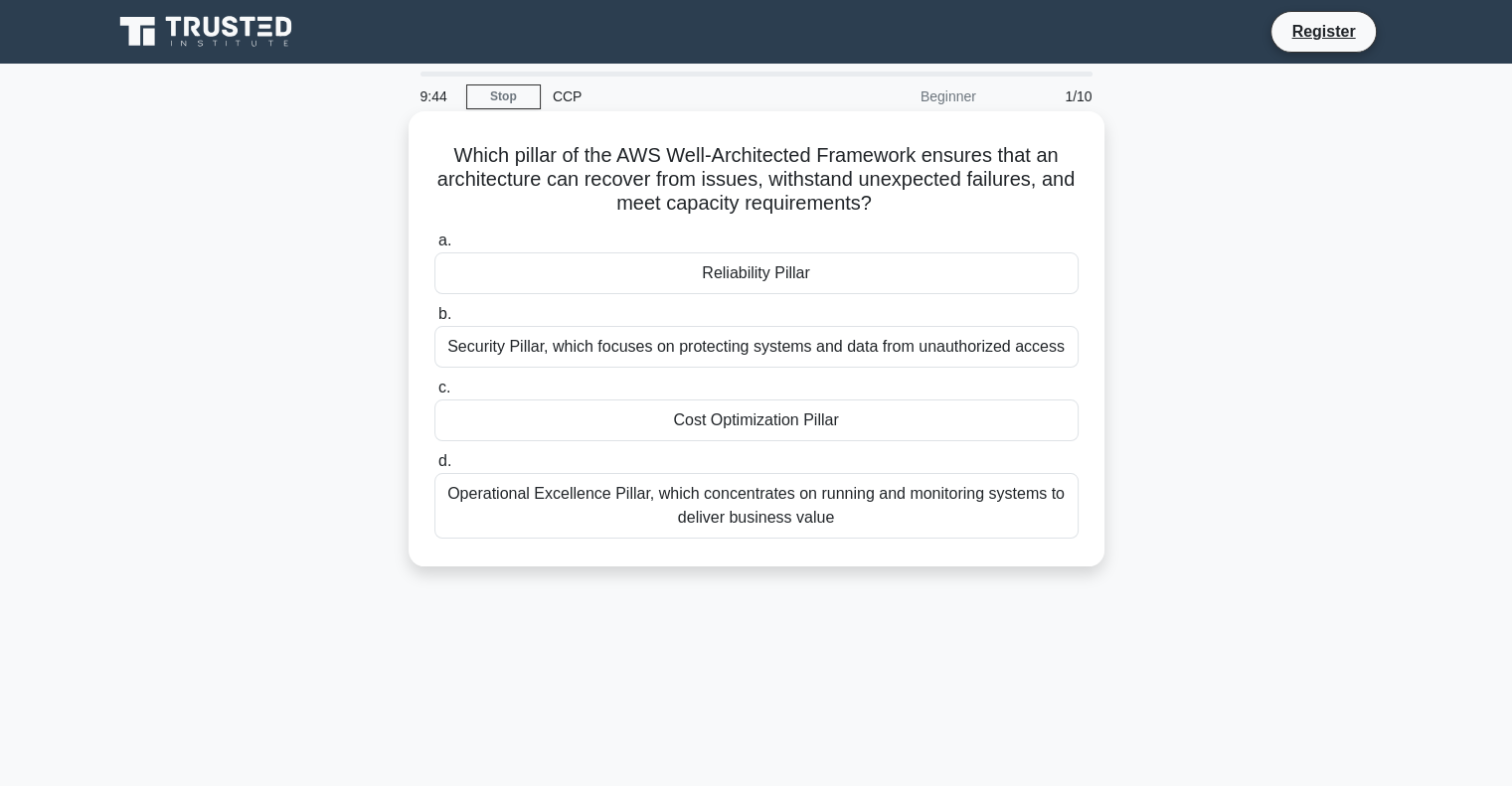 click on "Reliability Pillar" at bounding box center [756, 273] 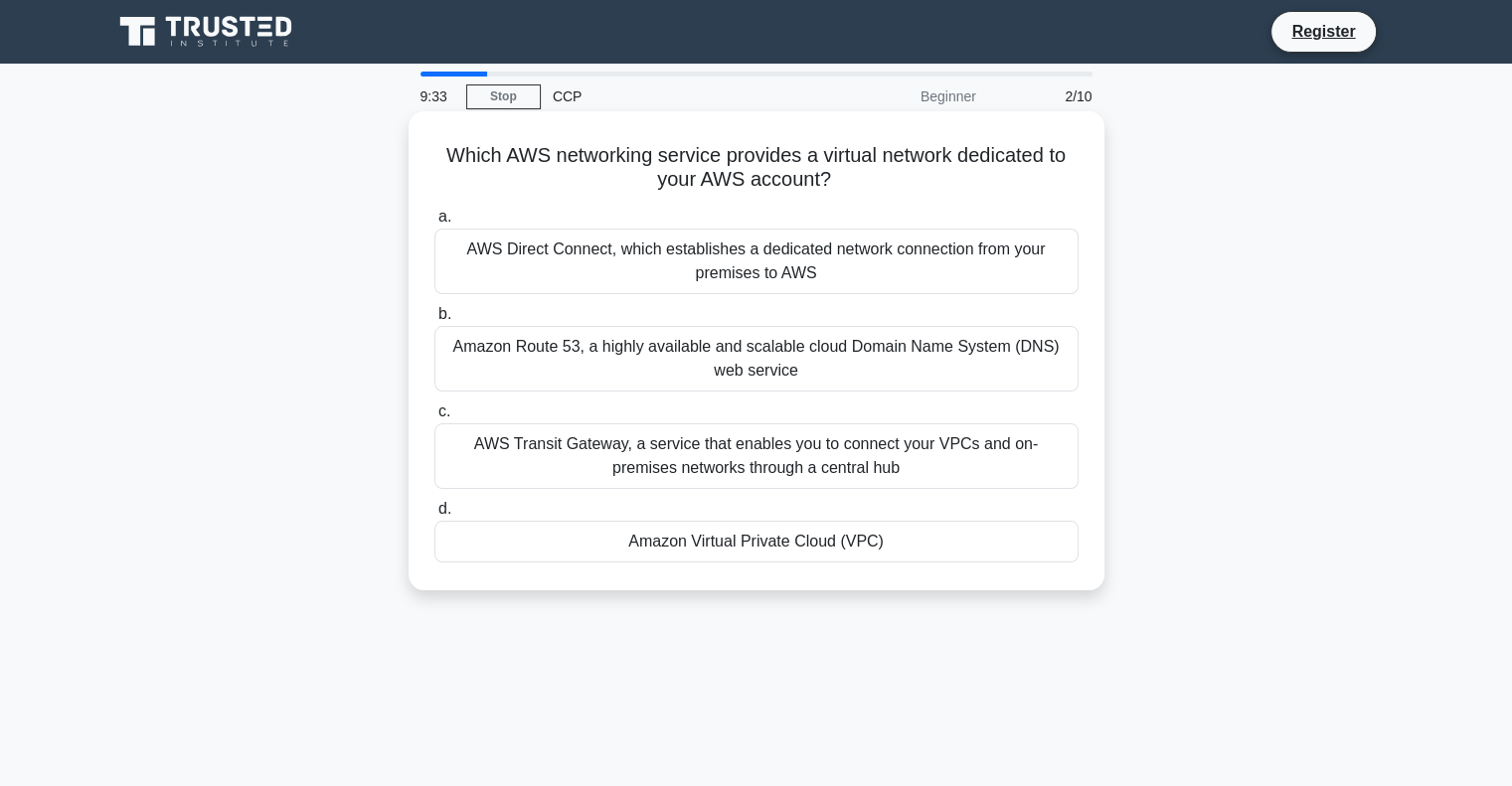 click on "Amazon Virtual Private Cloud (VPC)" at bounding box center (756, 542) 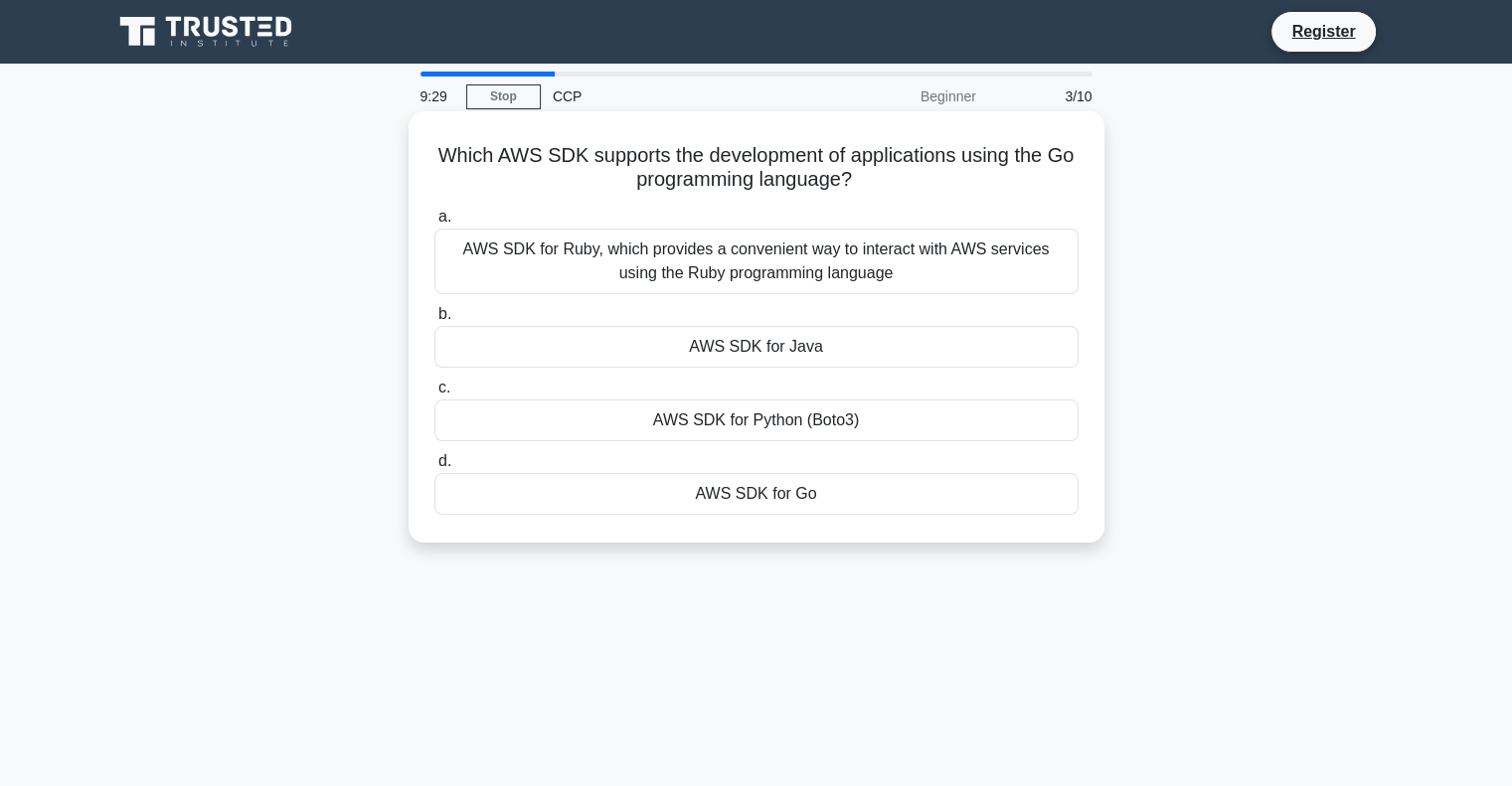 click on "AWS SDK for Go" at bounding box center (756, 494) 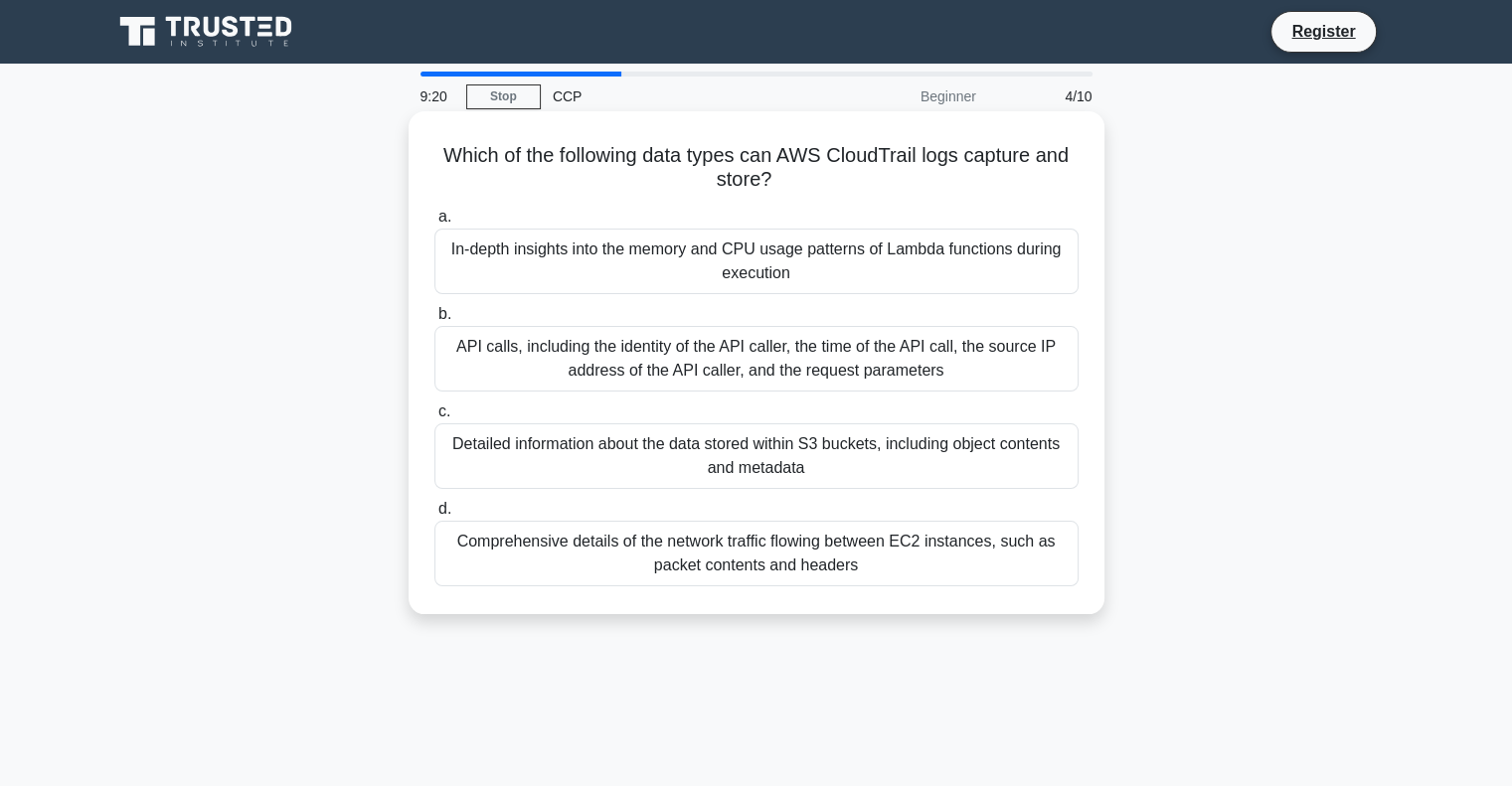 click on "API calls, including the identity of the API caller, the time of the API call, the source IP address of the API caller, and the request parameters" at bounding box center [756, 359] 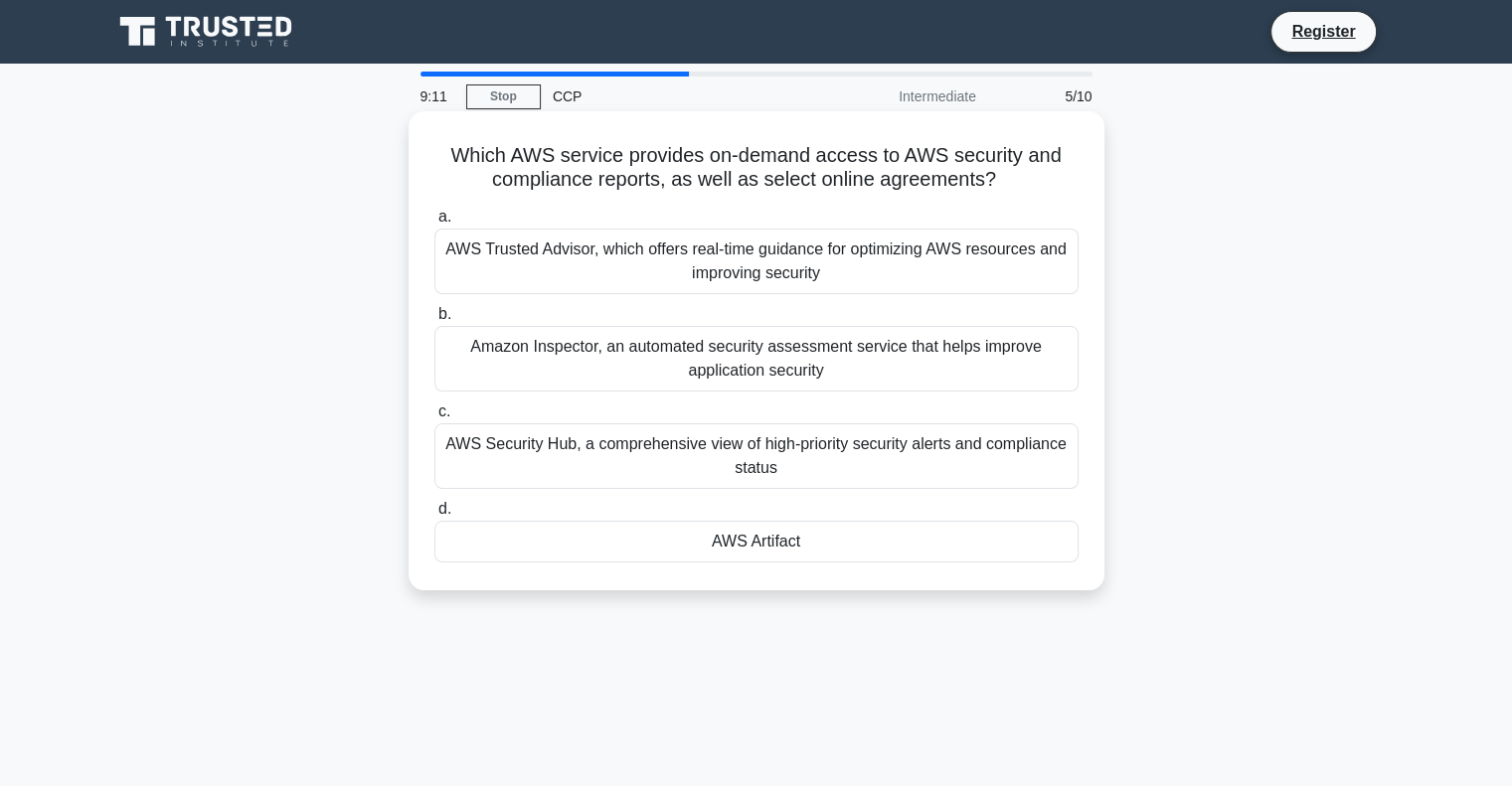 click on "AWS Artifact" at bounding box center [756, 542] 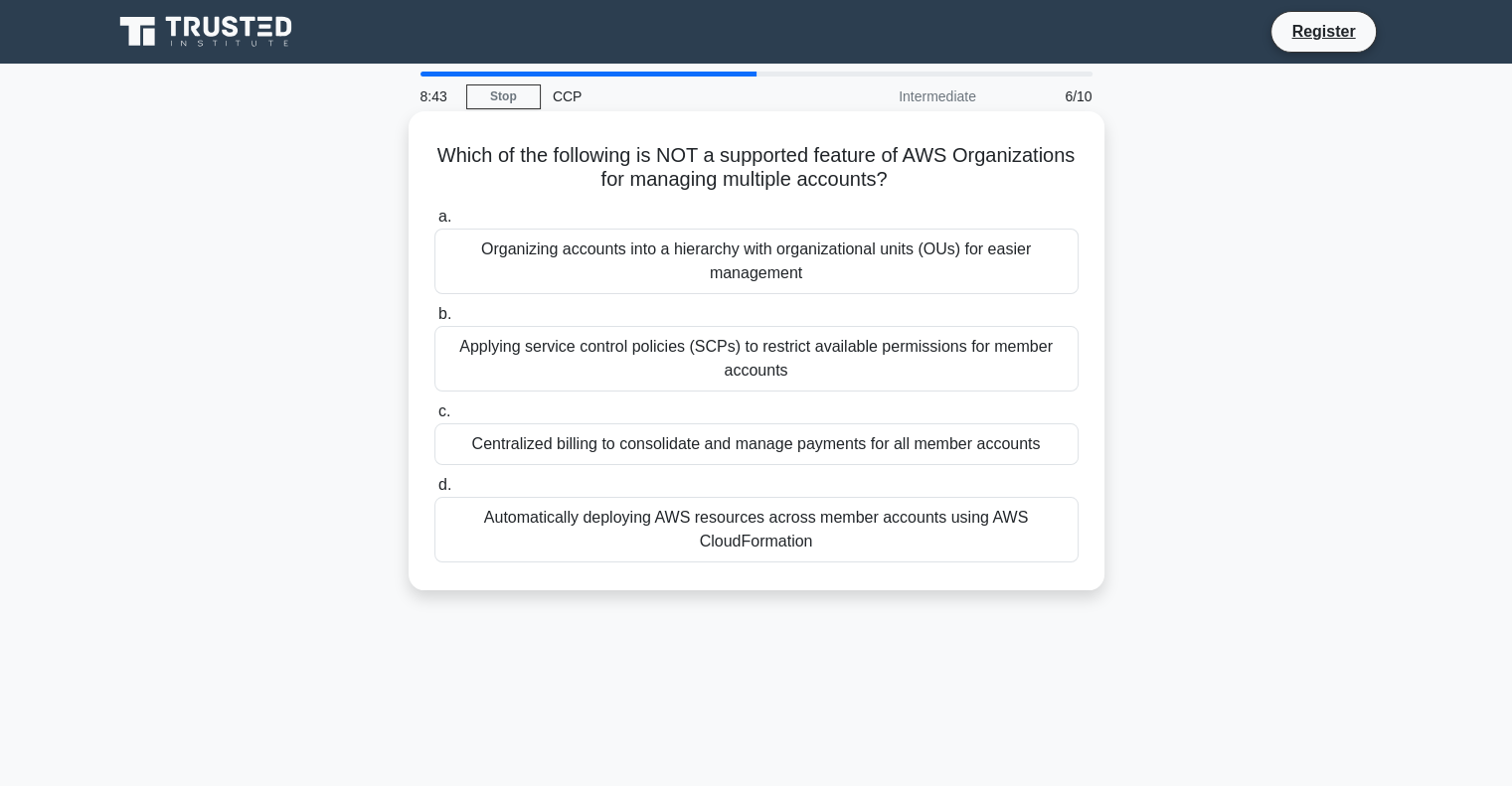 click on "Automatically deploying AWS resources across member accounts using AWS CloudFormation" at bounding box center [756, 530] 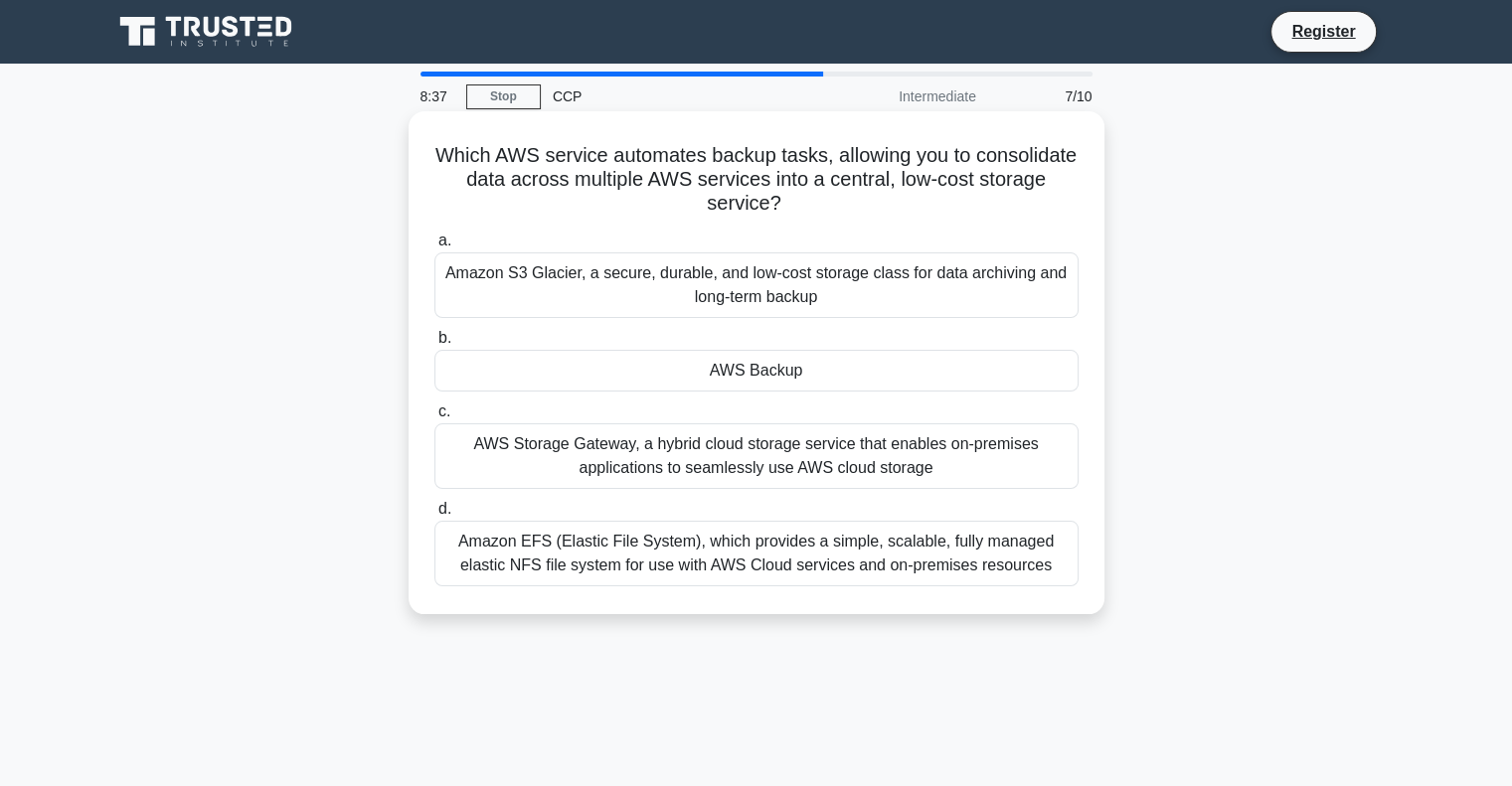 click on "AWS Backup" at bounding box center [756, 371] 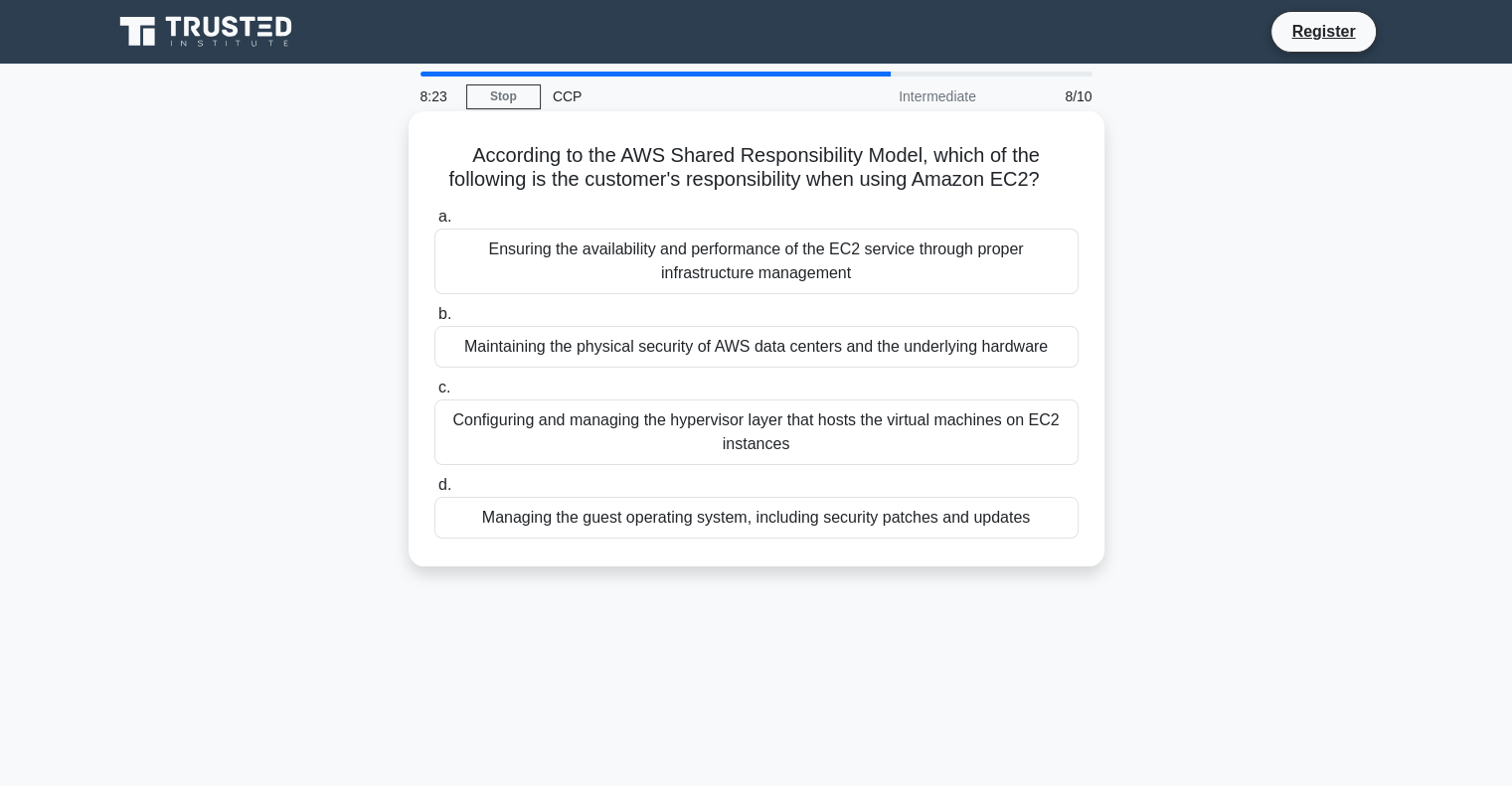 click on "Managing the guest operating system, including security patches and updates" at bounding box center [756, 518] 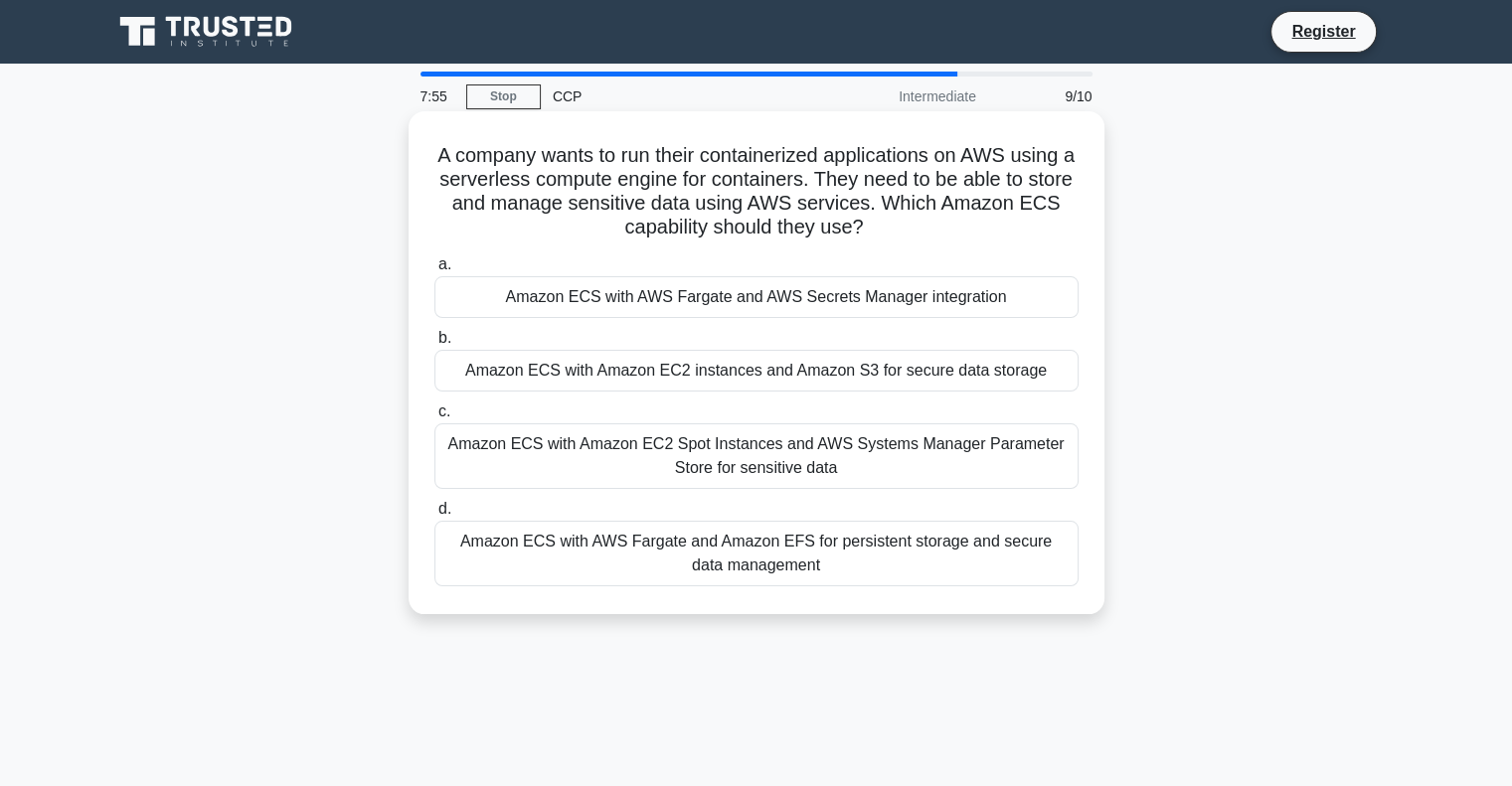 click on "Amazon ECS with AWS Fargate and AWS Secrets Manager integration" at bounding box center [756, 297] 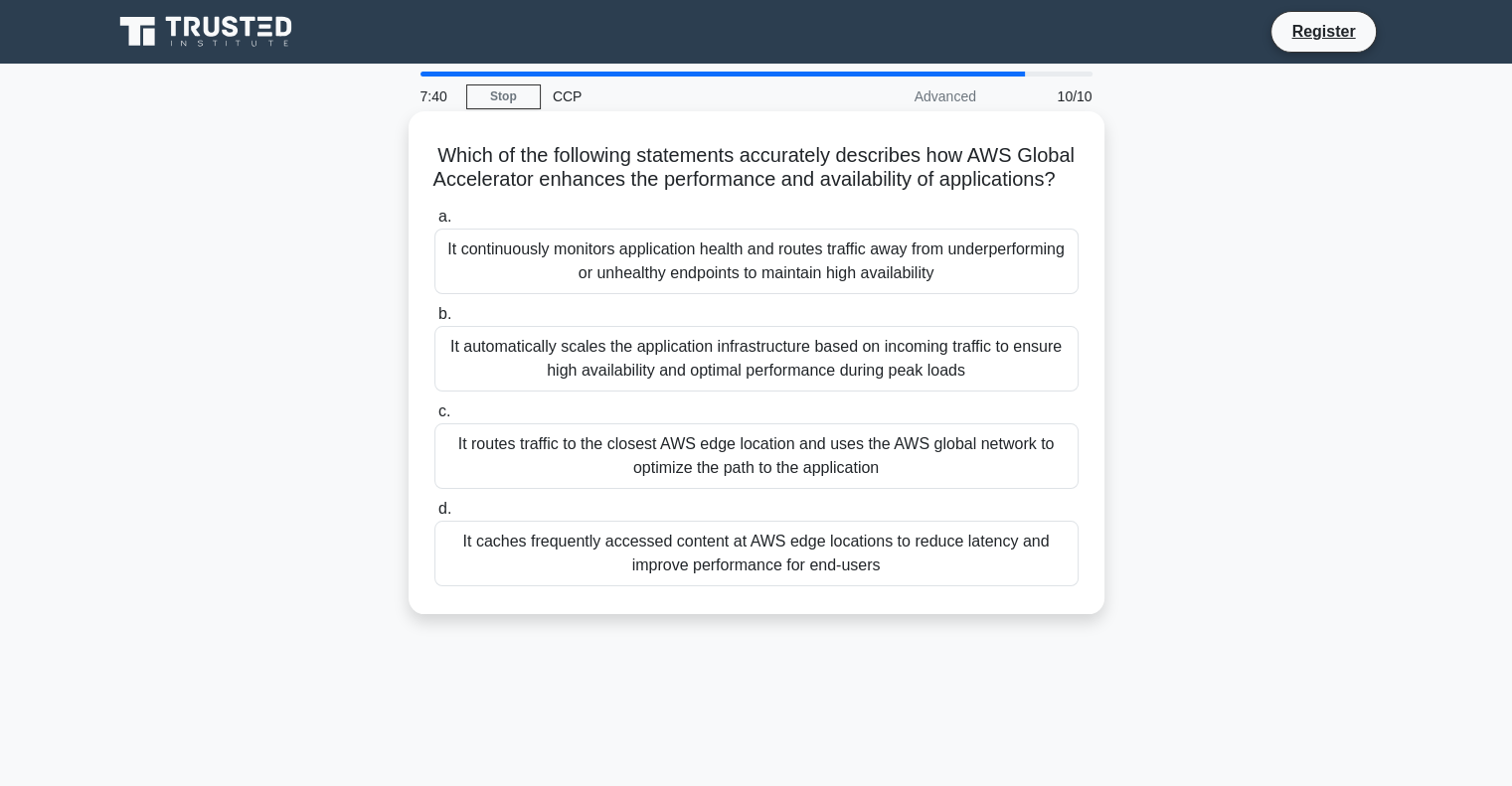 click on "It caches frequently accessed content at AWS edge locations to reduce latency and improve performance for end-users" at bounding box center (756, 553) 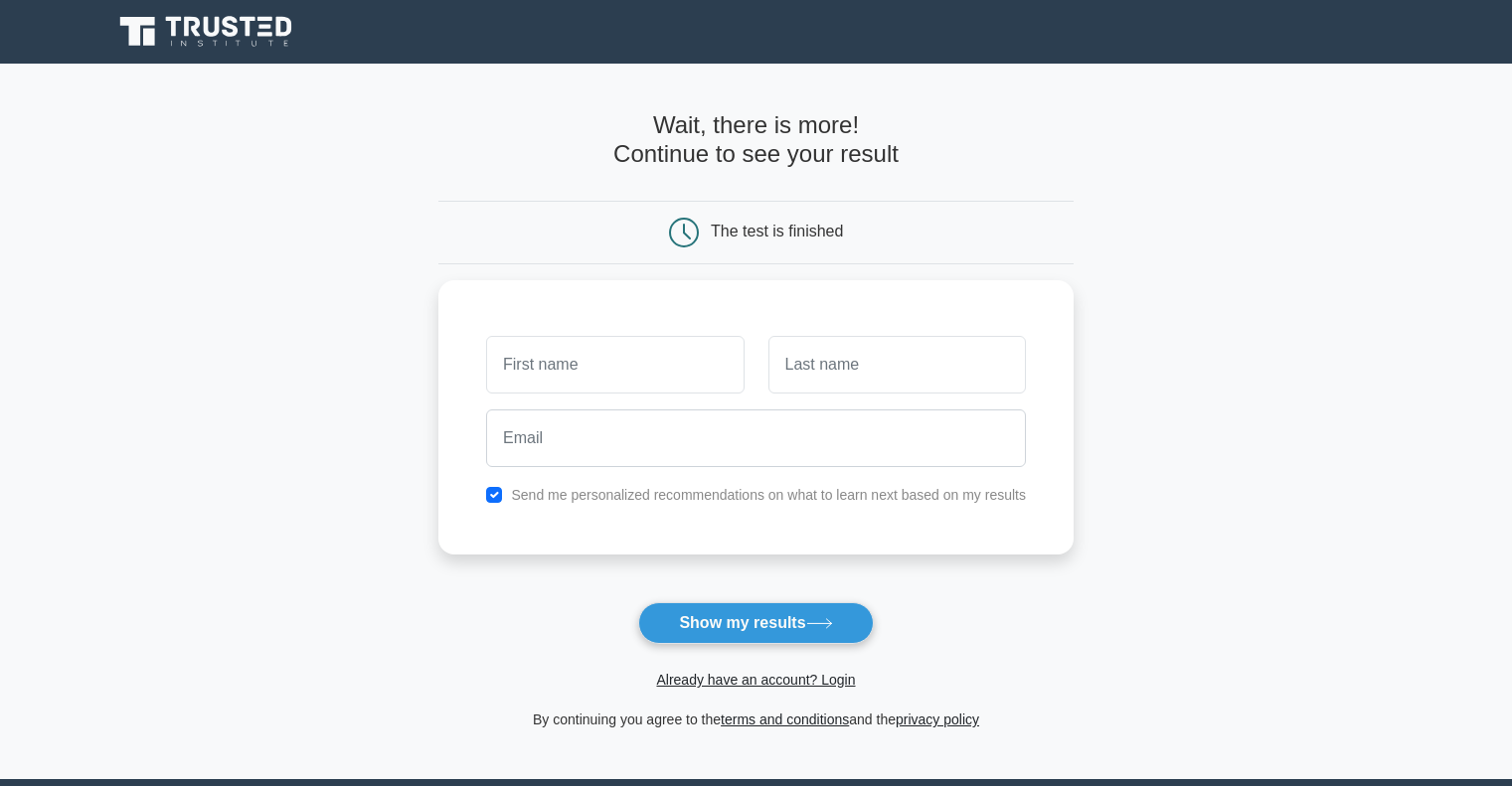 scroll, scrollTop: 0, scrollLeft: 0, axis: both 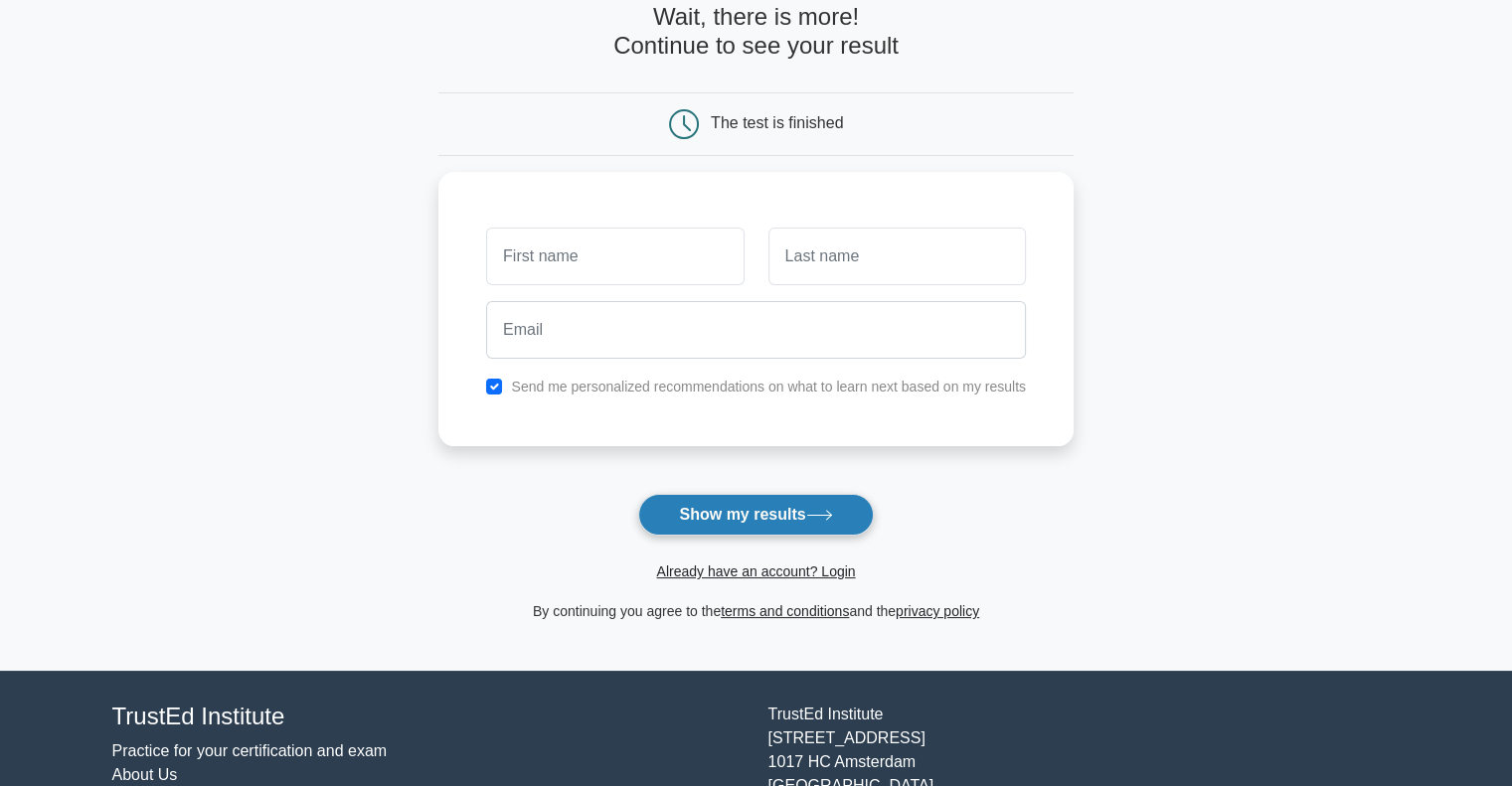 click on "Show my results" at bounding box center (756, 515) 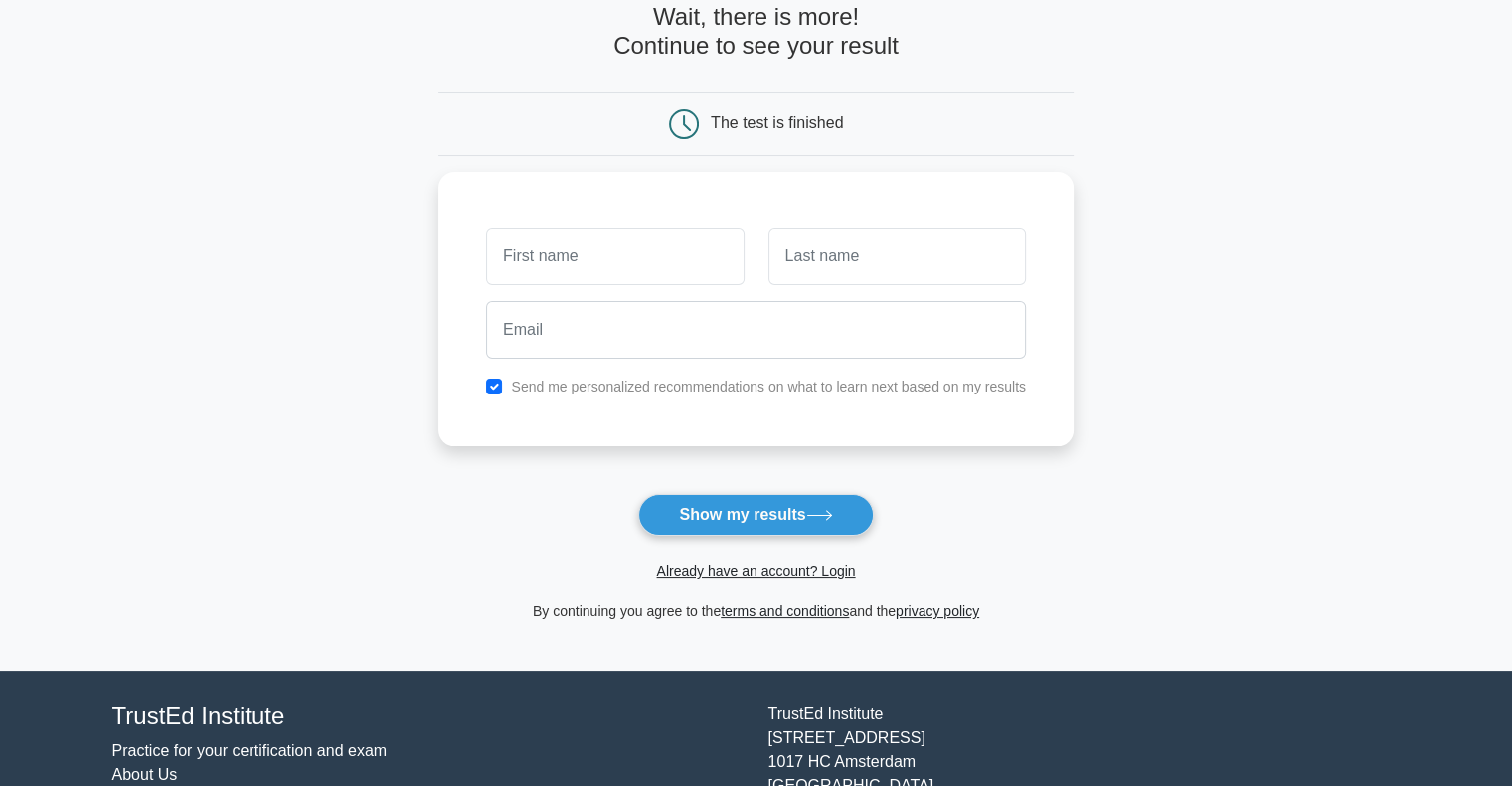 click on "Wait, there is more! Continue to see your result
The test is finished
and the" at bounding box center (756, 313) 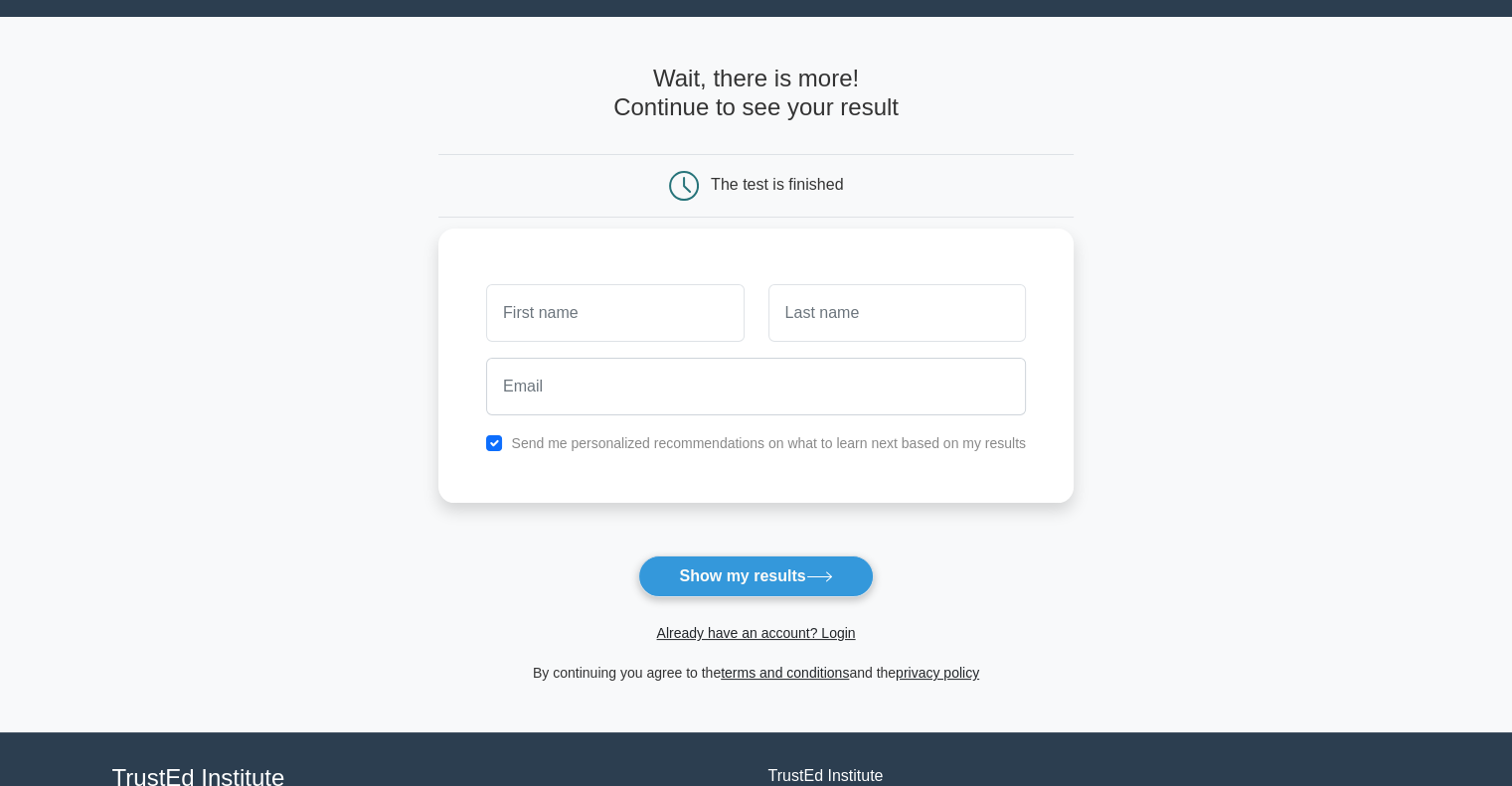 scroll, scrollTop: 45, scrollLeft: 0, axis: vertical 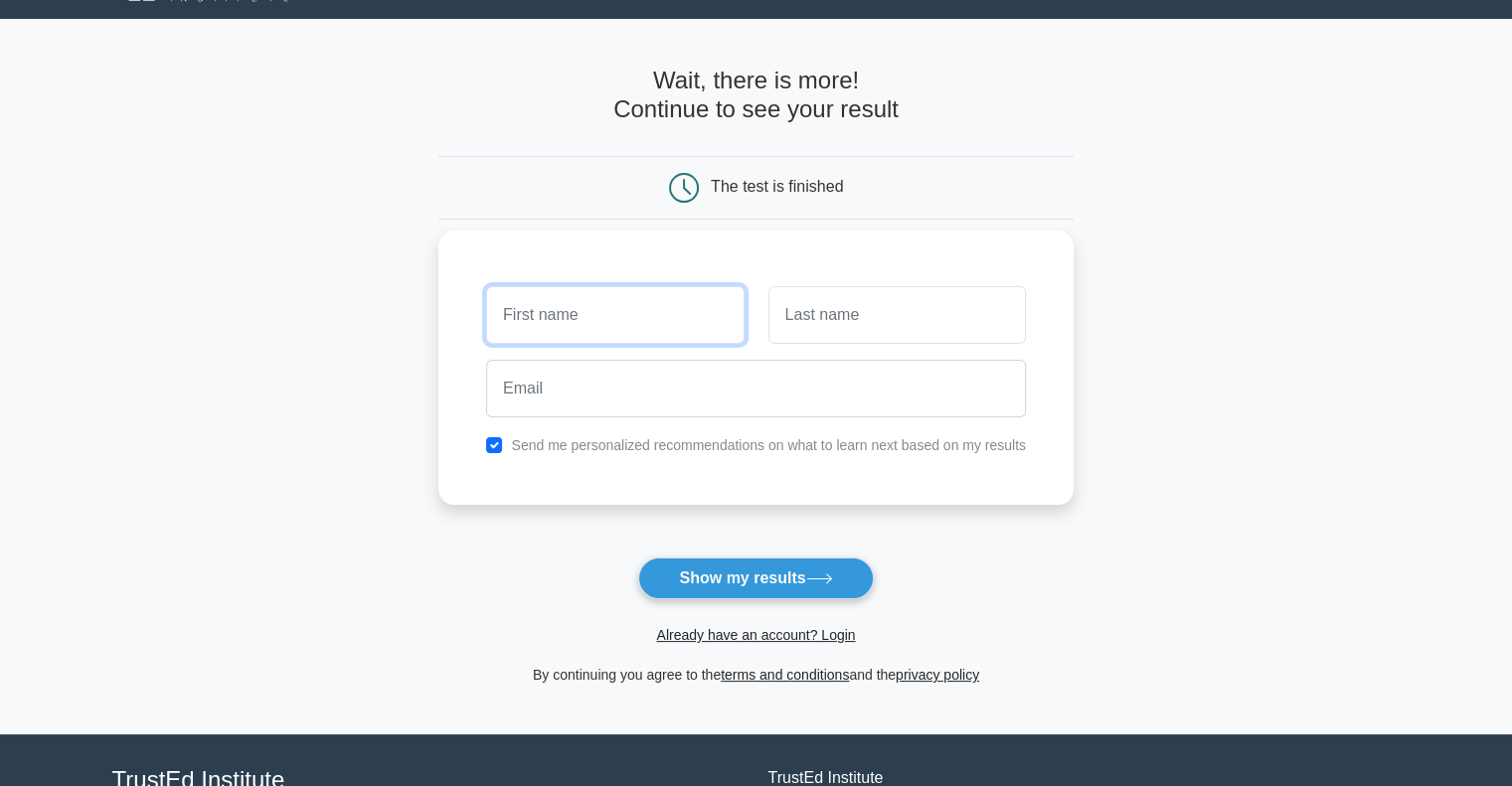 click at bounding box center (614, 315) 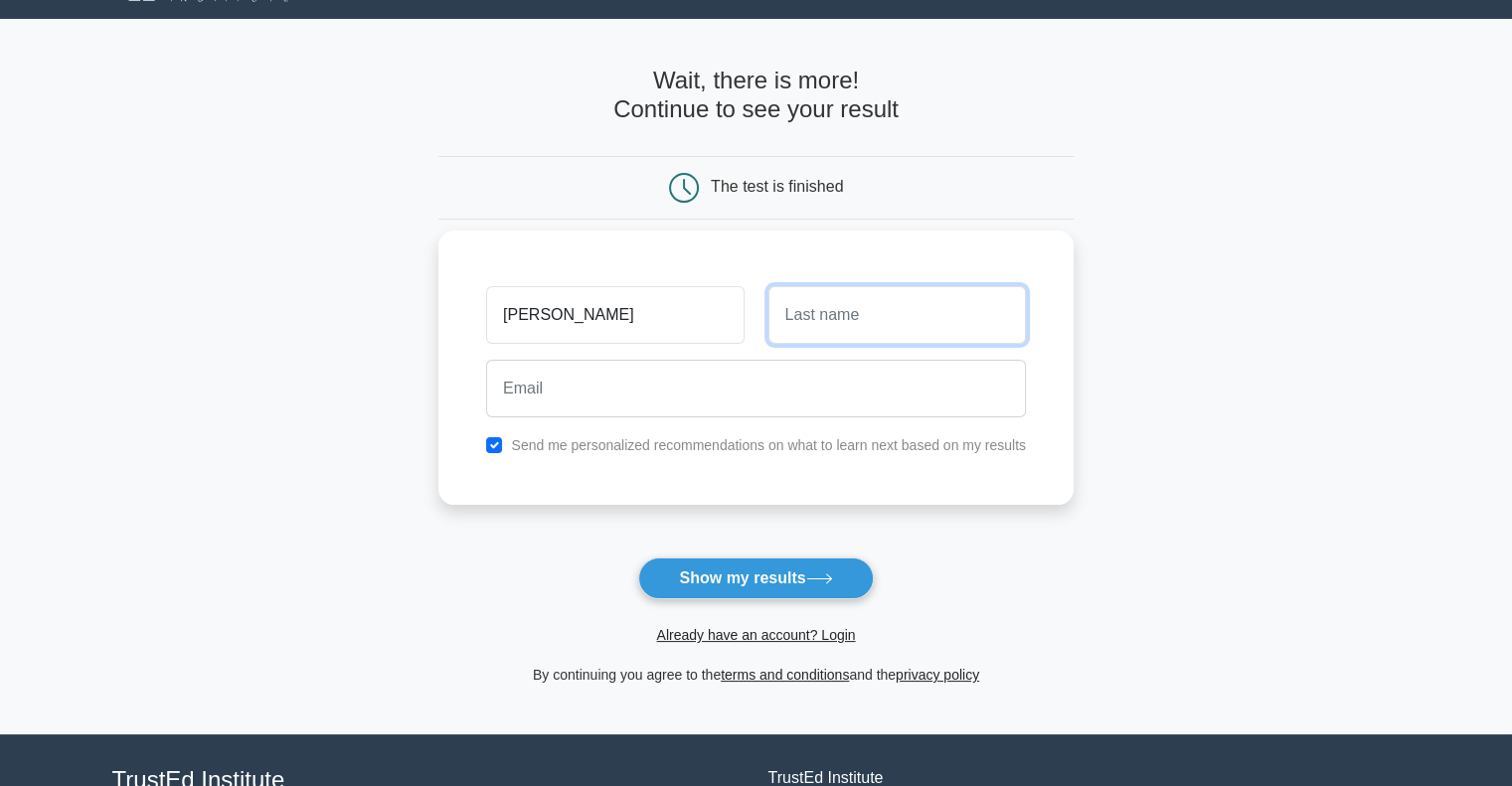 click at bounding box center (897, 315) 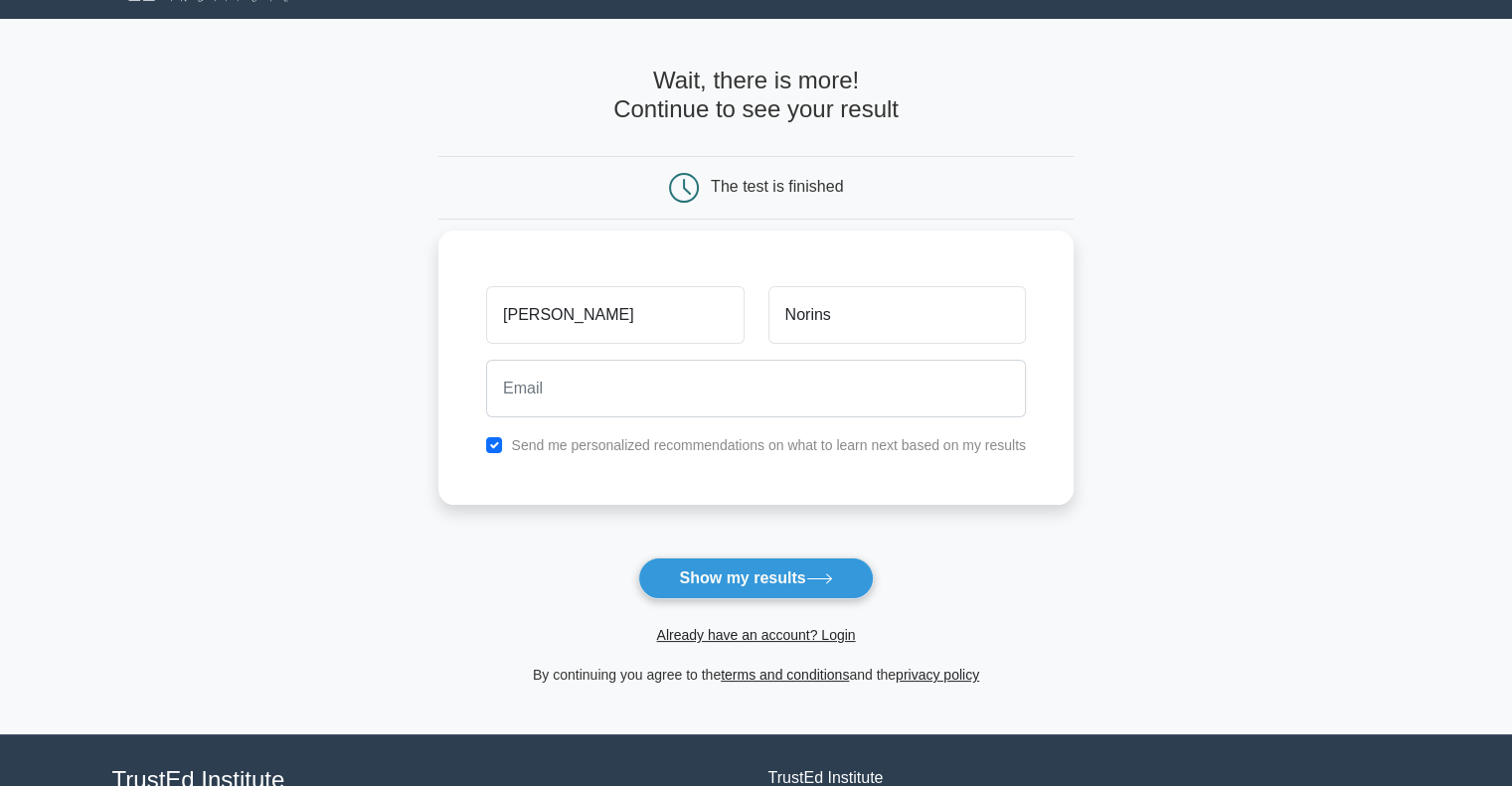 click on "Zachary
Norins
Send me personalized recommendations on what to learn next based on my results" at bounding box center [756, 368] 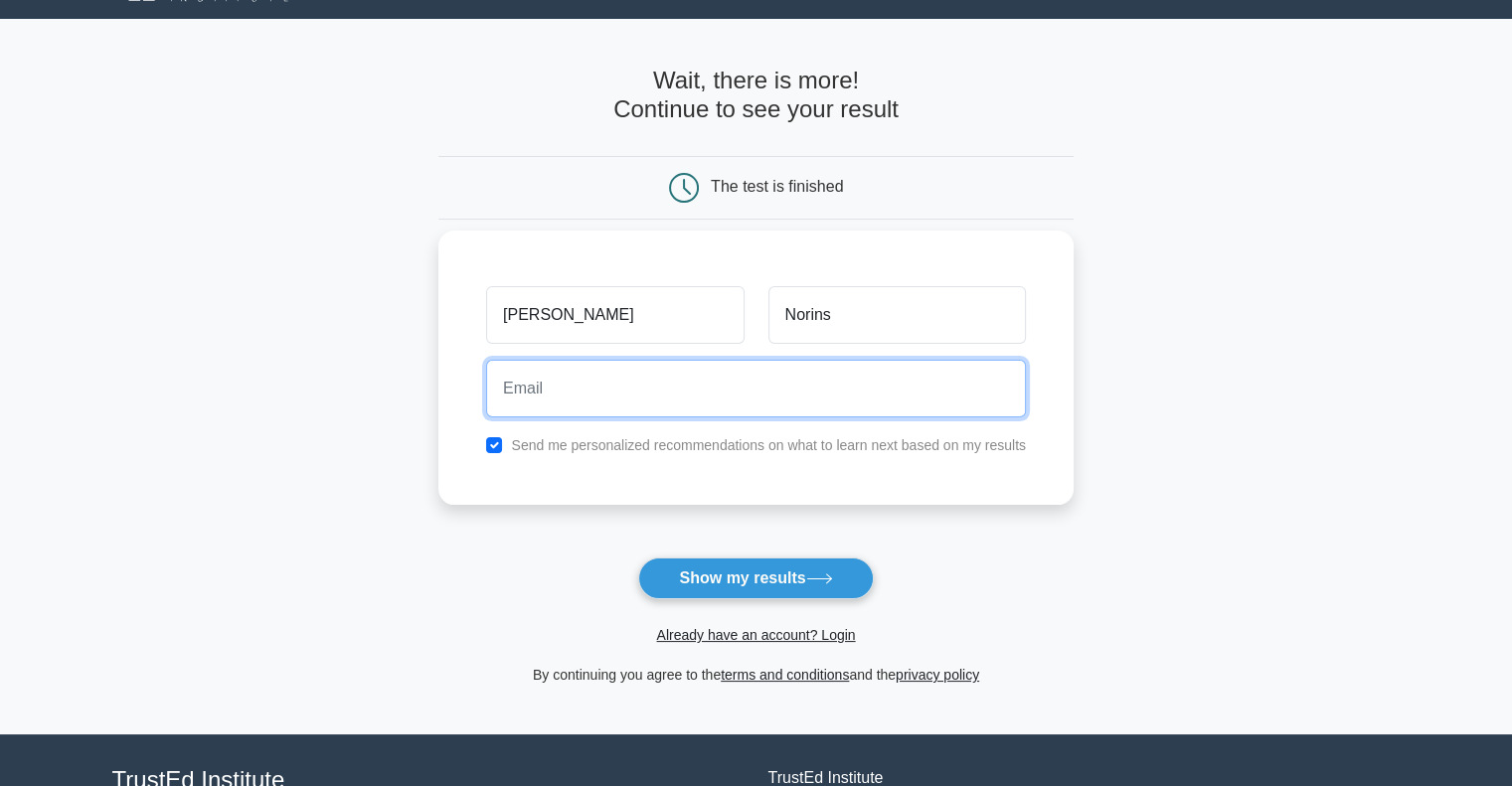 click at bounding box center [756, 389] 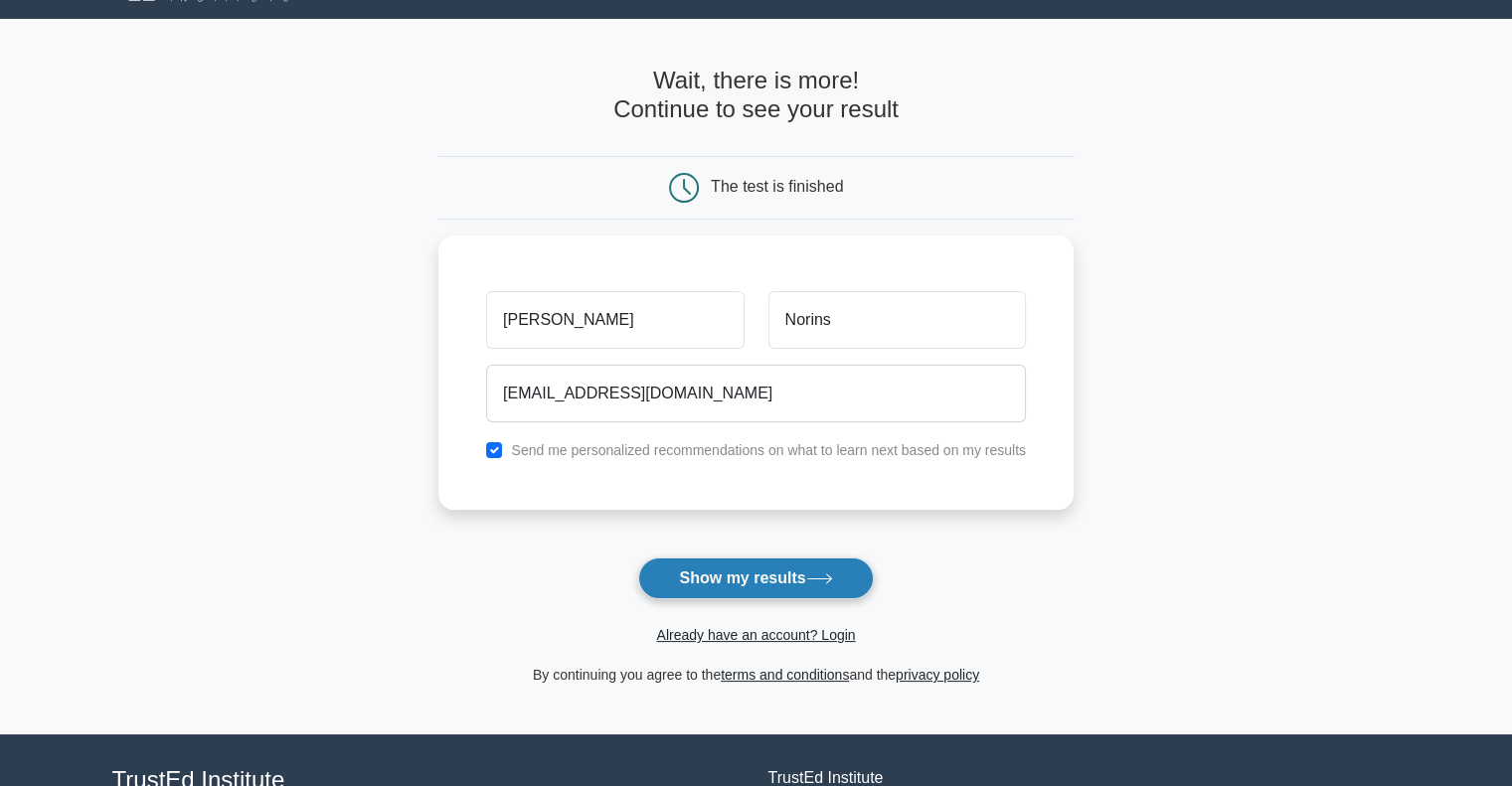 click on "Show my results" at bounding box center [756, 578] 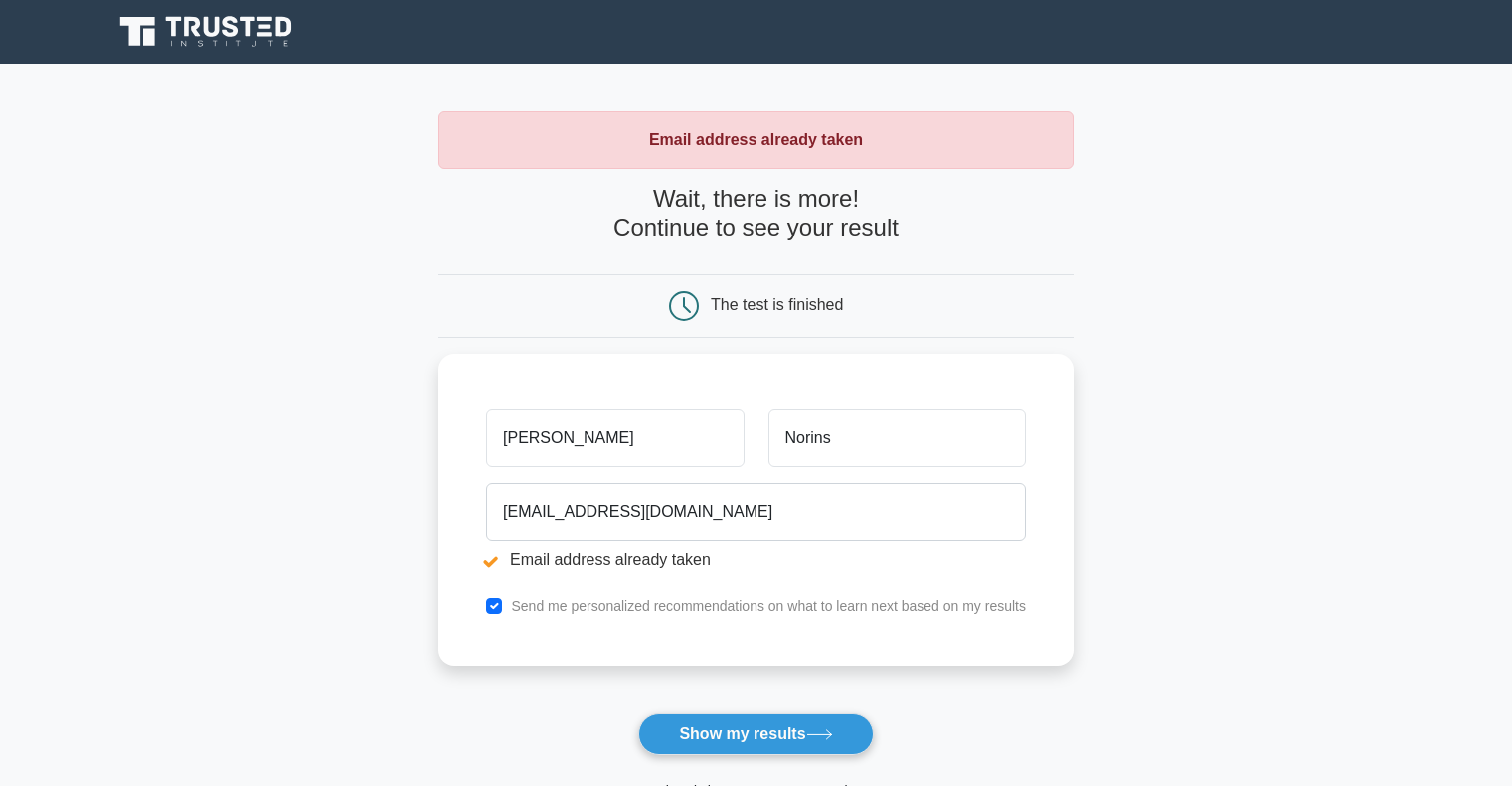 scroll, scrollTop: 0, scrollLeft: 0, axis: both 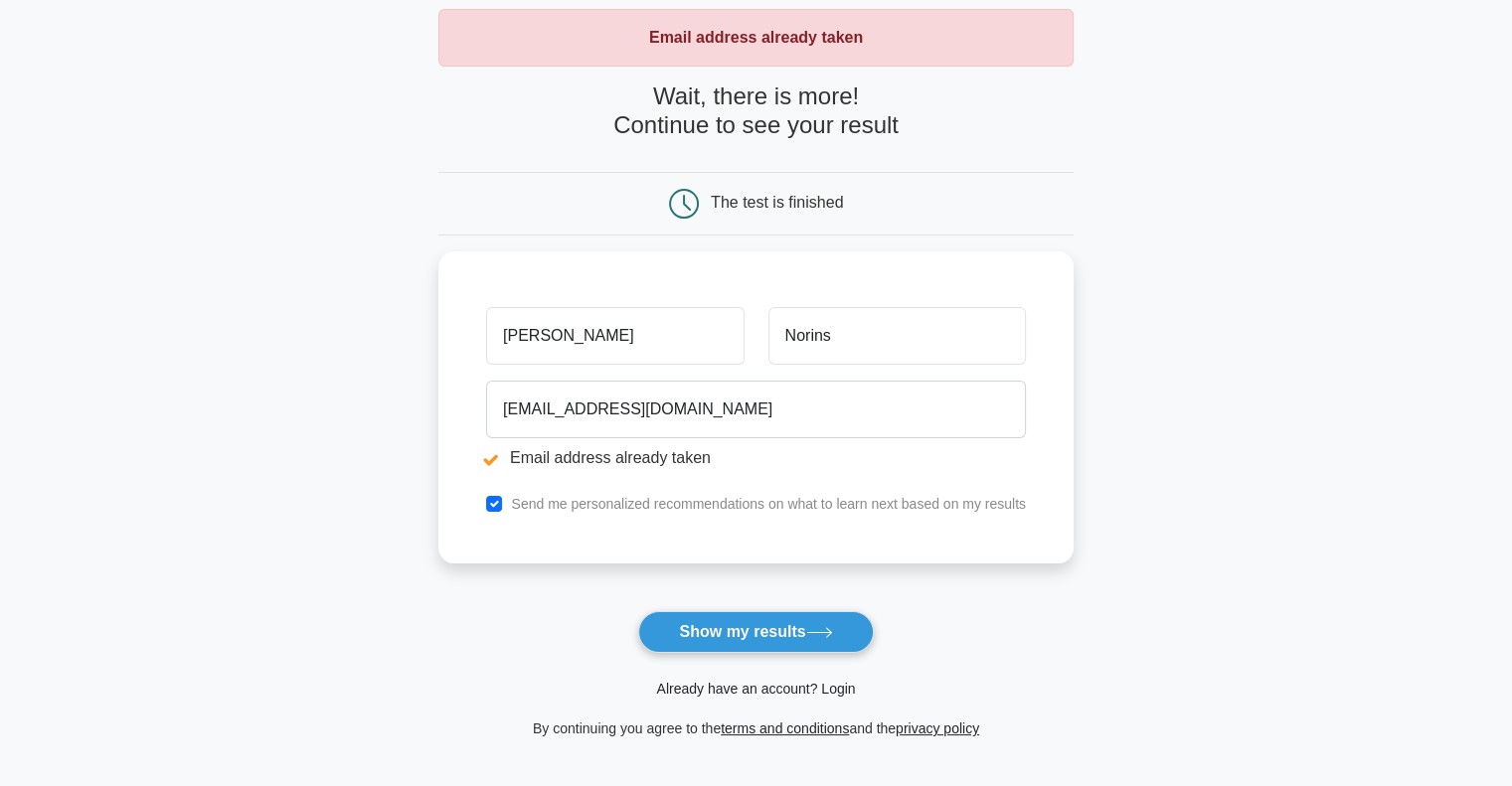 click on "Already have an account? Login" at bounding box center (756, 689) 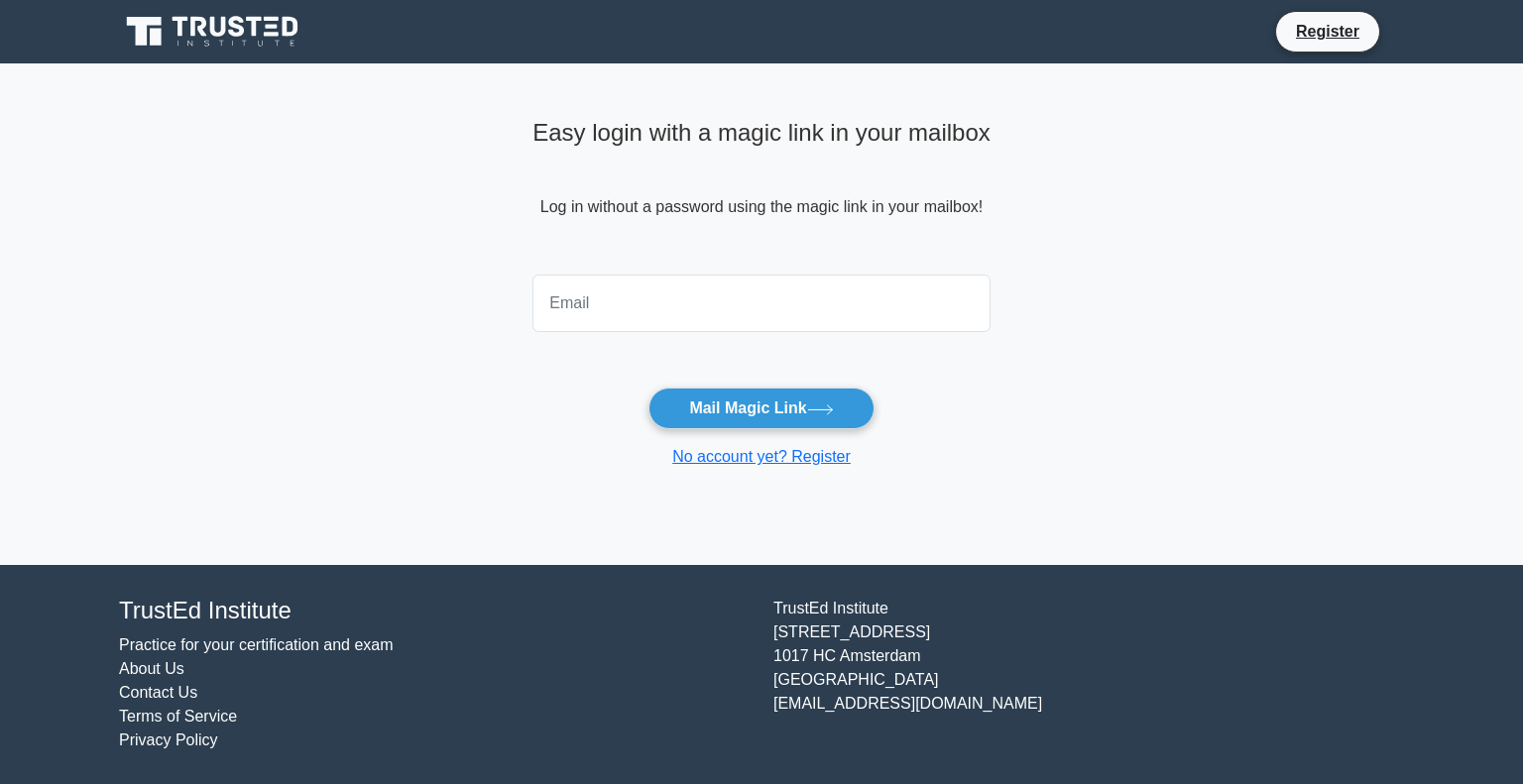 scroll, scrollTop: 0, scrollLeft: 0, axis: both 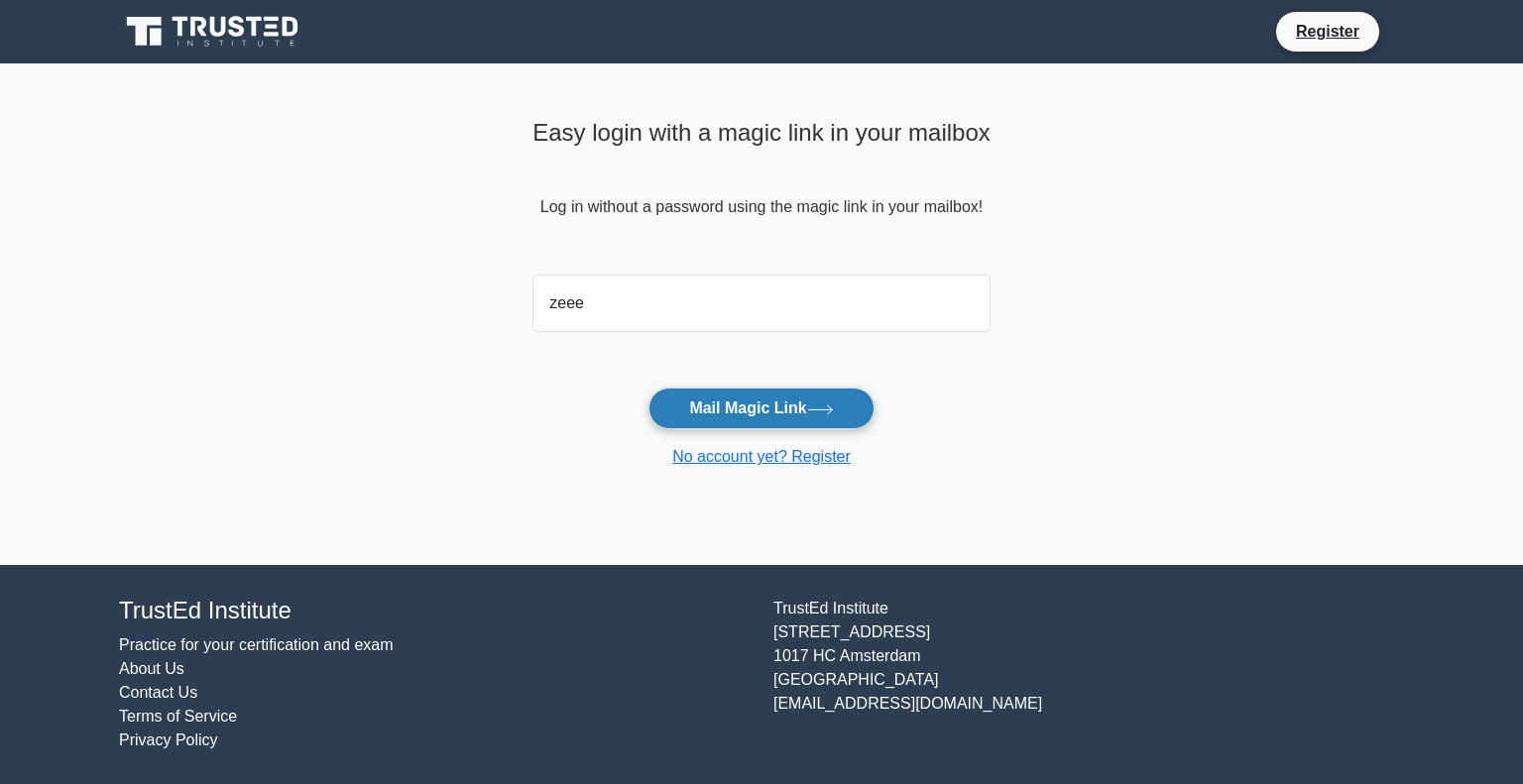 type on "[EMAIL_ADDRESS][DOMAIN_NAME]" 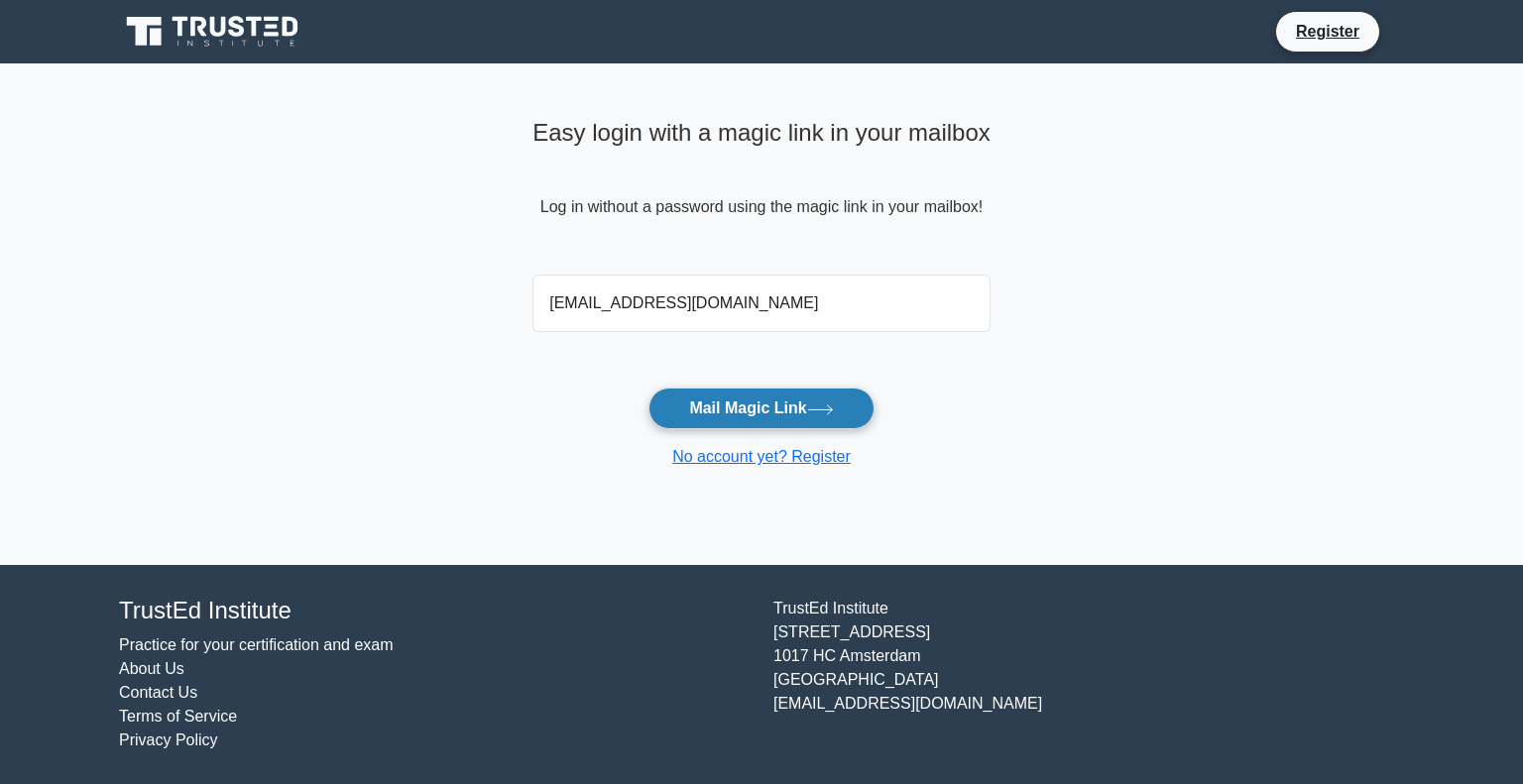 click on "Mail Magic Link" at bounding box center (761, 408) 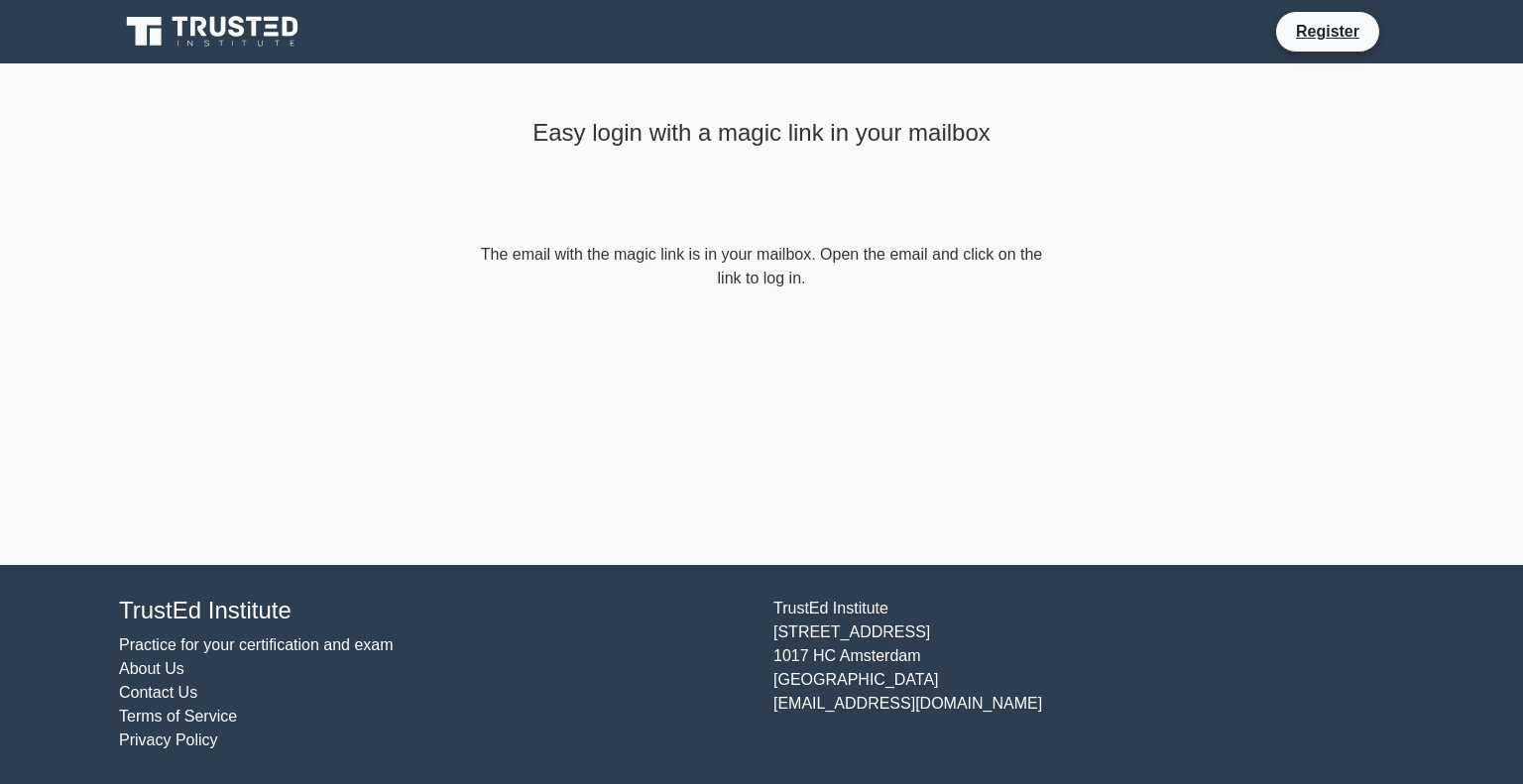 scroll, scrollTop: 0, scrollLeft: 0, axis: both 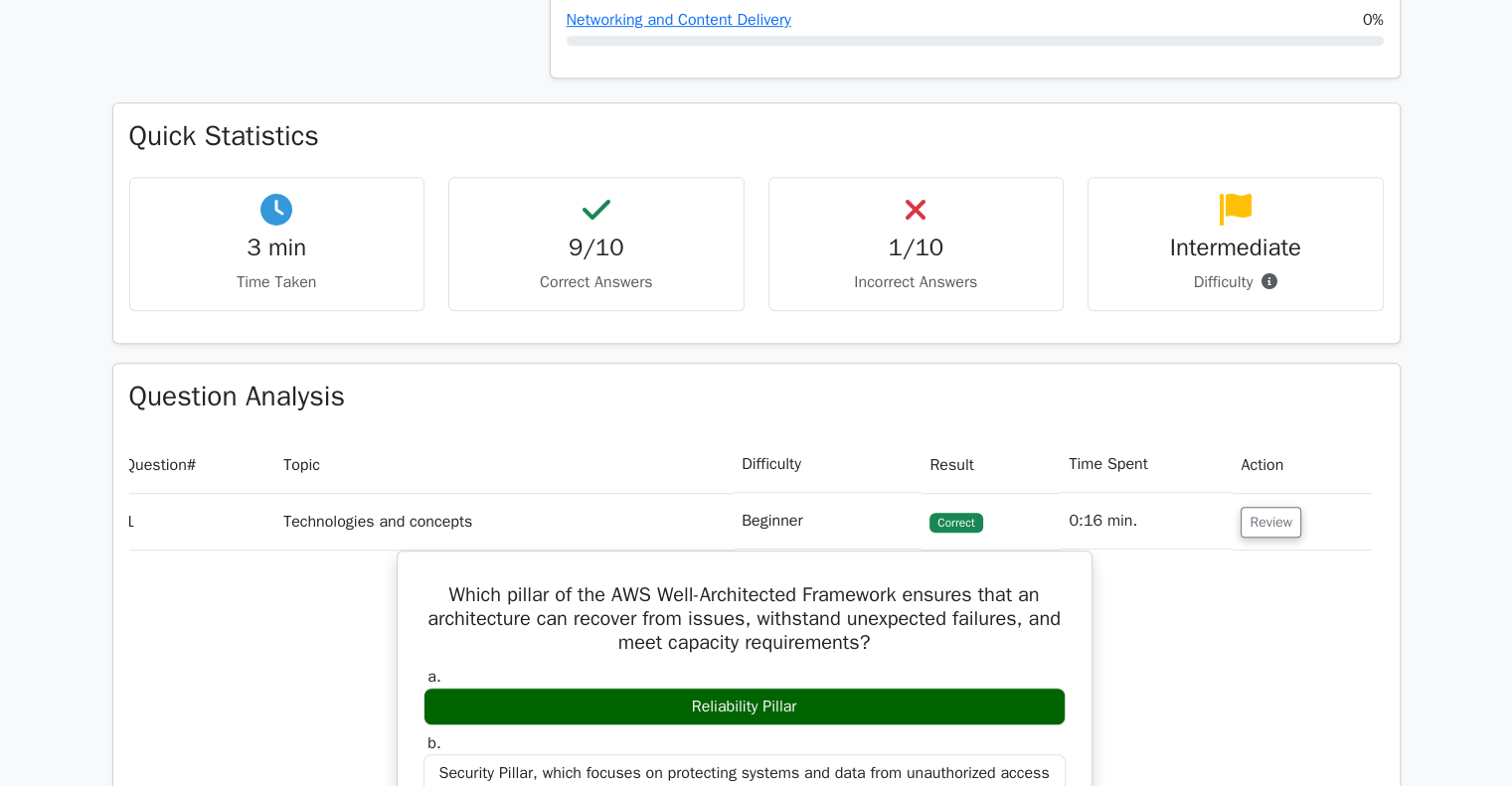 click on "Review" at bounding box center (1301, 521) 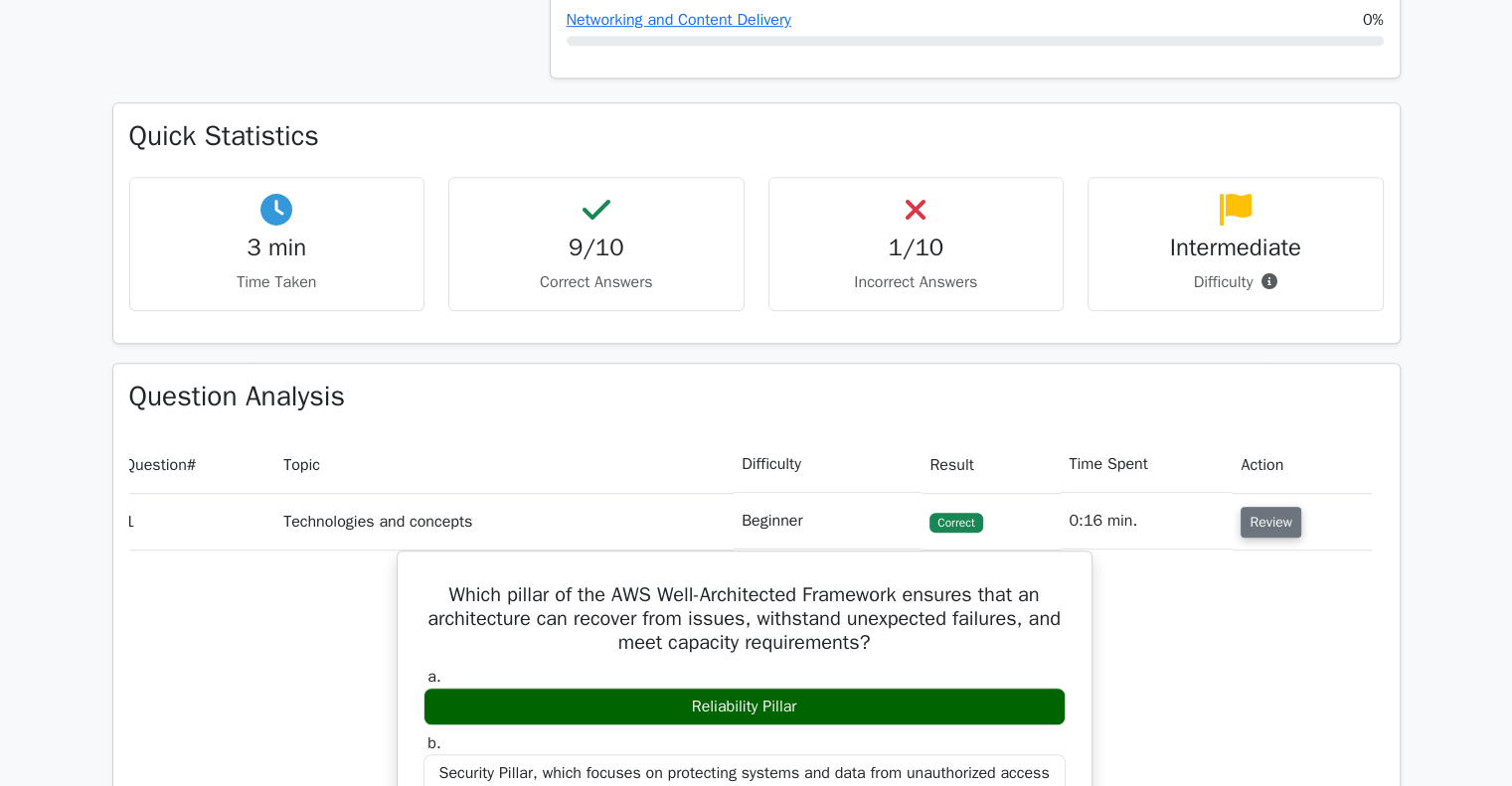 click on "Review" at bounding box center (1270, 522) 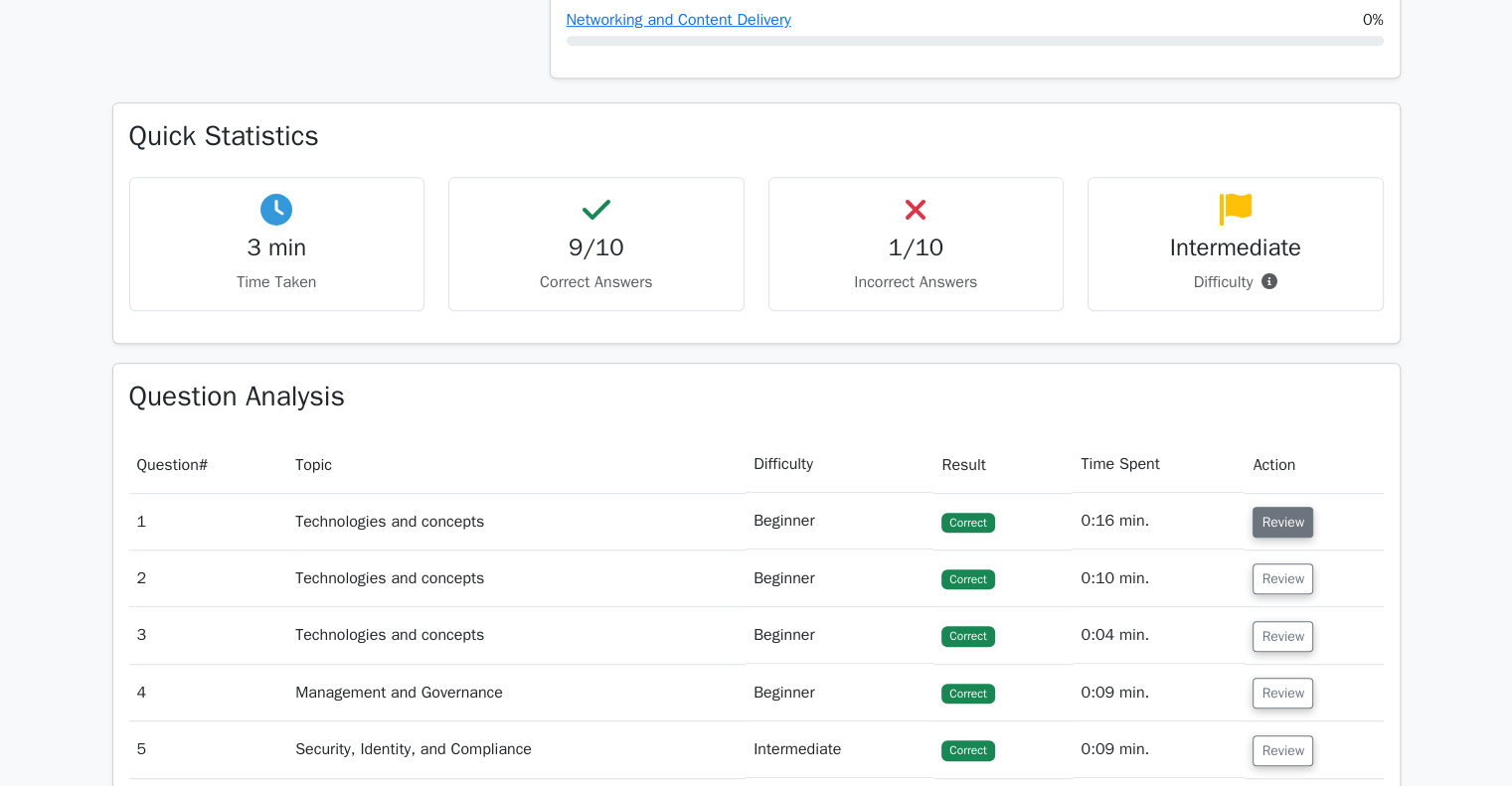 scroll, scrollTop: 0, scrollLeft: 0, axis: both 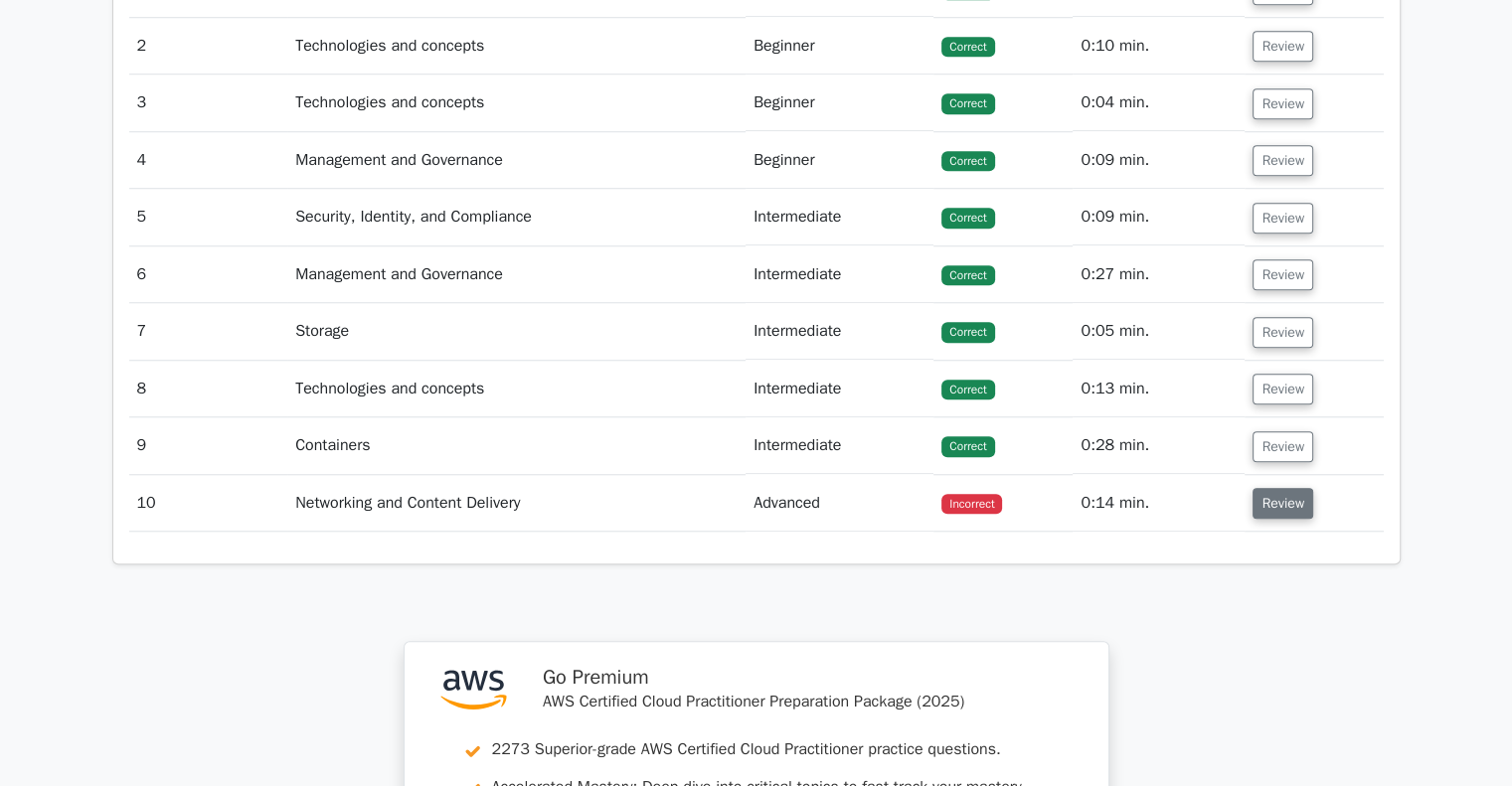 click on "Review" at bounding box center [1282, 503] 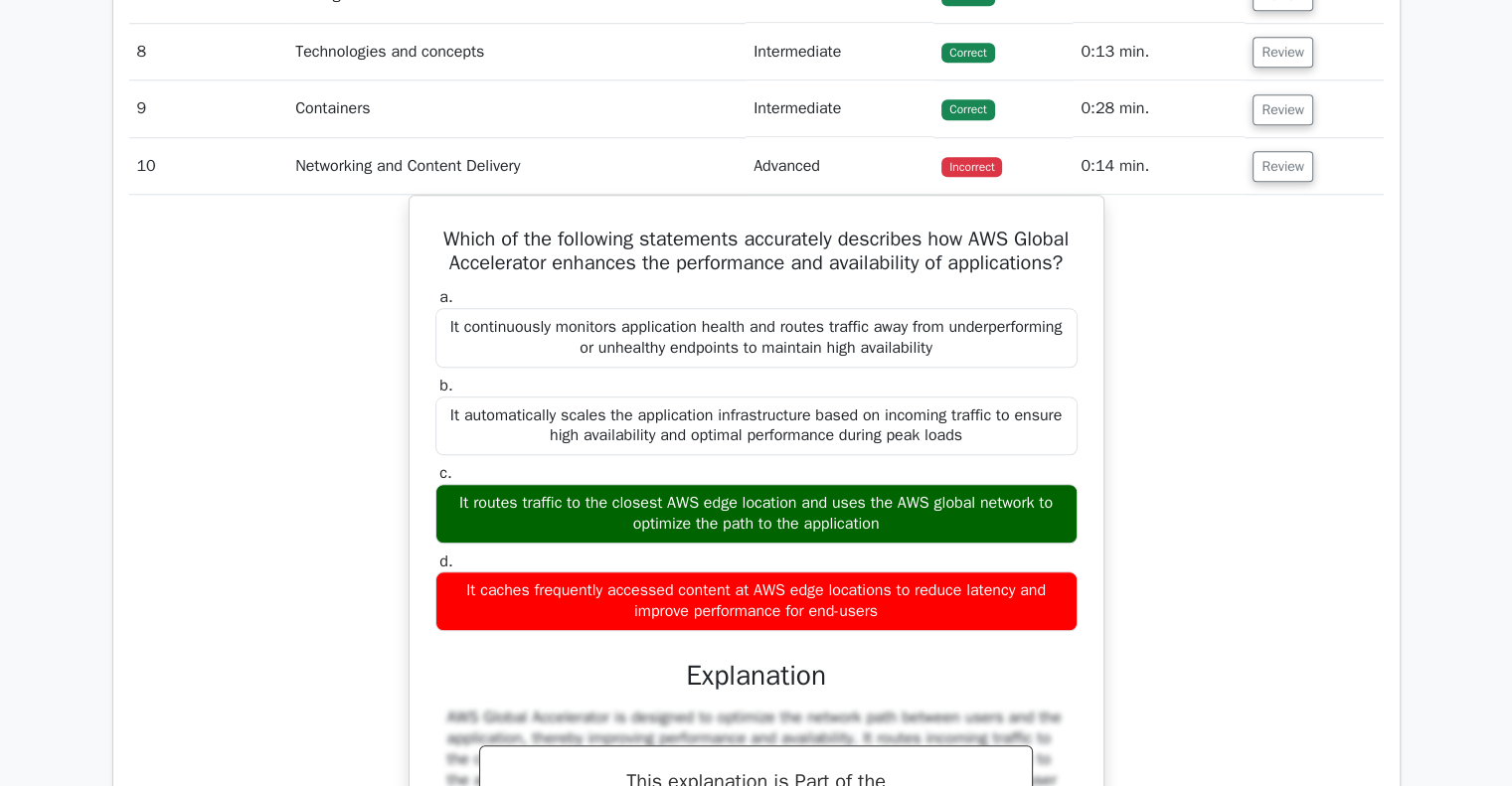 scroll, scrollTop: 1904, scrollLeft: 0, axis: vertical 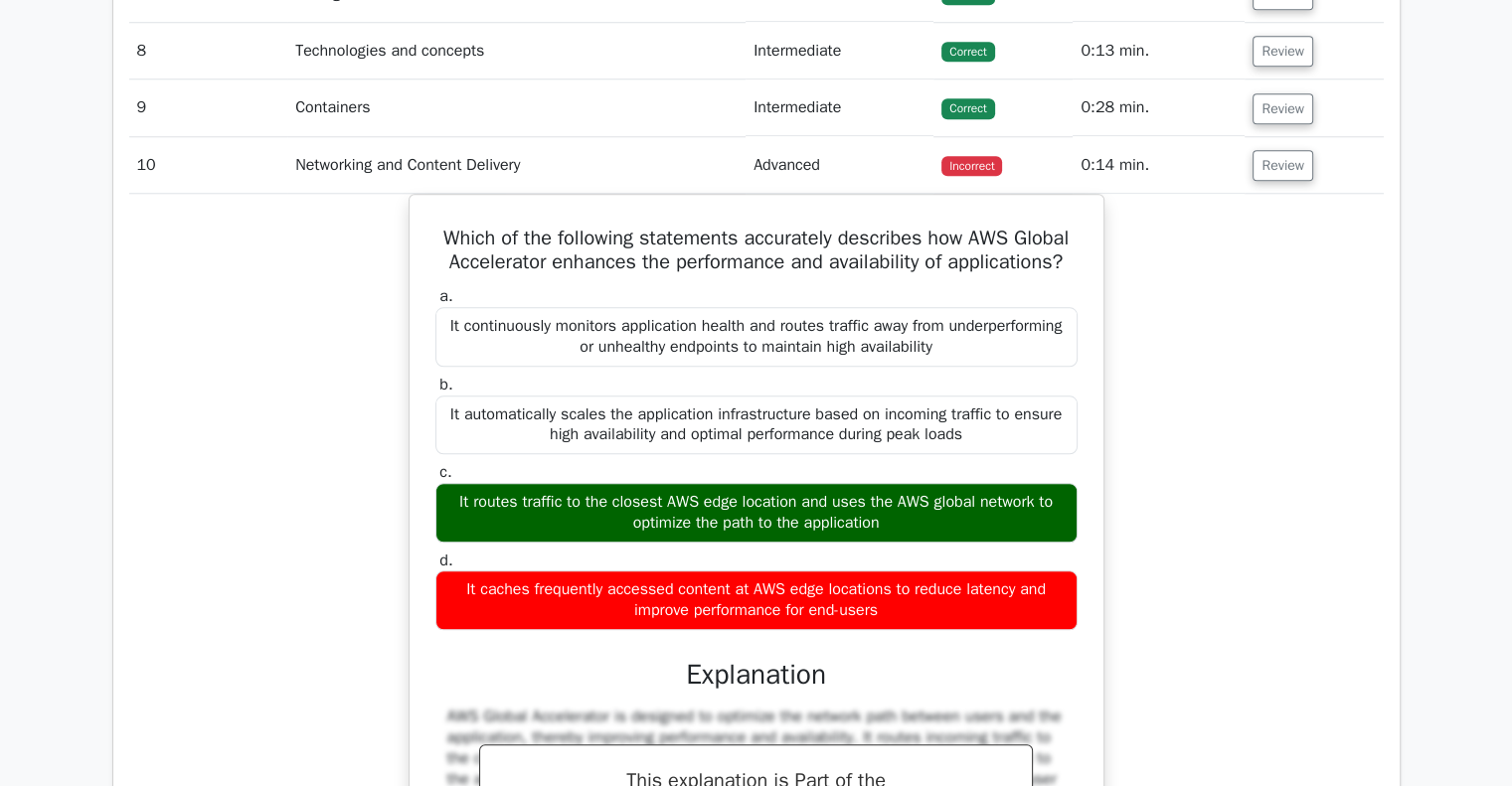 type 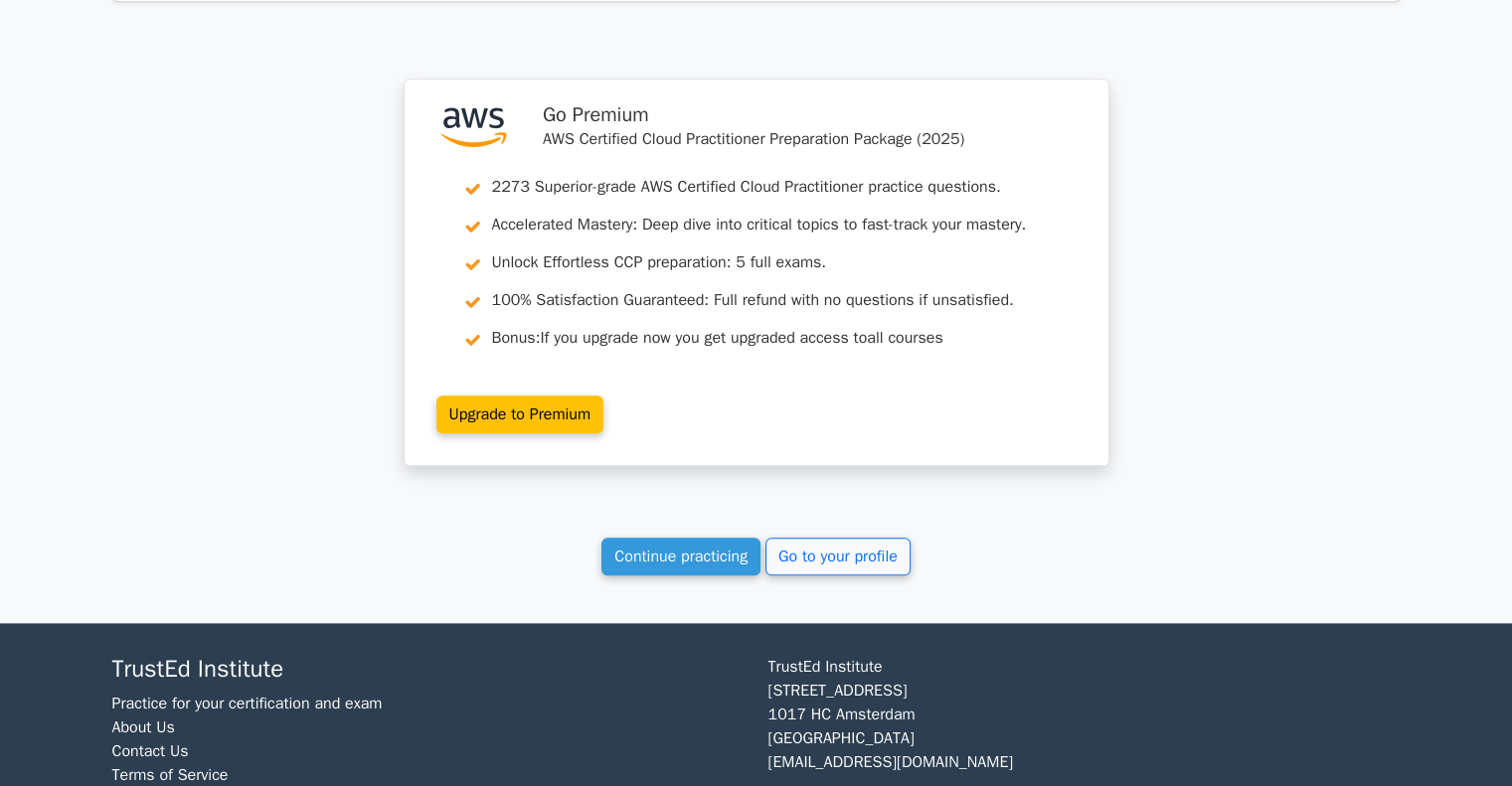 scroll, scrollTop: 2150, scrollLeft: 0, axis: vertical 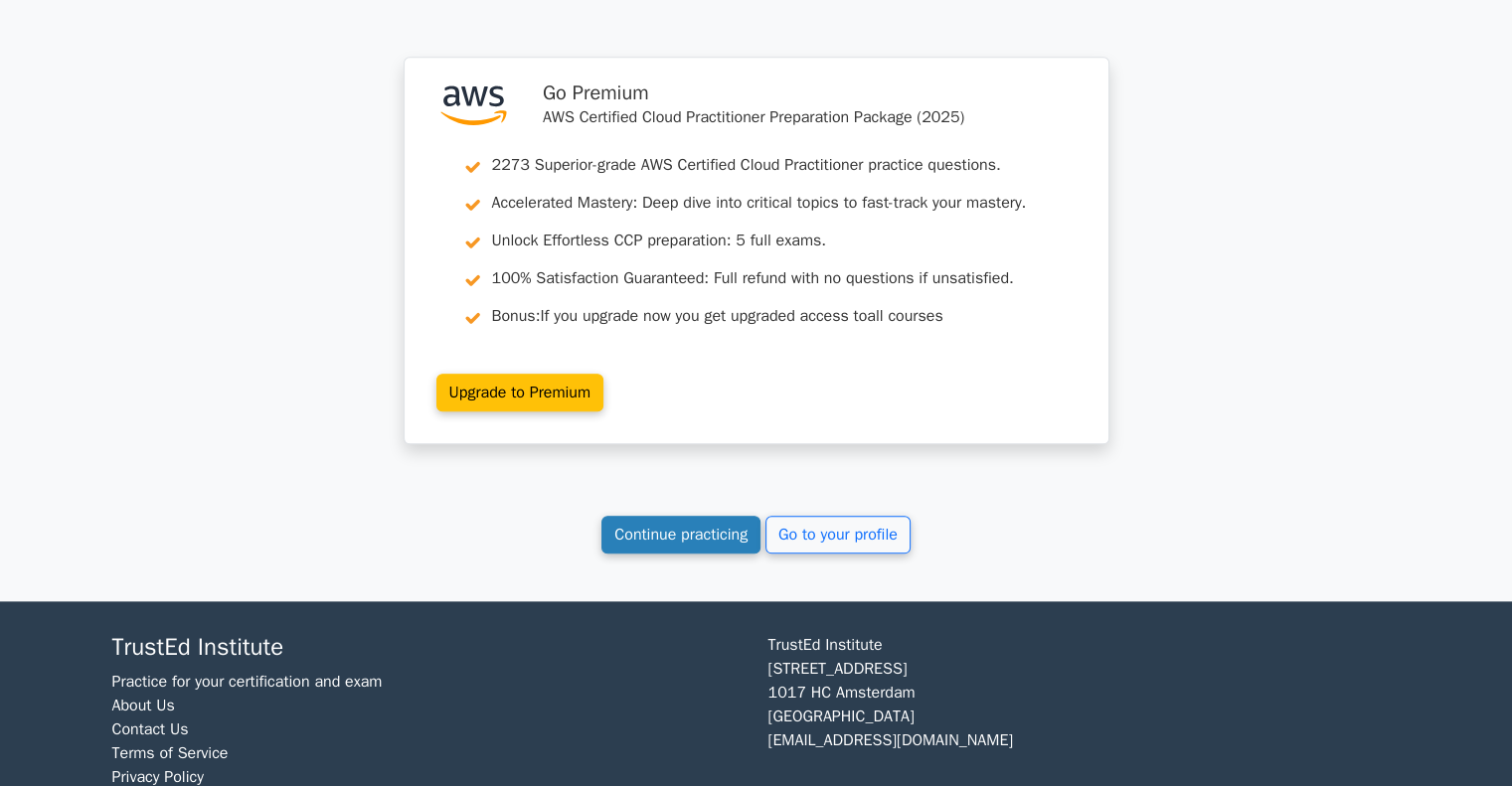 click on "Continue practicing" at bounding box center (681, 535) 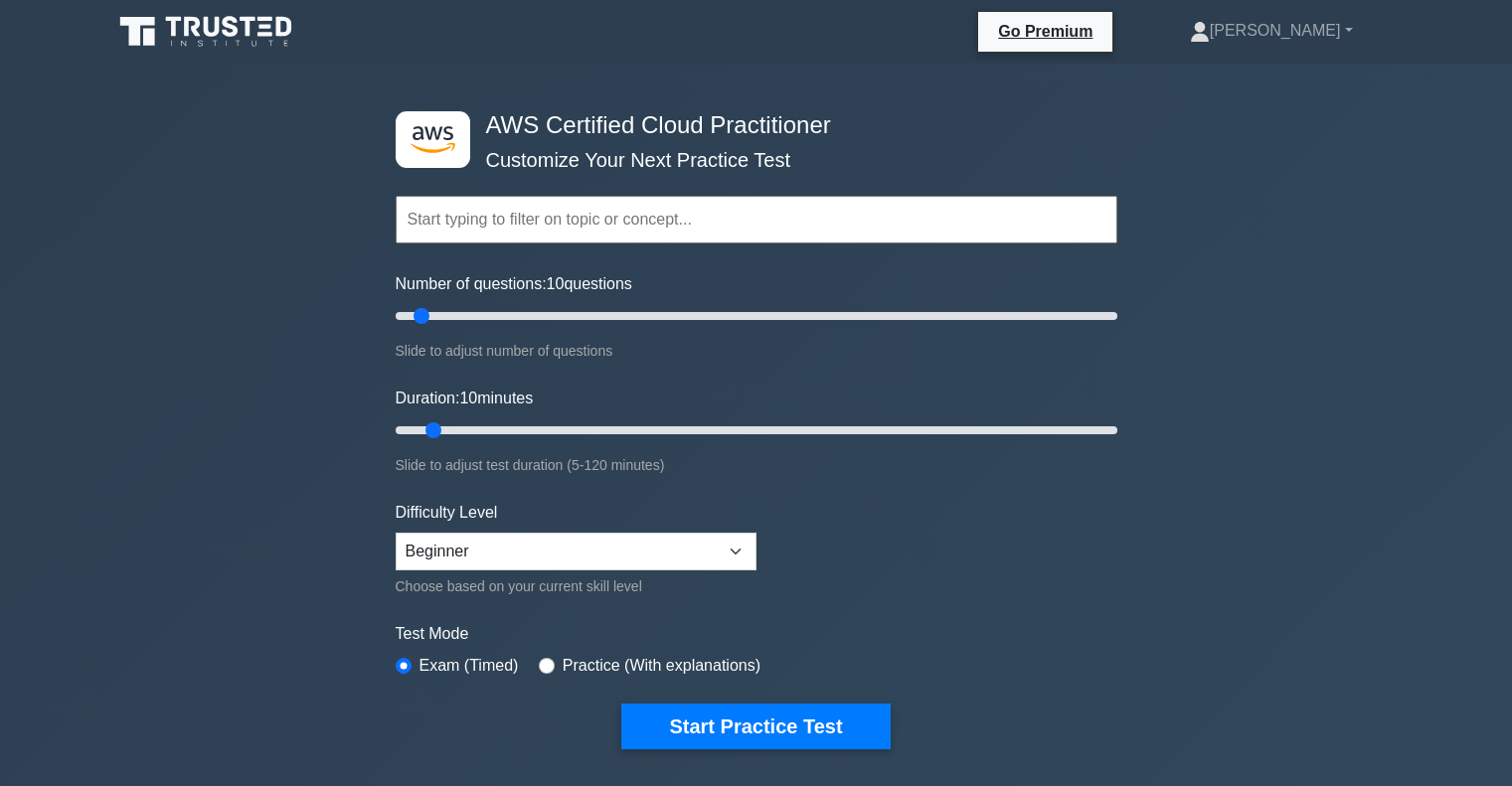 scroll, scrollTop: 0, scrollLeft: 0, axis: both 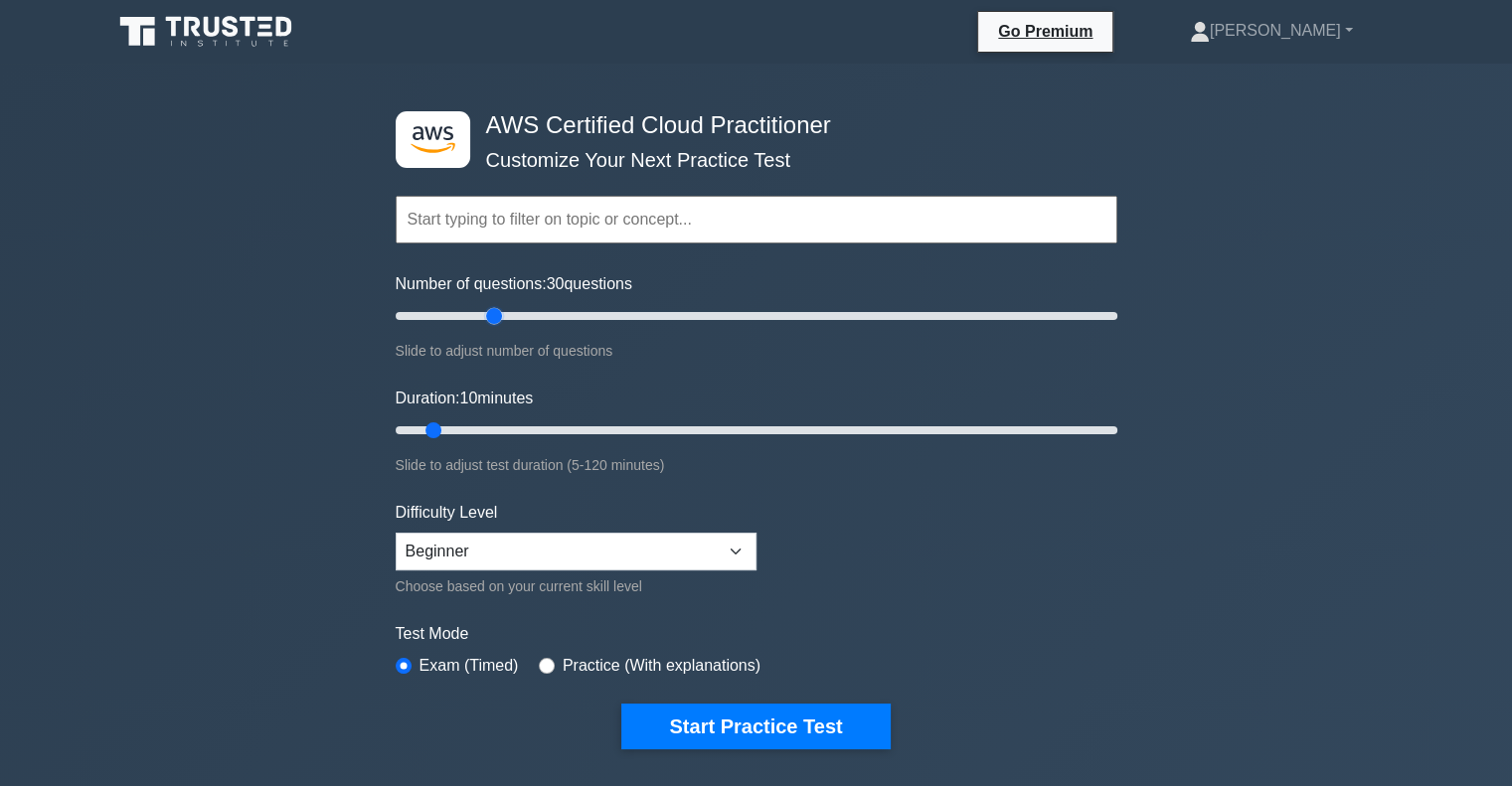 drag, startPoint x: 424, startPoint y: 311, endPoint x: 497, endPoint y: 313, distance: 73.02739 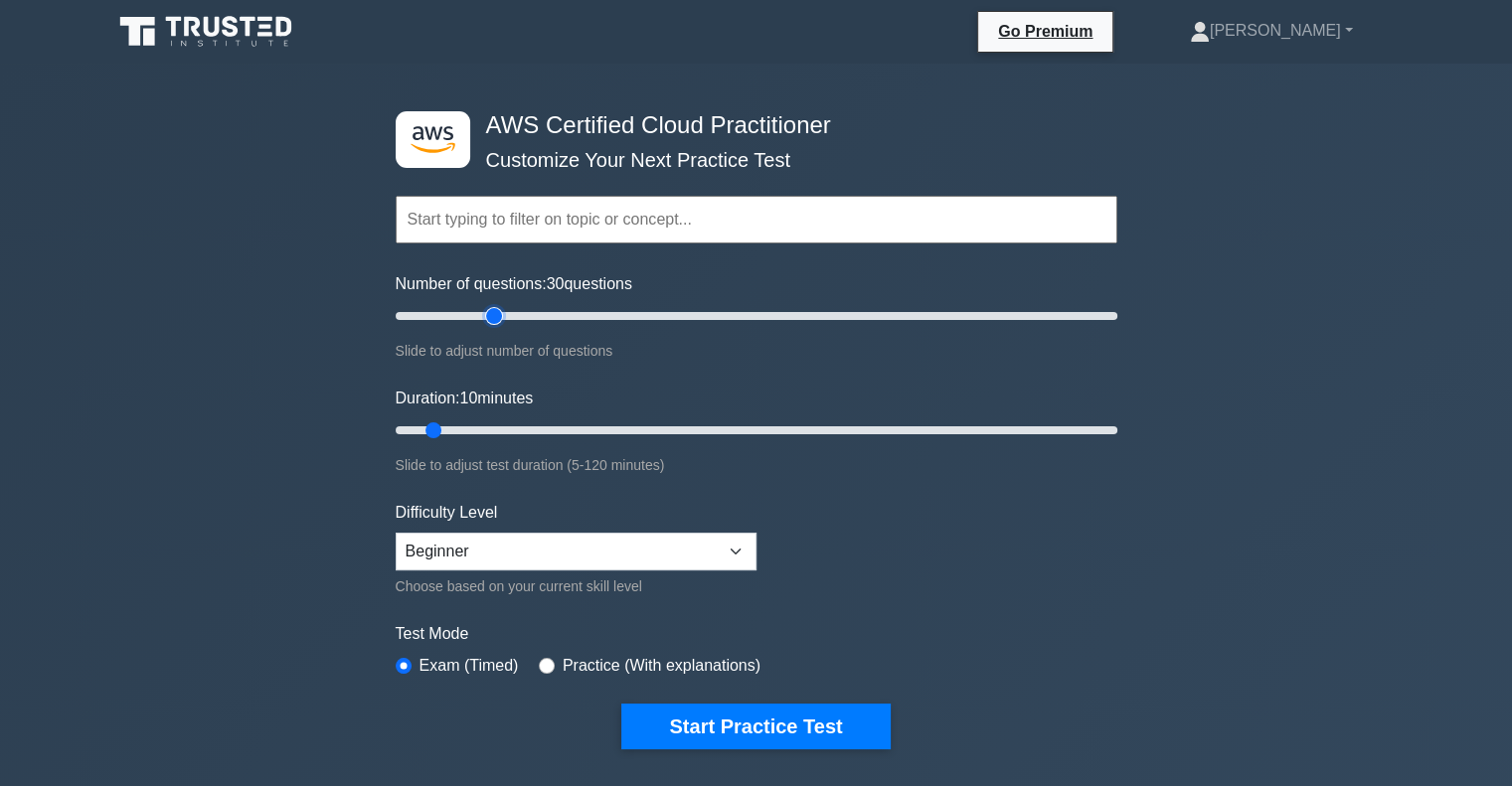 type on "30" 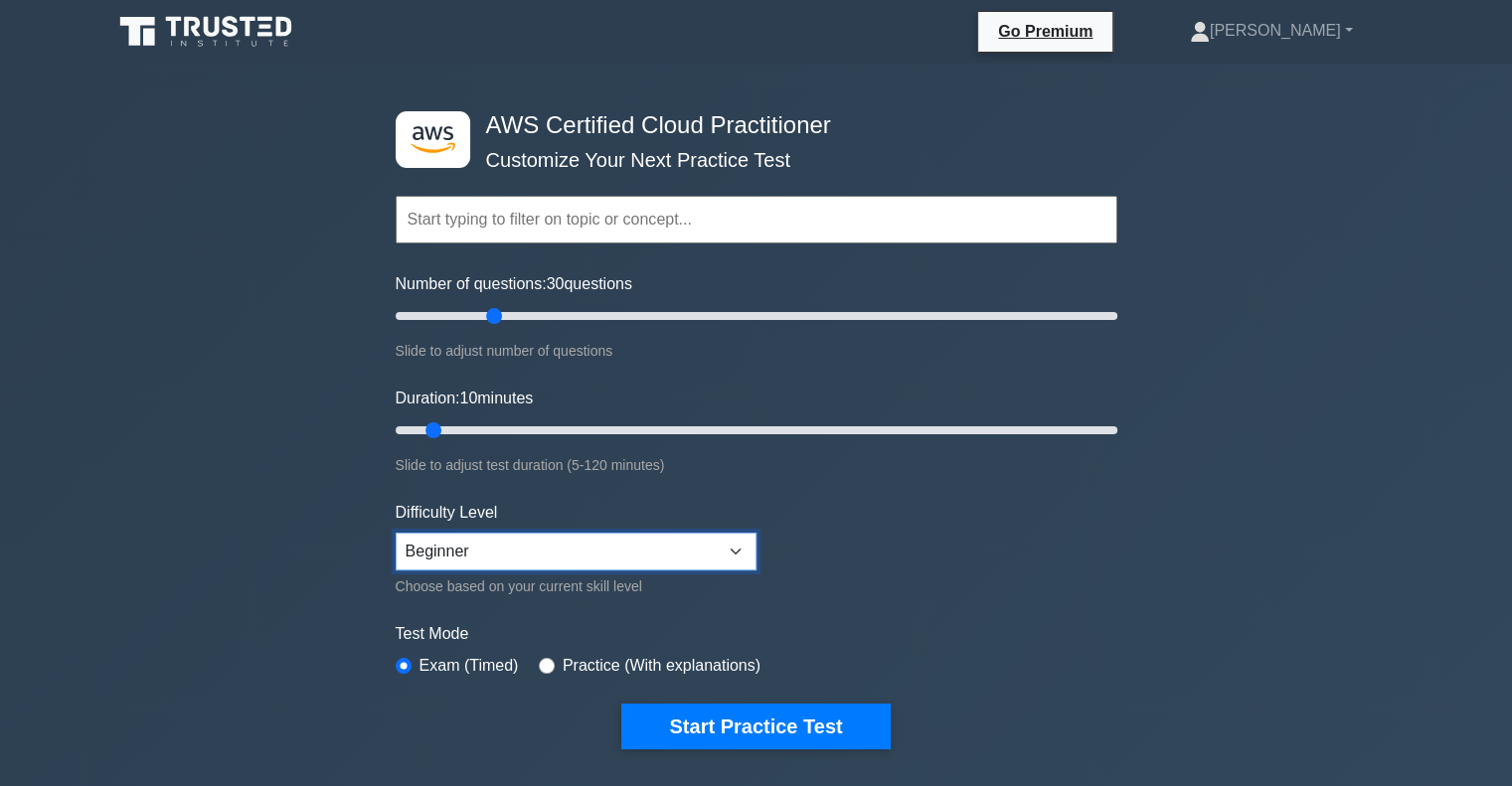 click on "Beginner
Intermediate
Expert" at bounding box center (576, 551) 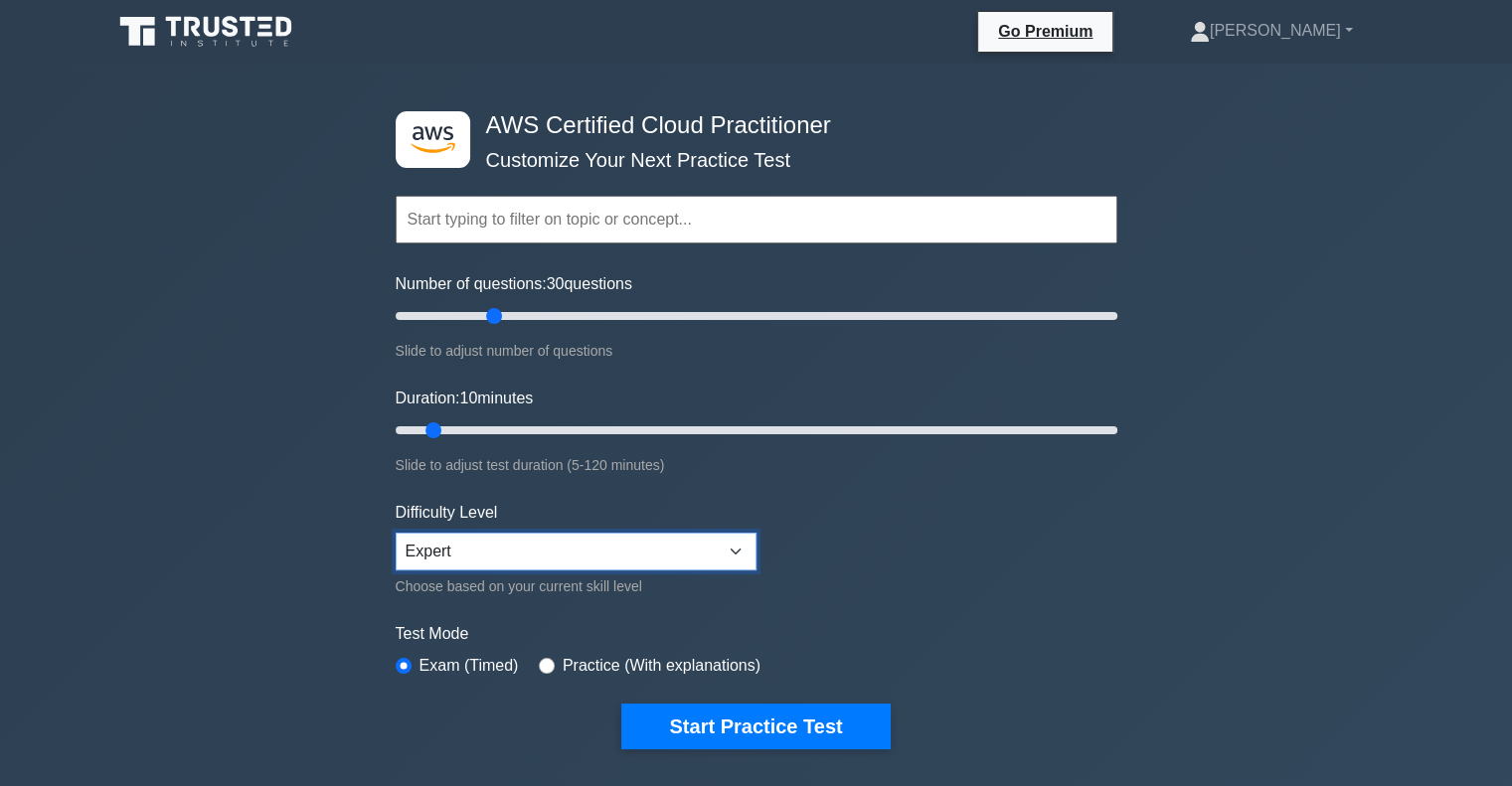 click on "Beginner
Intermediate
Expert" at bounding box center (576, 551) 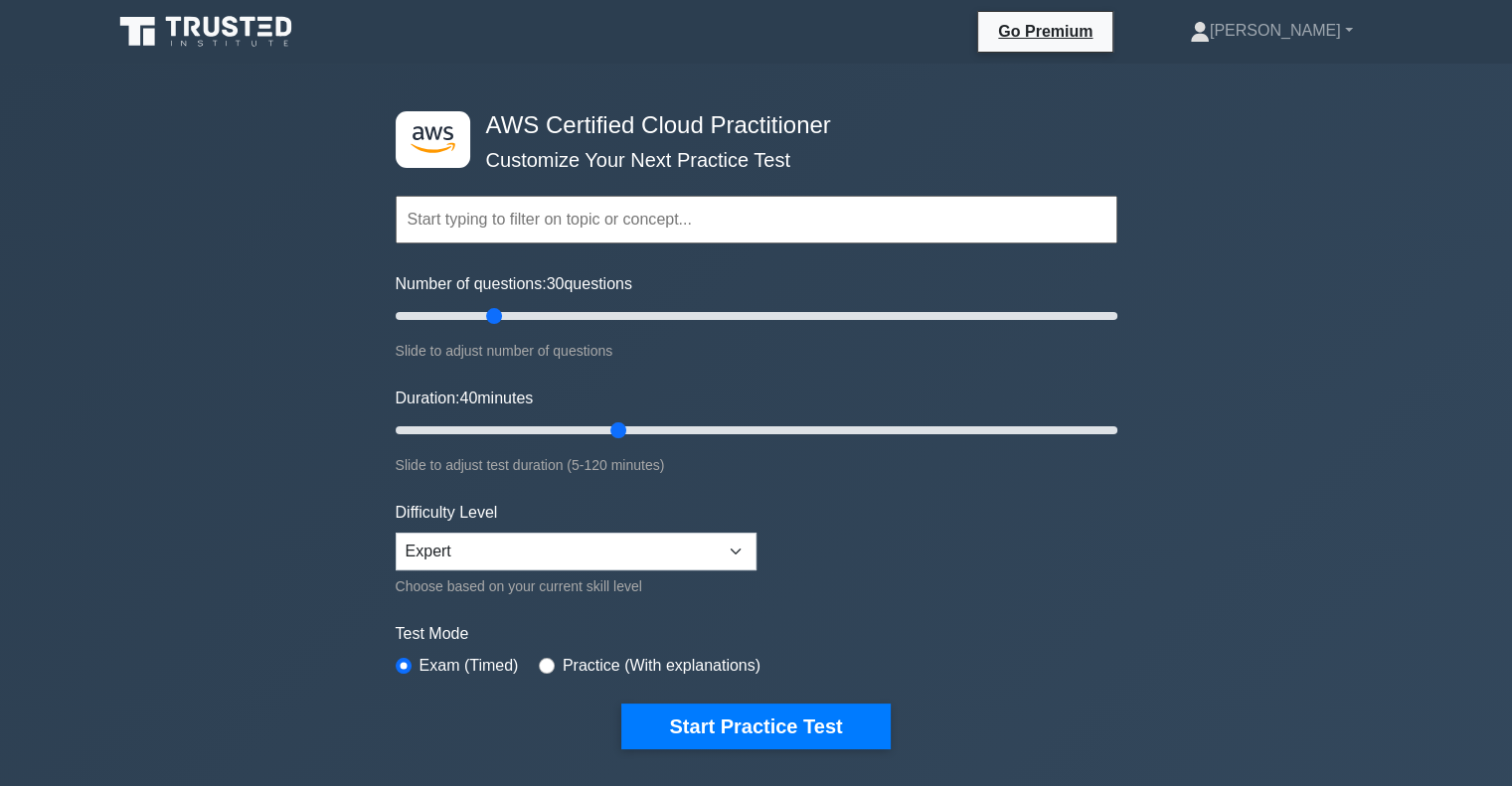 drag, startPoint x: 429, startPoint y: 425, endPoint x: 620, endPoint y: 438, distance: 191.4419 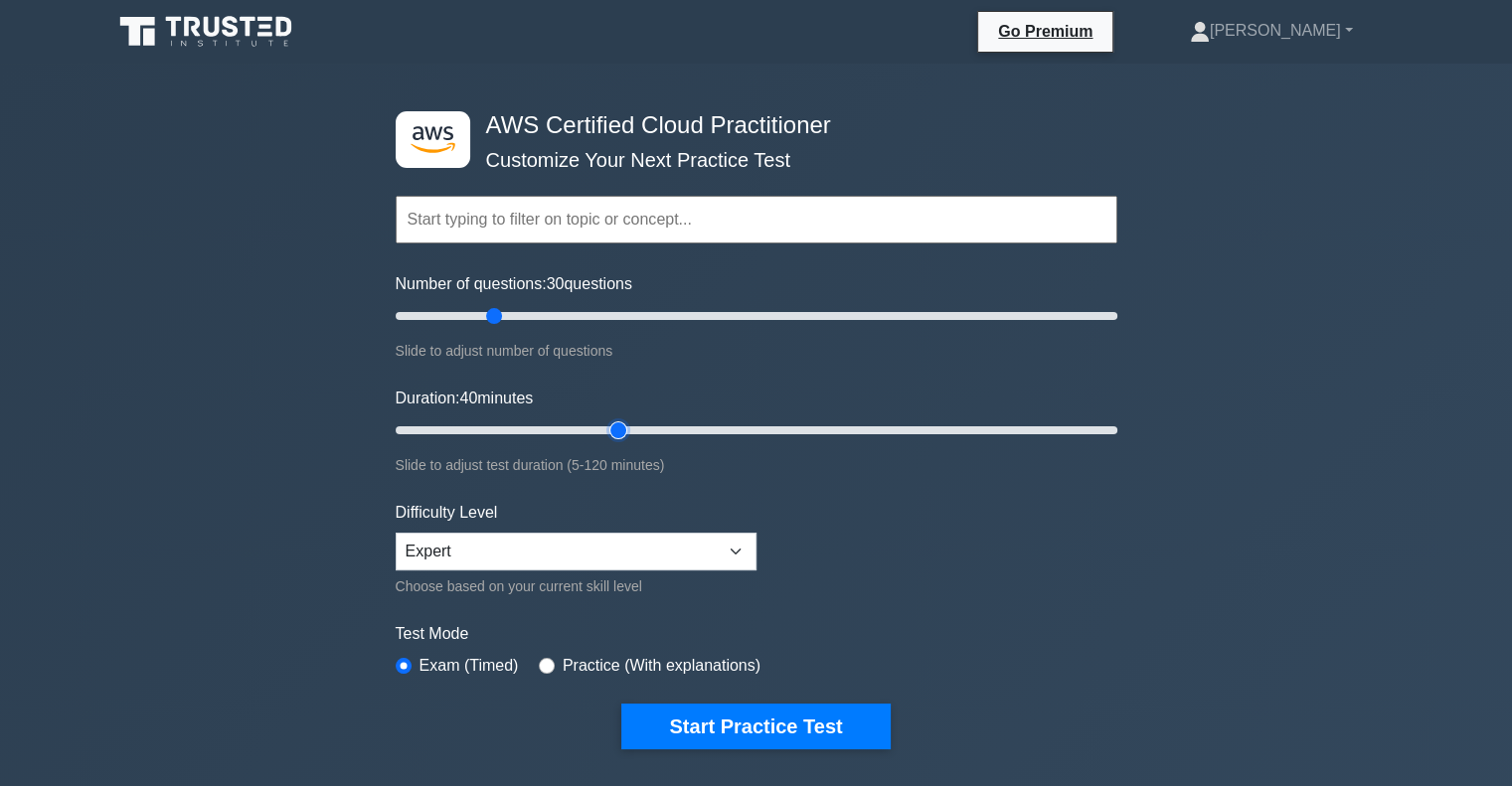 type on "40" 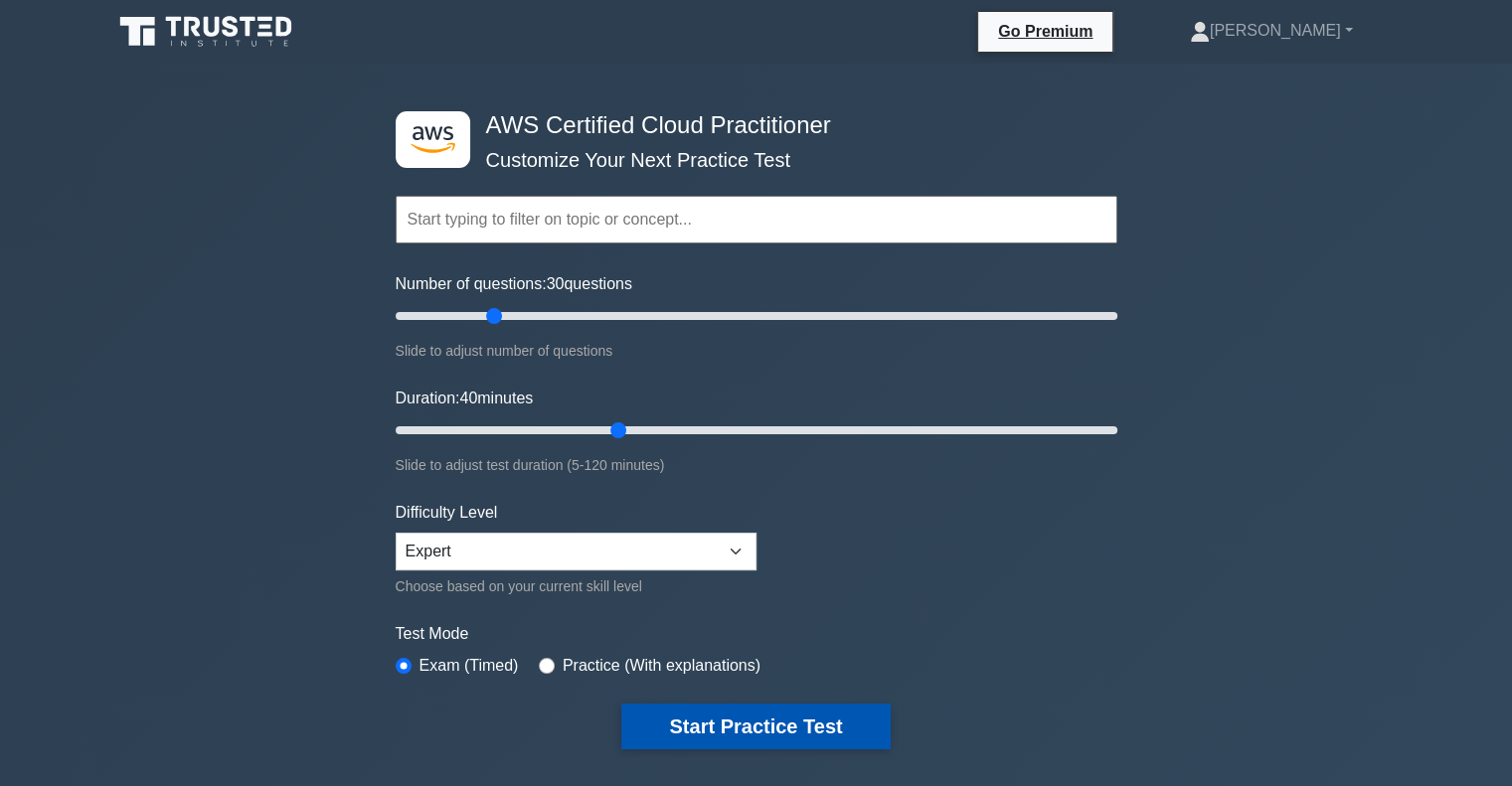 click on "Start Practice Test" at bounding box center (756, 726) 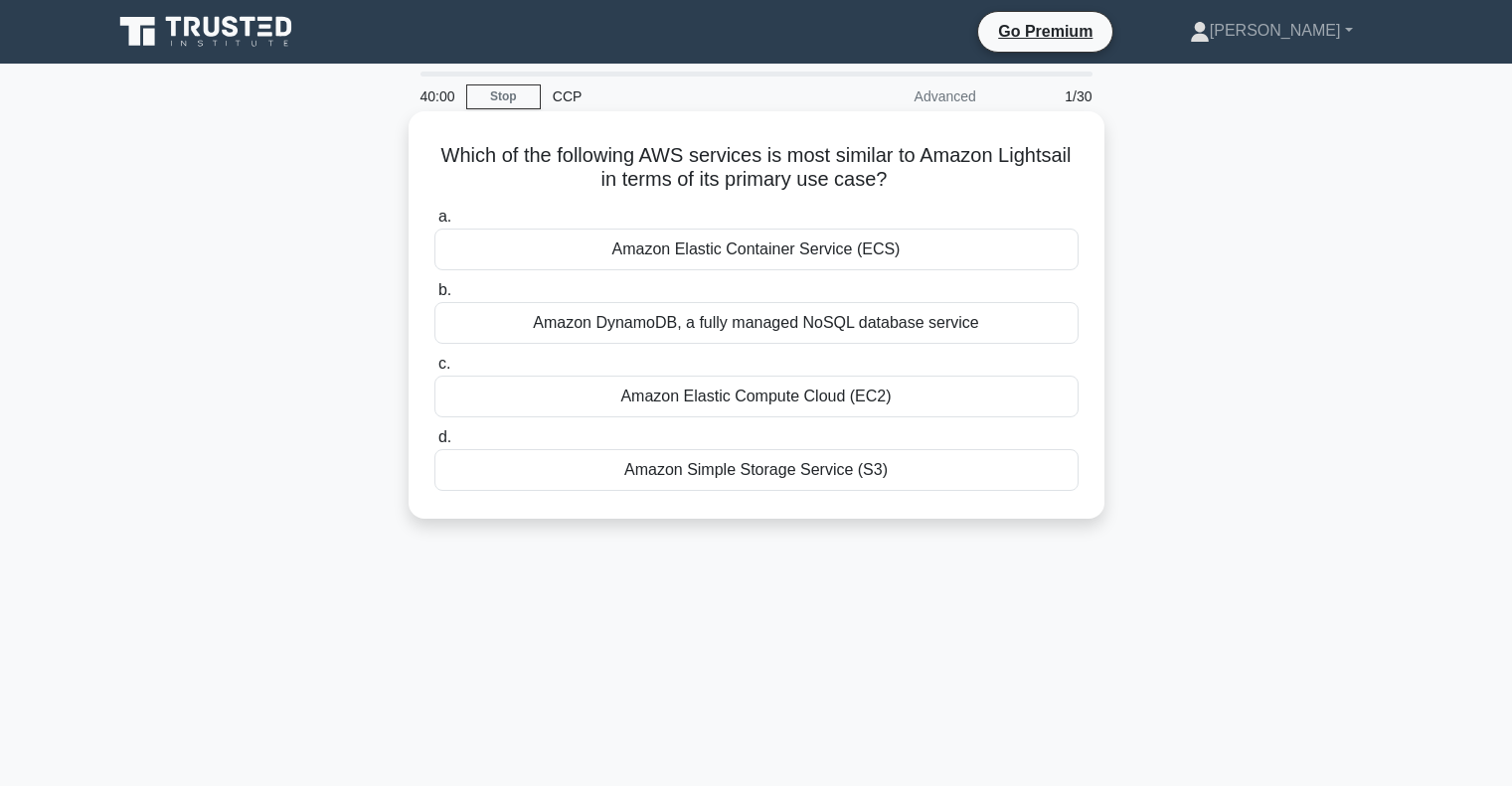 scroll, scrollTop: 0, scrollLeft: 0, axis: both 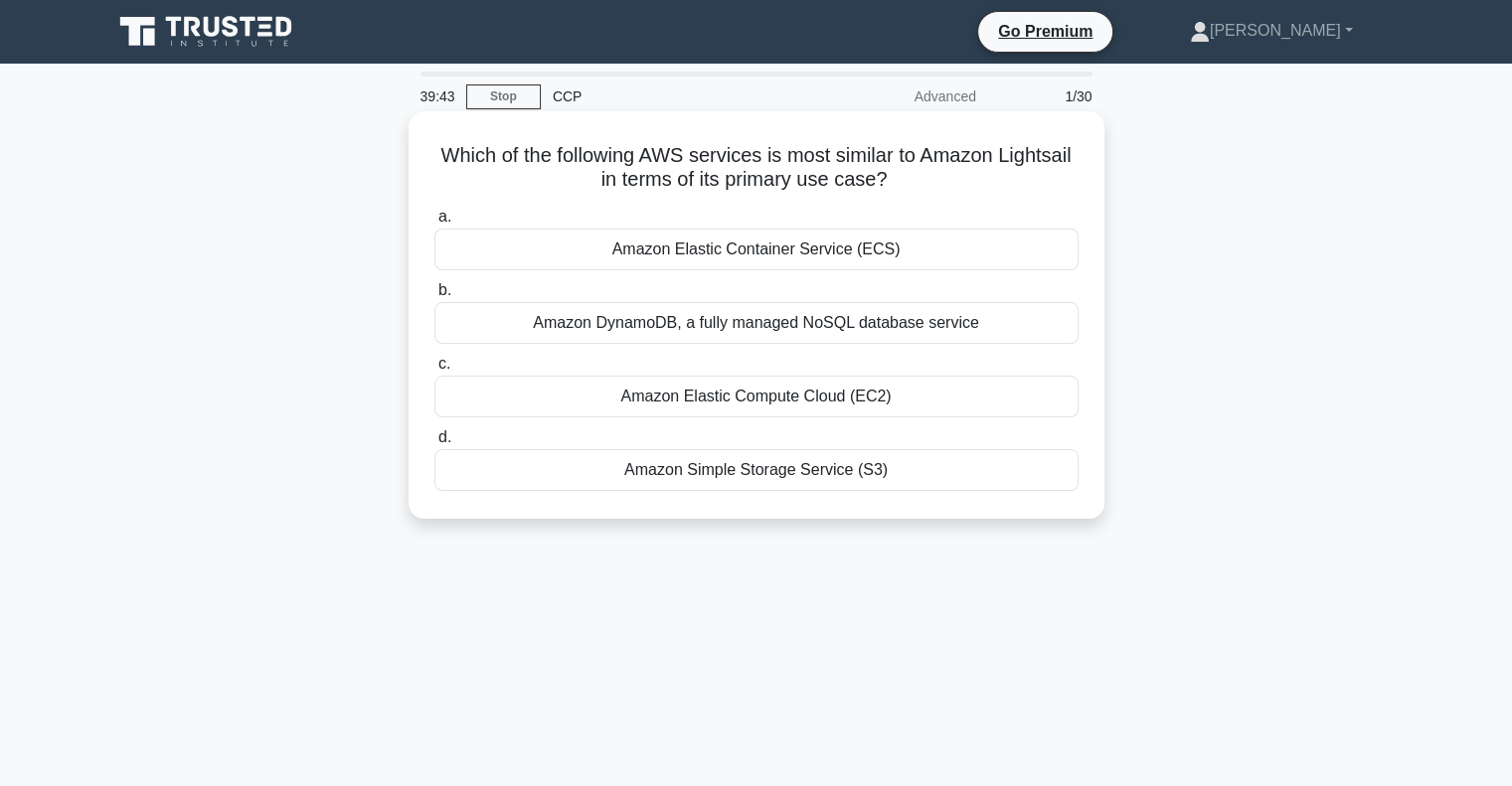 click on "Amazon Elastic Container Service (ECS)" at bounding box center (756, 249) 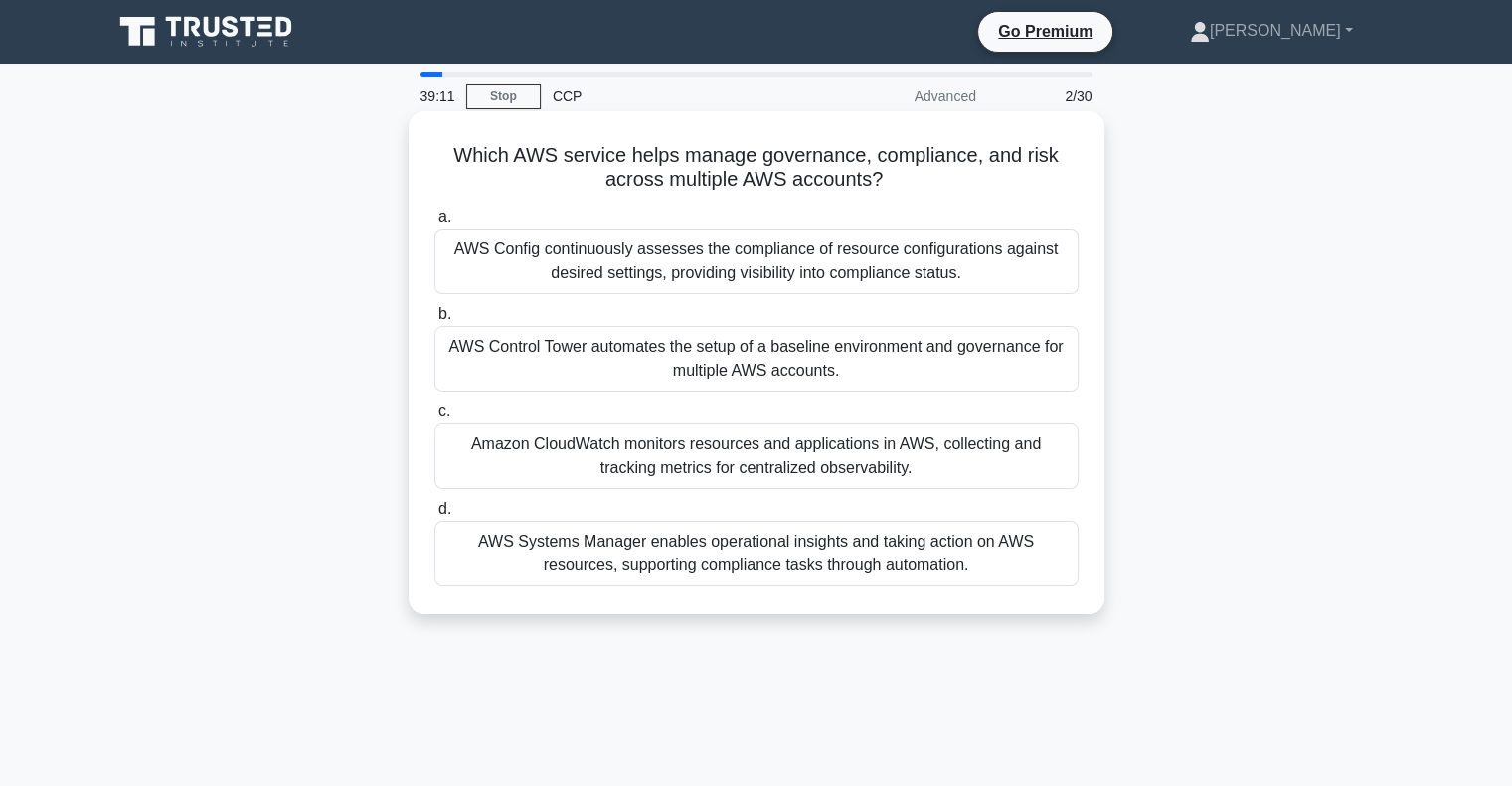 click on "AWS Systems Manager enables operational insights and taking action on AWS resources, supporting compliance tasks through automation." at bounding box center (756, 553) 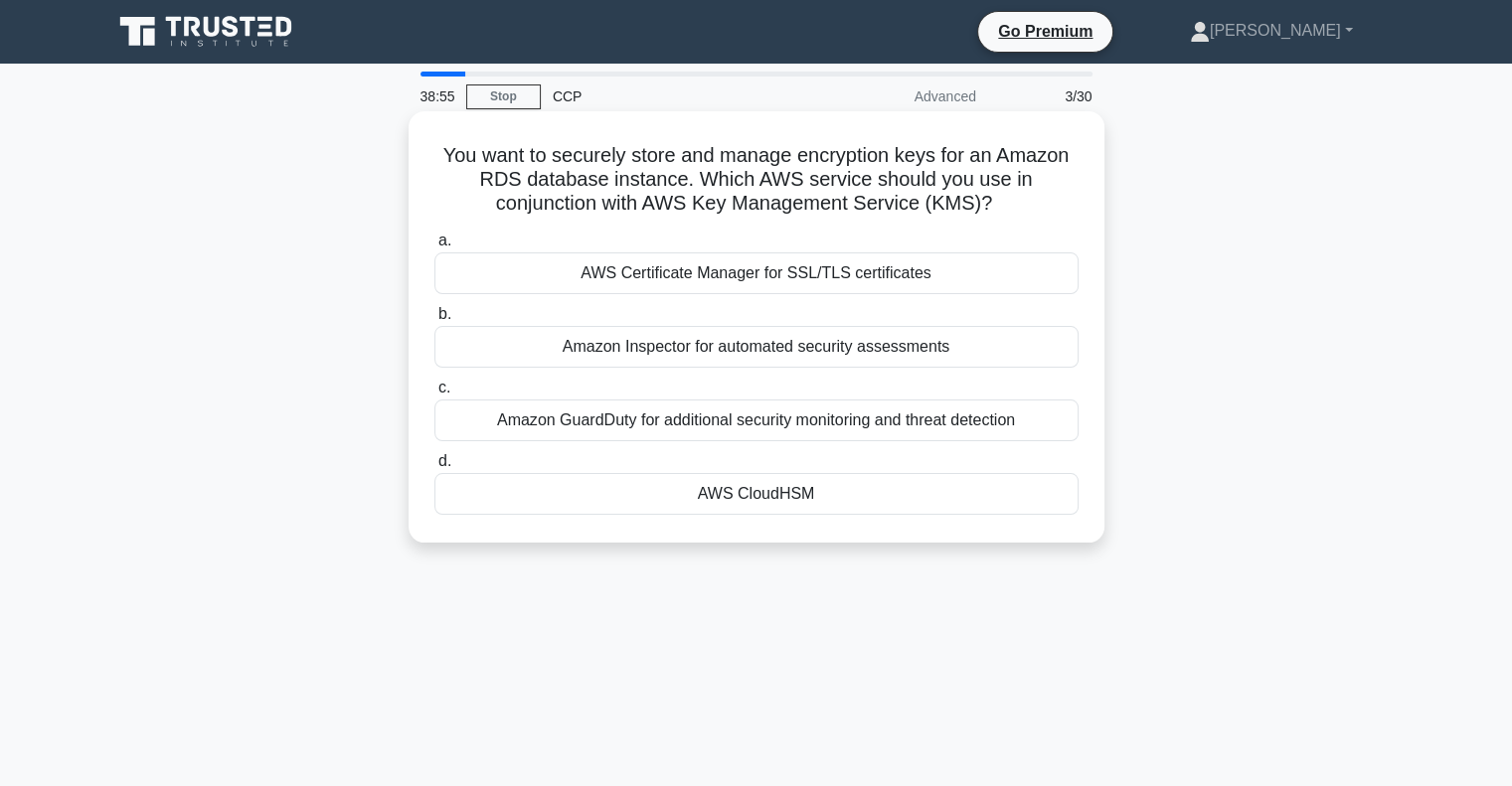 click on "AWS Certificate Manager for SSL/TLS certificates" at bounding box center [756, 273] 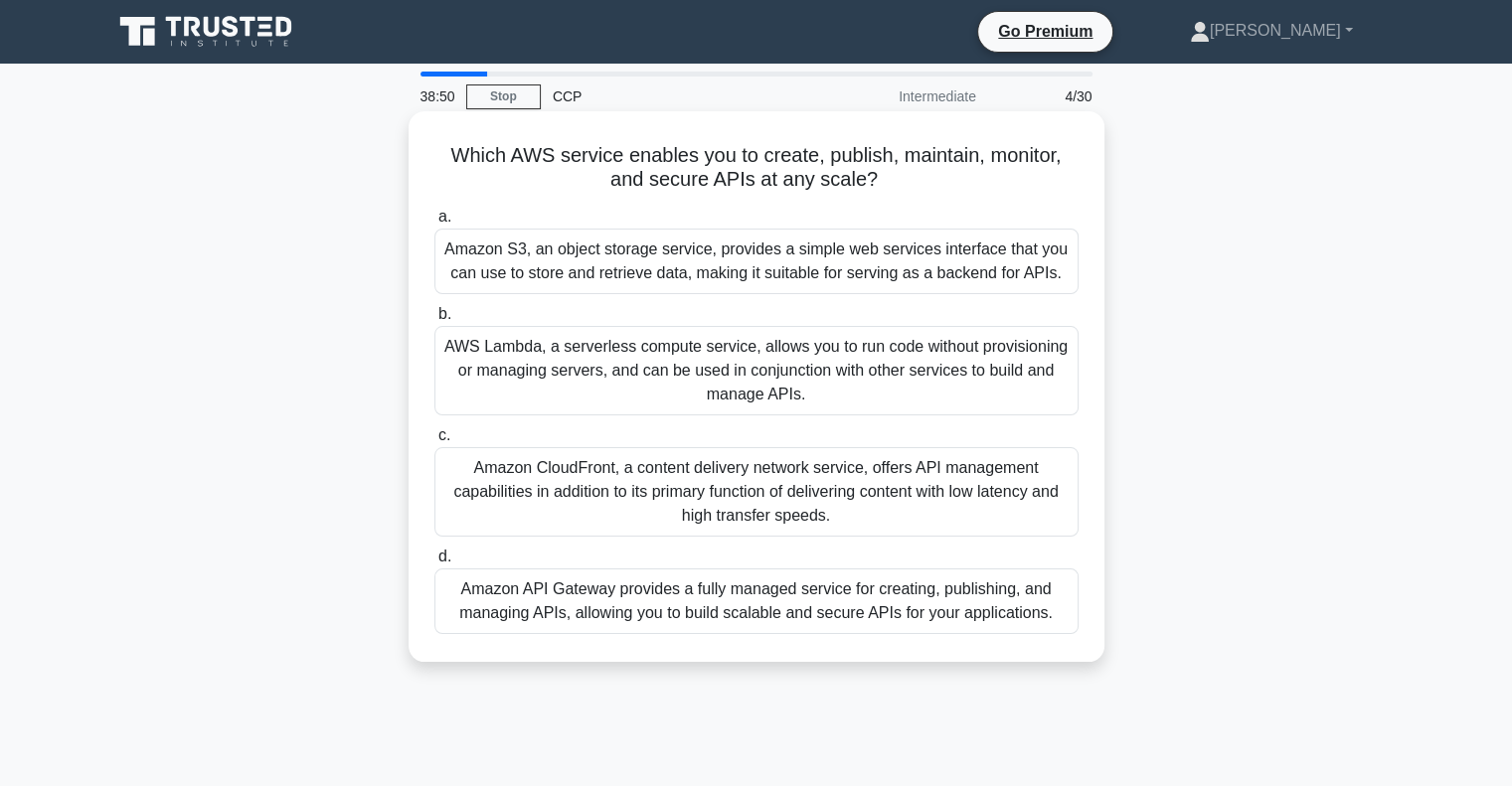 click on "Amazon API Gateway provides a fully managed service for creating, publishing, and managing APIs, allowing you to build scalable and secure APIs for your applications." at bounding box center (756, 601) 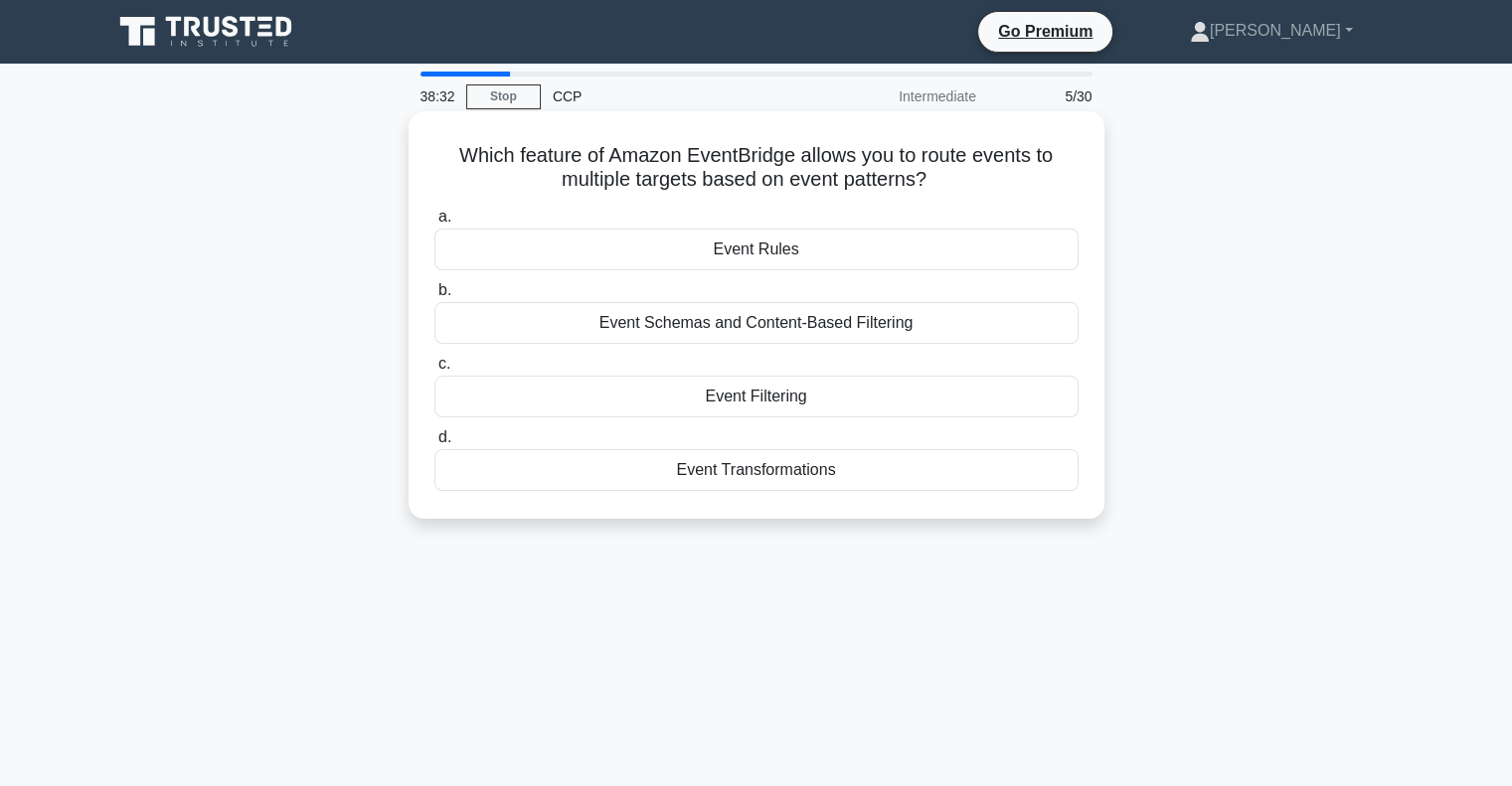 click on "Event Rules" at bounding box center (756, 249) 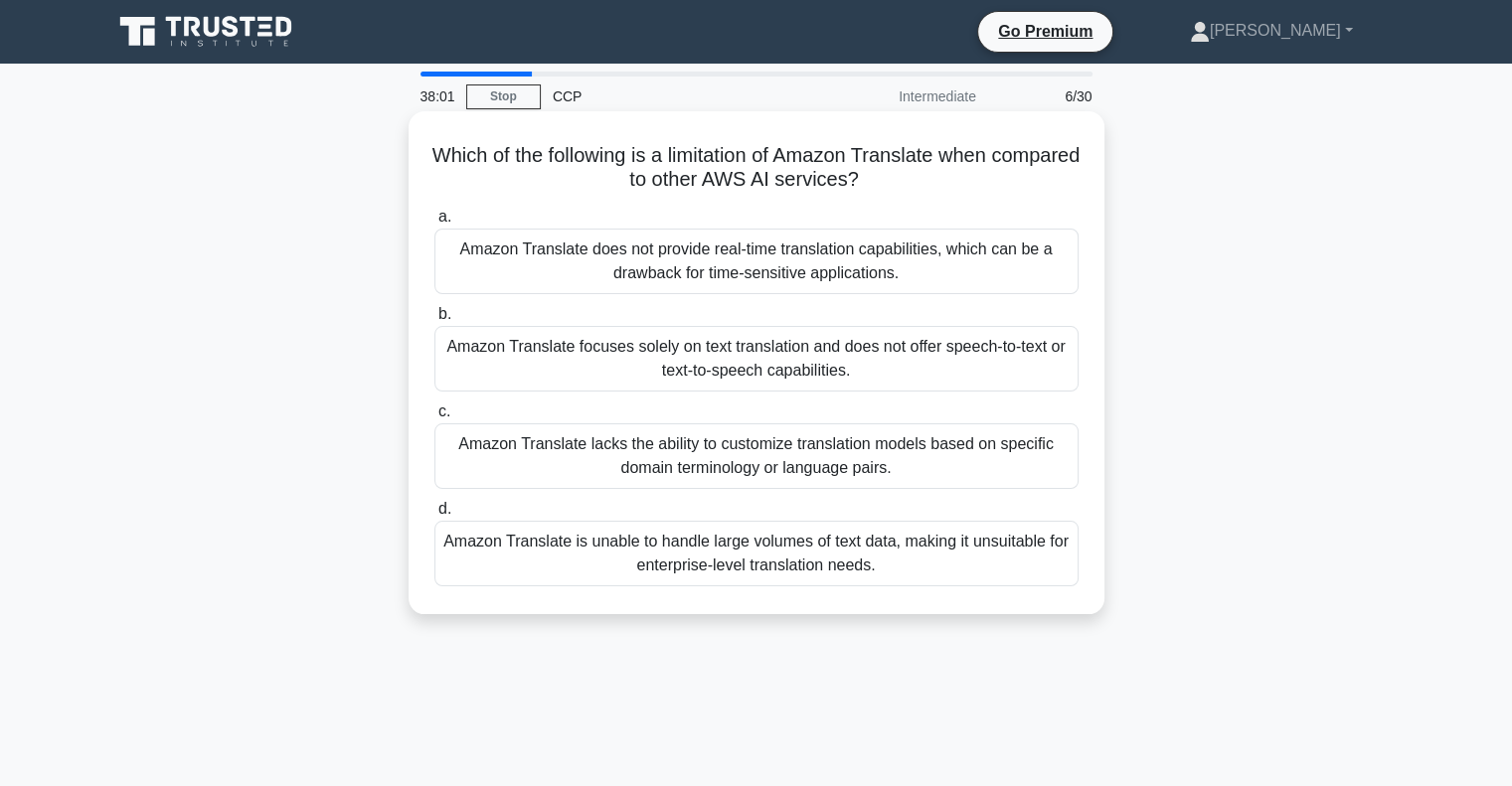 click on "Amazon Translate does not provide real-time translation capabilities, which can be a drawback for time-sensitive applications." at bounding box center [756, 261] 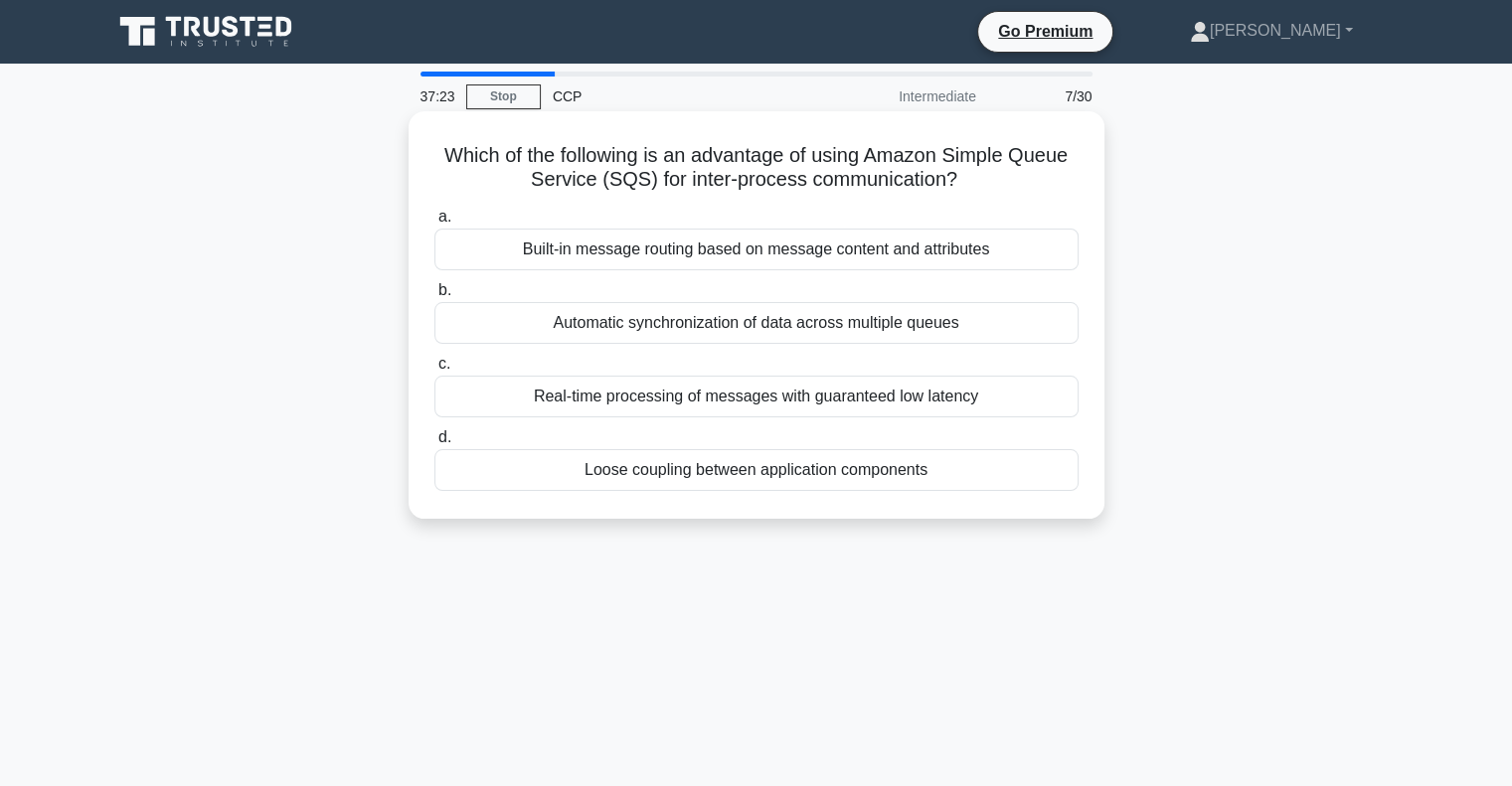 click on "Built-in message routing based on message content and attributes" at bounding box center [756, 249] 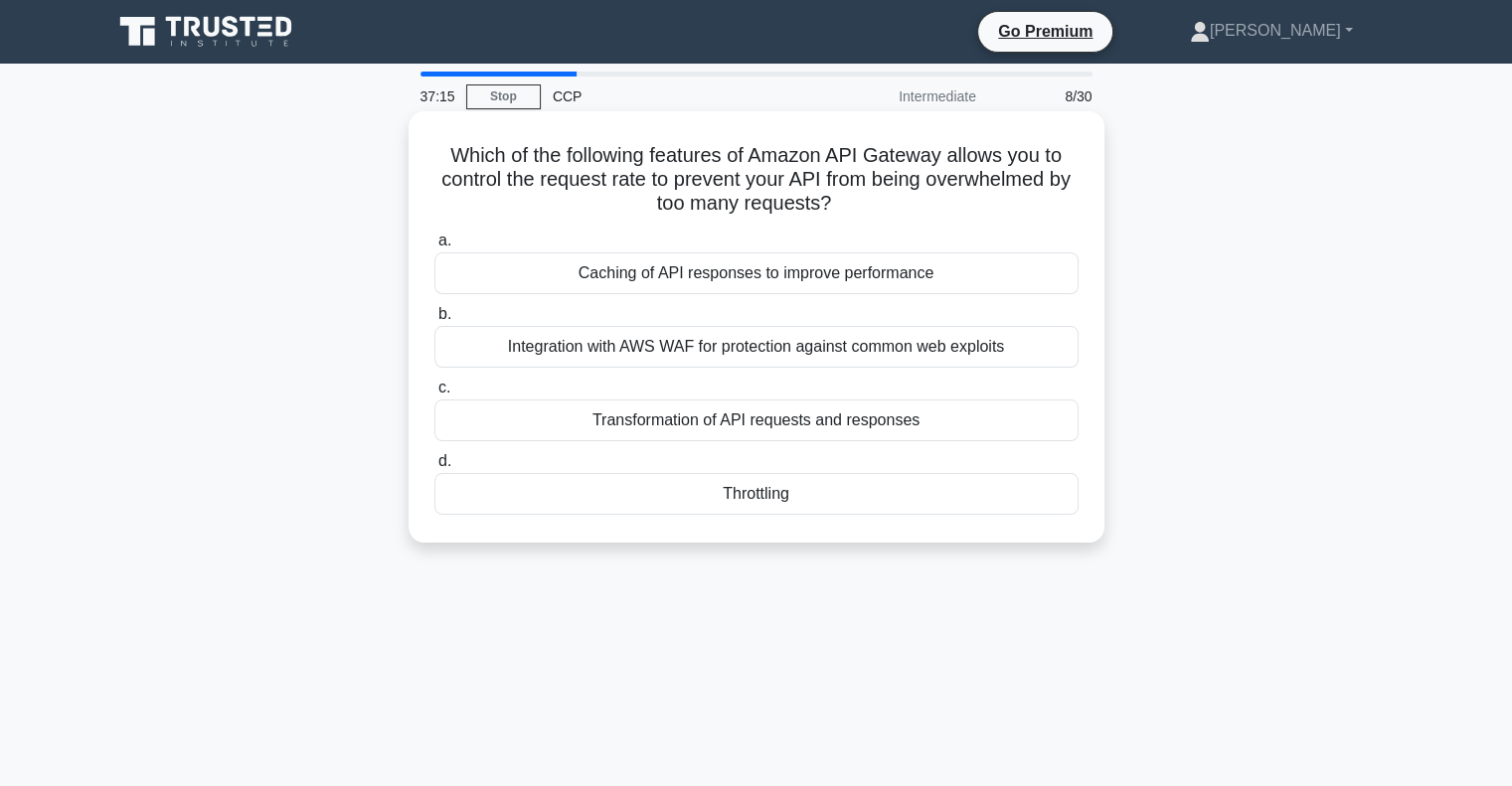 click on "Caching of API responses to improve performance" at bounding box center (756, 273) 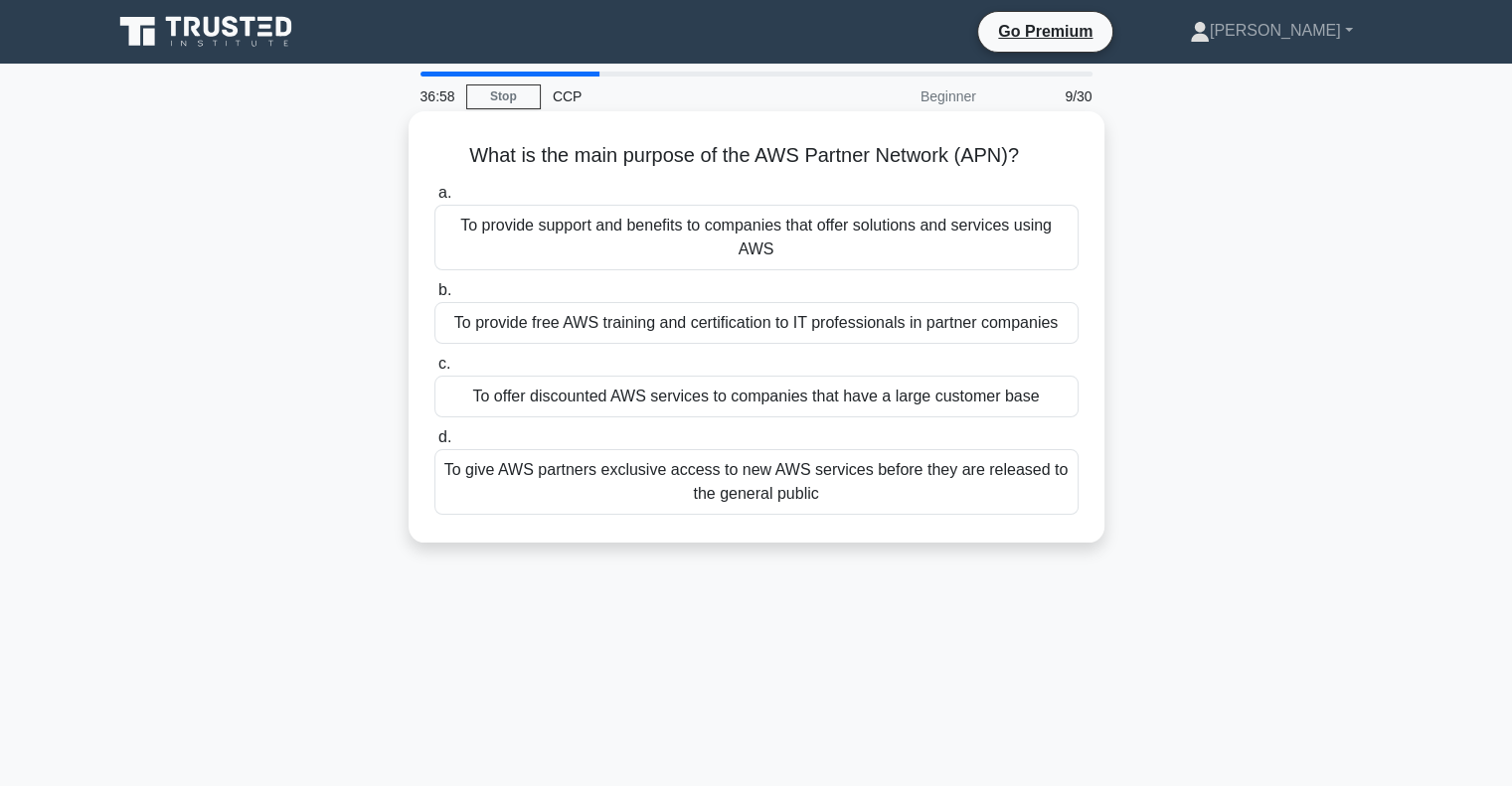 click on "To give AWS partners exclusive access to new AWS services before they are released to the general public" at bounding box center (756, 482) 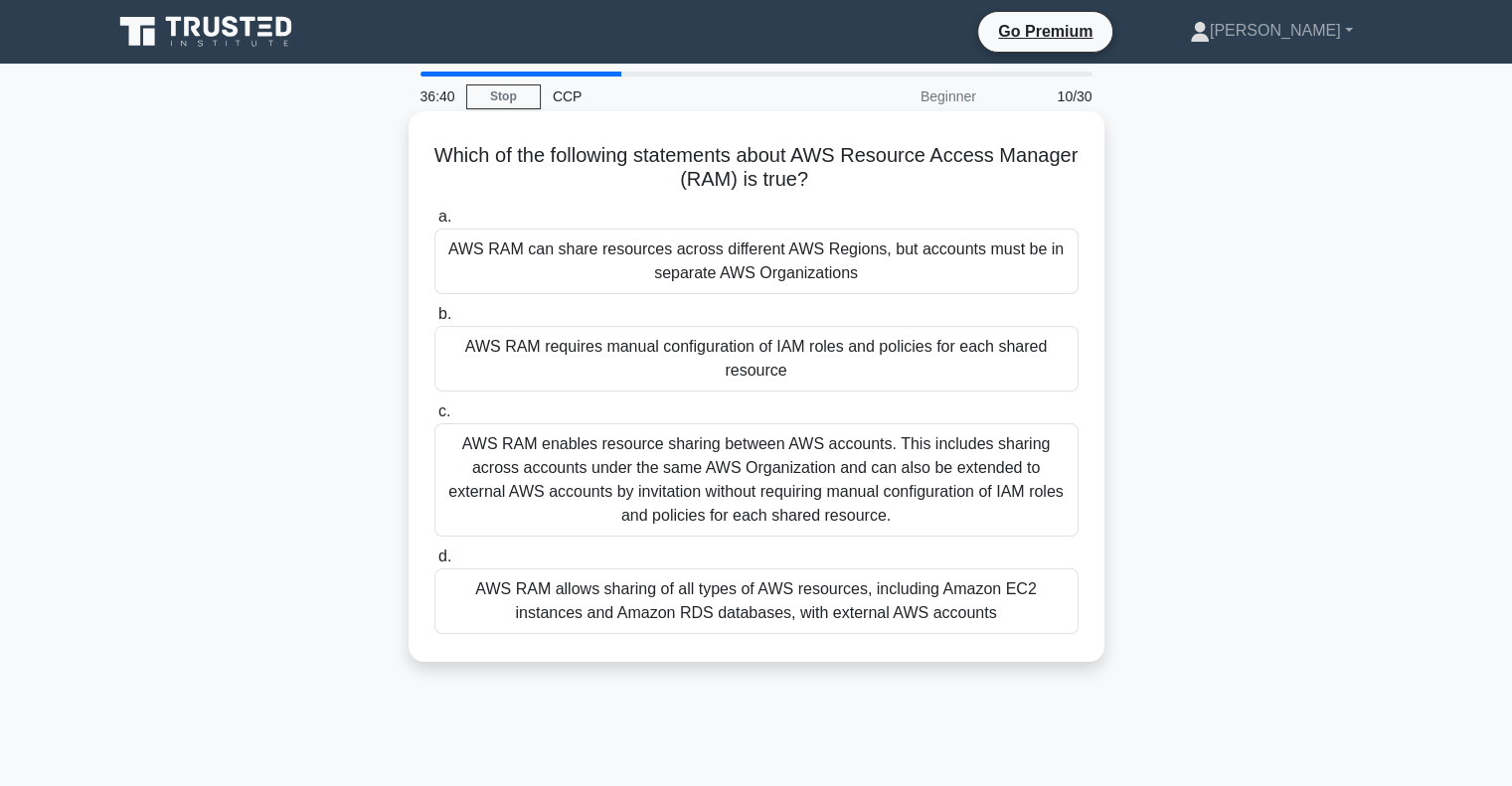 click on "AWS RAM enables resource sharing between AWS accounts. This includes sharing across accounts under the same AWS Organization and can also be extended to external AWS accounts by invitation without requiring manual configuration of IAM roles and policies for each shared resource." at bounding box center [756, 480] 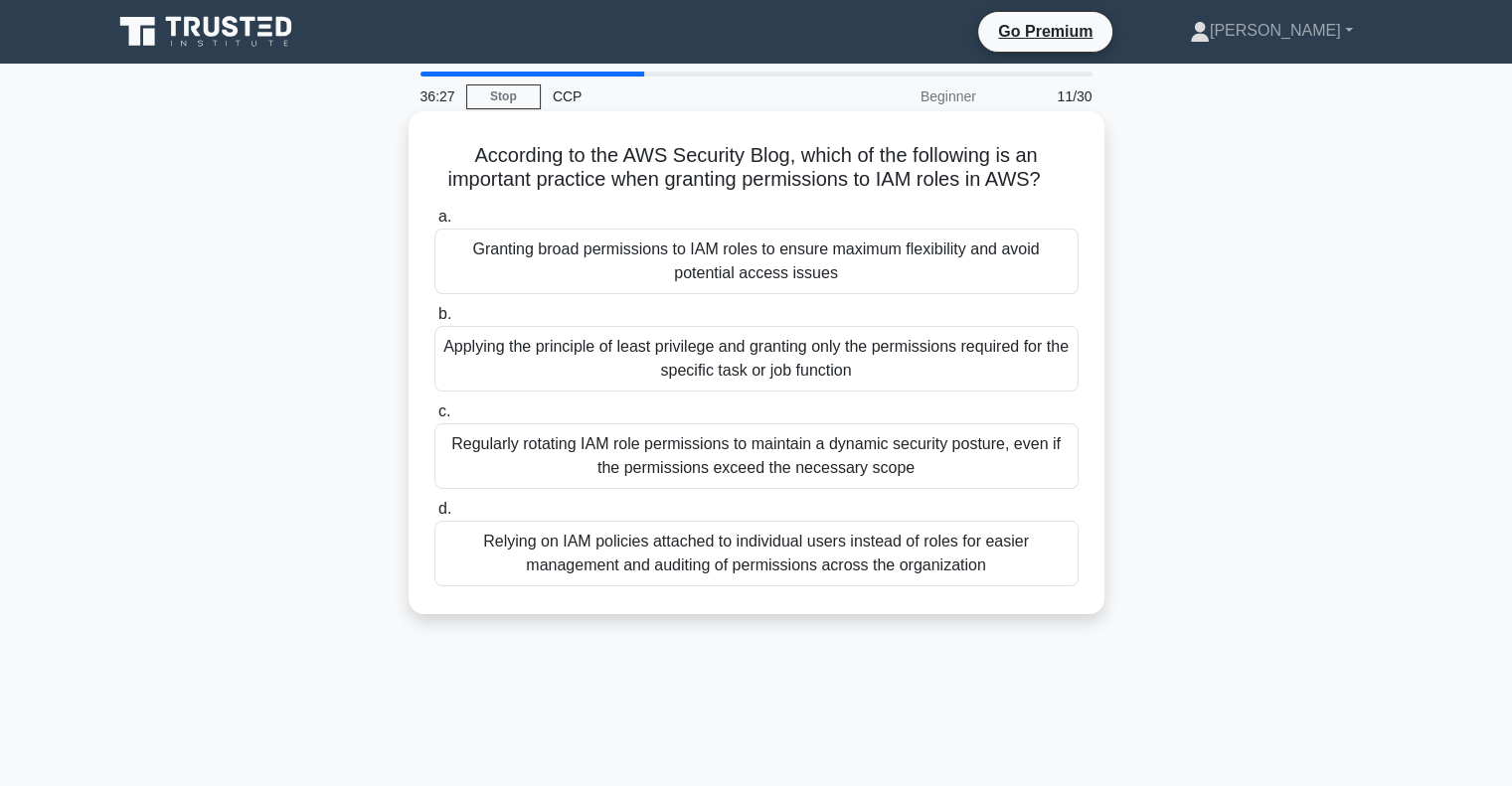 click on "Applying the principle of least privilege and granting only the permissions required for the specific task or job function" at bounding box center (756, 359) 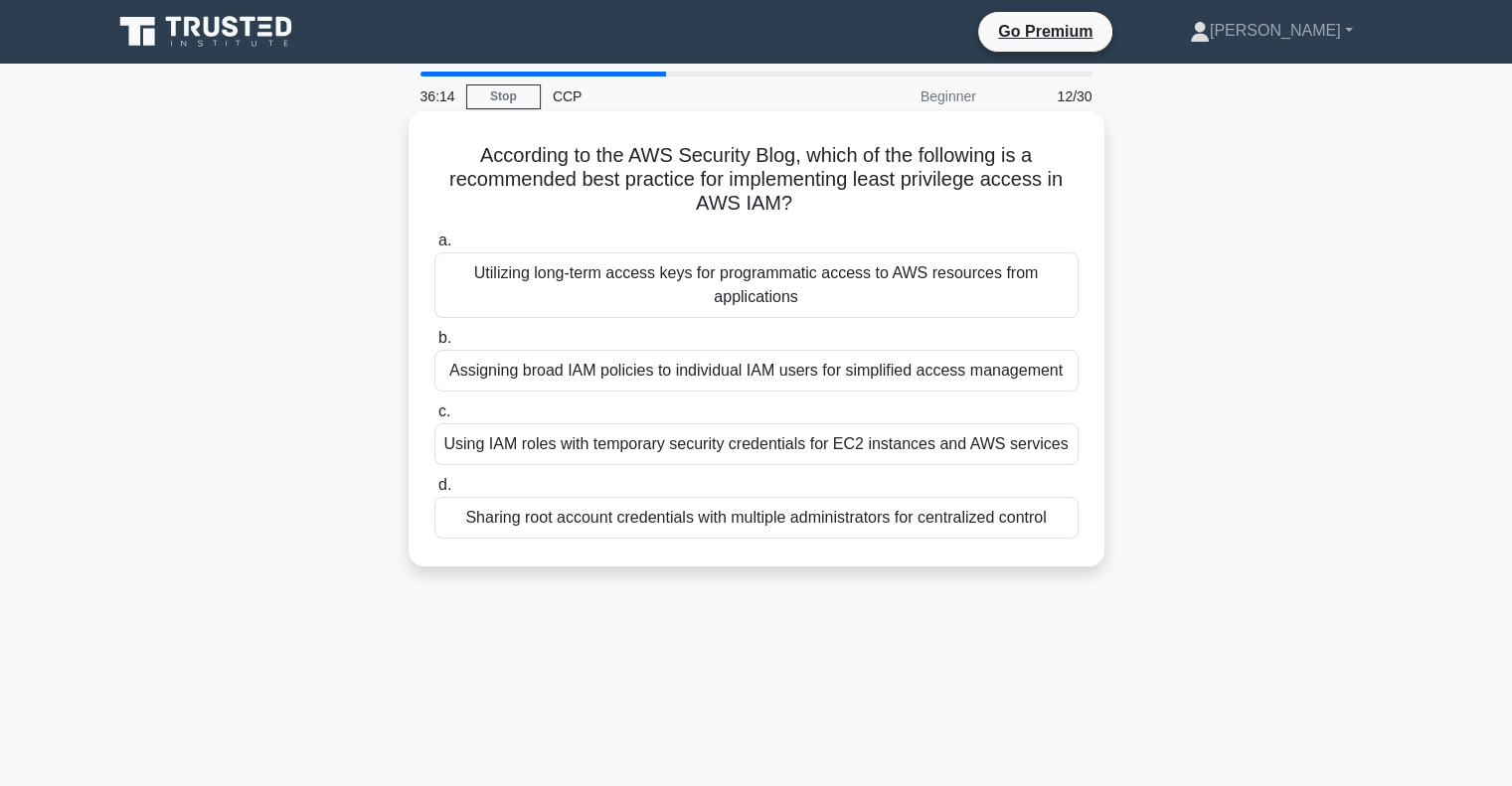 click on "Using IAM roles with temporary security credentials for EC2 instances and AWS services" at bounding box center (756, 444) 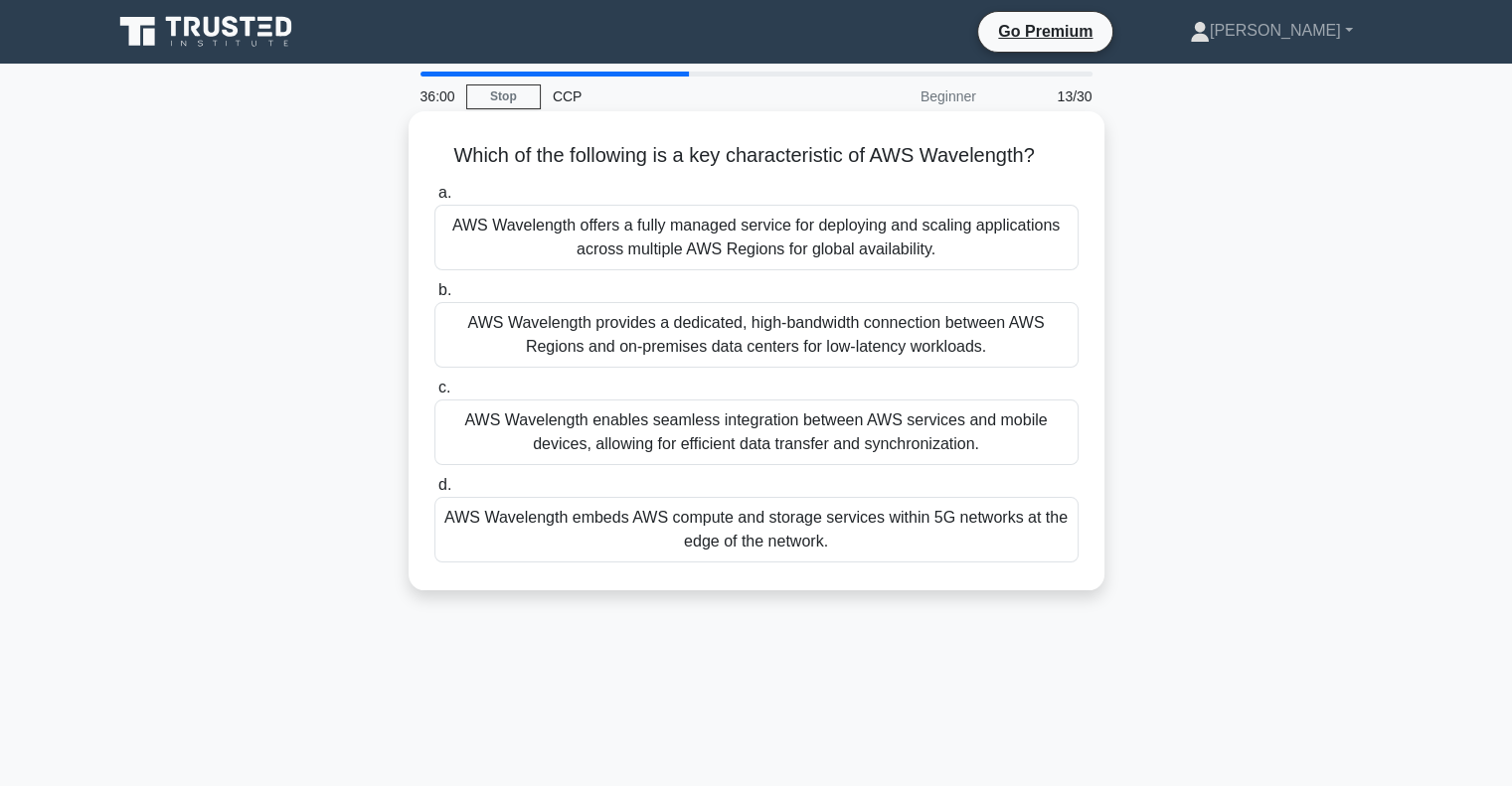 click on "AWS Wavelength provides a dedicated, high-bandwidth connection between AWS Regions and on-premises data centers for low-latency workloads." at bounding box center (756, 335) 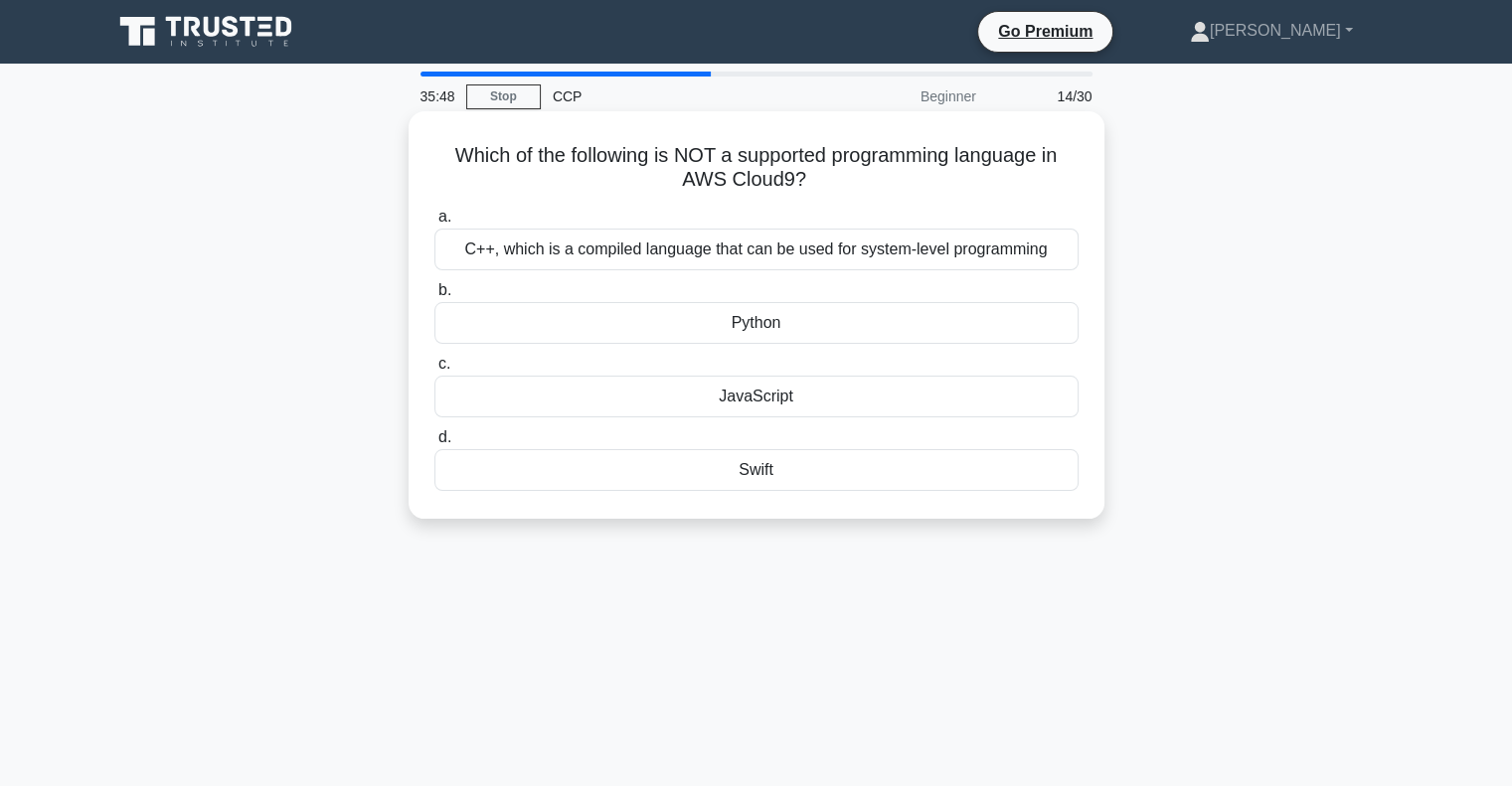 click on "C++, which is a compiled language that can be used for system-level programming" at bounding box center (756, 249) 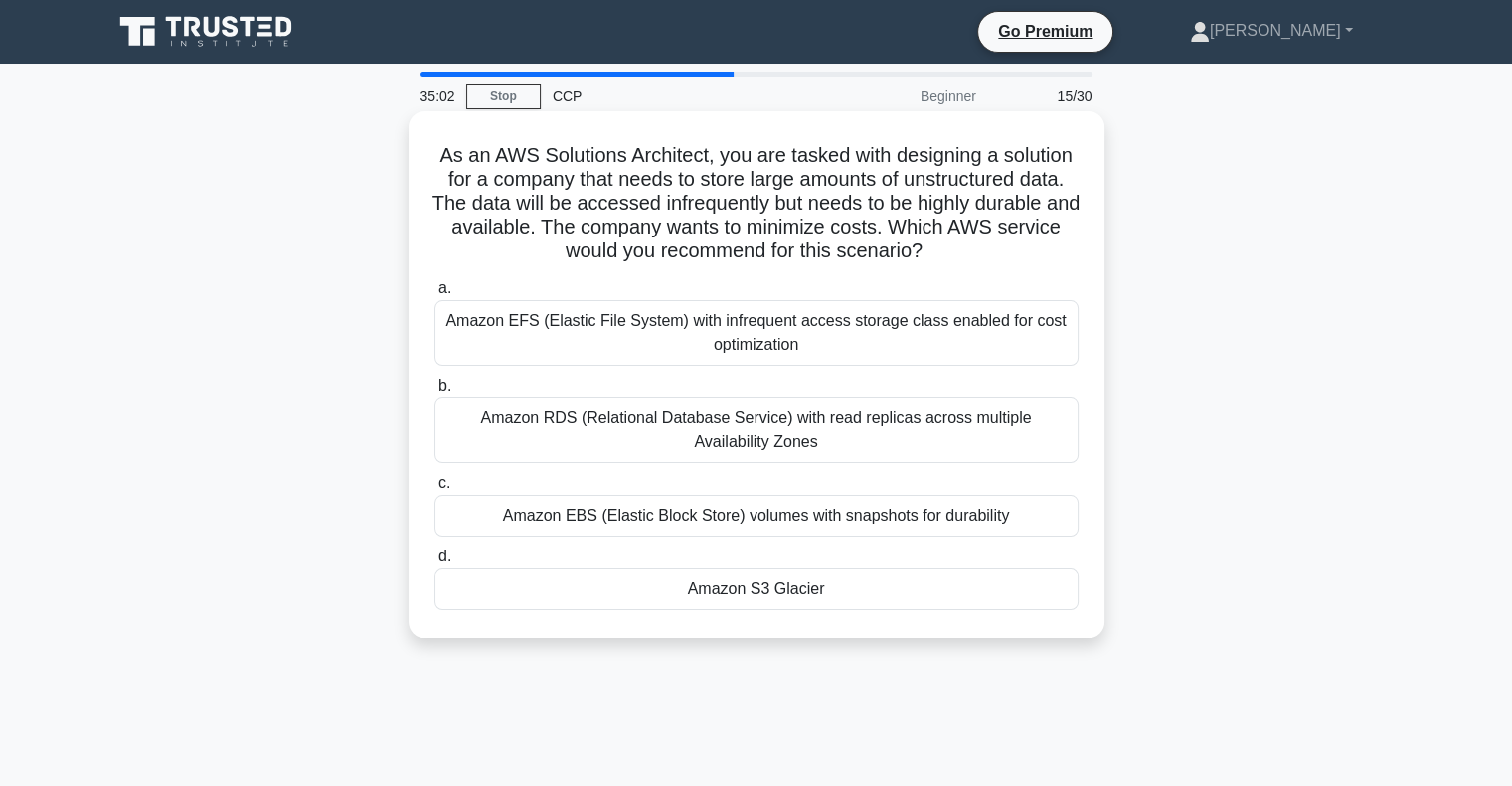 click on "Amazon EBS (Elastic Block Store) volumes with snapshots for durability" at bounding box center [756, 516] 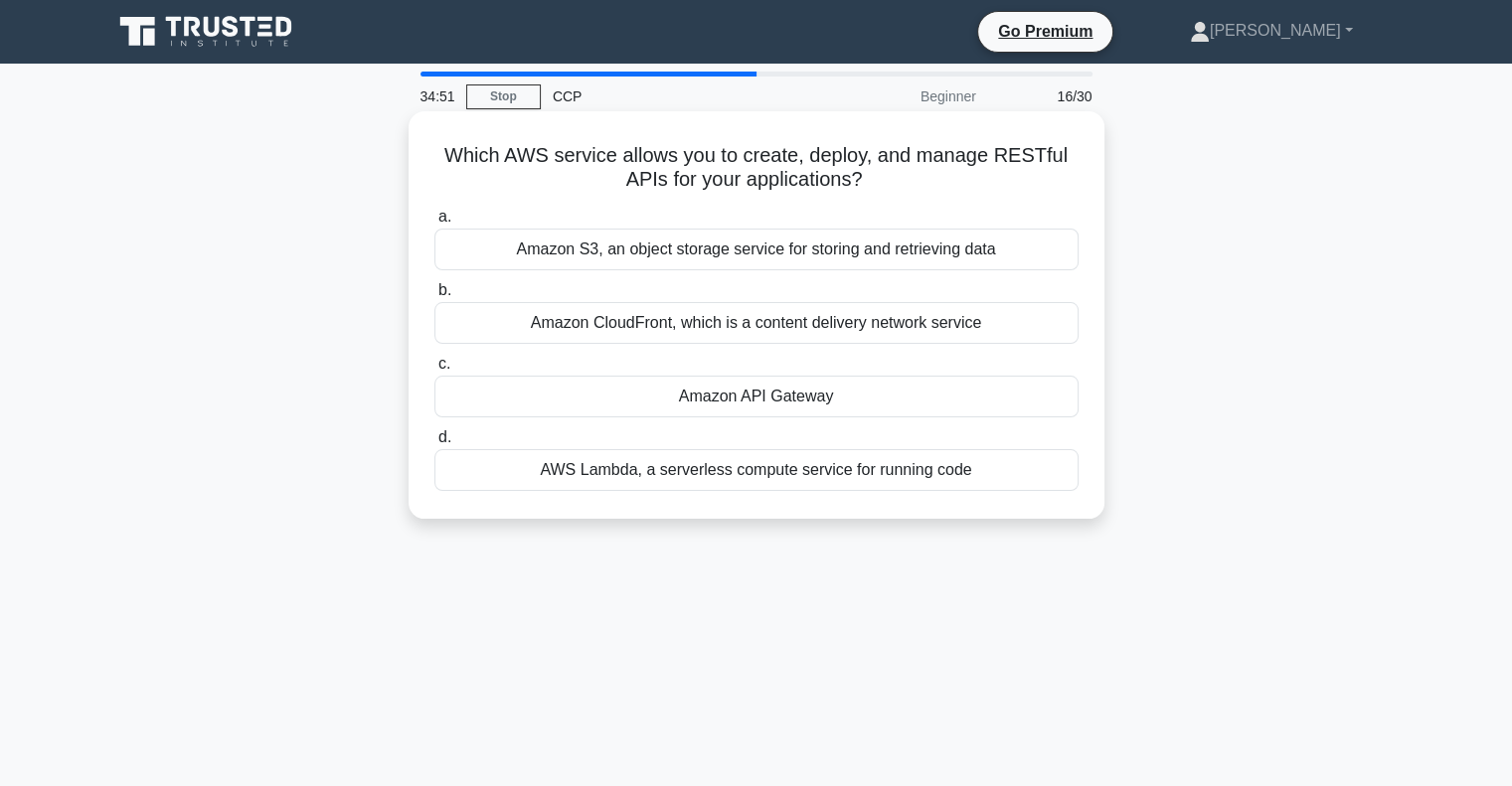 click on "Amazon API Gateway" at bounding box center (756, 396) 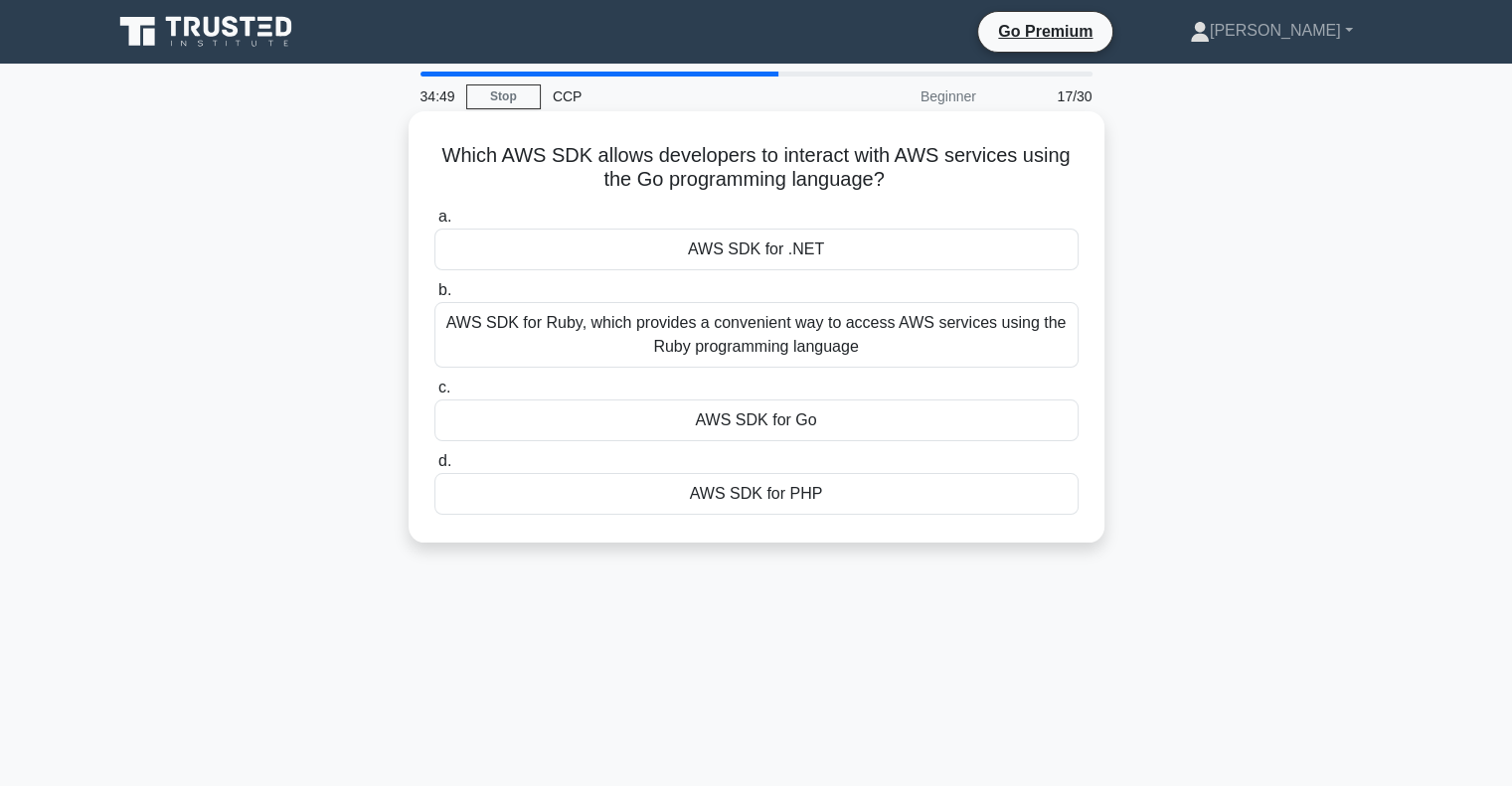 click on "AWS SDK for Go" at bounding box center [756, 420] 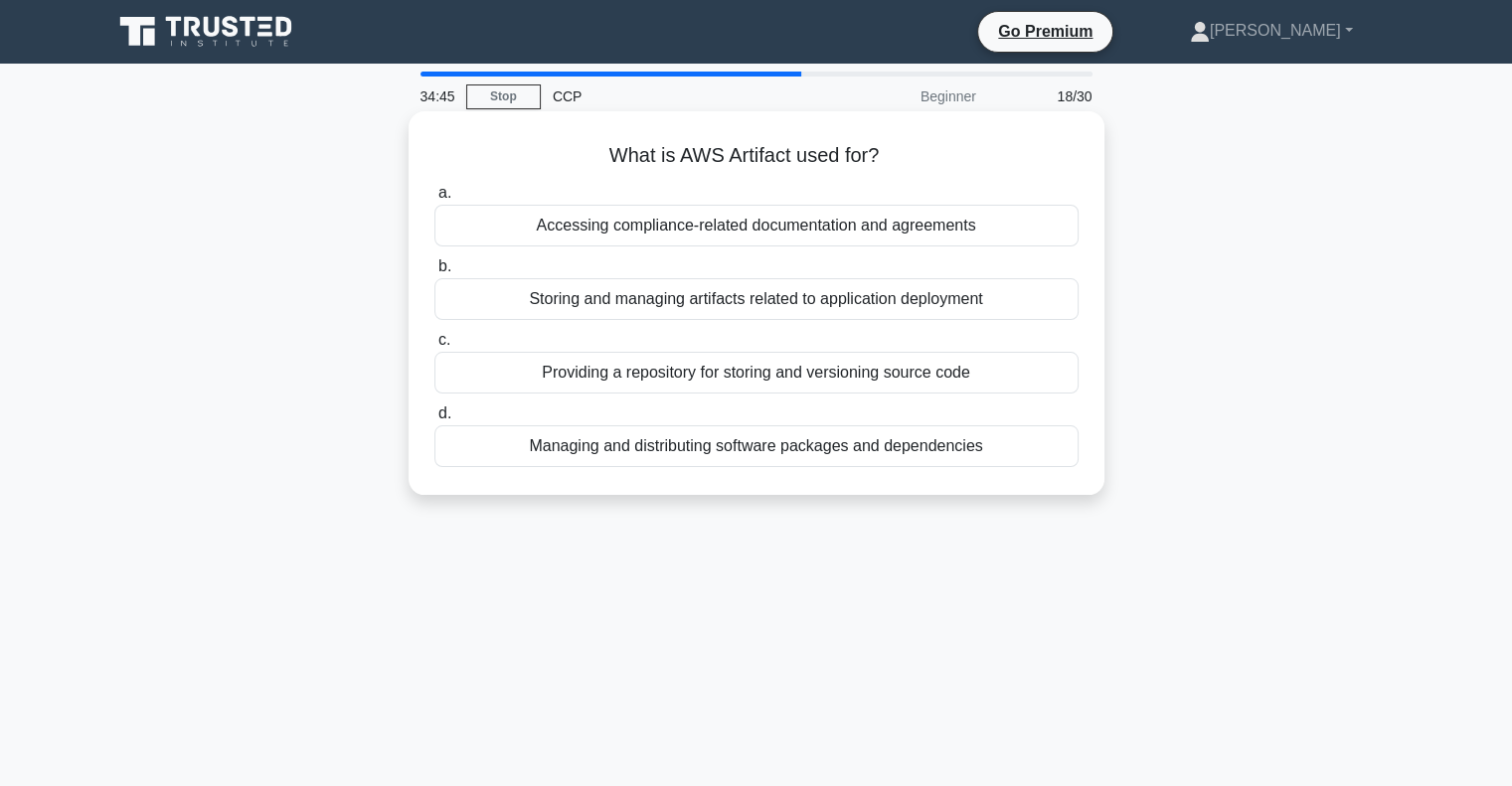 click on "Accessing compliance-related documentation and agreements" at bounding box center [756, 226] 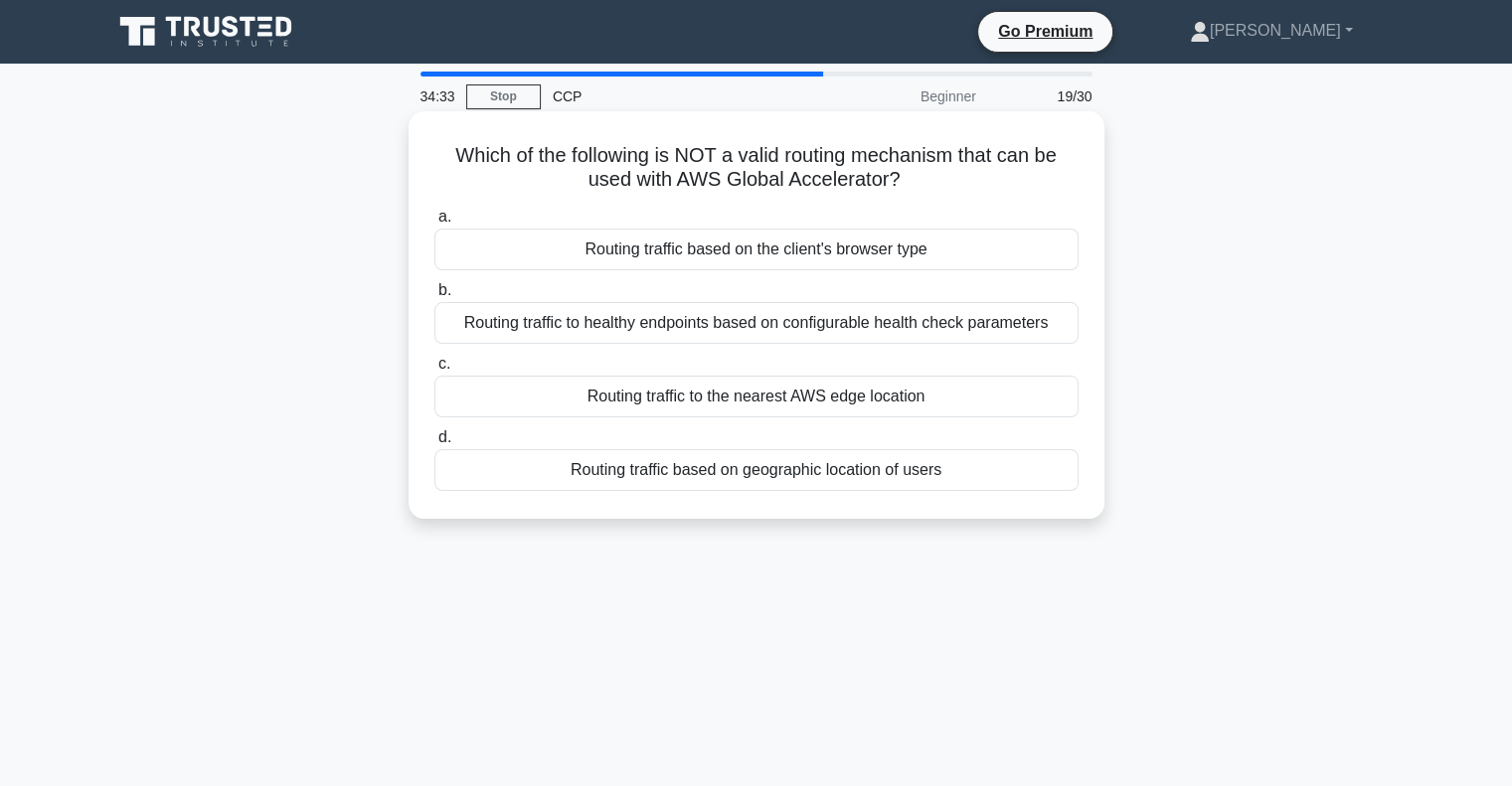 click on "Routing traffic based on the client's browser type" at bounding box center [756, 249] 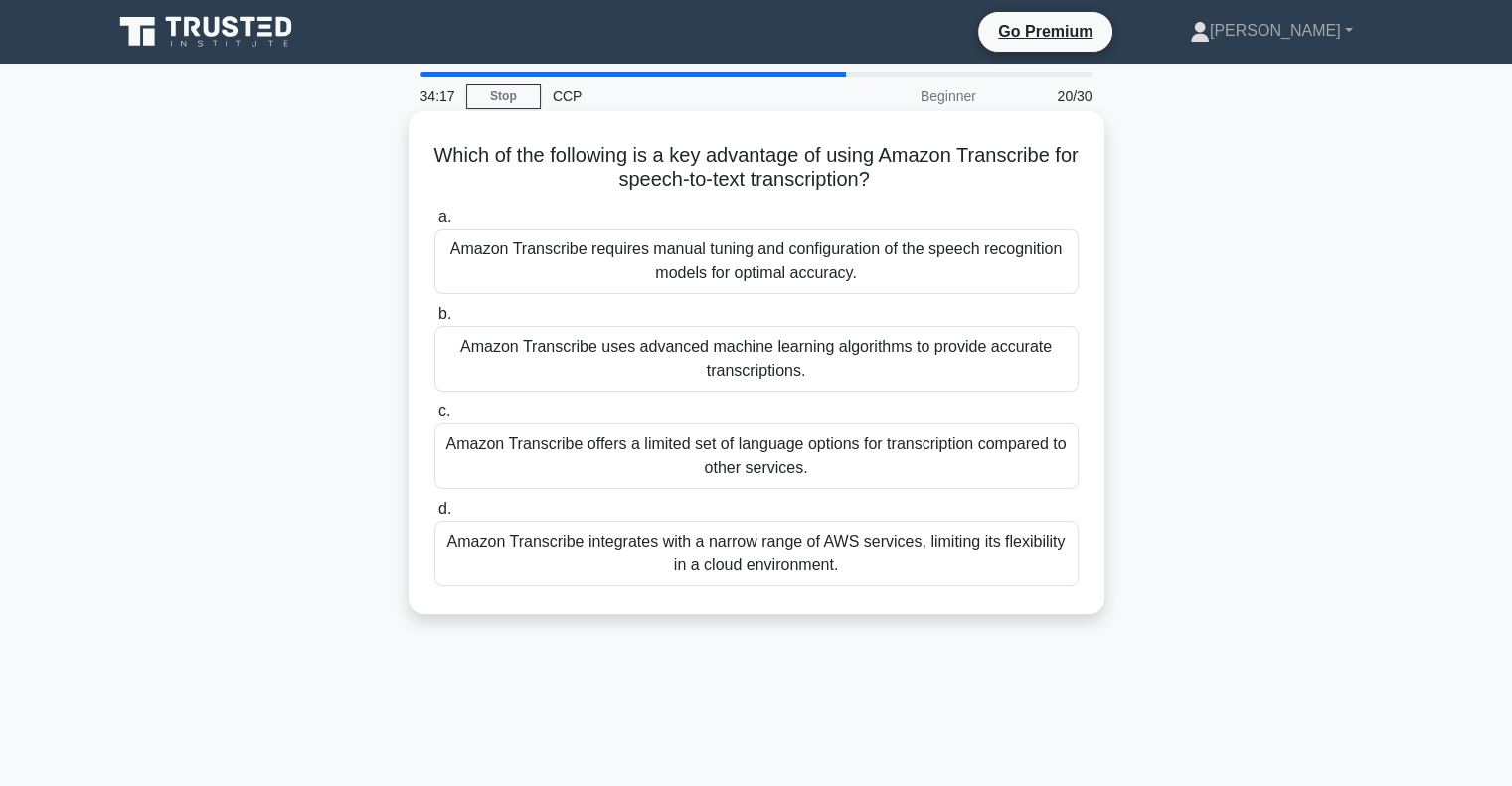 click on "Amazon Transcribe uses advanced machine learning algorithms to provide accurate transcriptions." at bounding box center [756, 359] 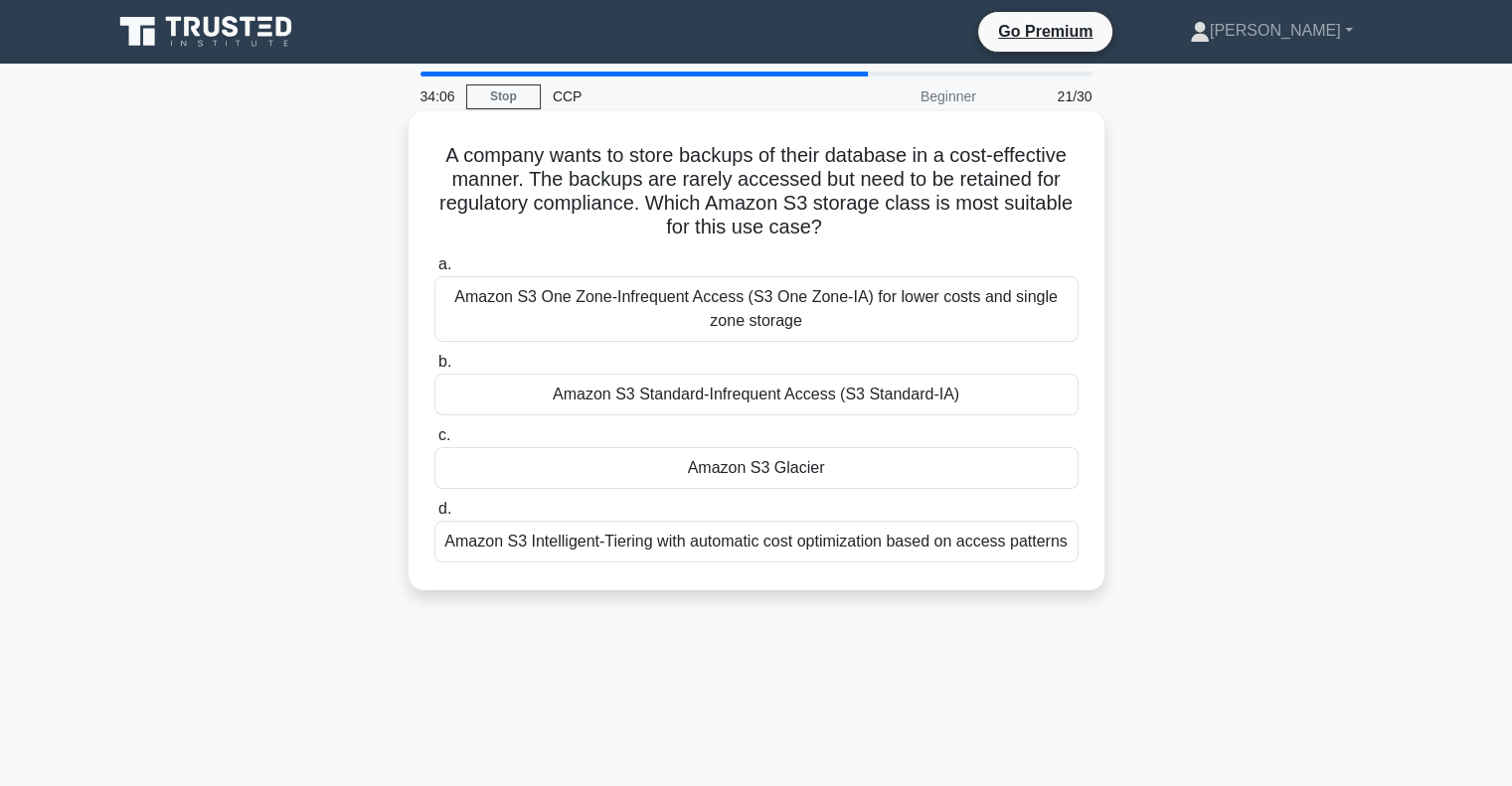 click on "Amazon S3 Standard-Infrequent Access (S3 Standard-IA)" at bounding box center [756, 394] 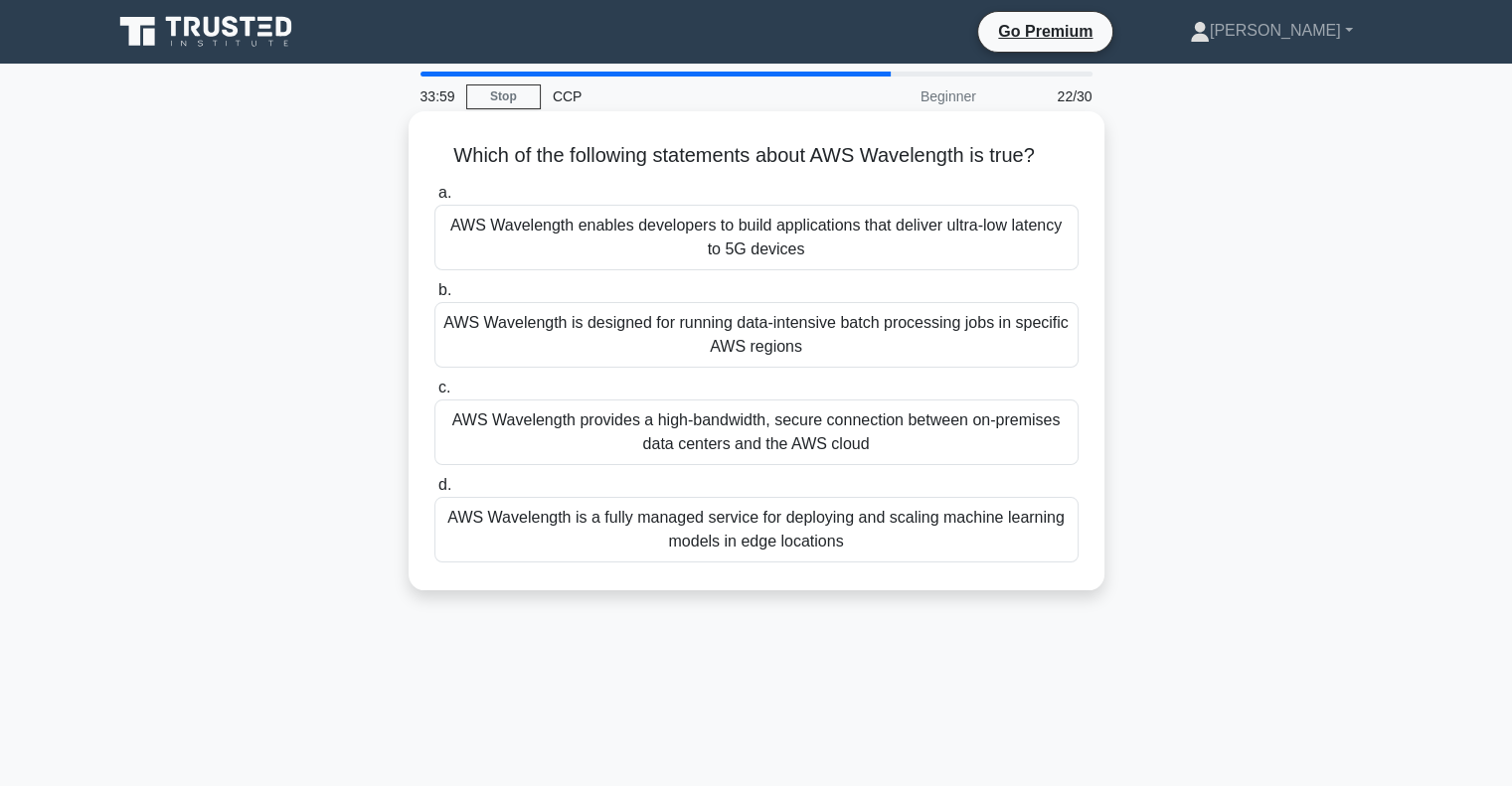 click on "AWS Wavelength provides a high-bandwidth, secure connection between on-premises data centers and the AWS cloud" at bounding box center (756, 432) 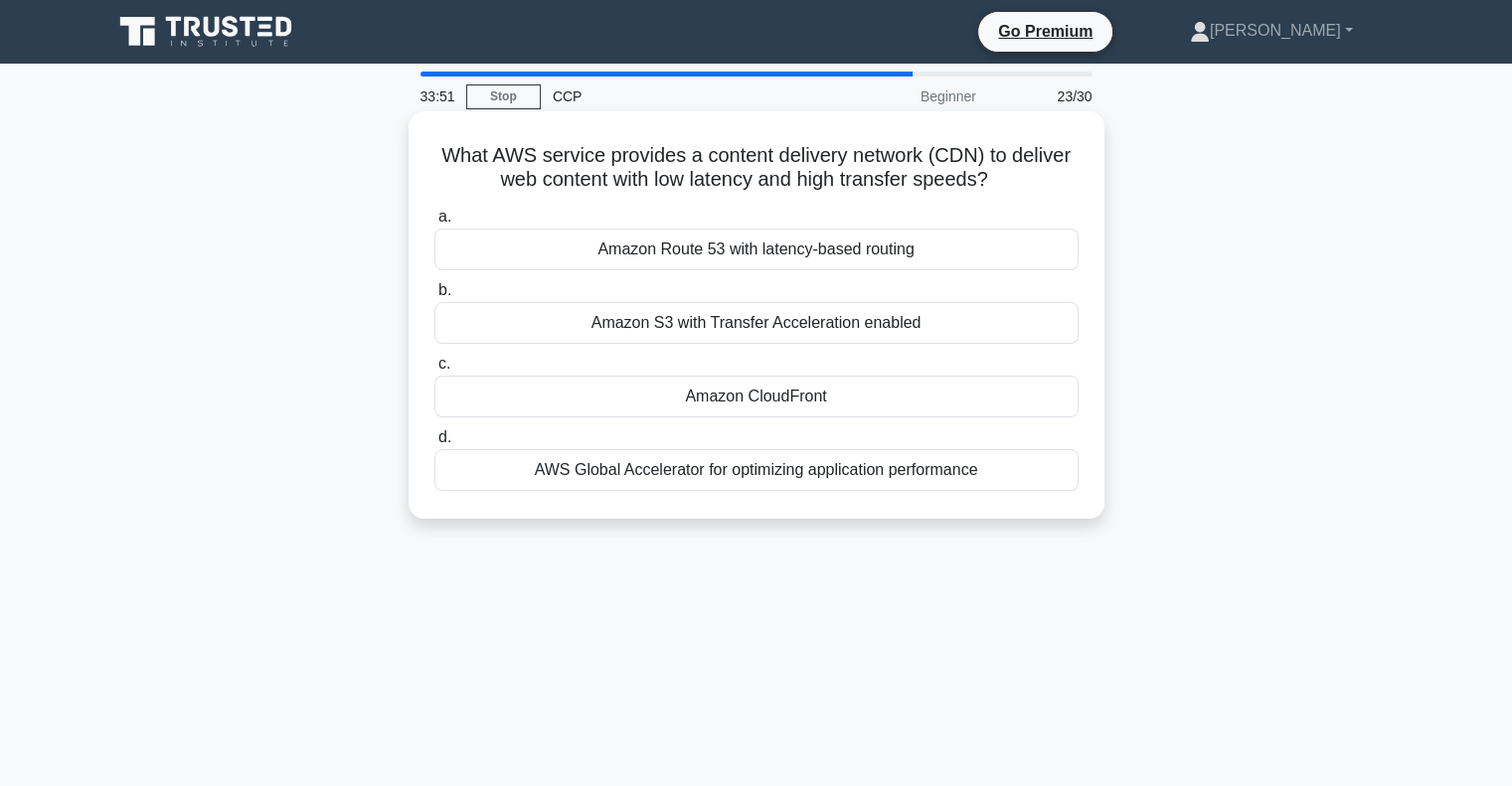 click on "Amazon Route 53 with latency-based routing" at bounding box center [756, 249] 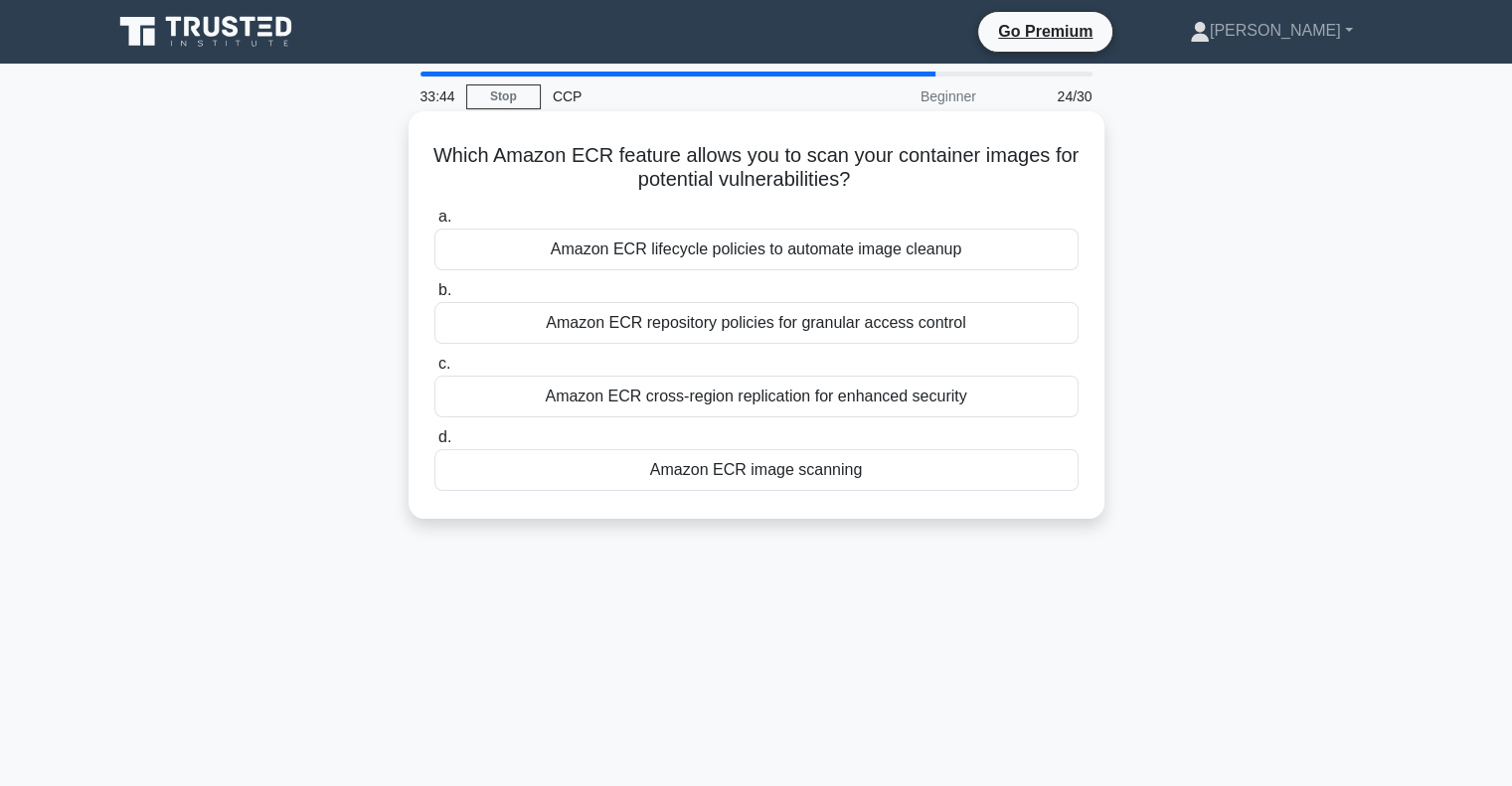 click on "Amazon ECR image scanning" at bounding box center (756, 470) 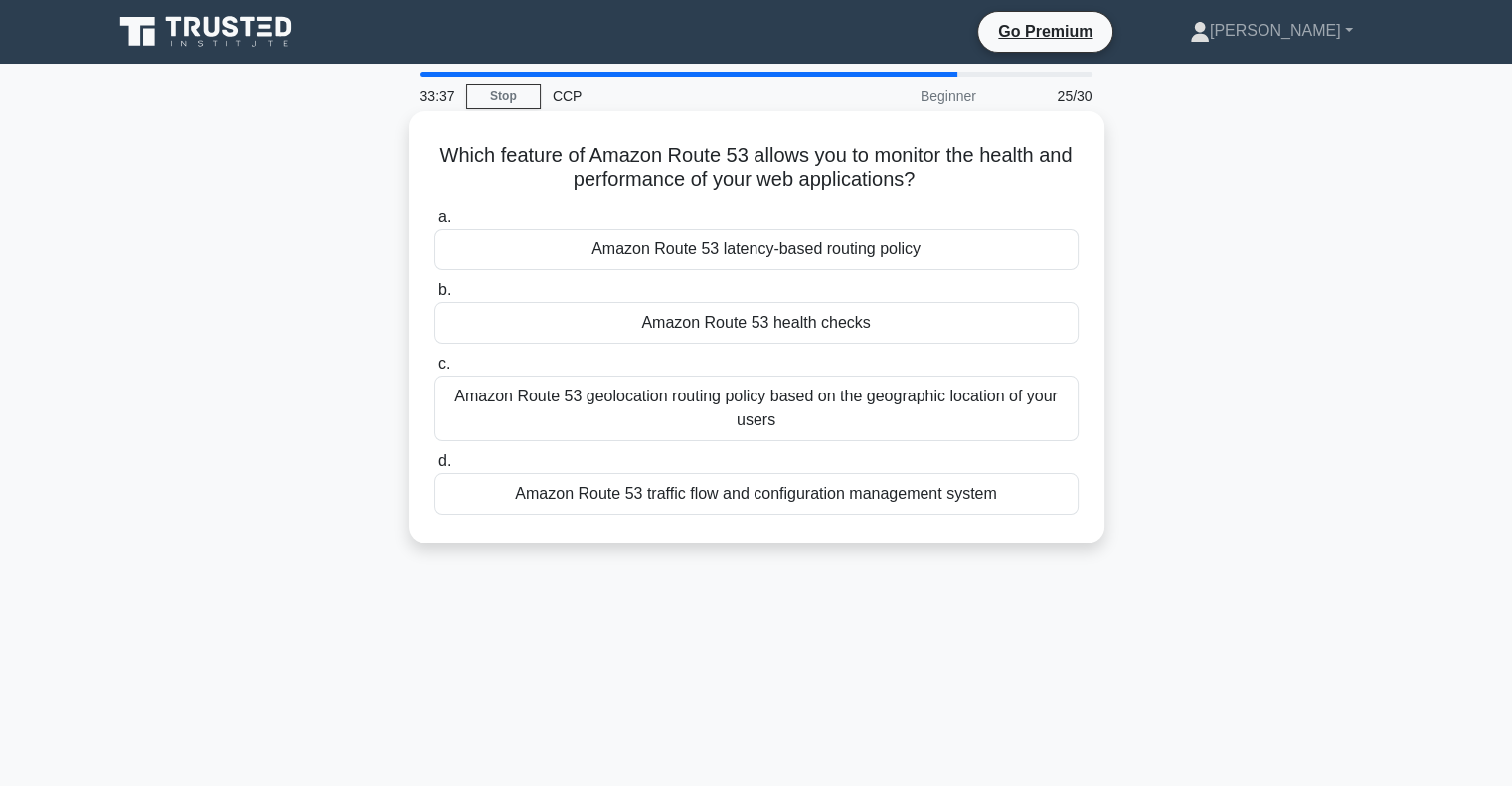 click on "Amazon Route 53 health checks" at bounding box center (756, 323) 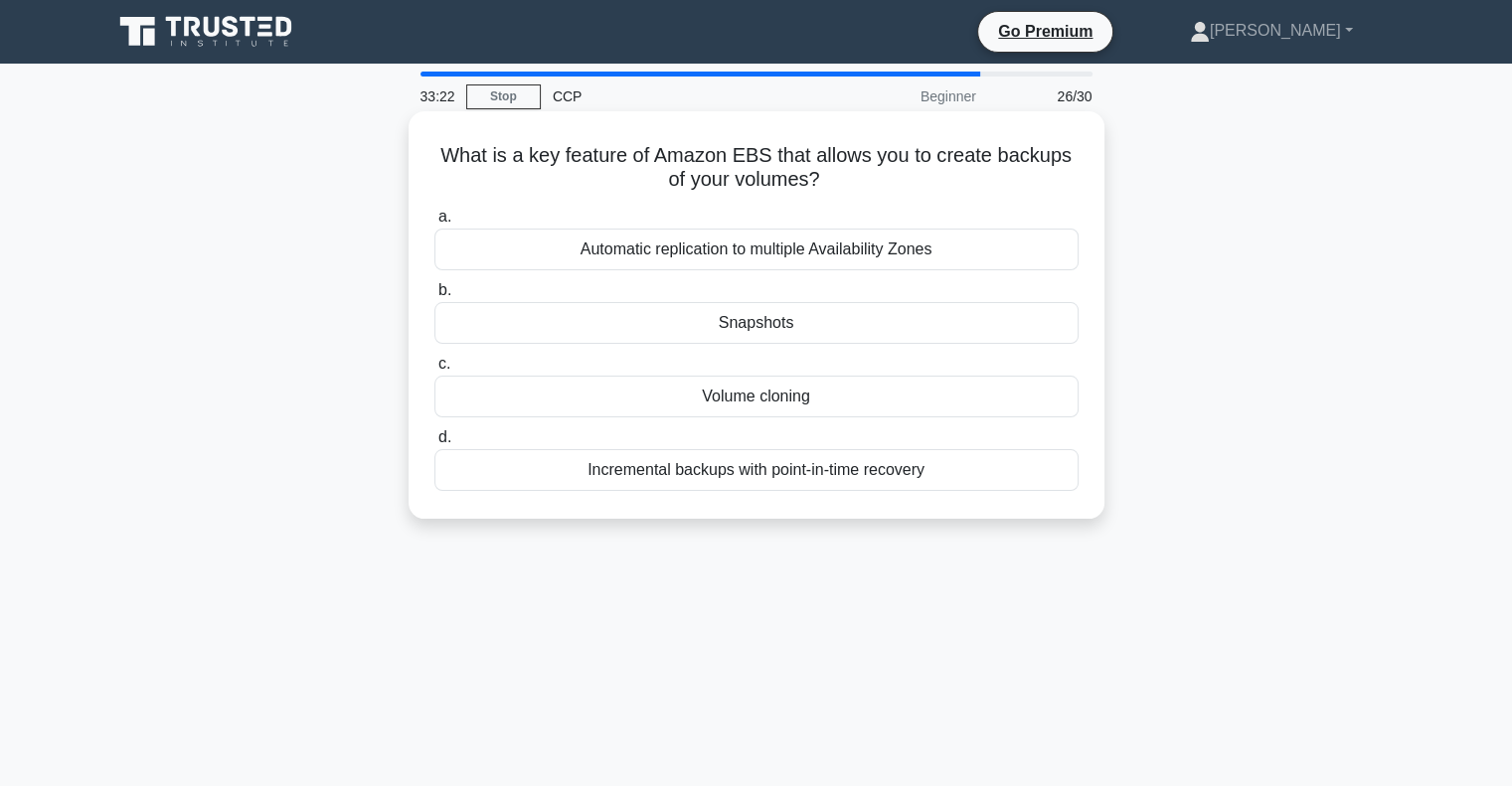 click on "Automatic replication to multiple Availability Zones" at bounding box center [756, 249] 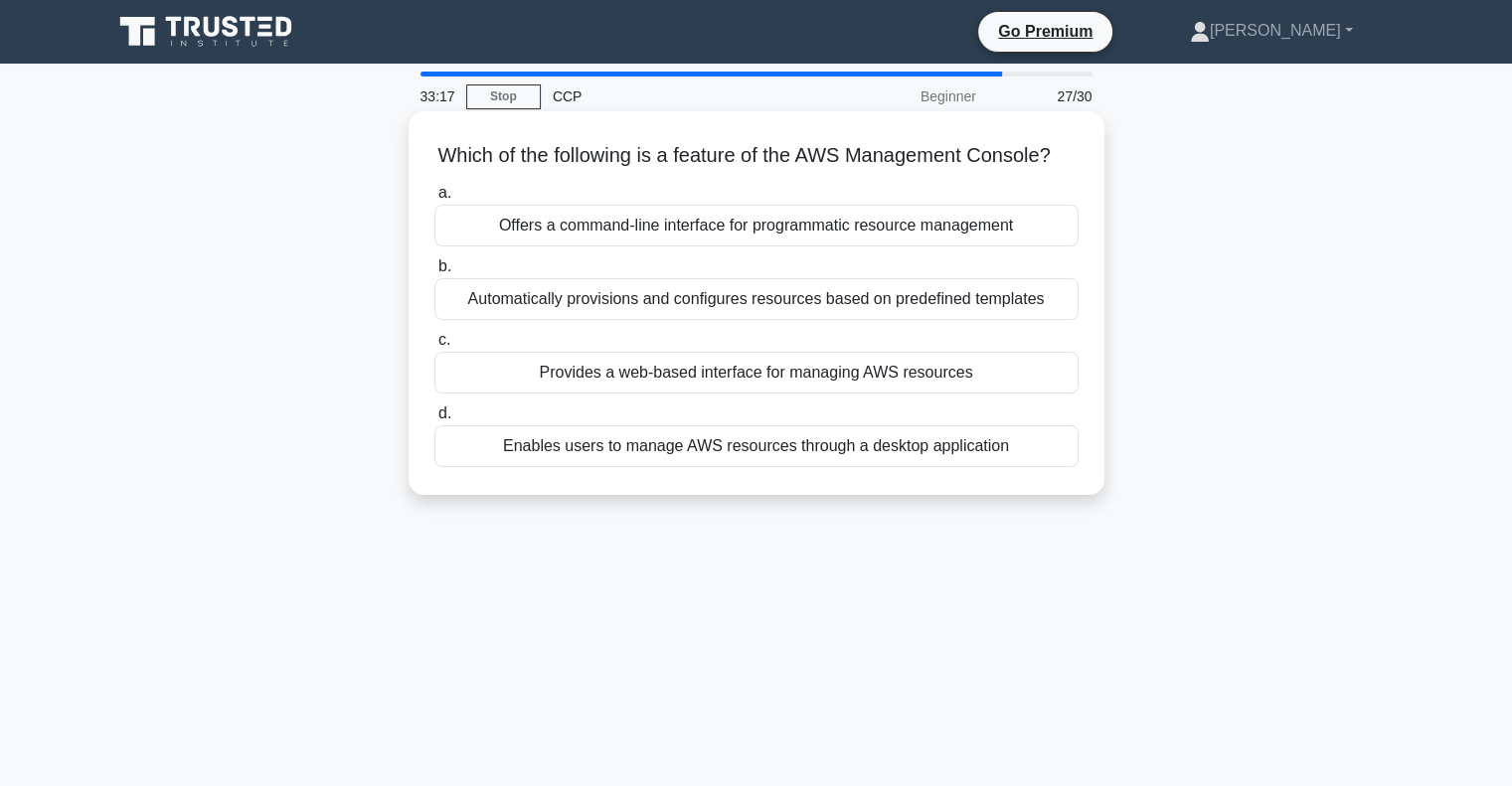 click on "Offers a command-line interface for programmatic resource management" at bounding box center (756, 226) 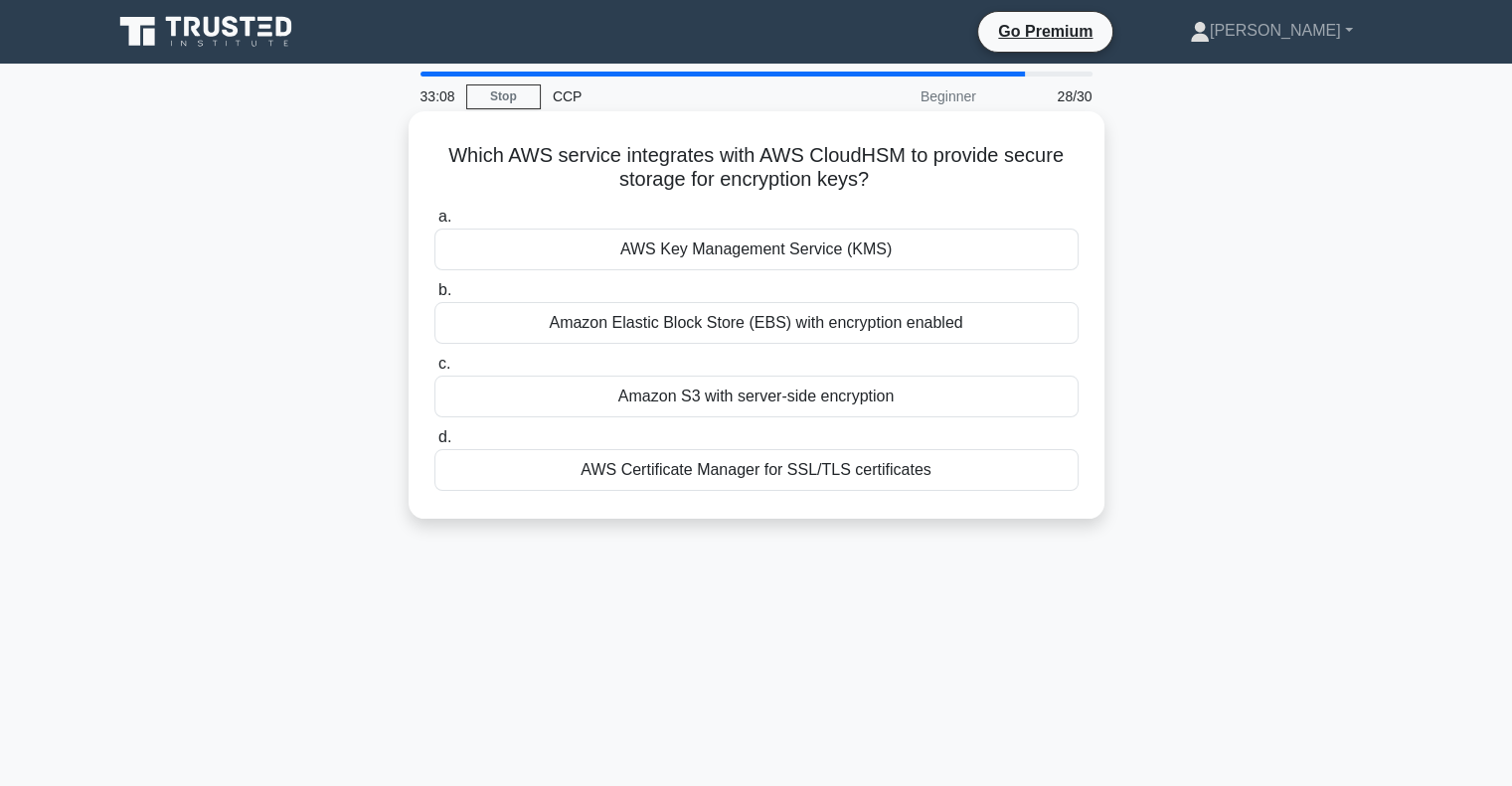 click on "Amazon S3 with server-side encryption" at bounding box center (756, 396) 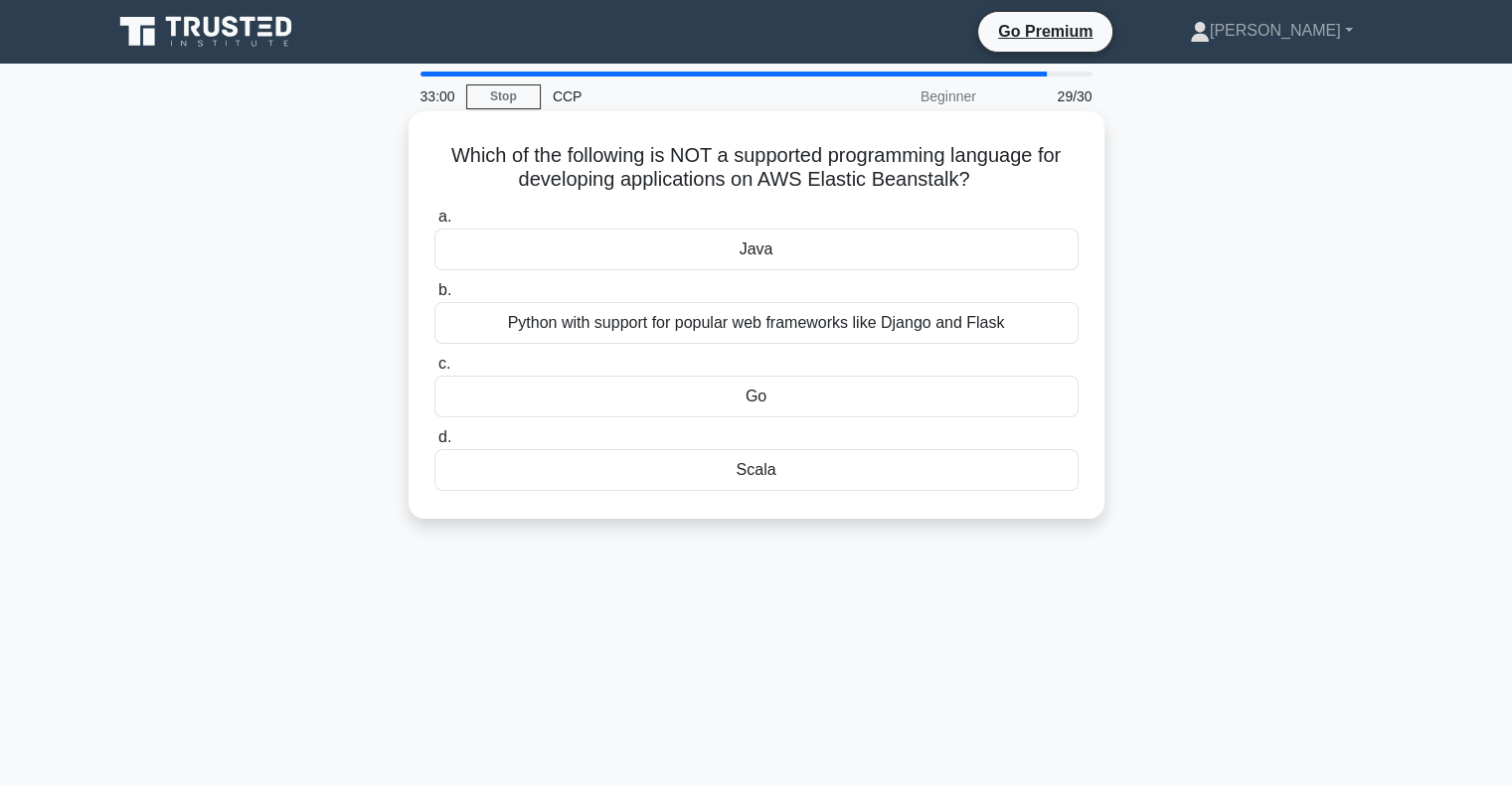click on "Scala" at bounding box center [756, 470] 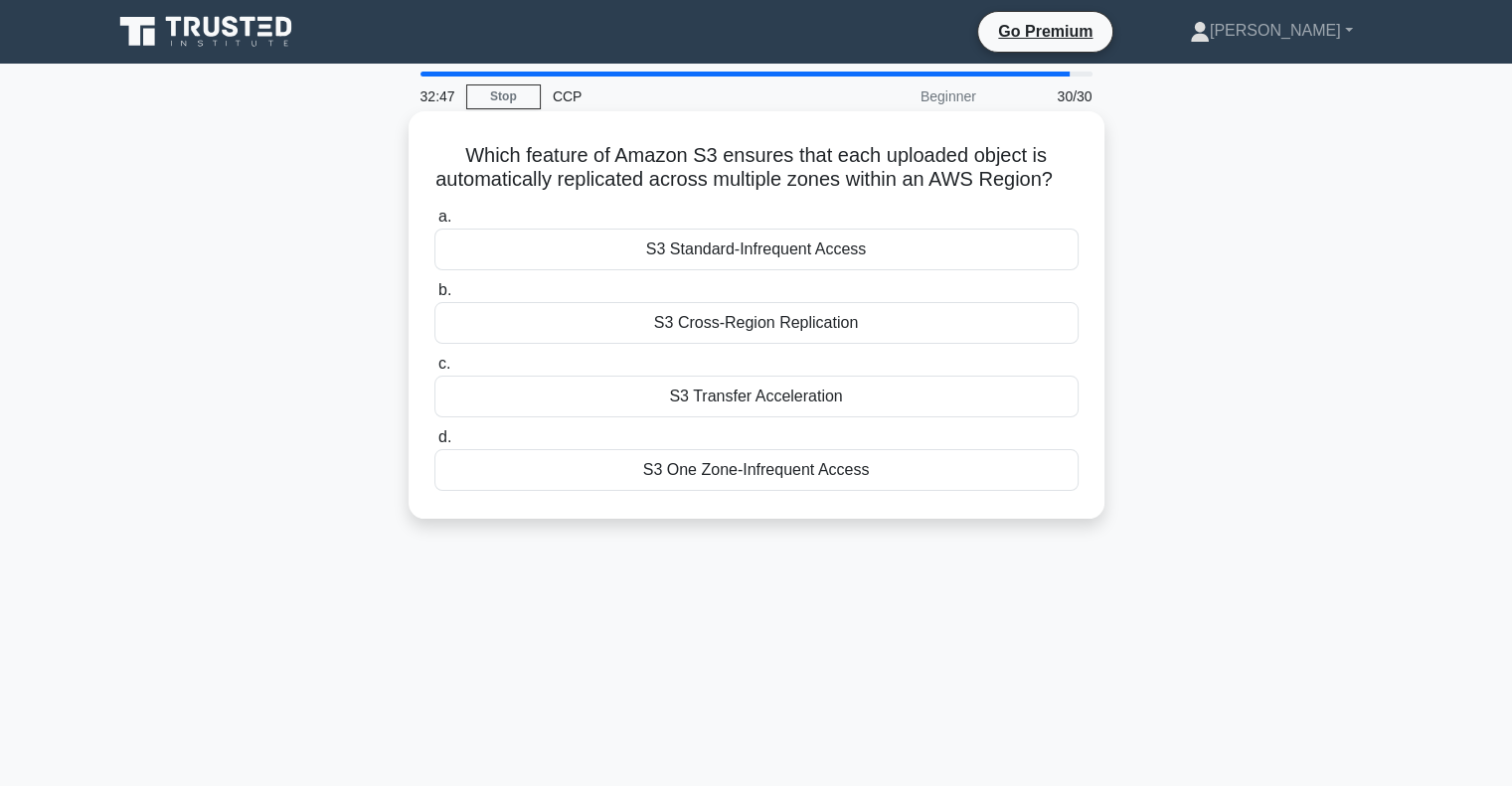 click on "S3 Cross-Region Replication" at bounding box center (756, 323) 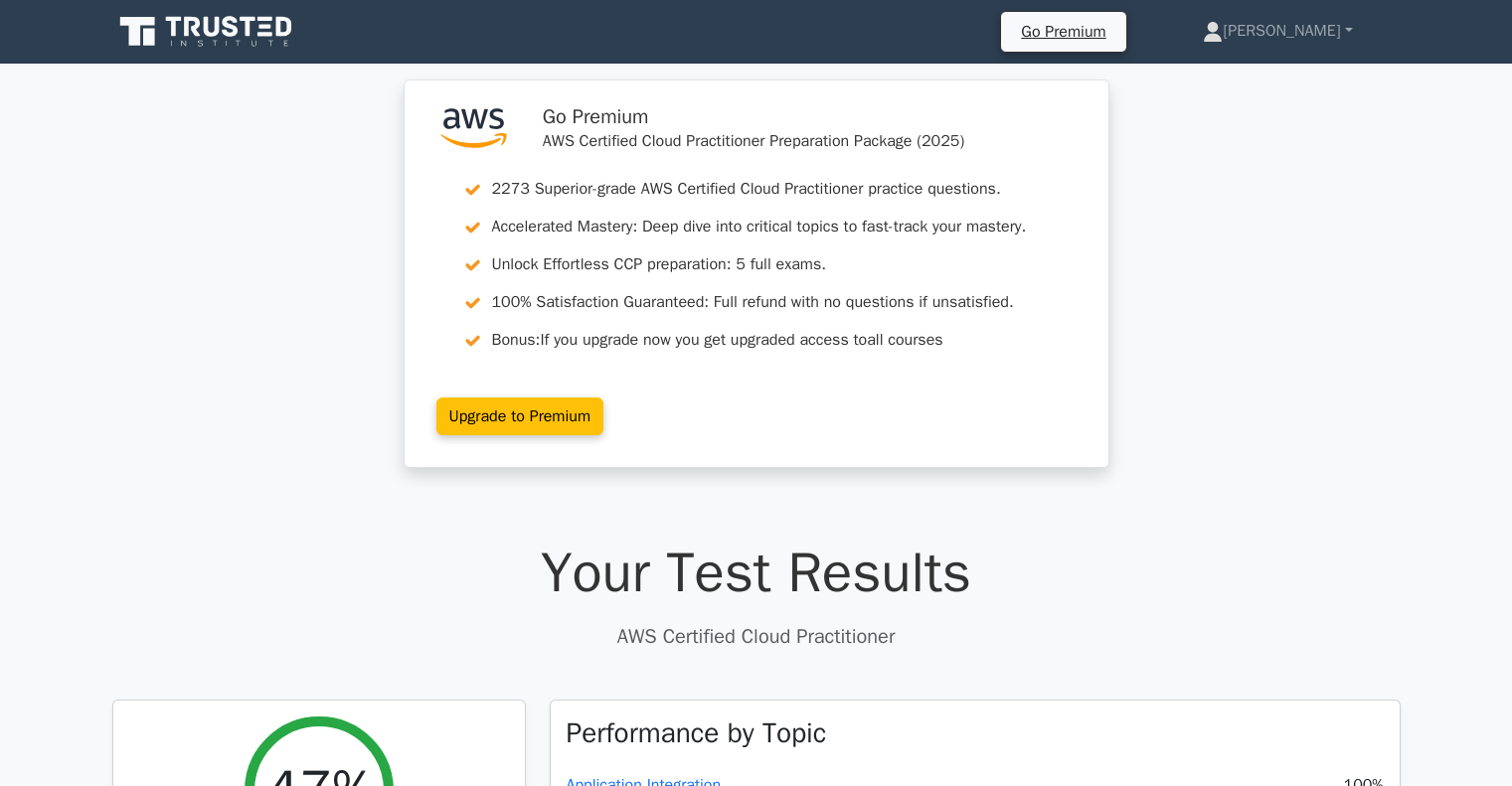 scroll, scrollTop: 0, scrollLeft: 0, axis: both 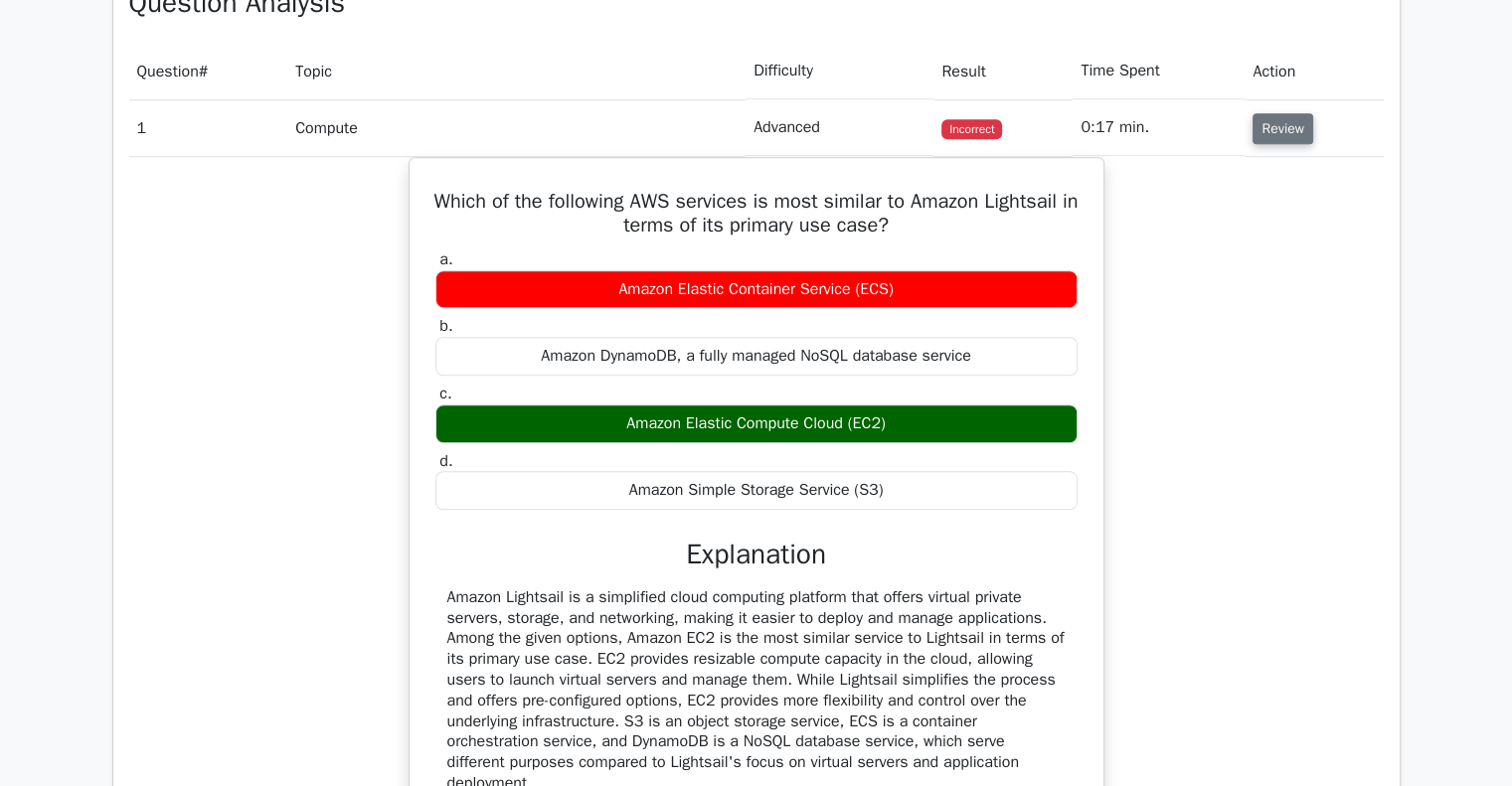 click on "Review" at bounding box center [1282, 128] 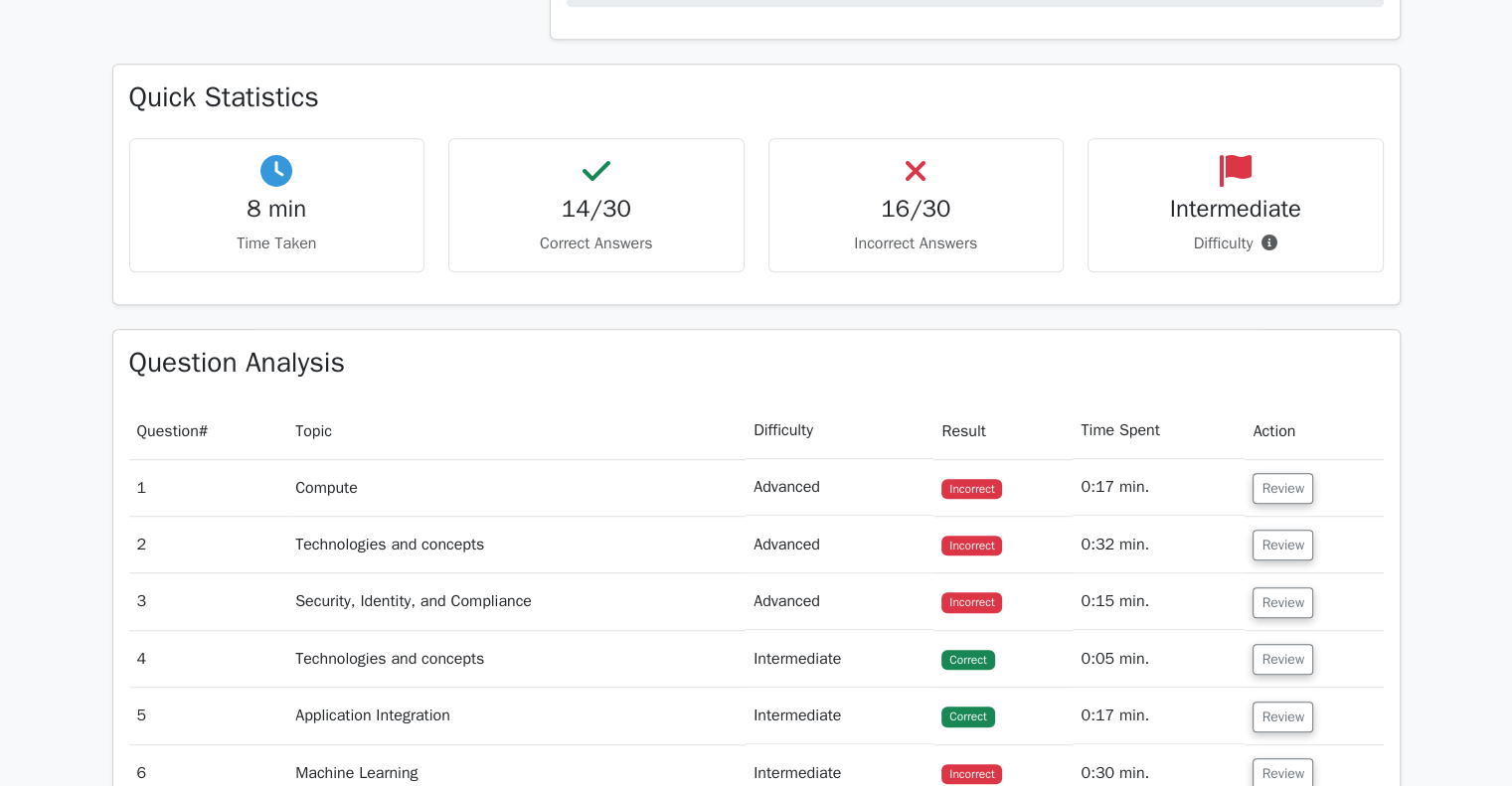 scroll, scrollTop: 1286, scrollLeft: 0, axis: vertical 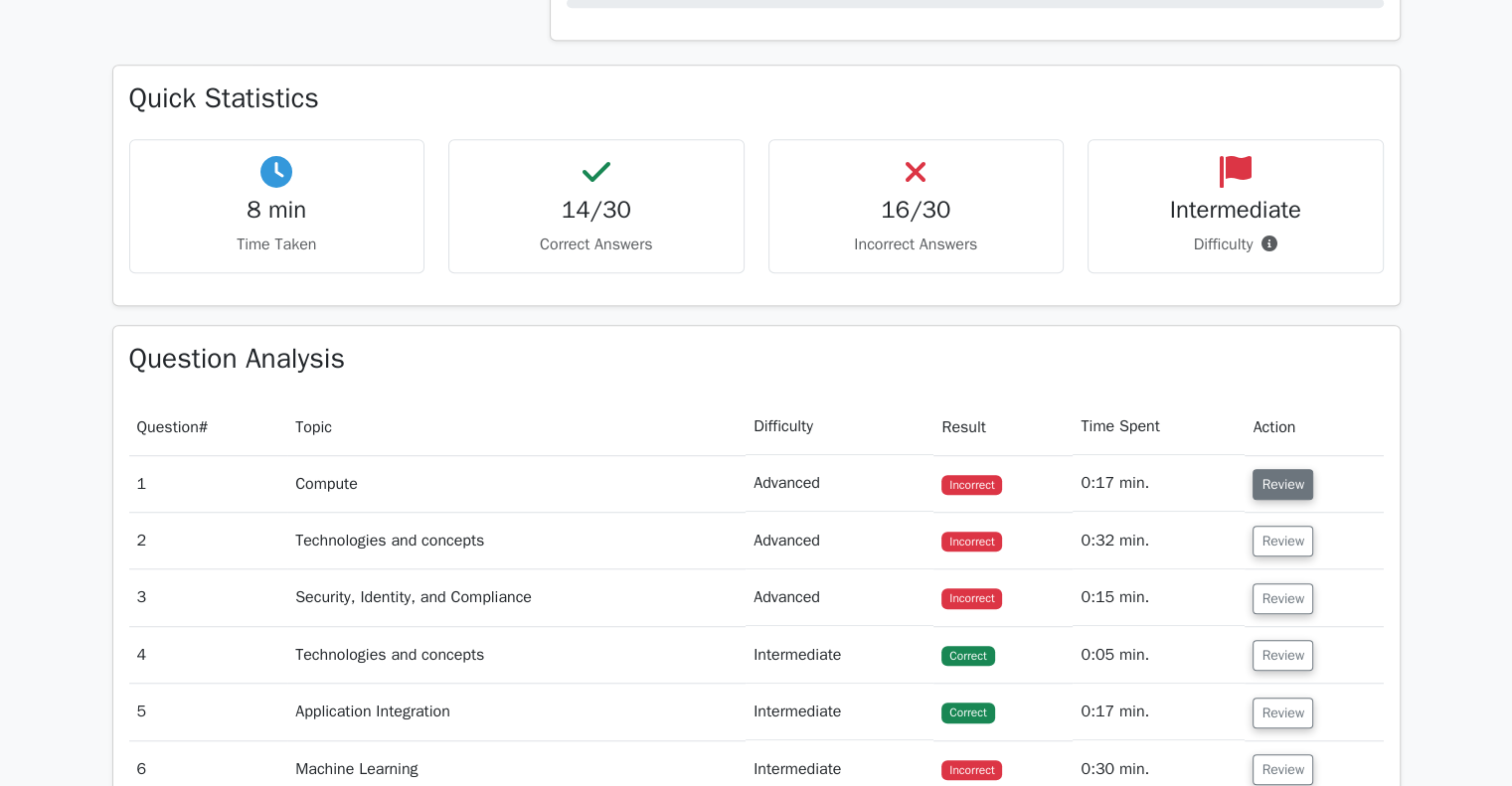 click on "Review" at bounding box center [1282, 484] 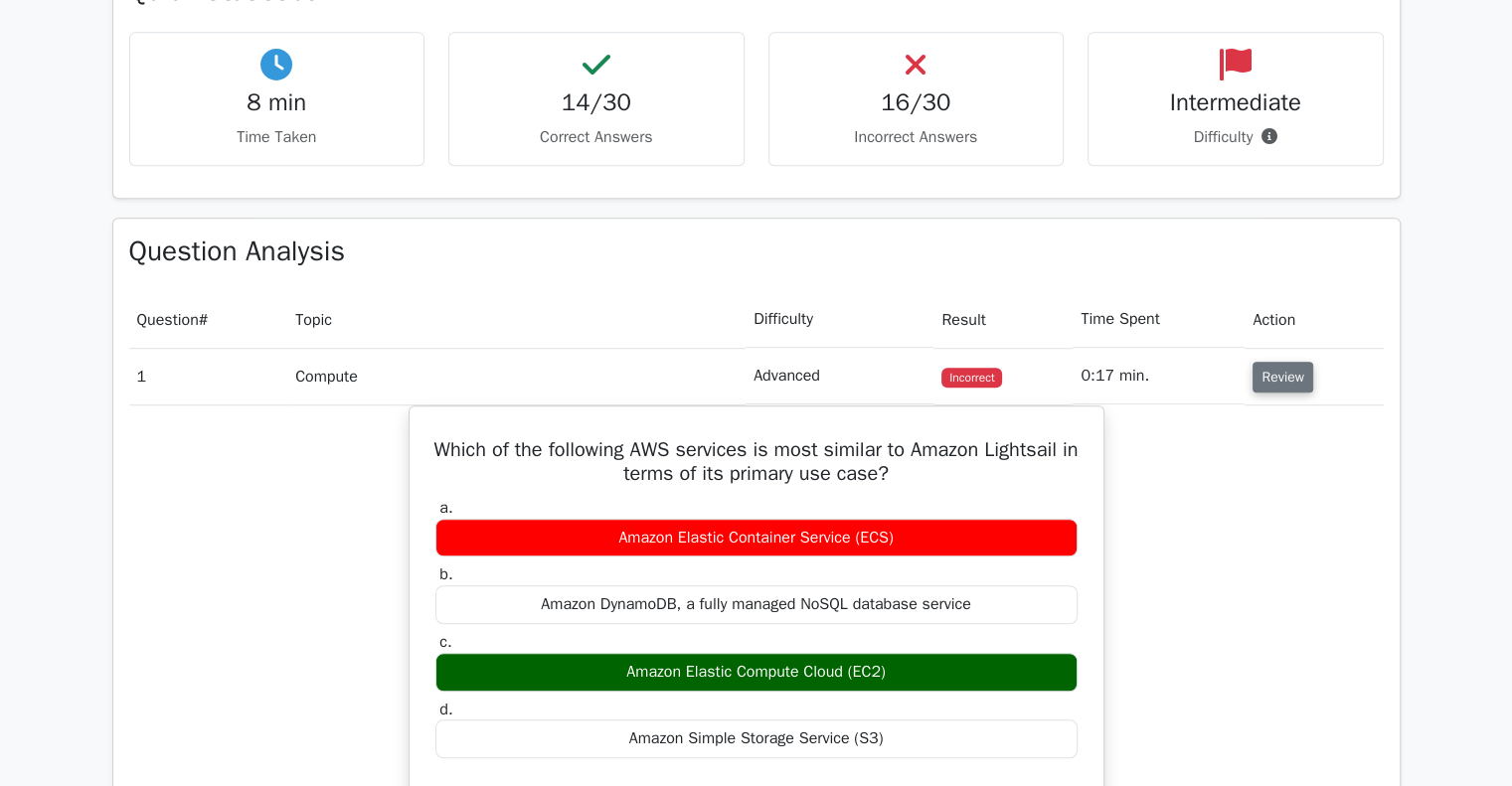 scroll, scrollTop: 1401, scrollLeft: 0, axis: vertical 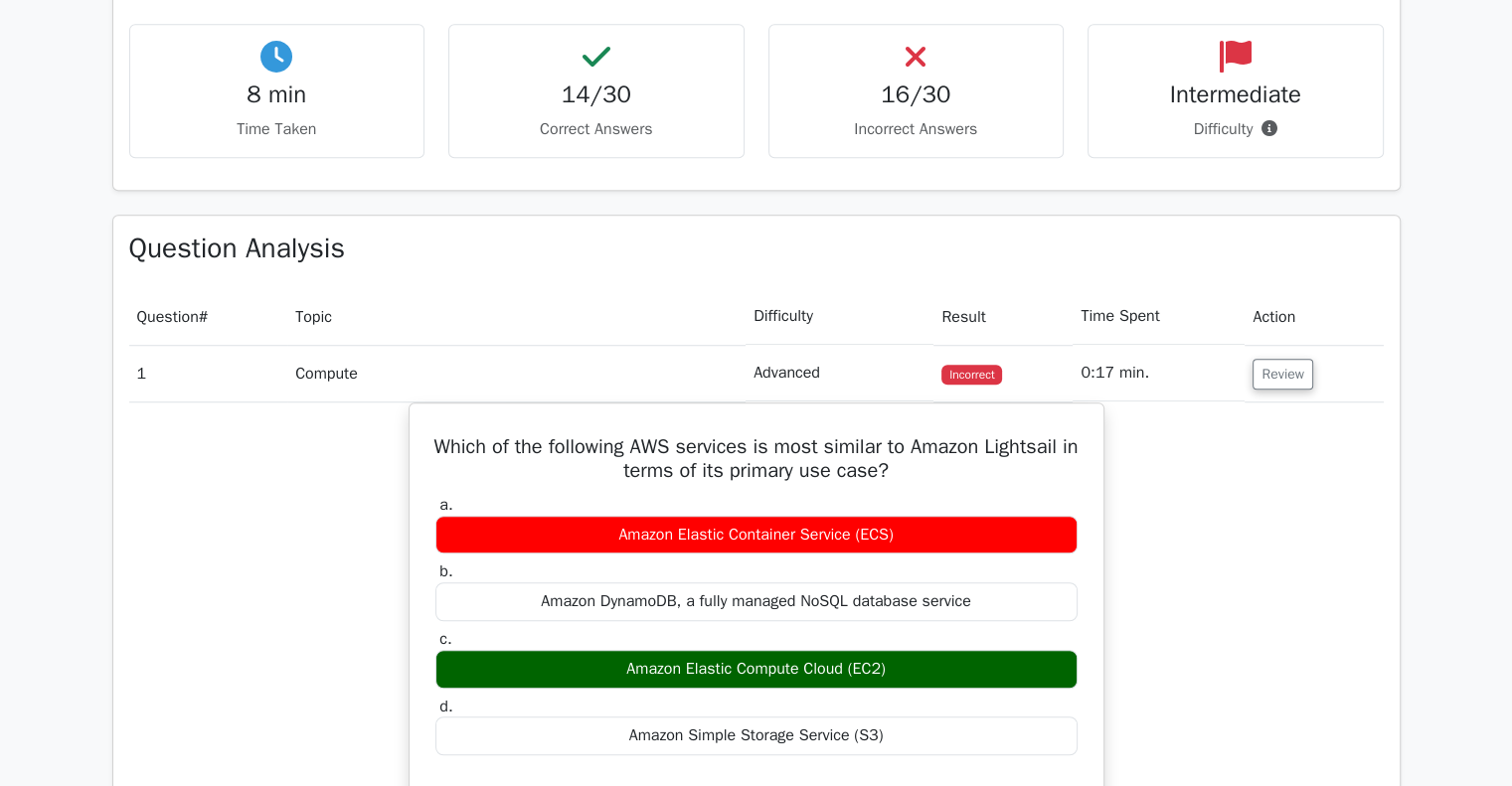 drag, startPoint x: 1291, startPoint y: 476, endPoint x: 1406, endPoint y: 486, distance: 115.43396 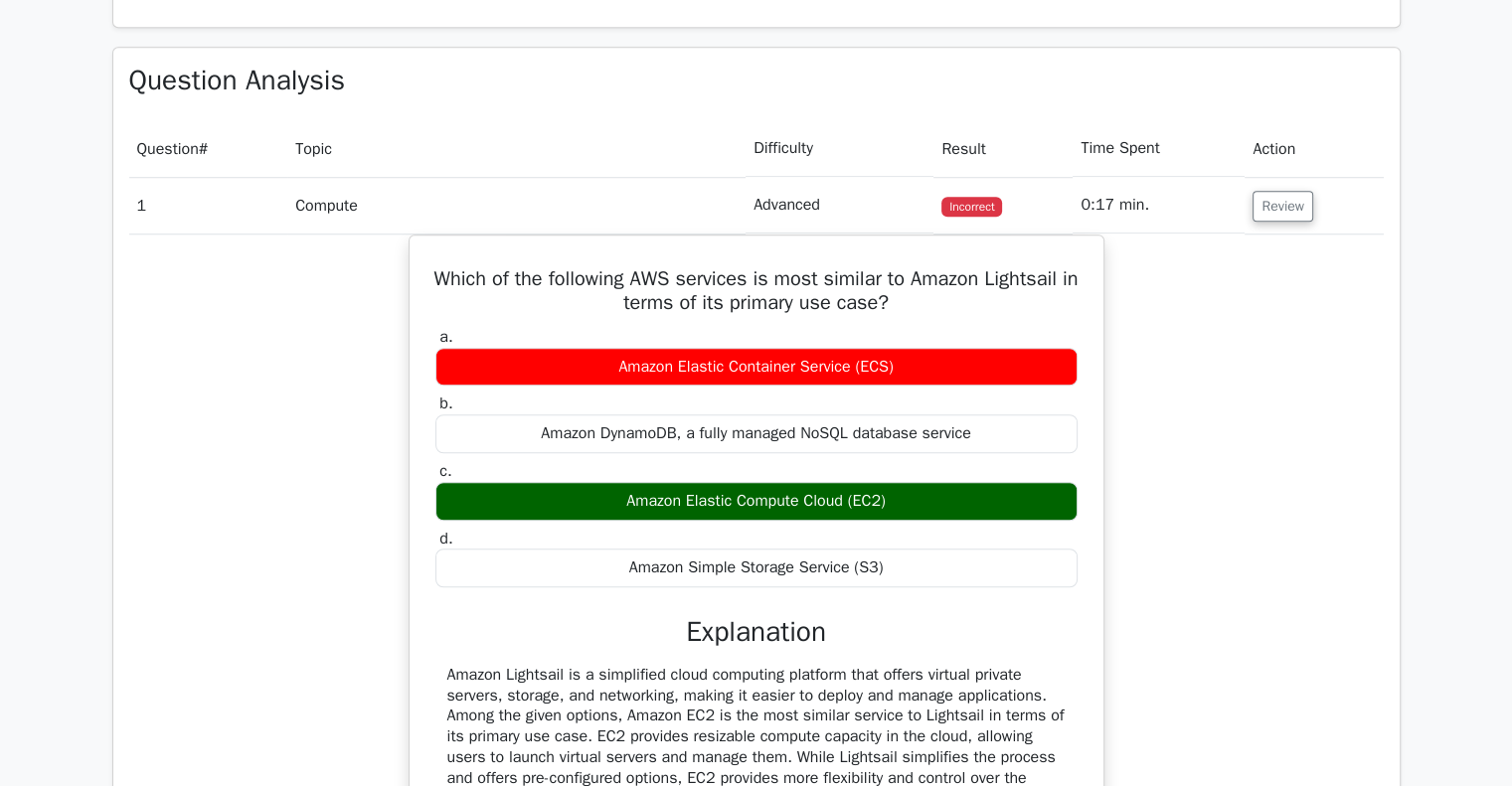 scroll, scrollTop: 1562, scrollLeft: 0, axis: vertical 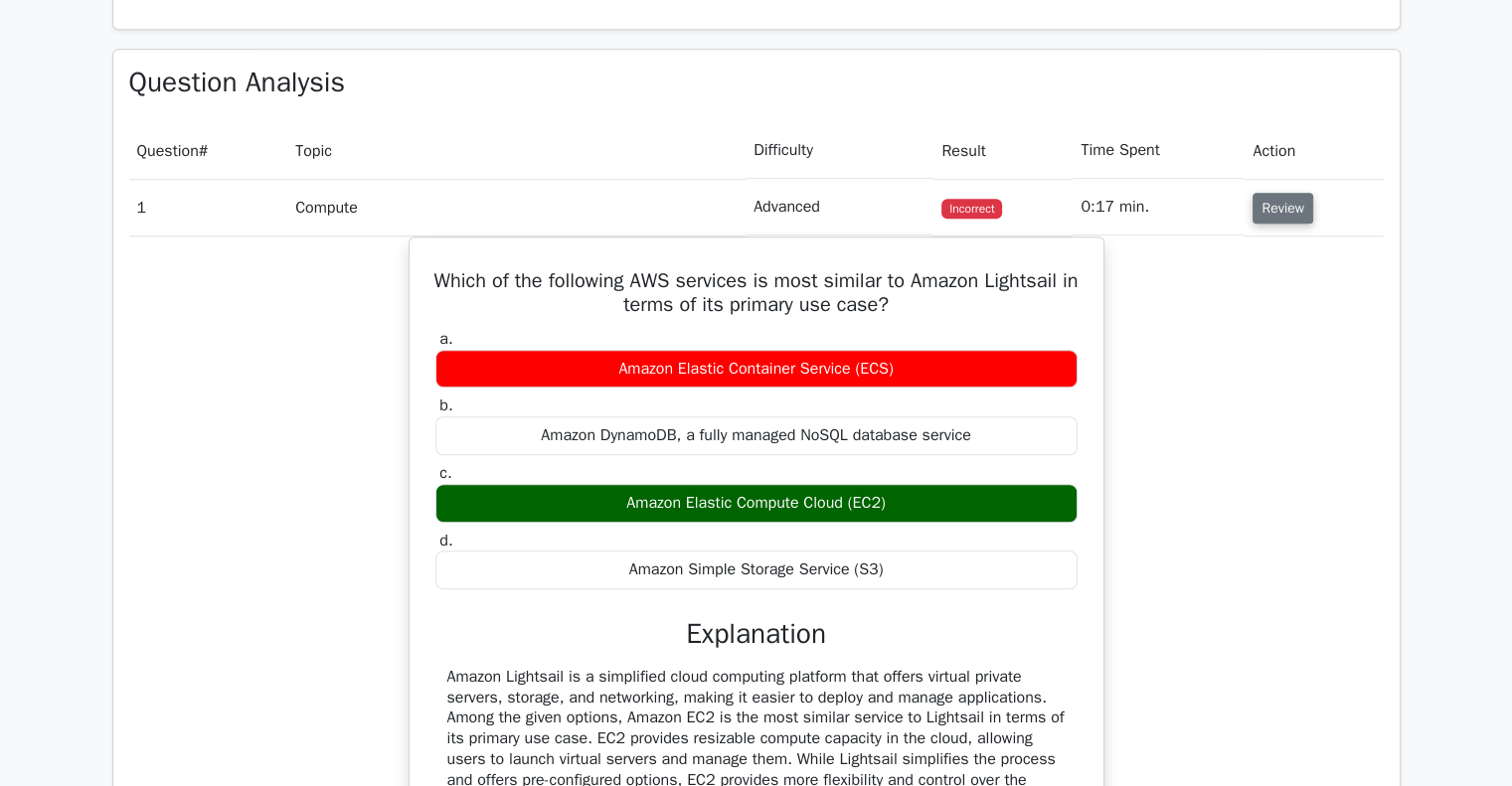 click on "Review" at bounding box center [1282, 208] 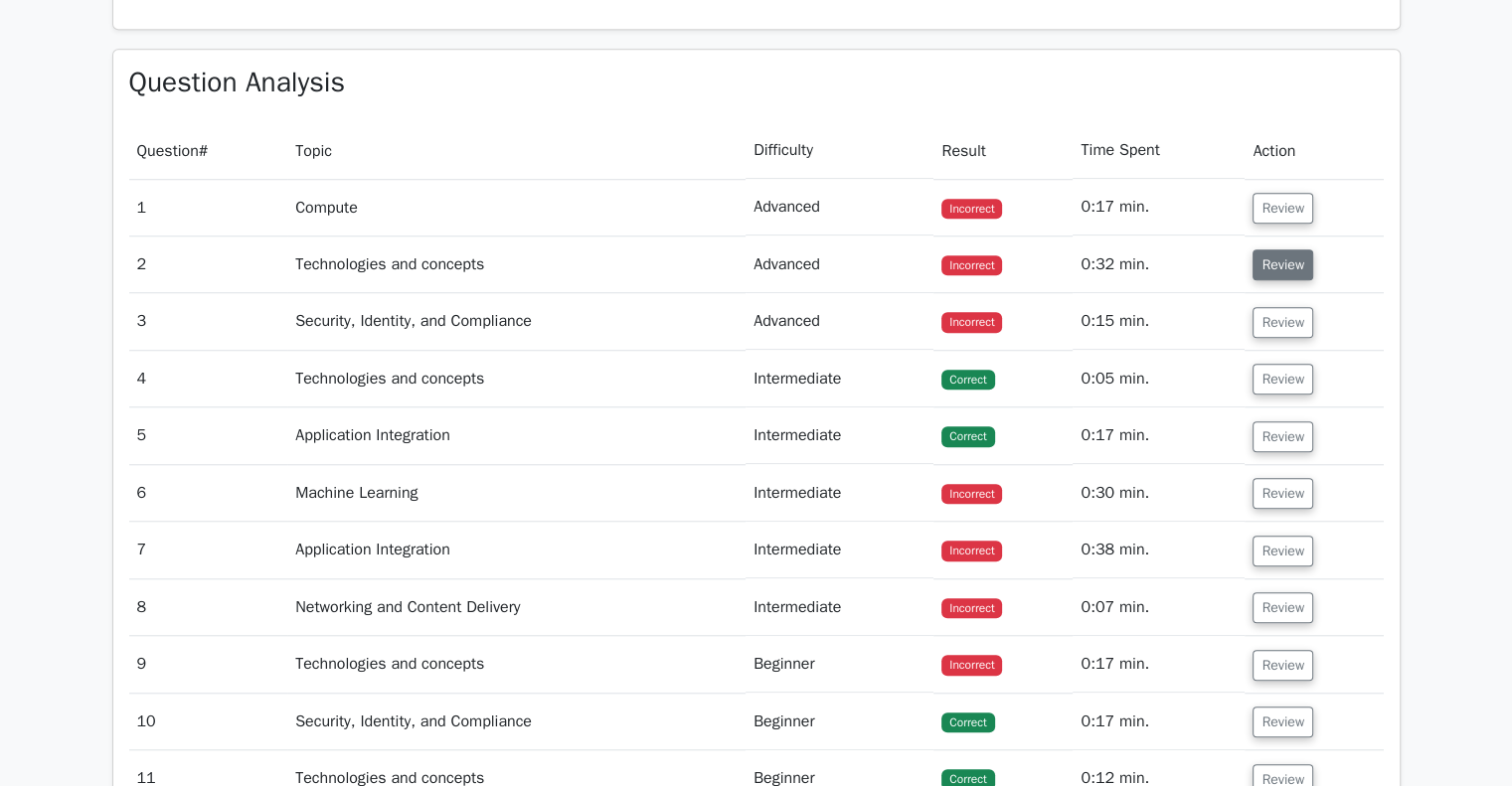 click on "Review" at bounding box center (1282, 264) 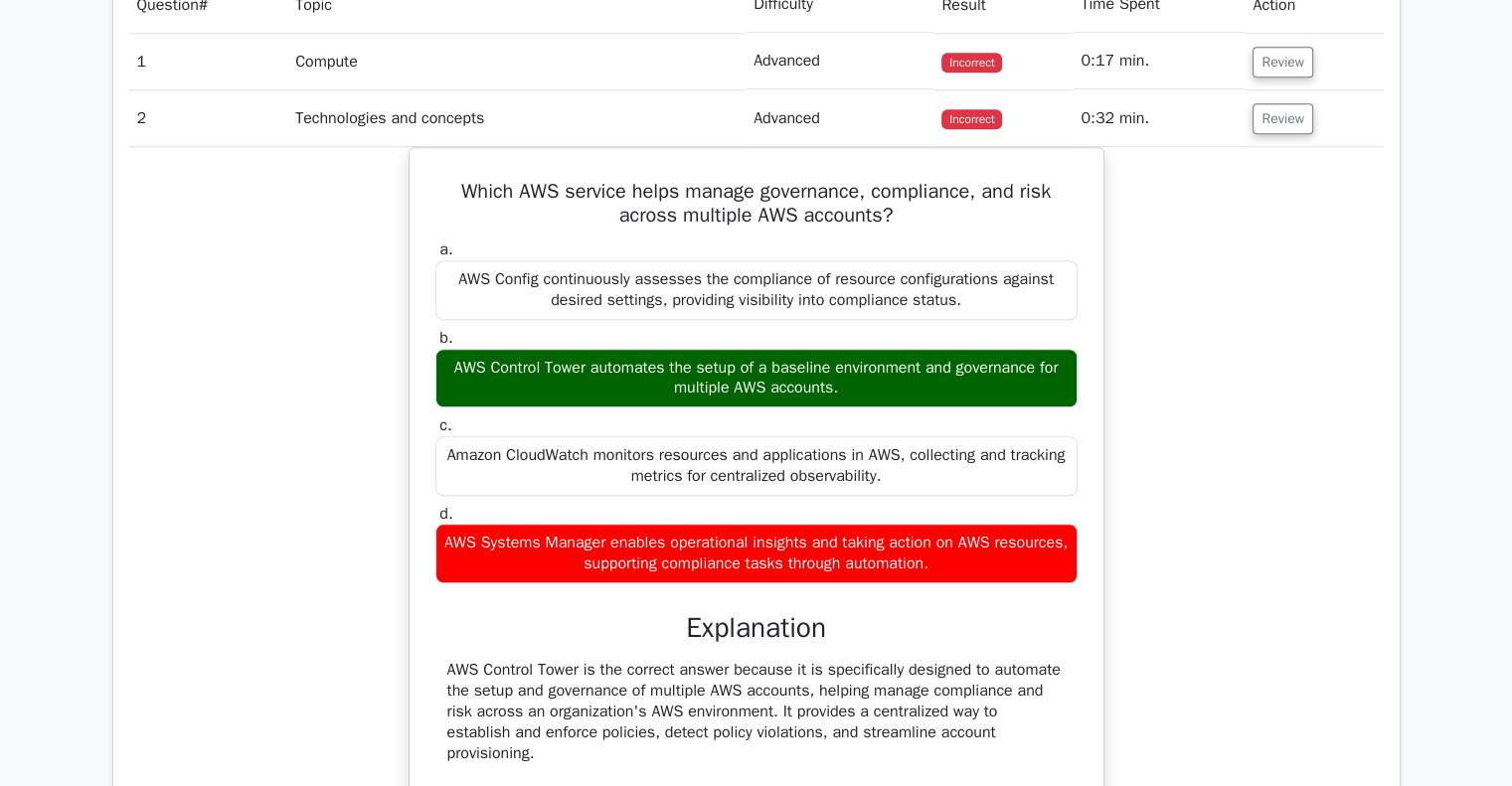 scroll, scrollTop: 1707, scrollLeft: 0, axis: vertical 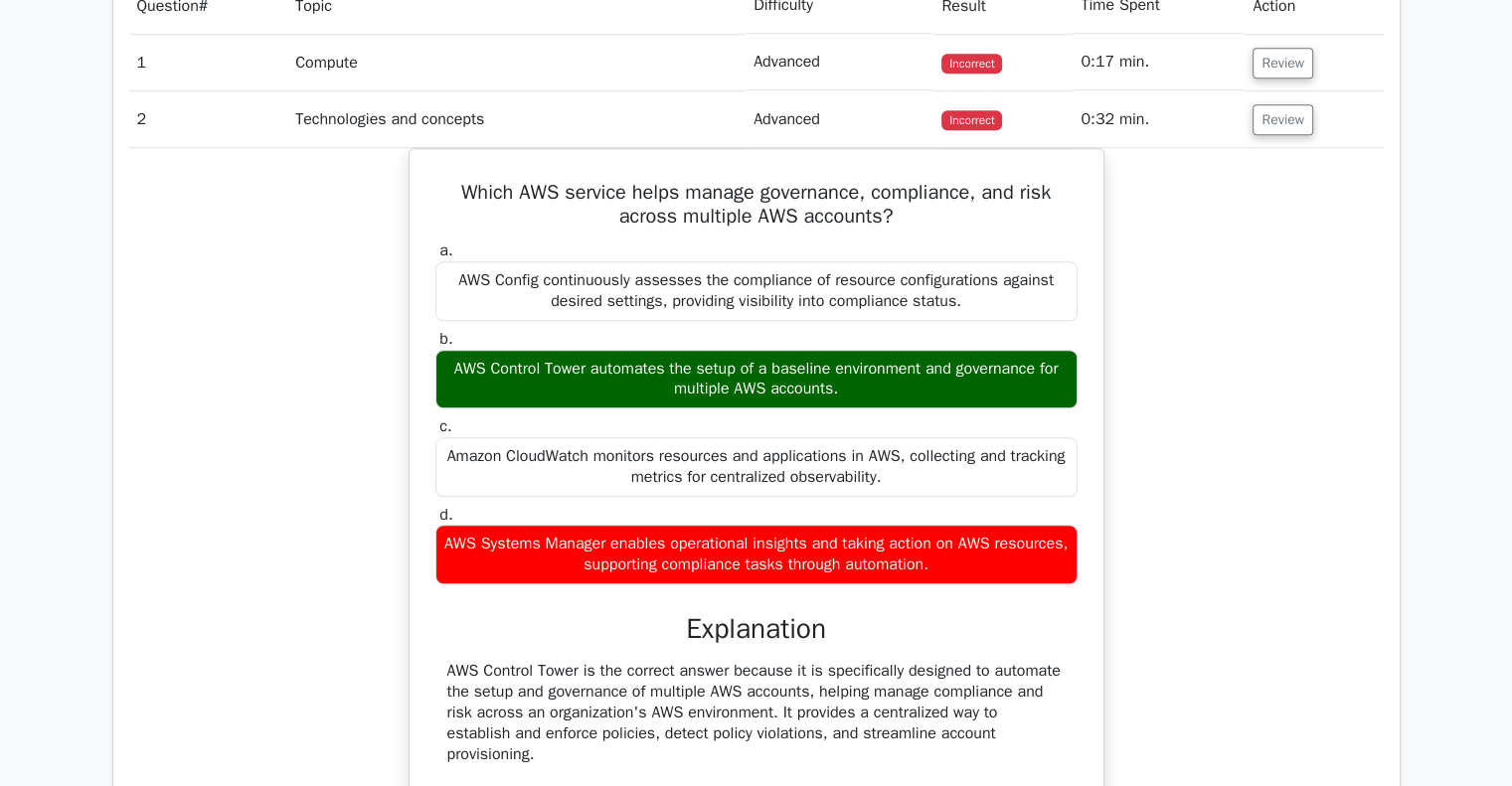 click on "Question Analysis
Question  #
Topic
Difficulty
Result
Time Spent
Action
1
Compute
Advanced
Incorrect" at bounding box center (756, 1329) 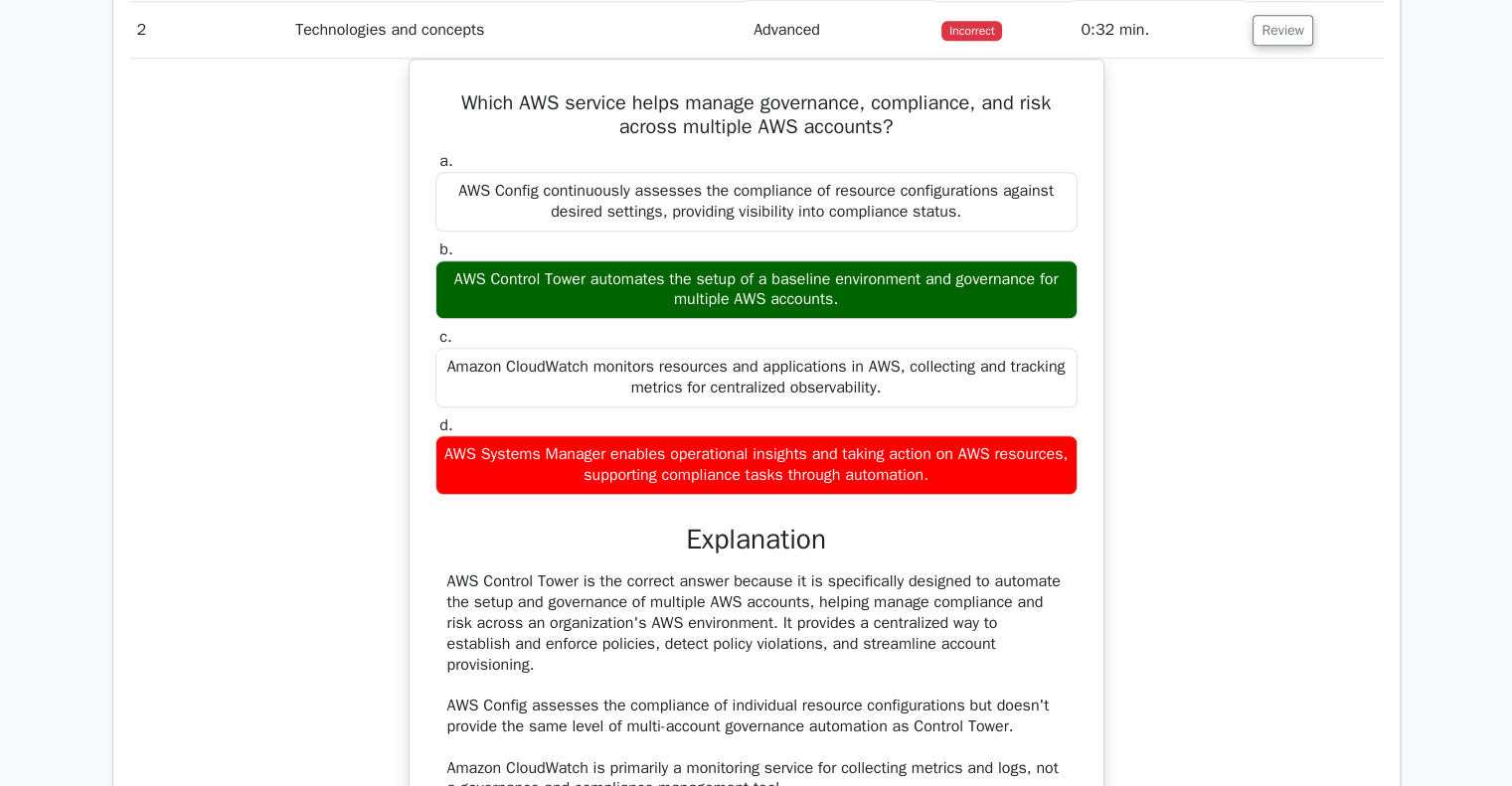 scroll, scrollTop: 1800, scrollLeft: 0, axis: vertical 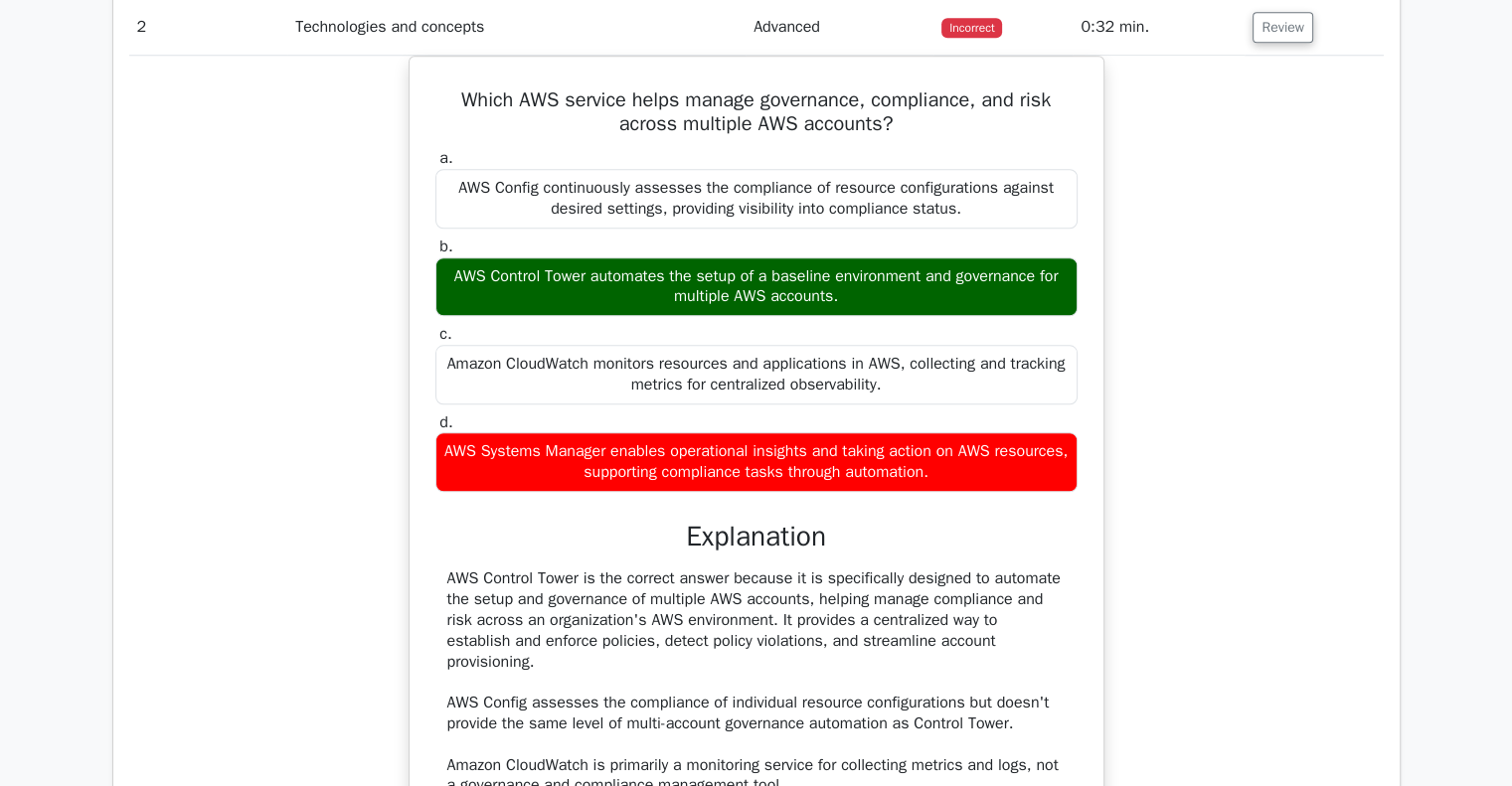 click on "Question Analysis
Question  #
Topic
Difficulty
Result
Time Spent
Action
1
Compute
Advanced
Incorrect" at bounding box center [756, 1236] 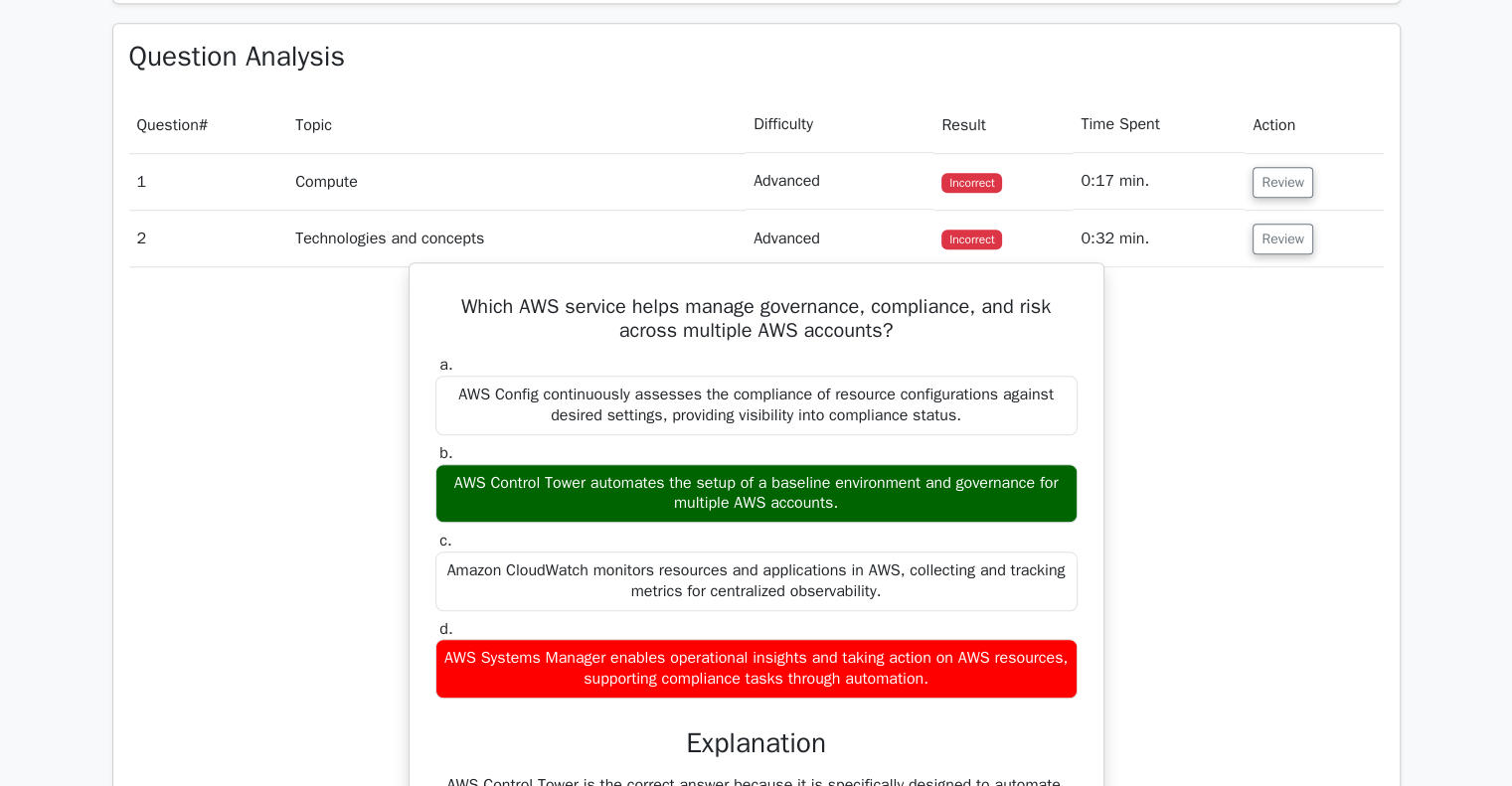 scroll, scrollTop: 1544, scrollLeft: 0, axis: vertical 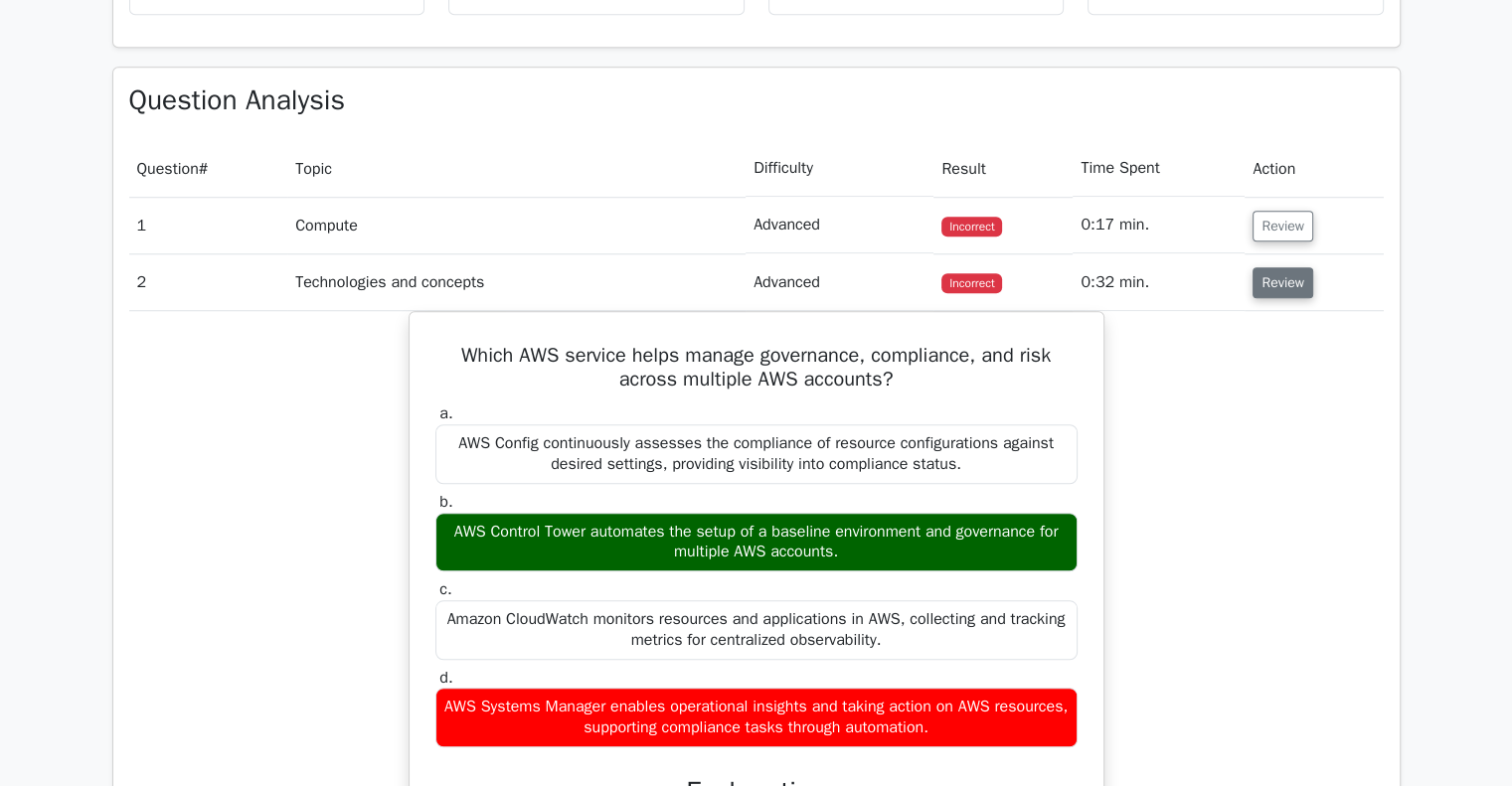click on "Review" at bounding box center (1282, 282) 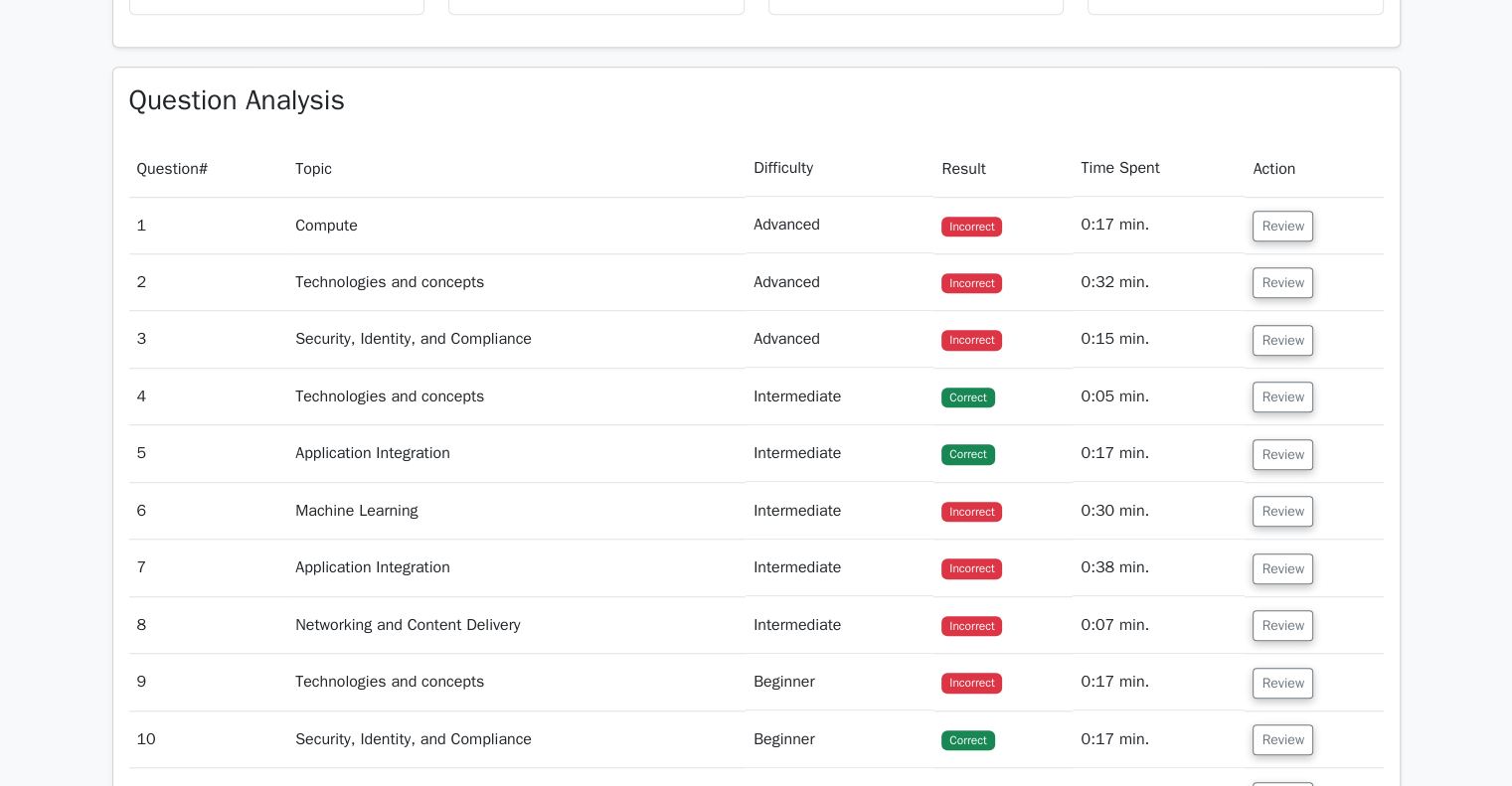 click on "Review" at bounding box center [1313, 339] 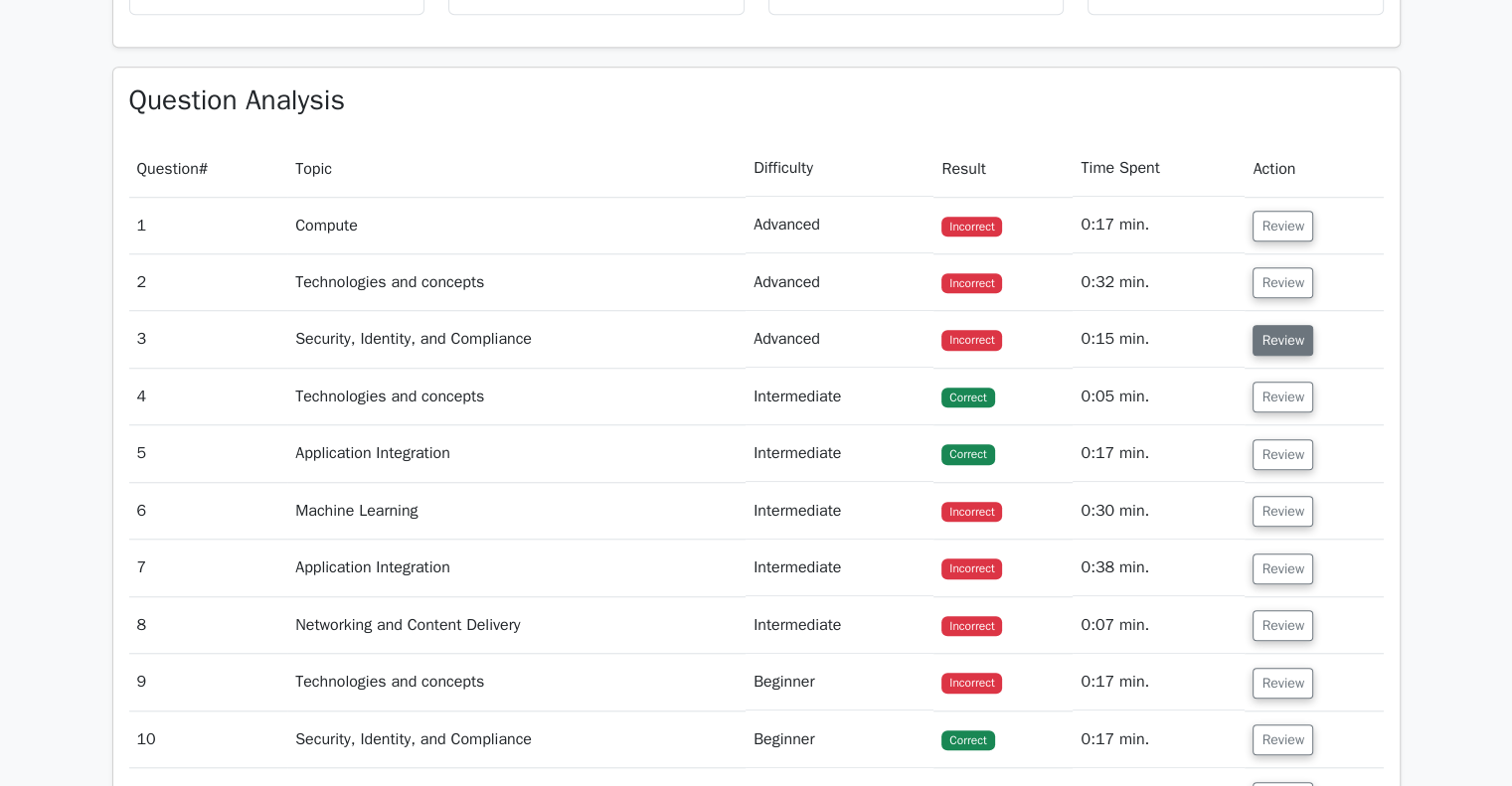 click on "Review" at bounding box center [1282, 340] 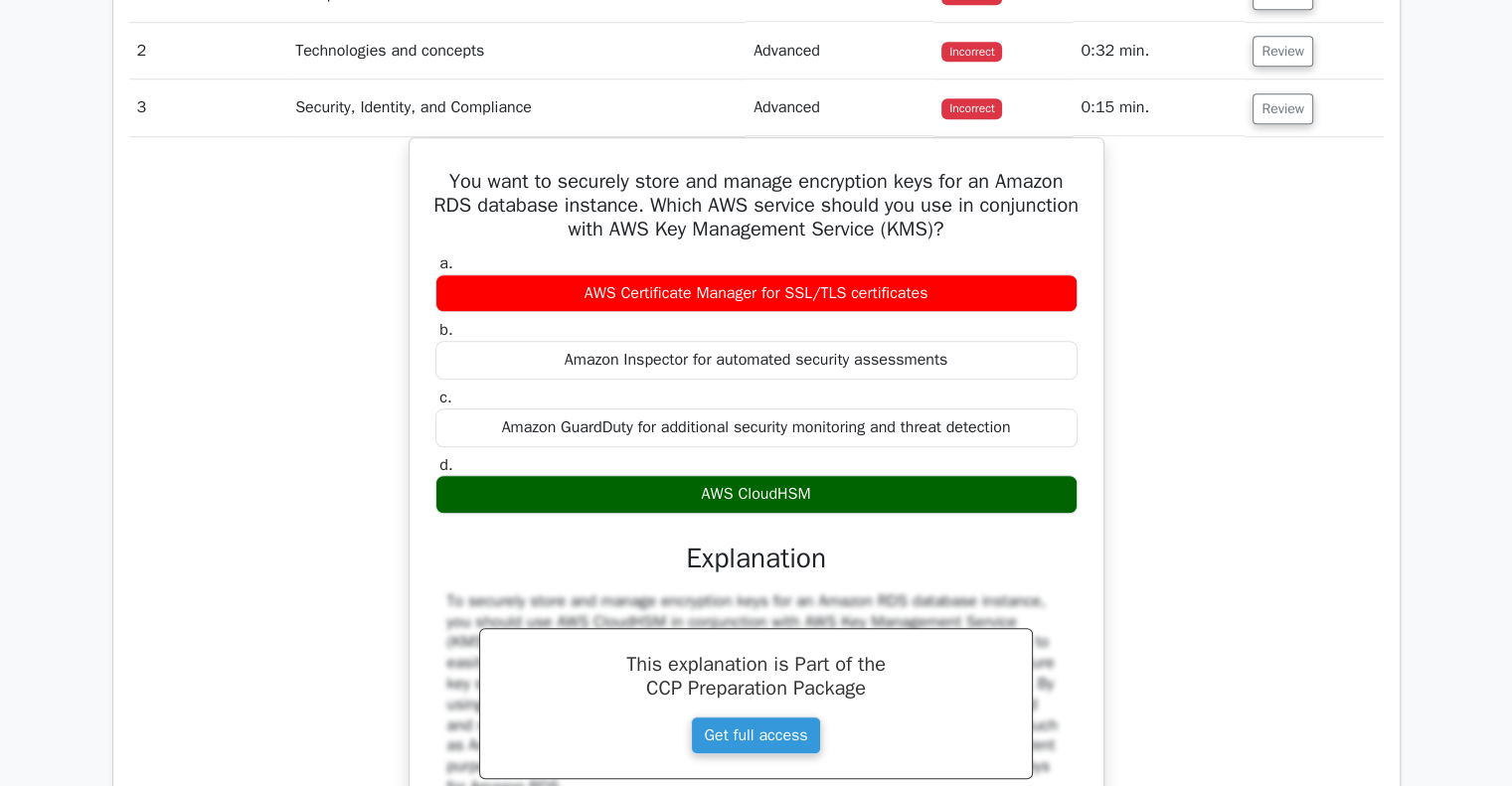 scroll, scrollTop: 1783, scrollLeft: 0, axis: vertical 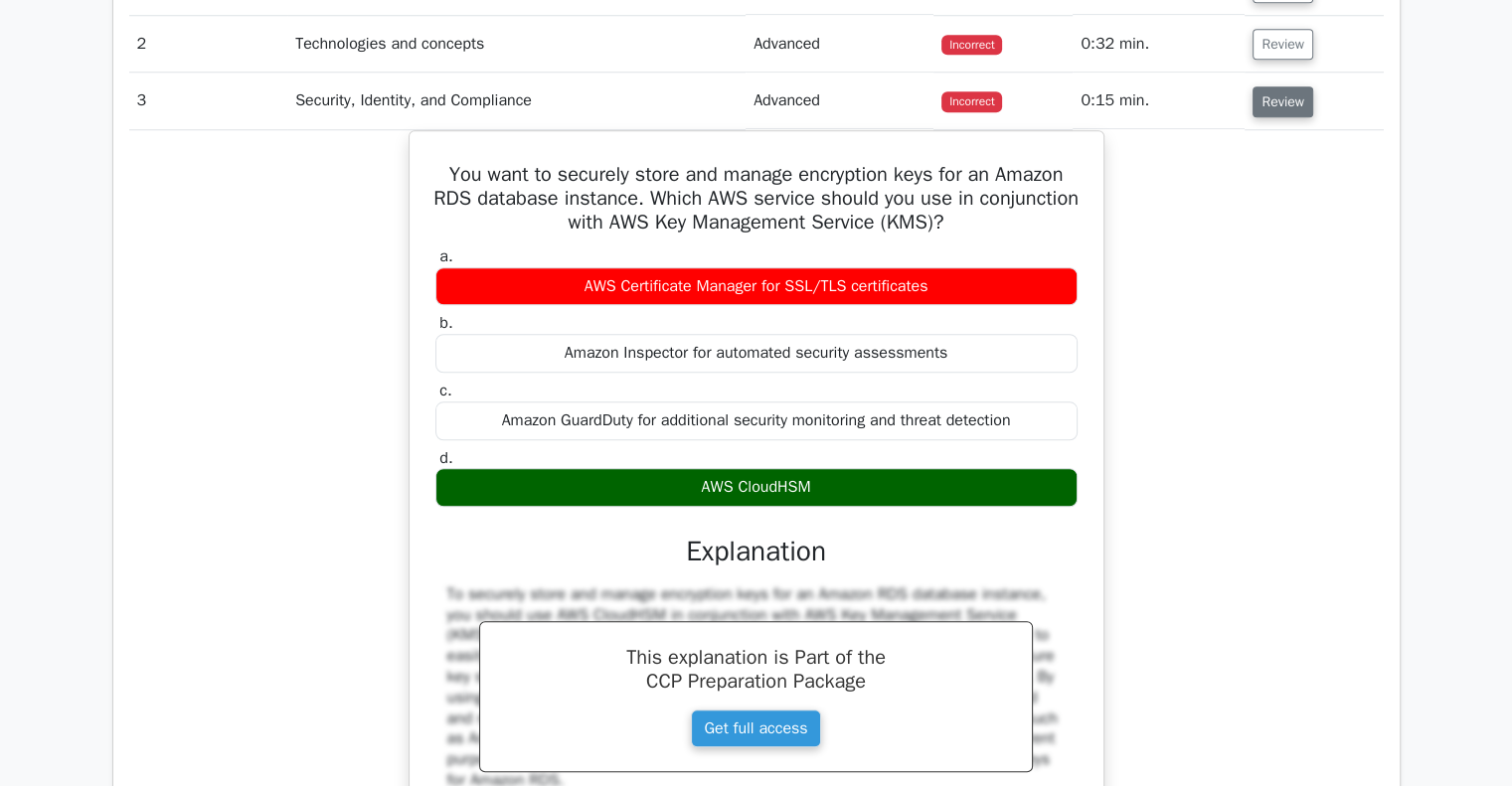 click on "Review" at bounding box center [1282, 101] 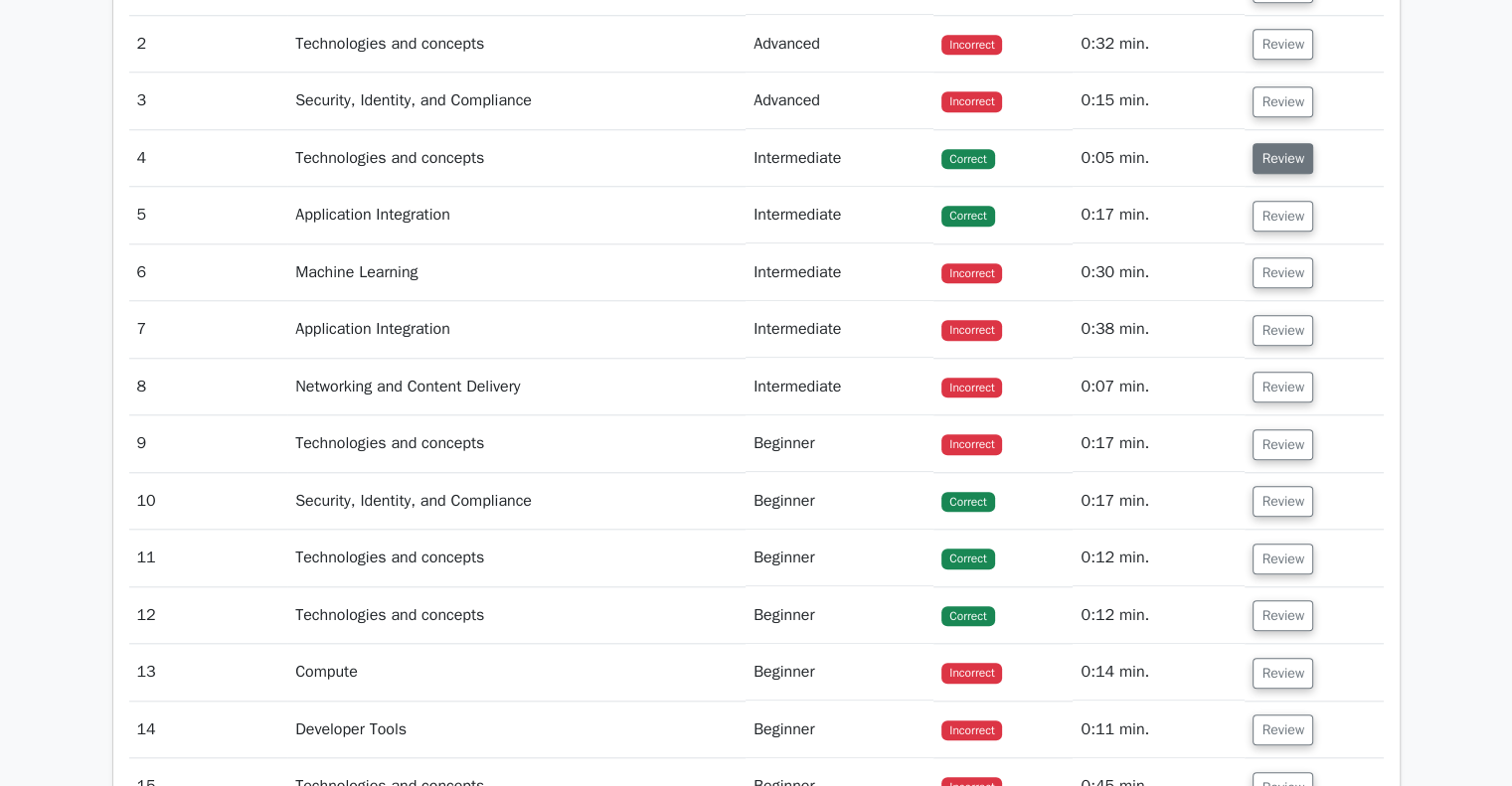 click on "Review" at bounding box center [1282, 158] 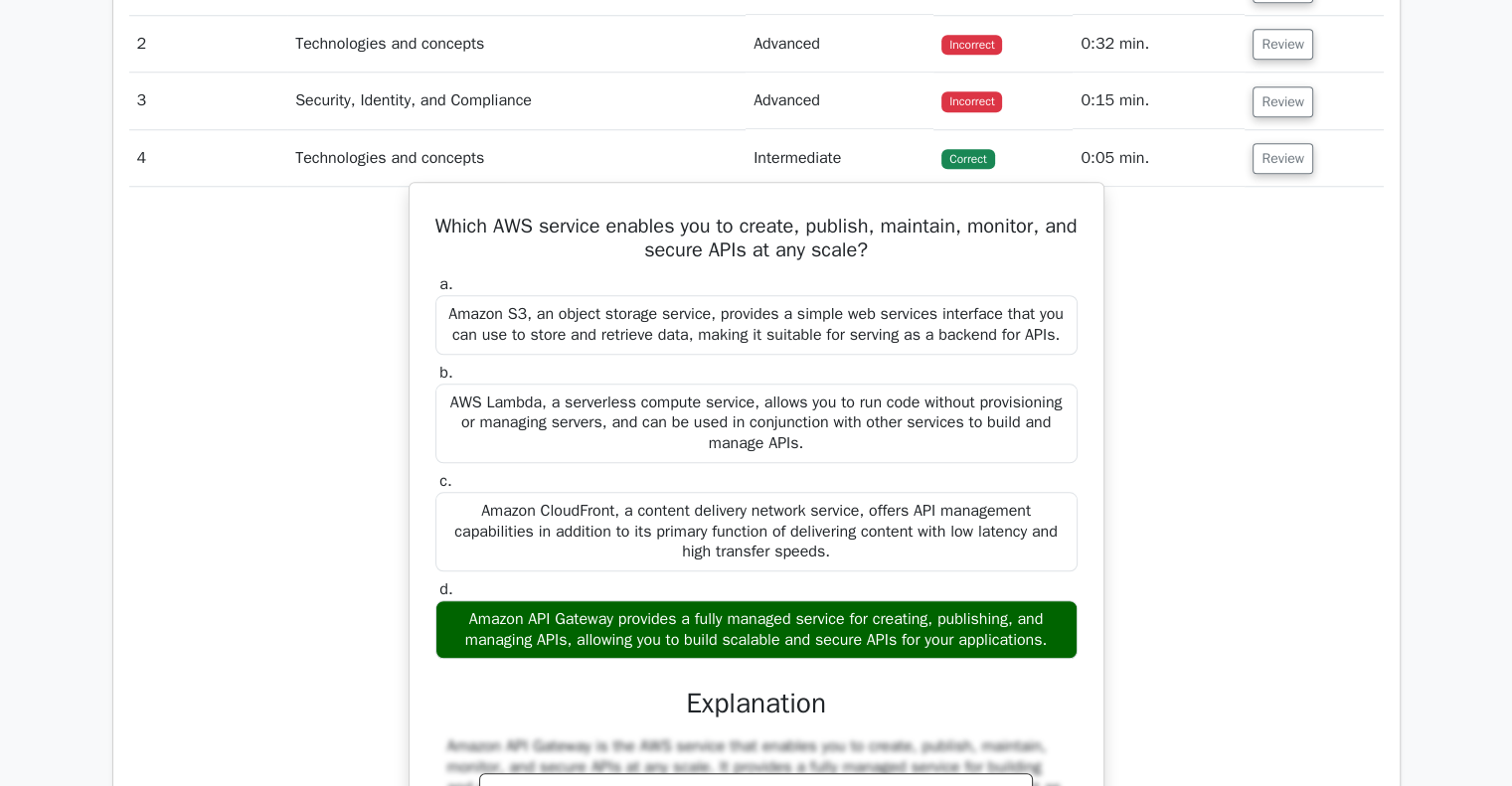 click on "a.
Amazon S3, an object storage service, provides a simple web services interface that you can use to store and retrieve data, making it suitable for serving as a backend for APIs." at bounding box center (756, 314) 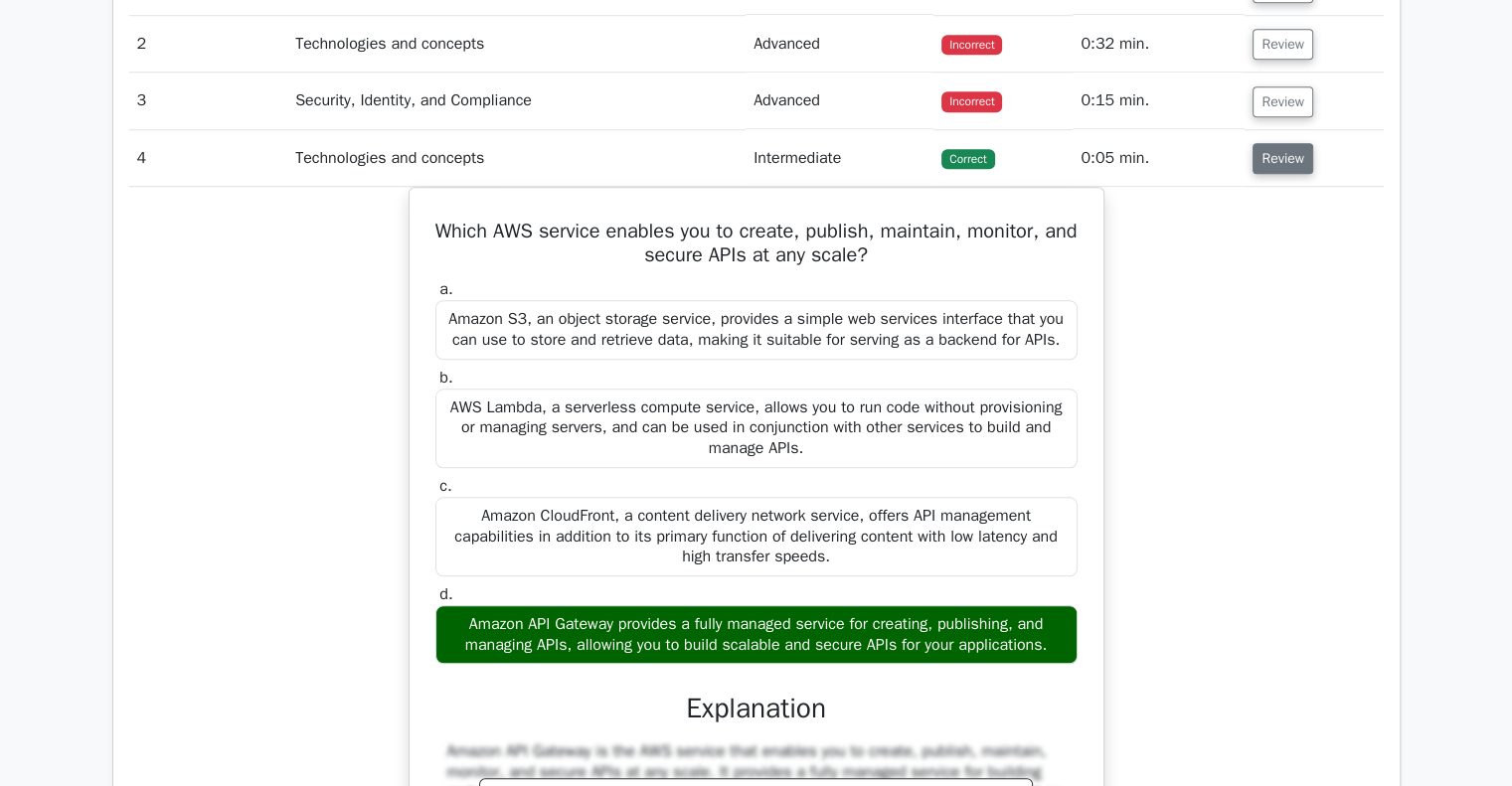click on "Review" at bounding box center (1282, 158) 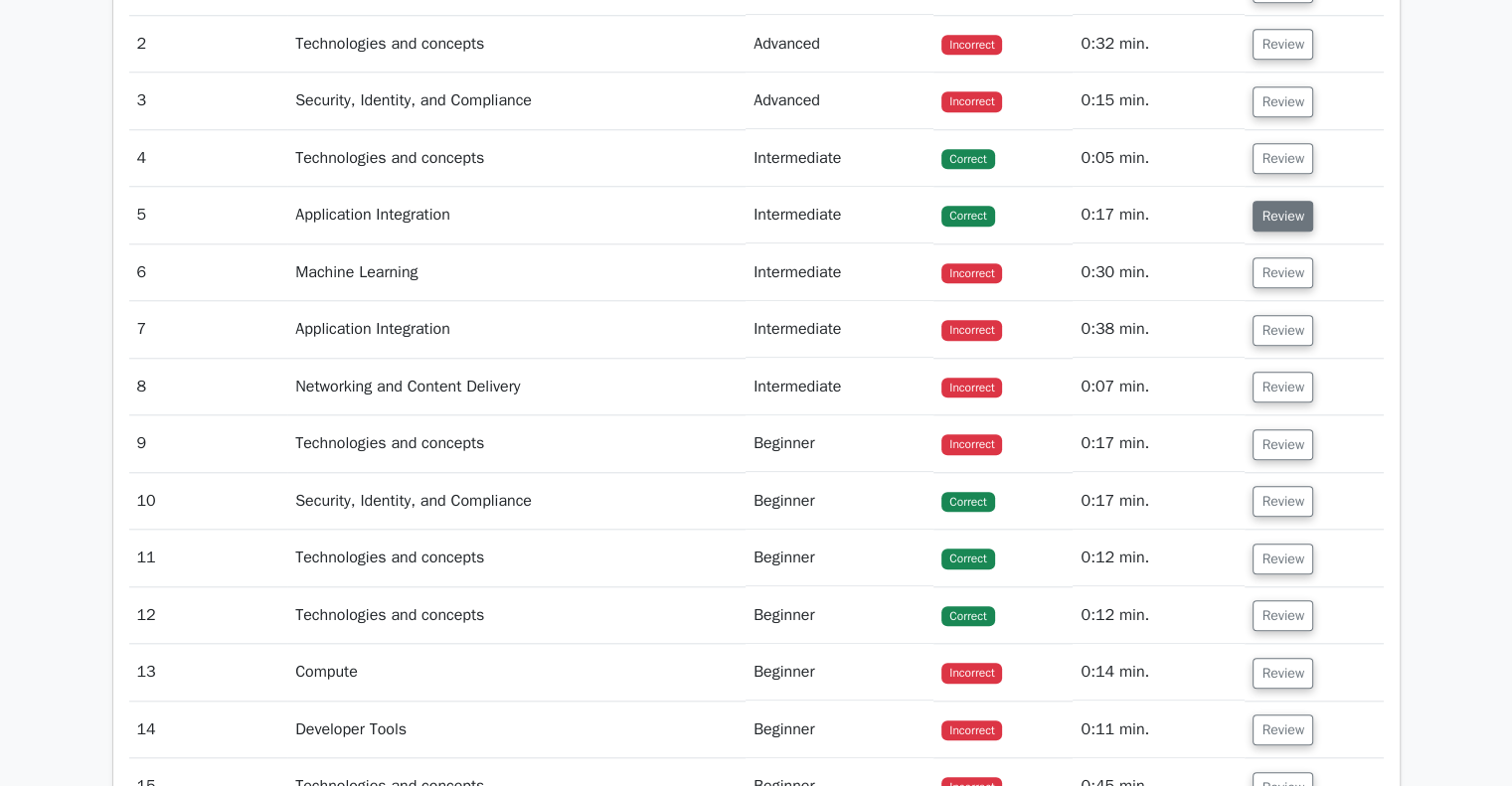 click on "Review" at bounding box center (1282, 216) 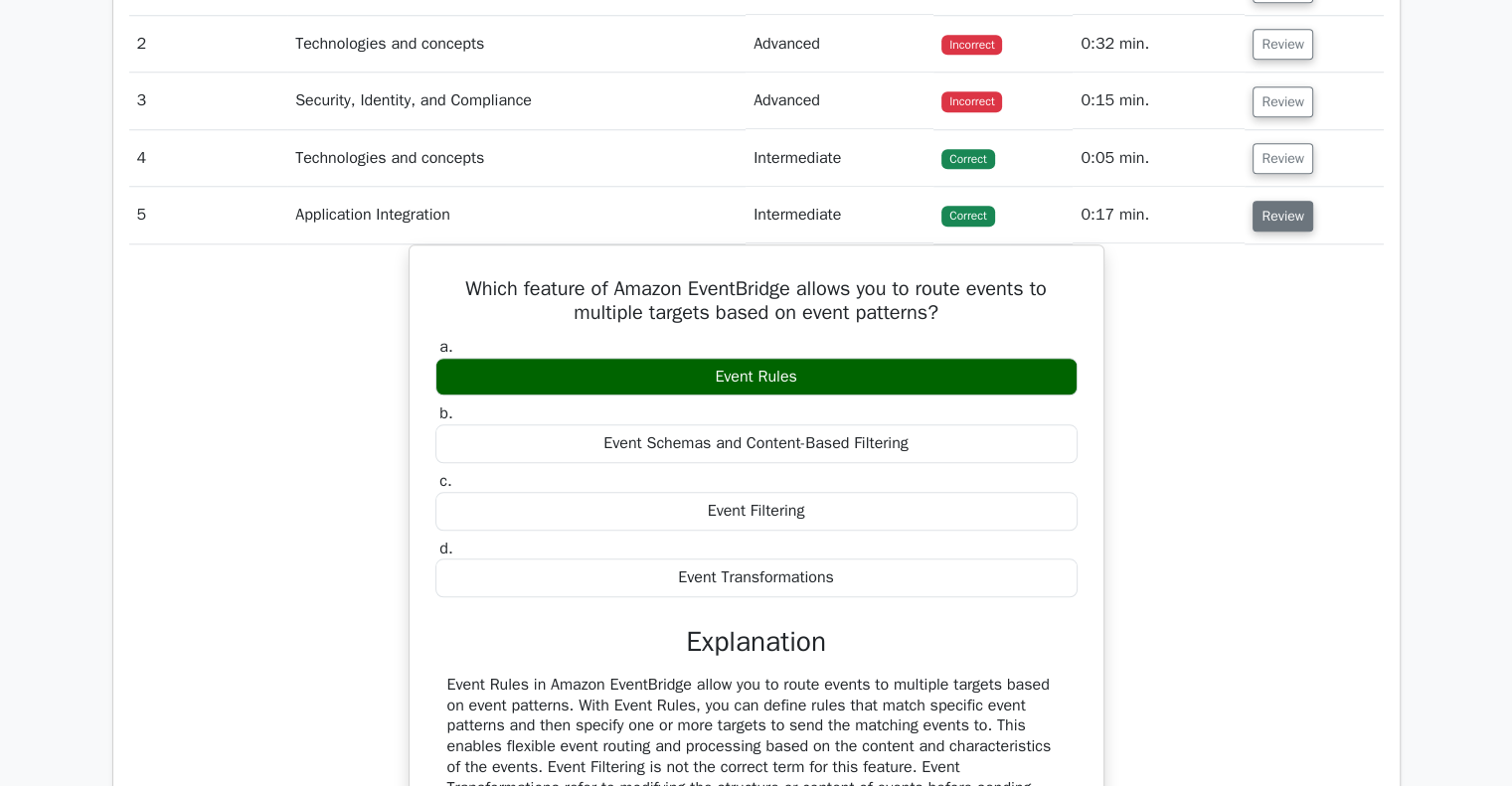 click on "Review" at bounding box center (1282, 216) 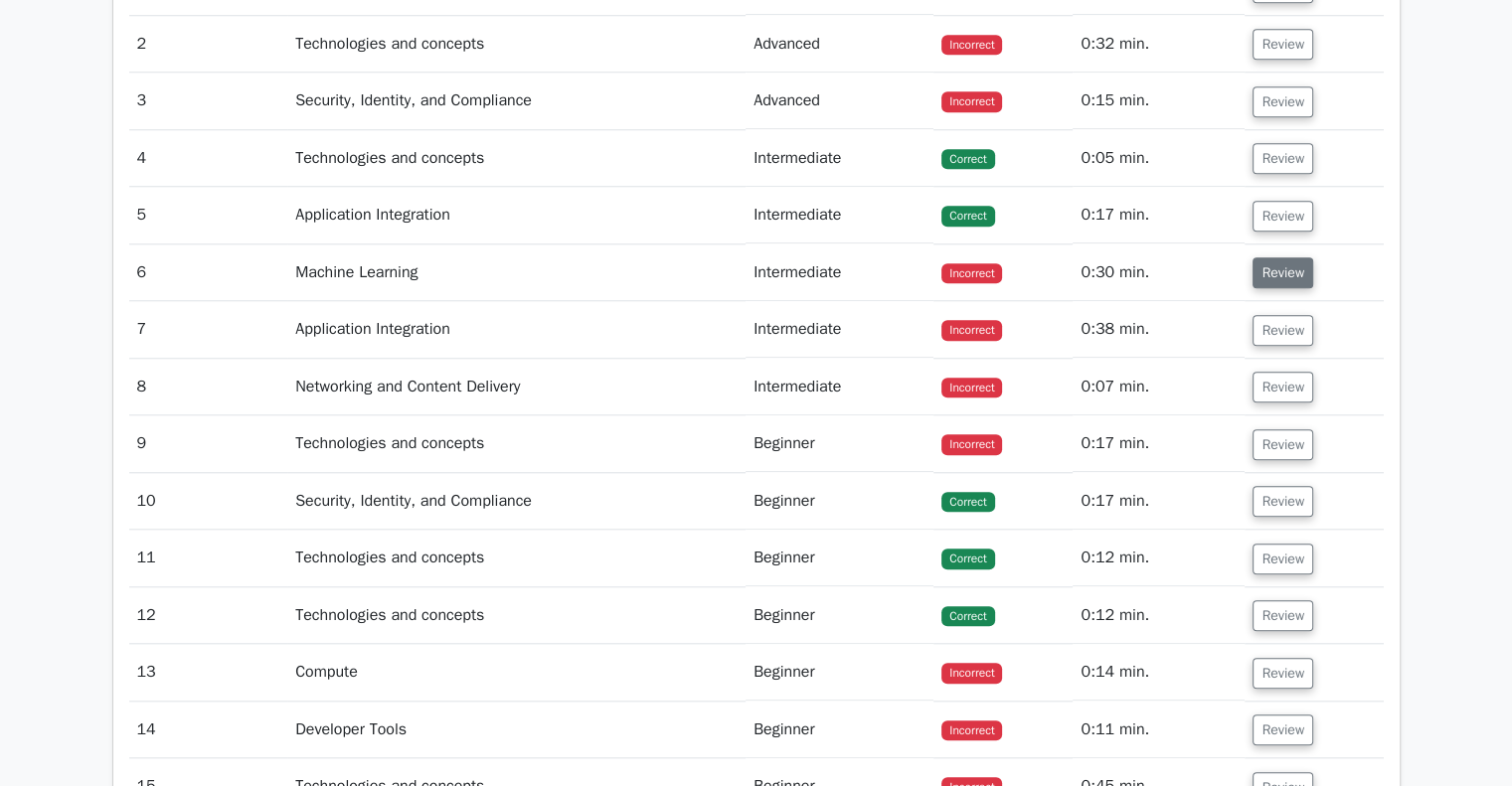 click on "Review" at bounding box center (1282, 272) 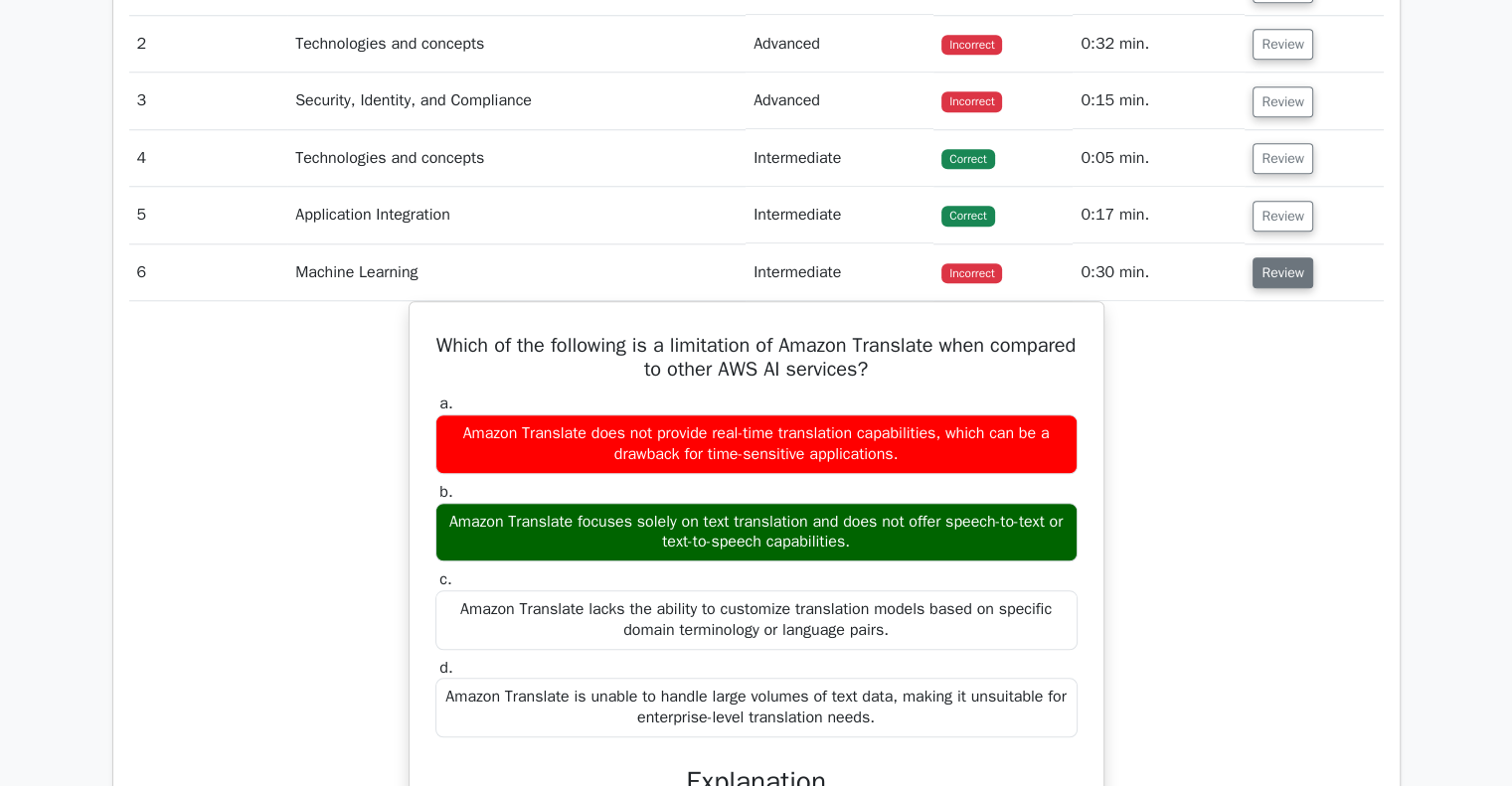 click on "Review" at bounding box center [1282, 272] 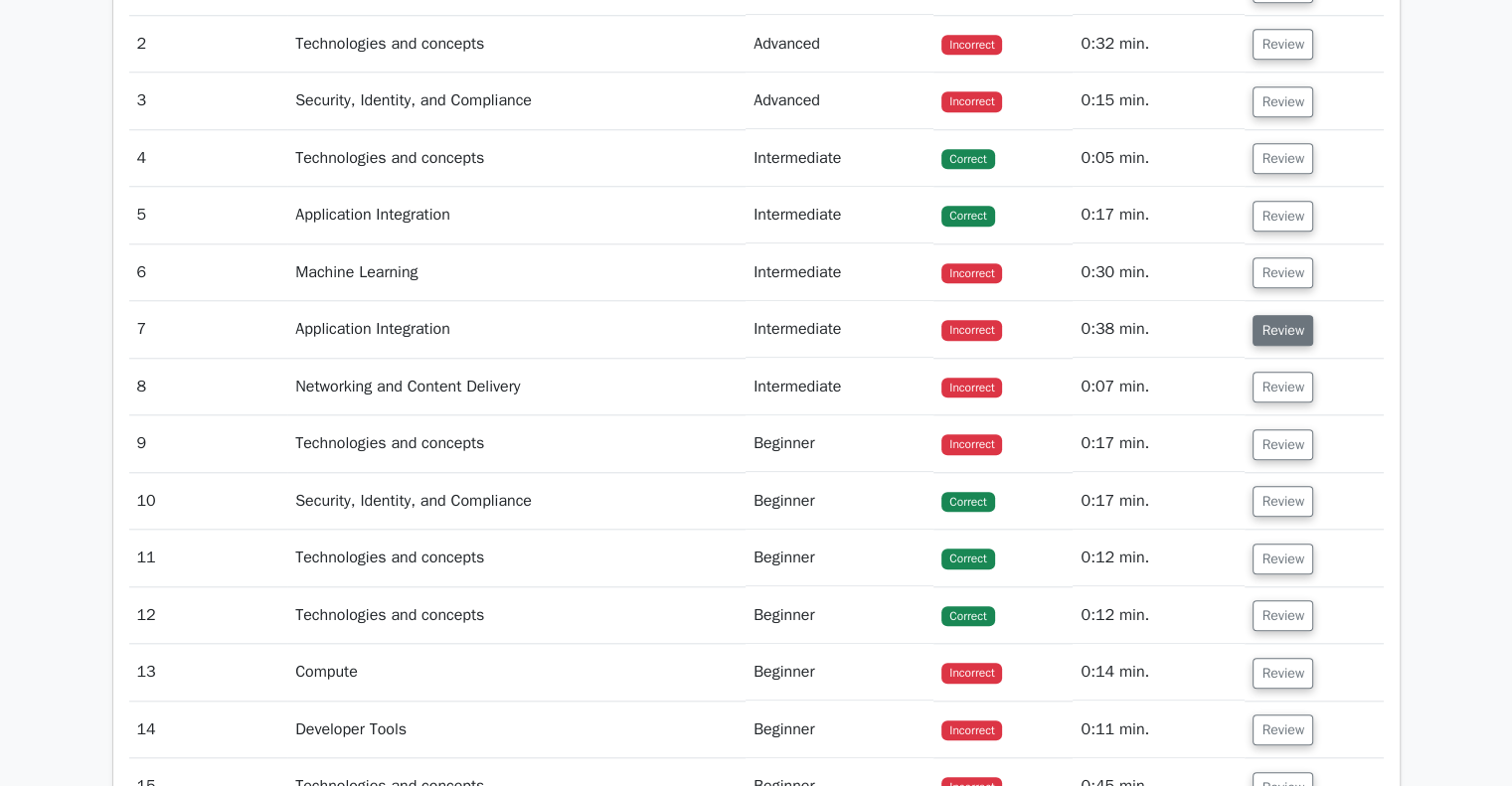 click on "Review" at bounding box center [1282, 330] 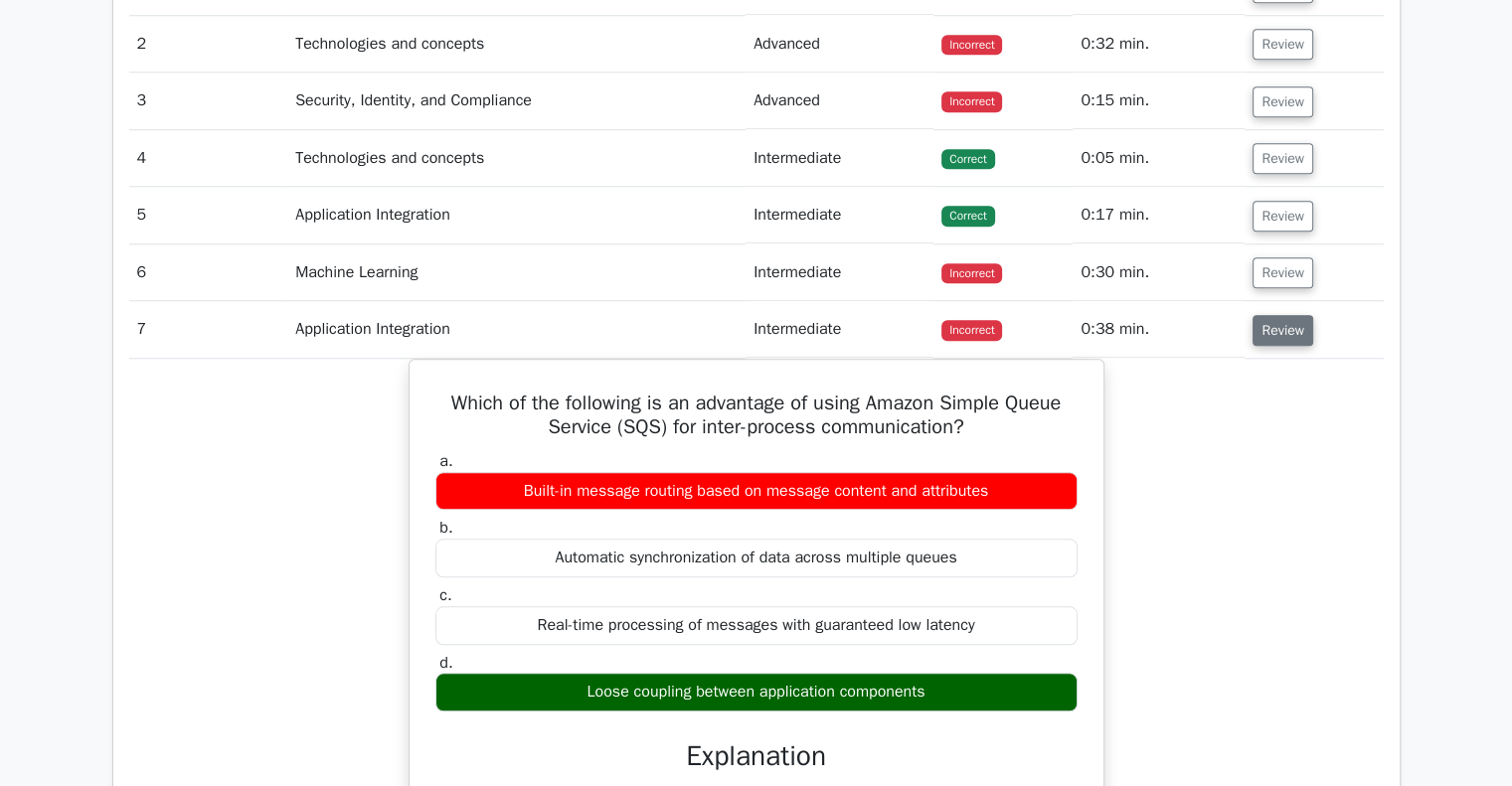 click on "Review" at bounding box center [1282, 330] 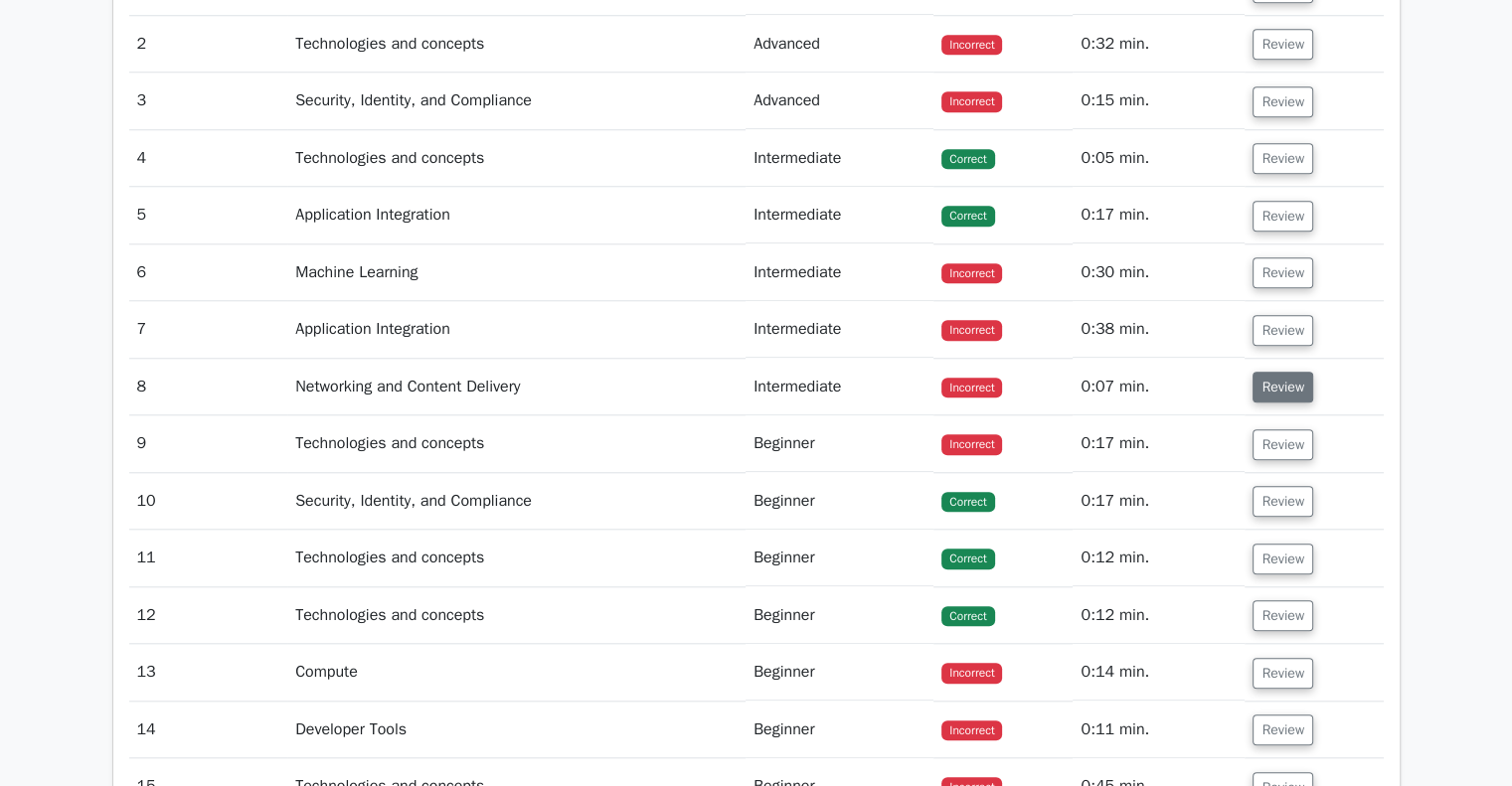 click on "Review" at bounding box center (1282, 387) 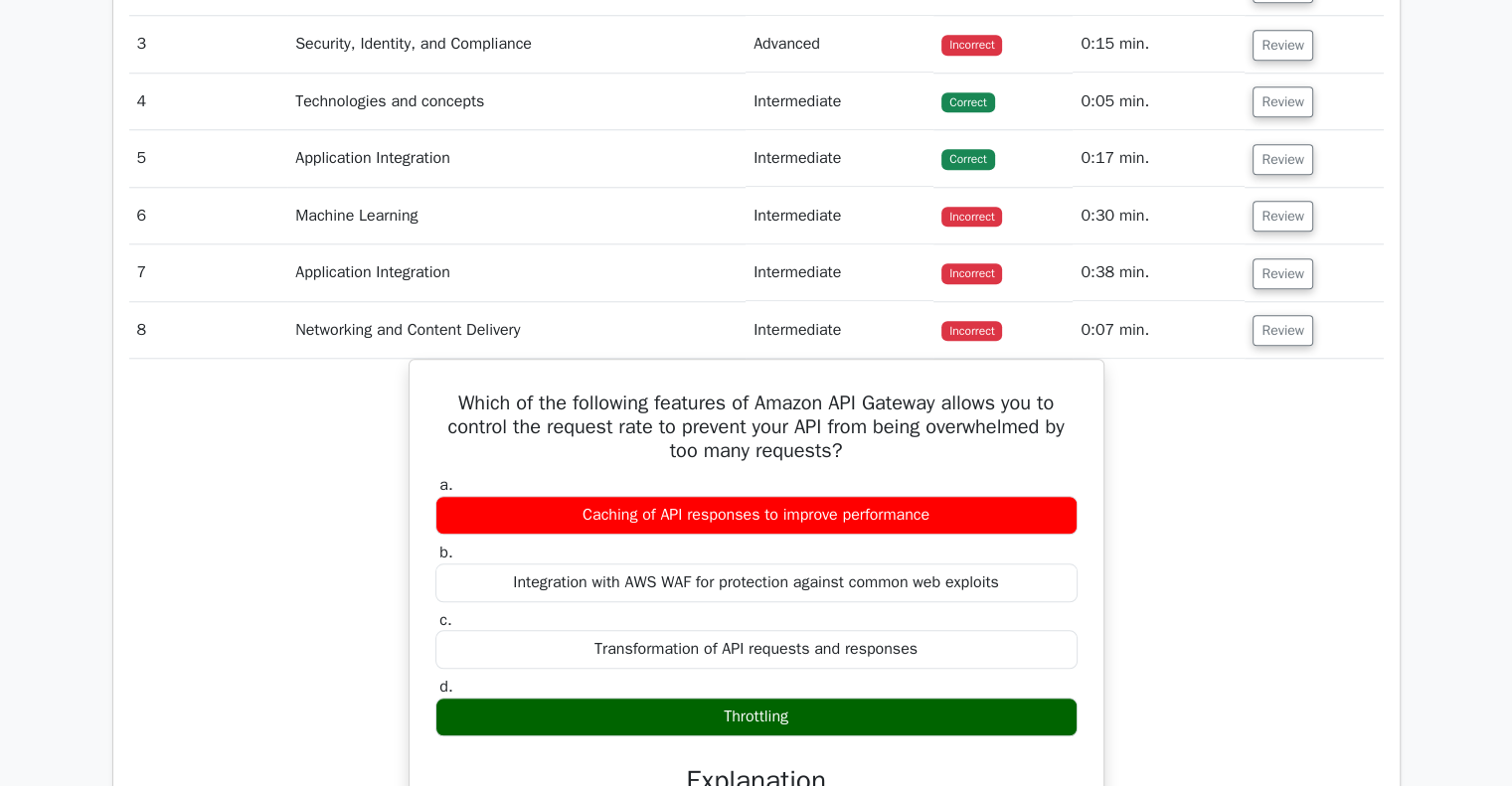 scroll, scrollTop: 1840, scrollLeft: 0, axis: vertical 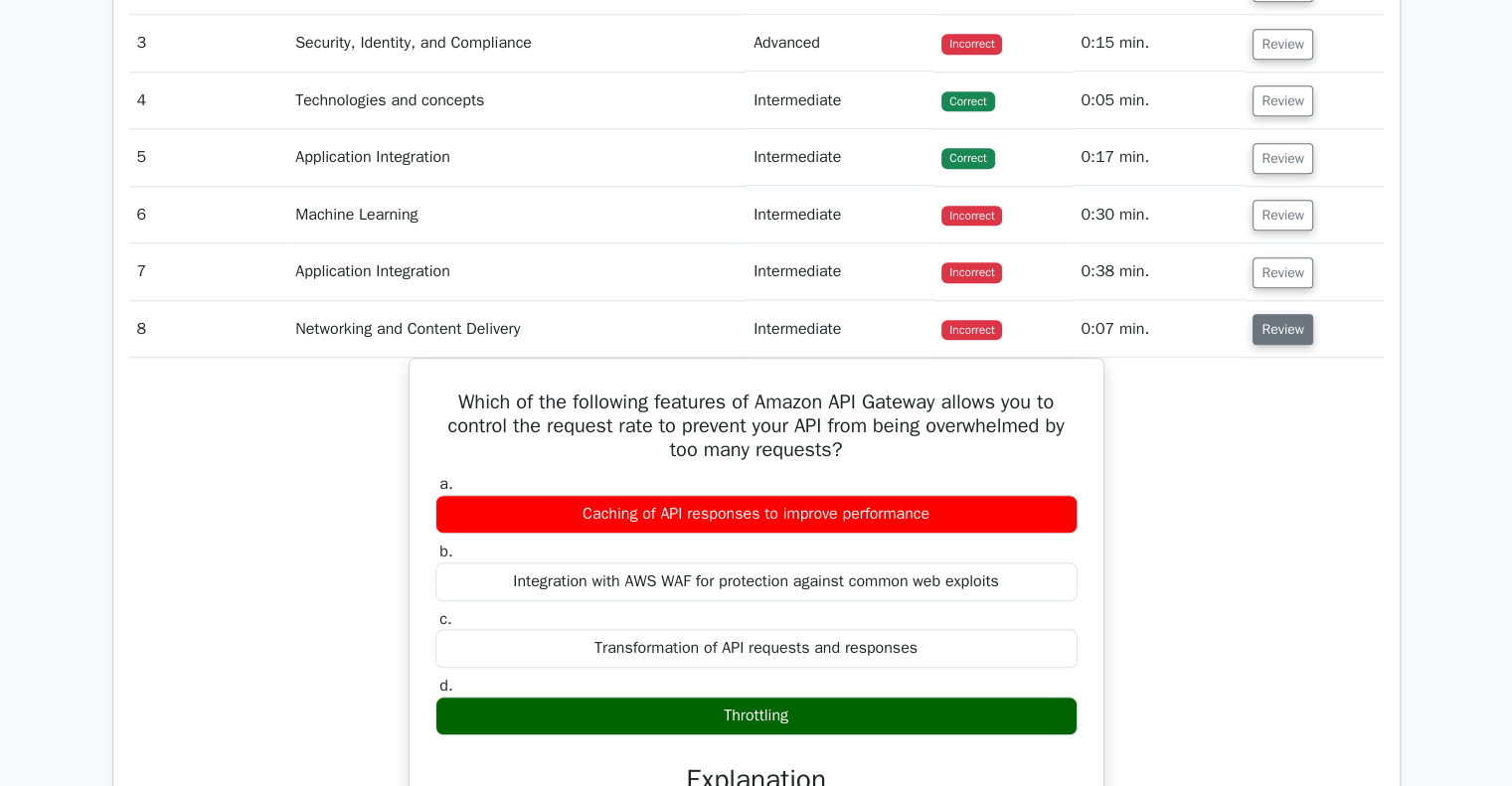click on "Review" at bounding box center [1282, 329] 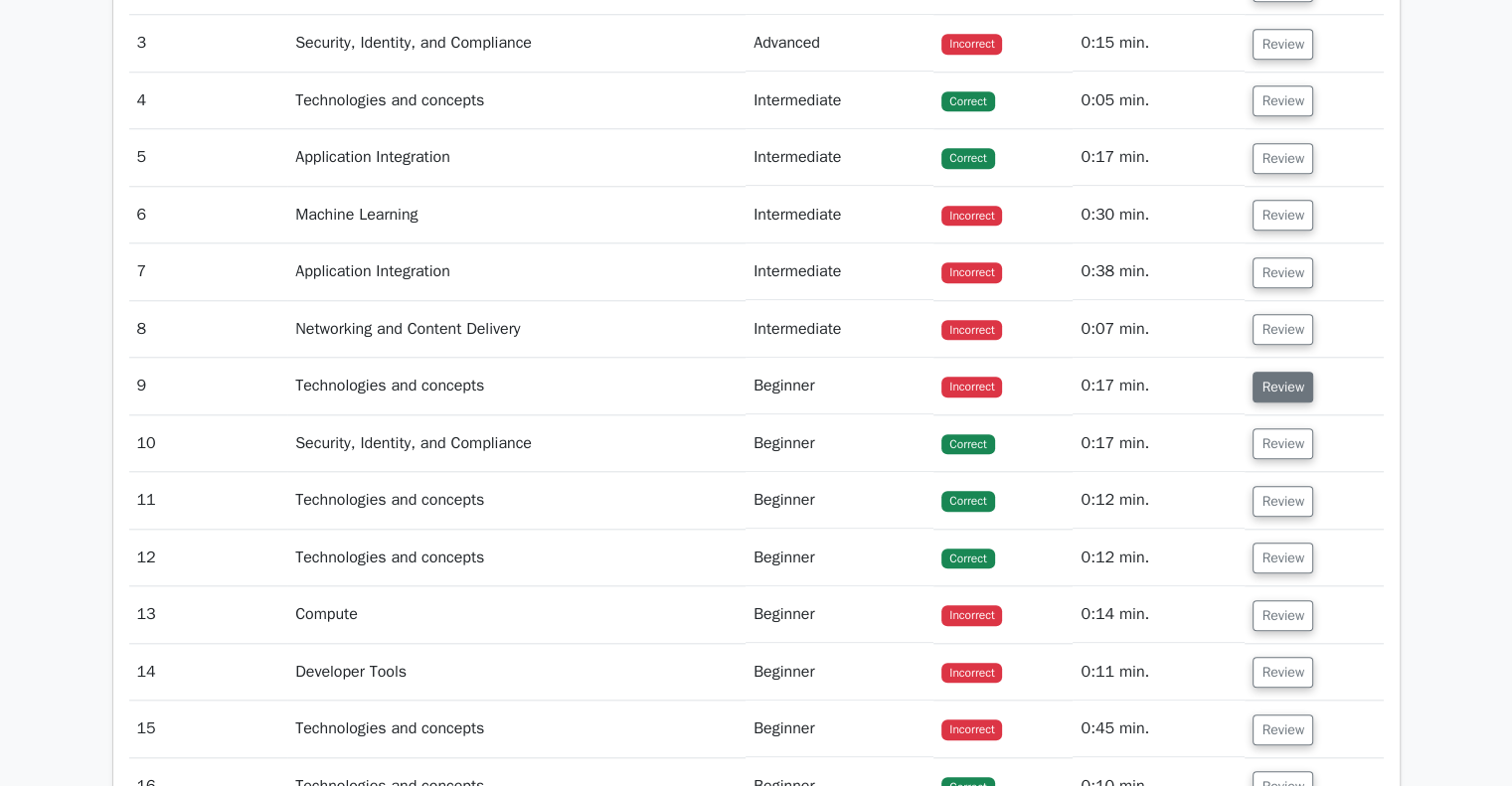 click on "Review" at bounding box center (1282, 387) 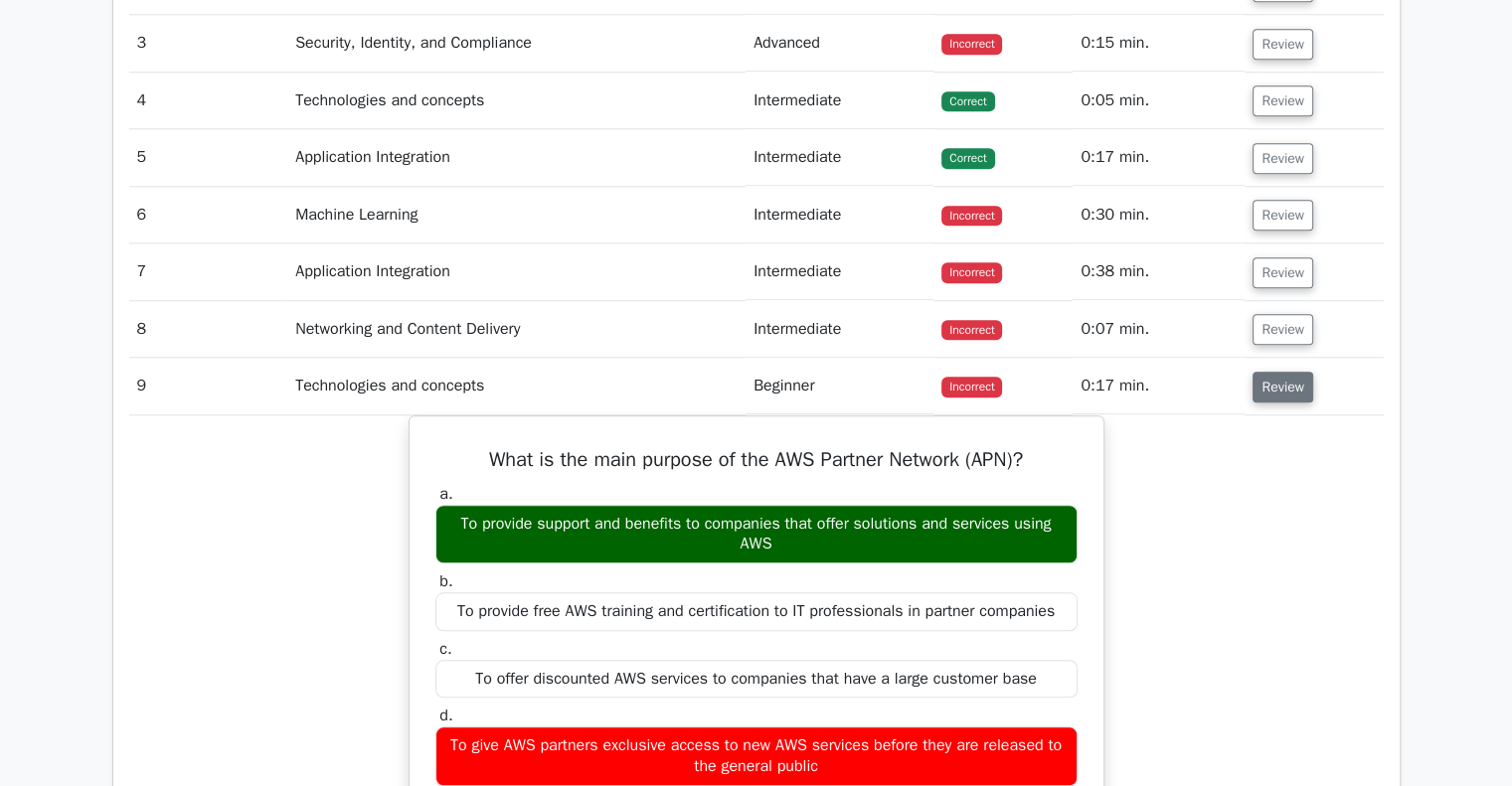 click on "Review" at bounding box center [1282, 387] 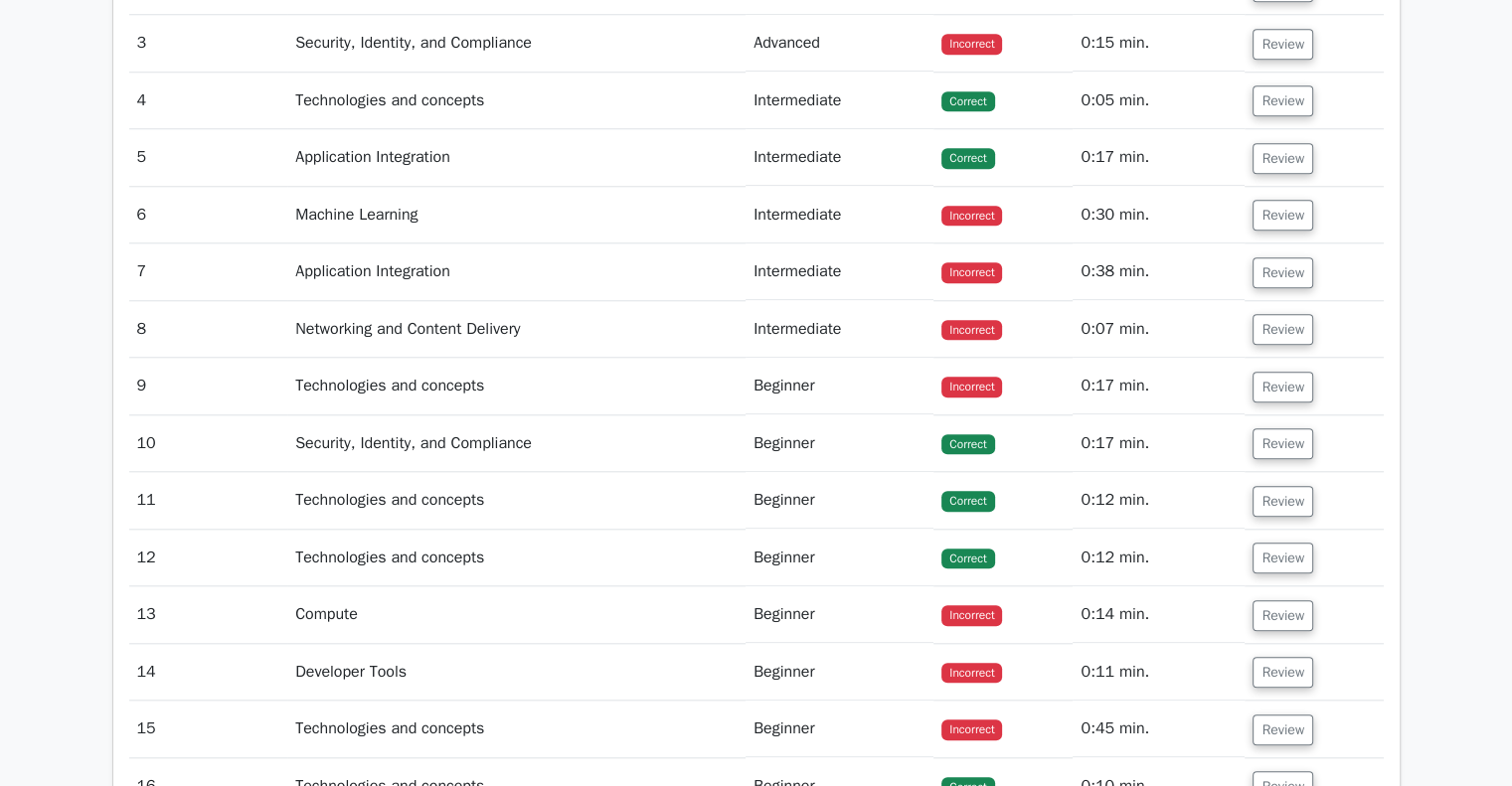 click on "Review" at bounding box center [1313, 443] 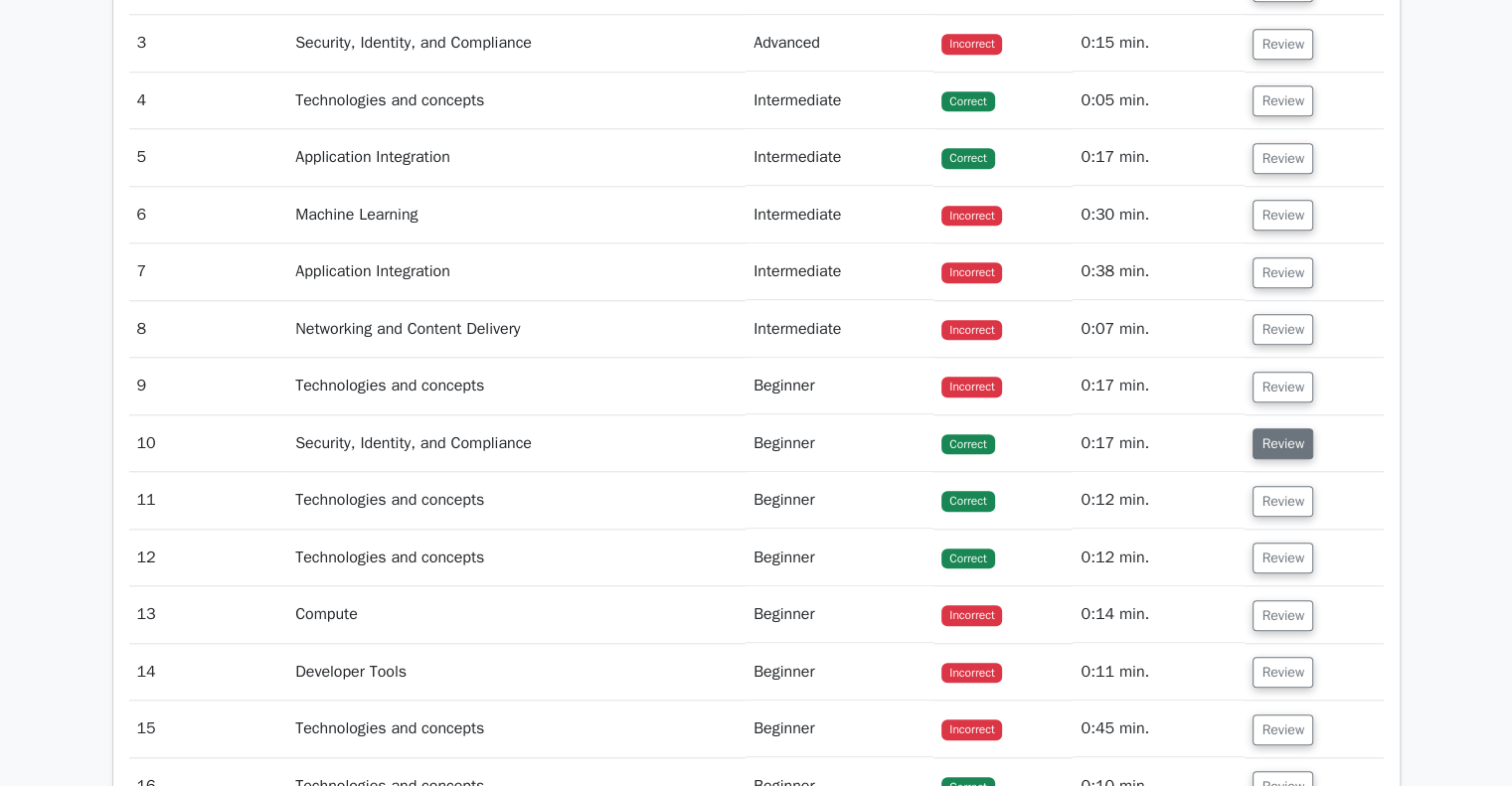 click on "Review" at bounding box center [1282, 443] 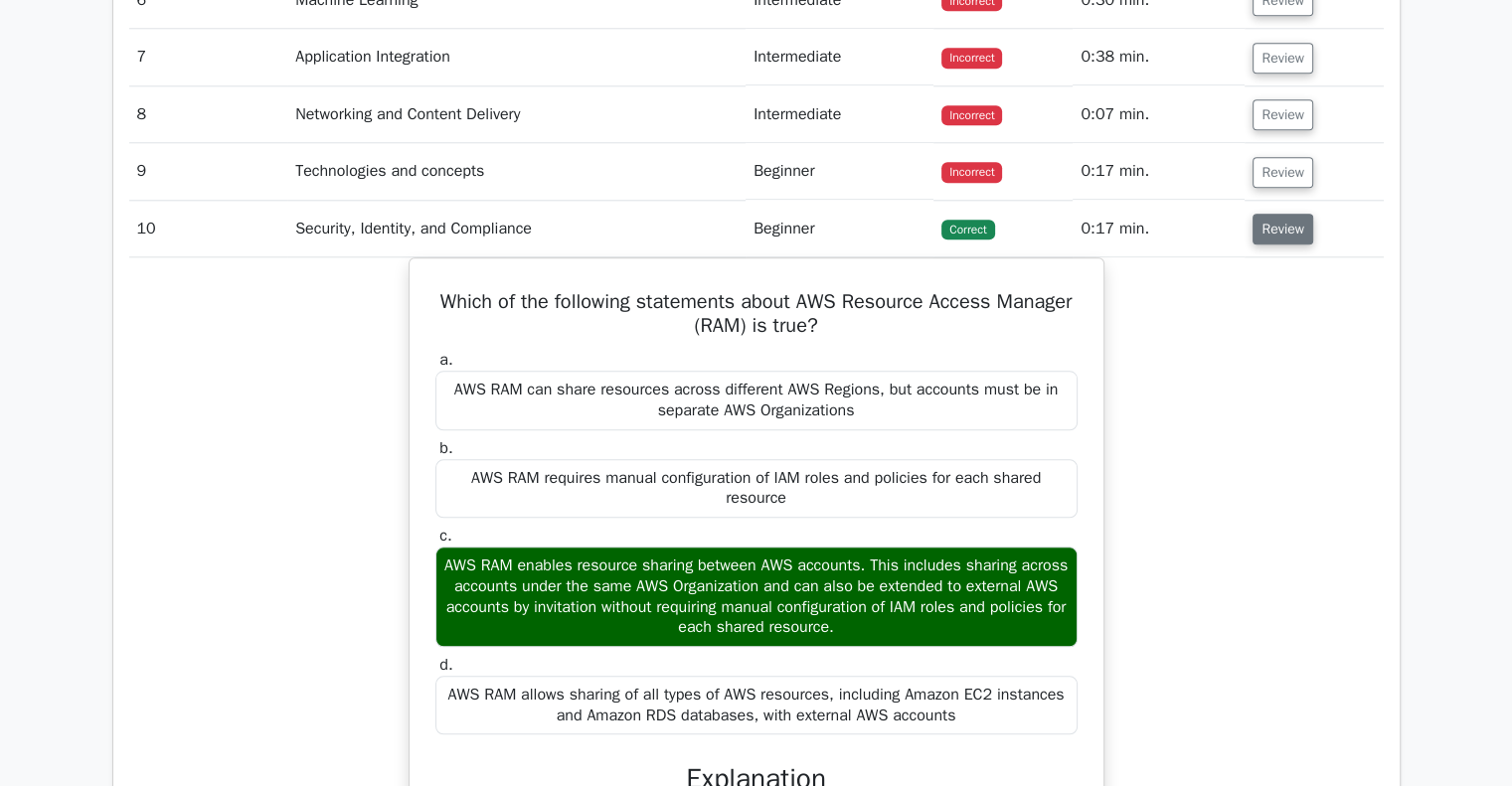 scroll, scrollTop: 2063, scrollLeft: 0, axis: vertical 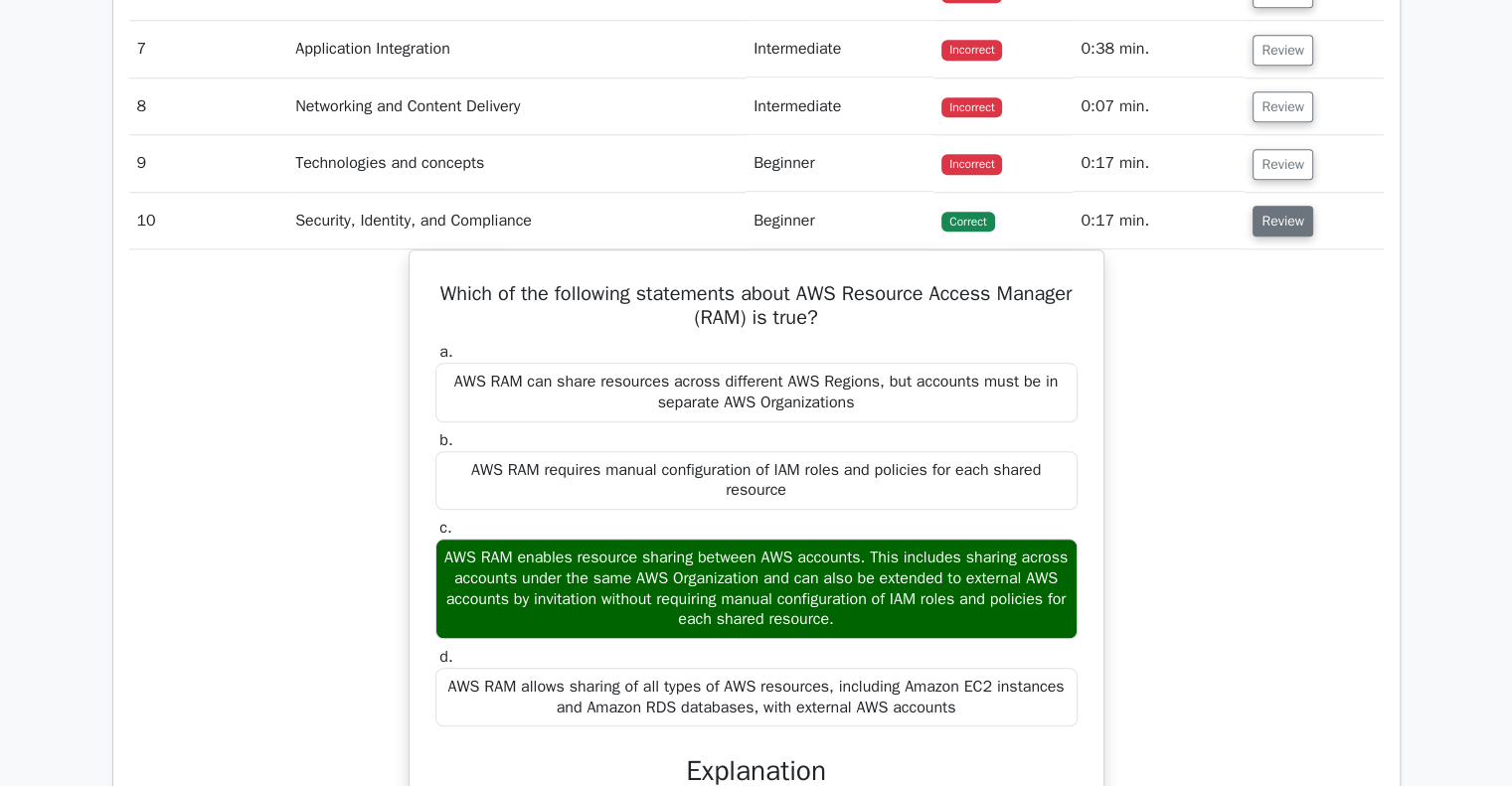 click on "Which of the following statements about AWS Resource Access Manager (RAM) is true?
a.
AWS RAM can share resources across different AWS Regions, but accounts must be in separate AWS Organizations
b.
c. d." at bounding box center [756, 690] 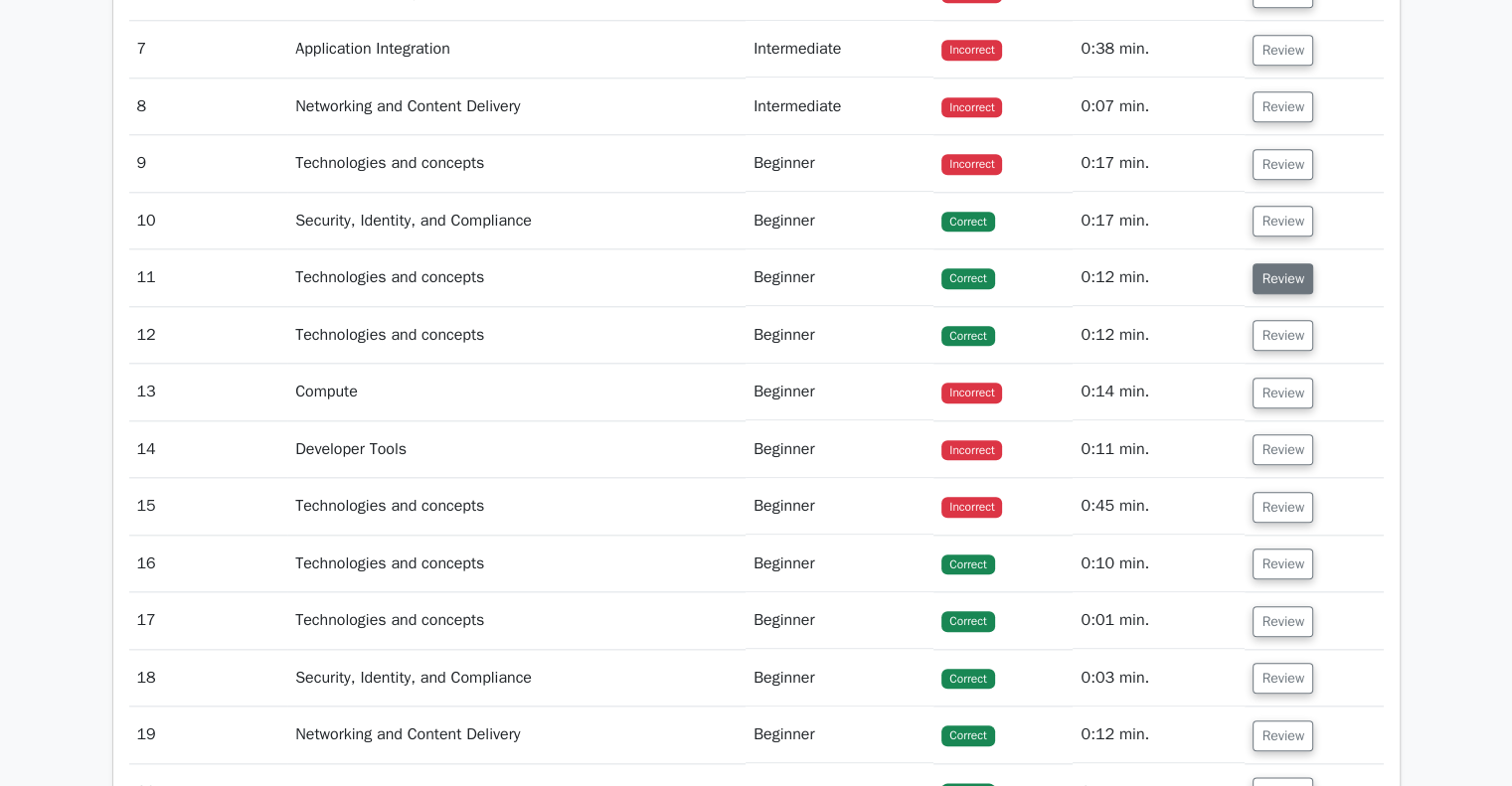 click on "Review" at bounding box center [1282, 278] 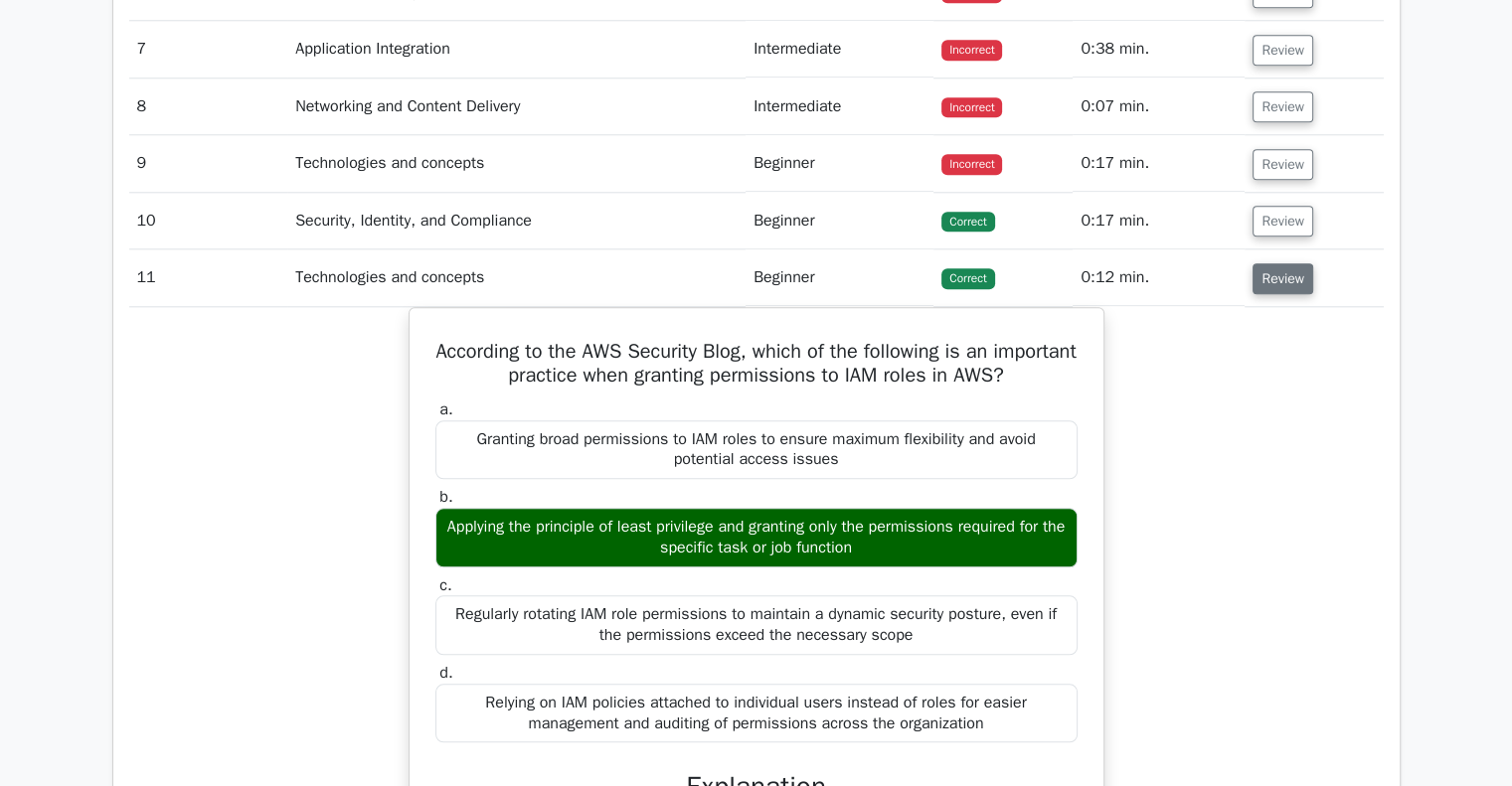 click on "Review" at bounding box center (1282, 278) 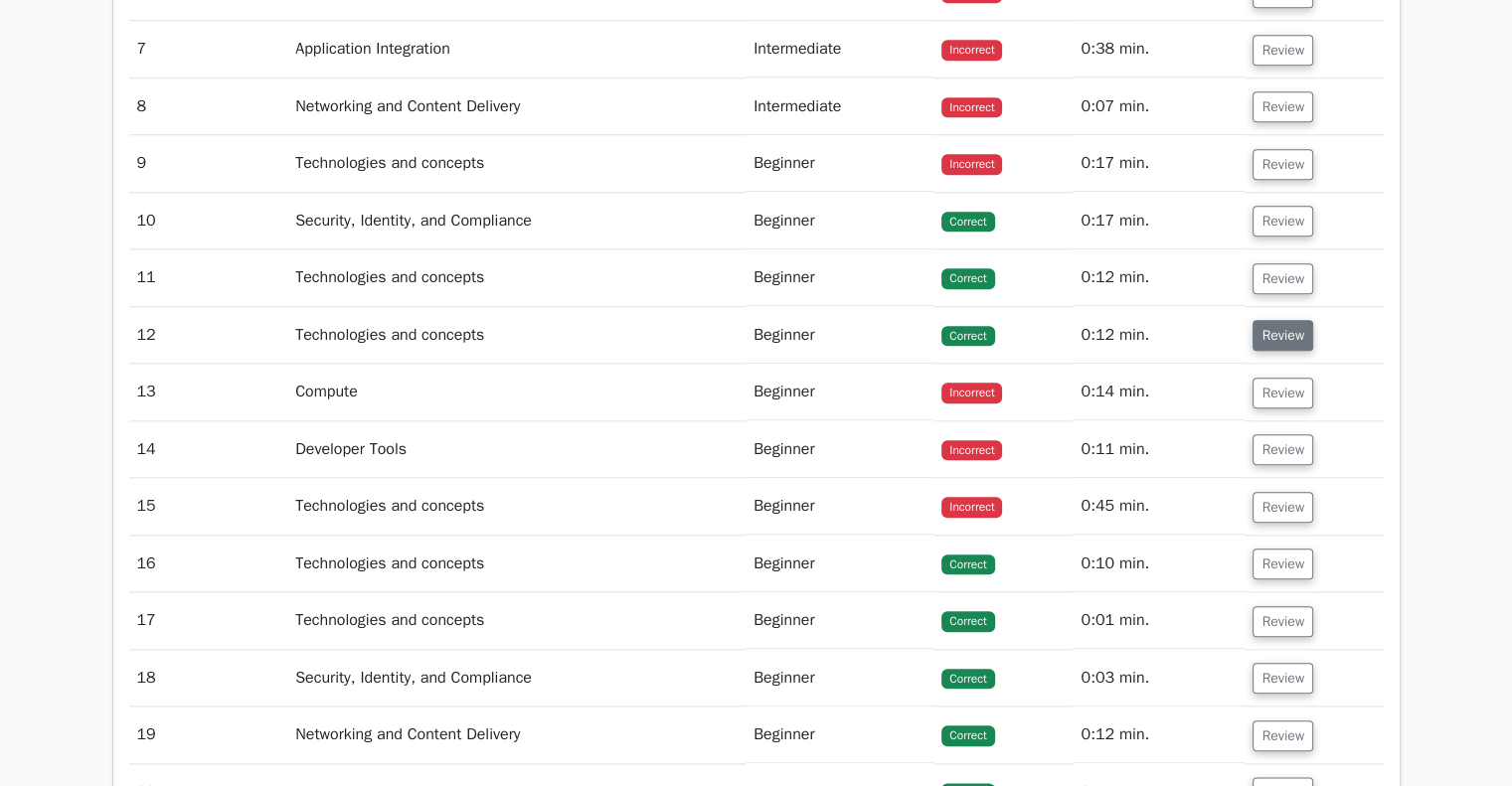 click on "Review" at bounding box center (1282, 335) 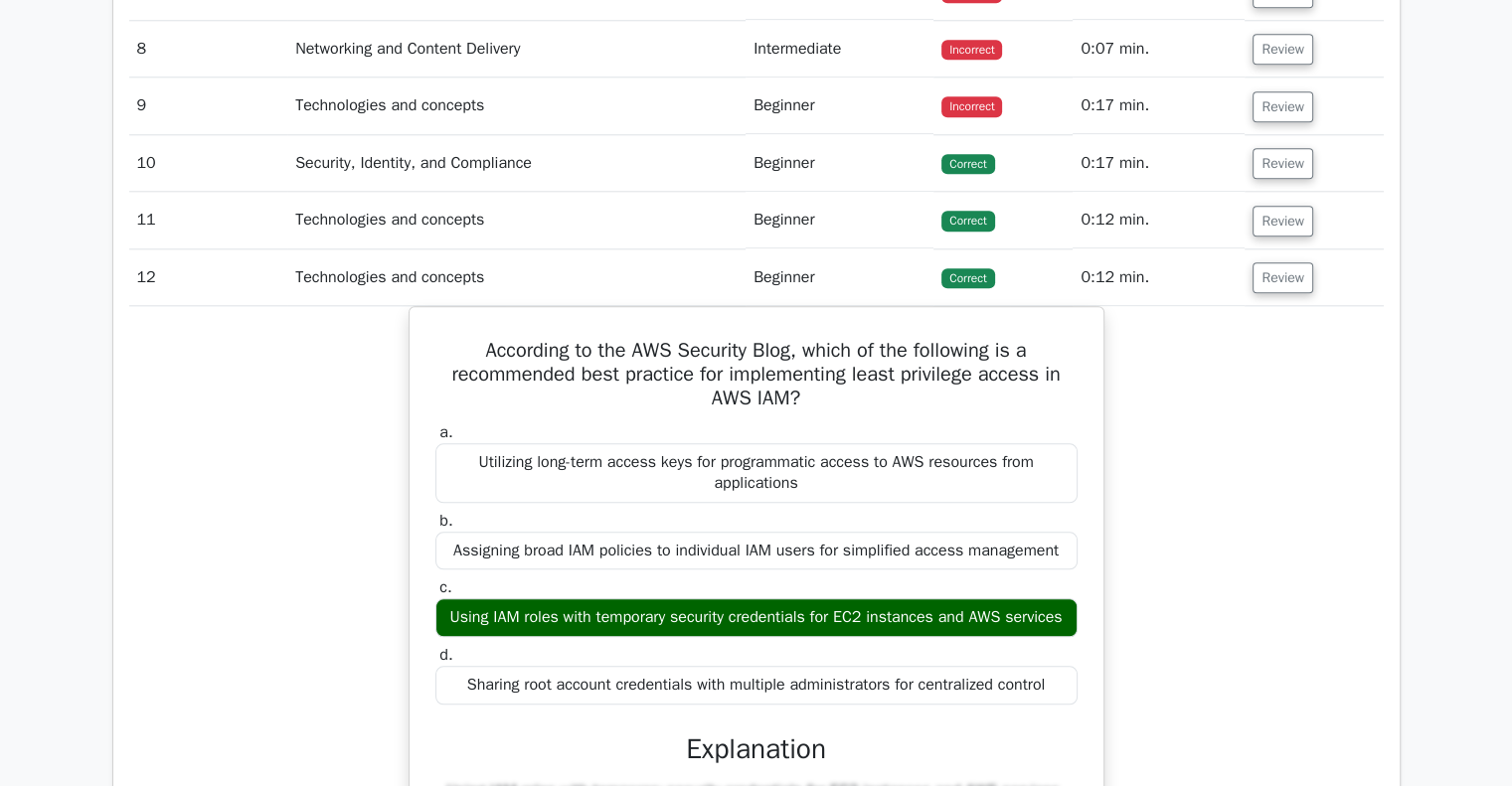 scroll, scrollTop: 2122, scrollLeft: 0, axis: vertical 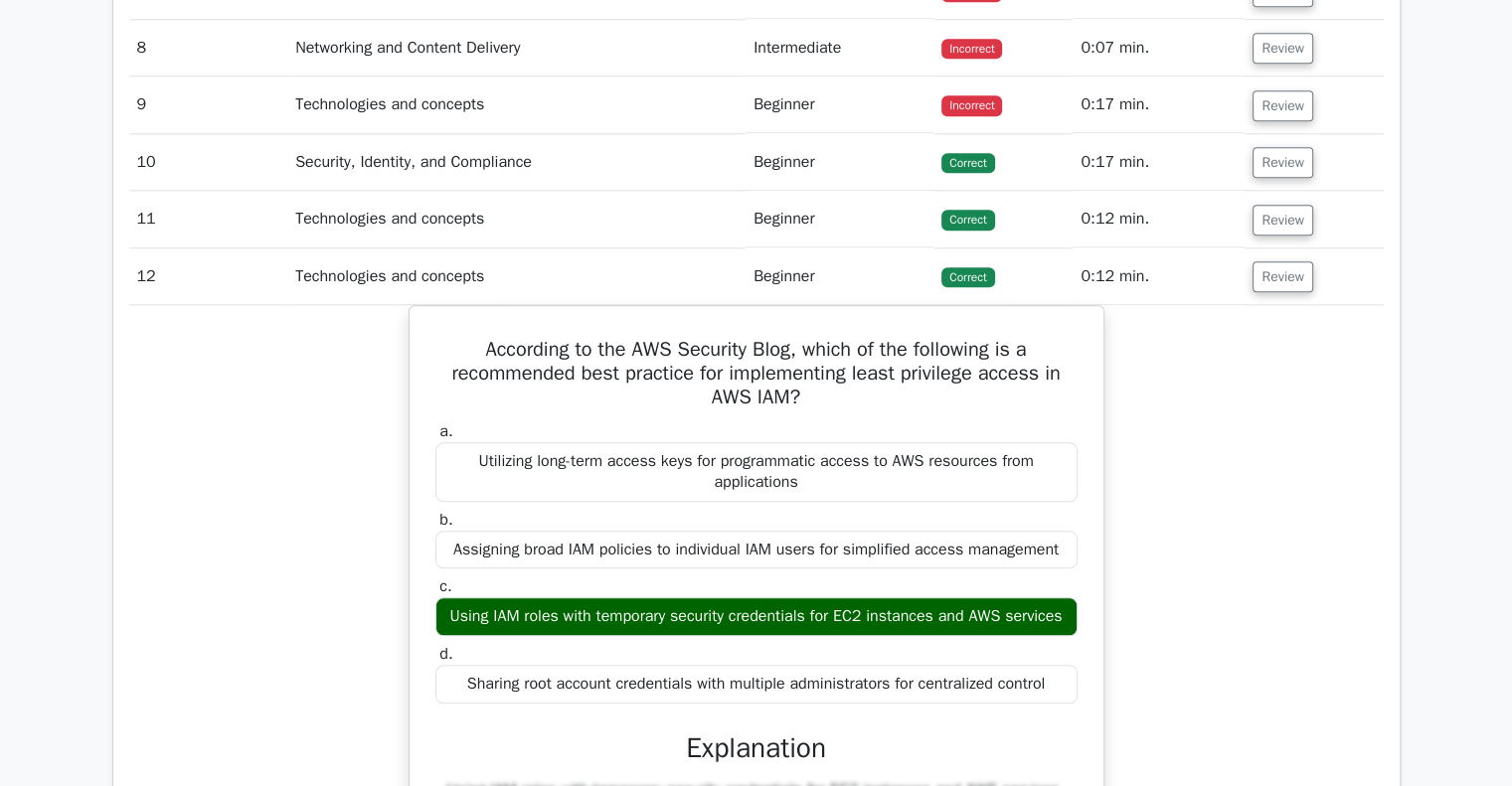 click on "According to the AWS Security Blog, which of the following is a recommended best practice for implementing least privilege access in AWS IAM?
a.
Utilizing long-term access keys for programmatic access to AWS resources from applications
b.
c. d." at bounding box center [756, 706] 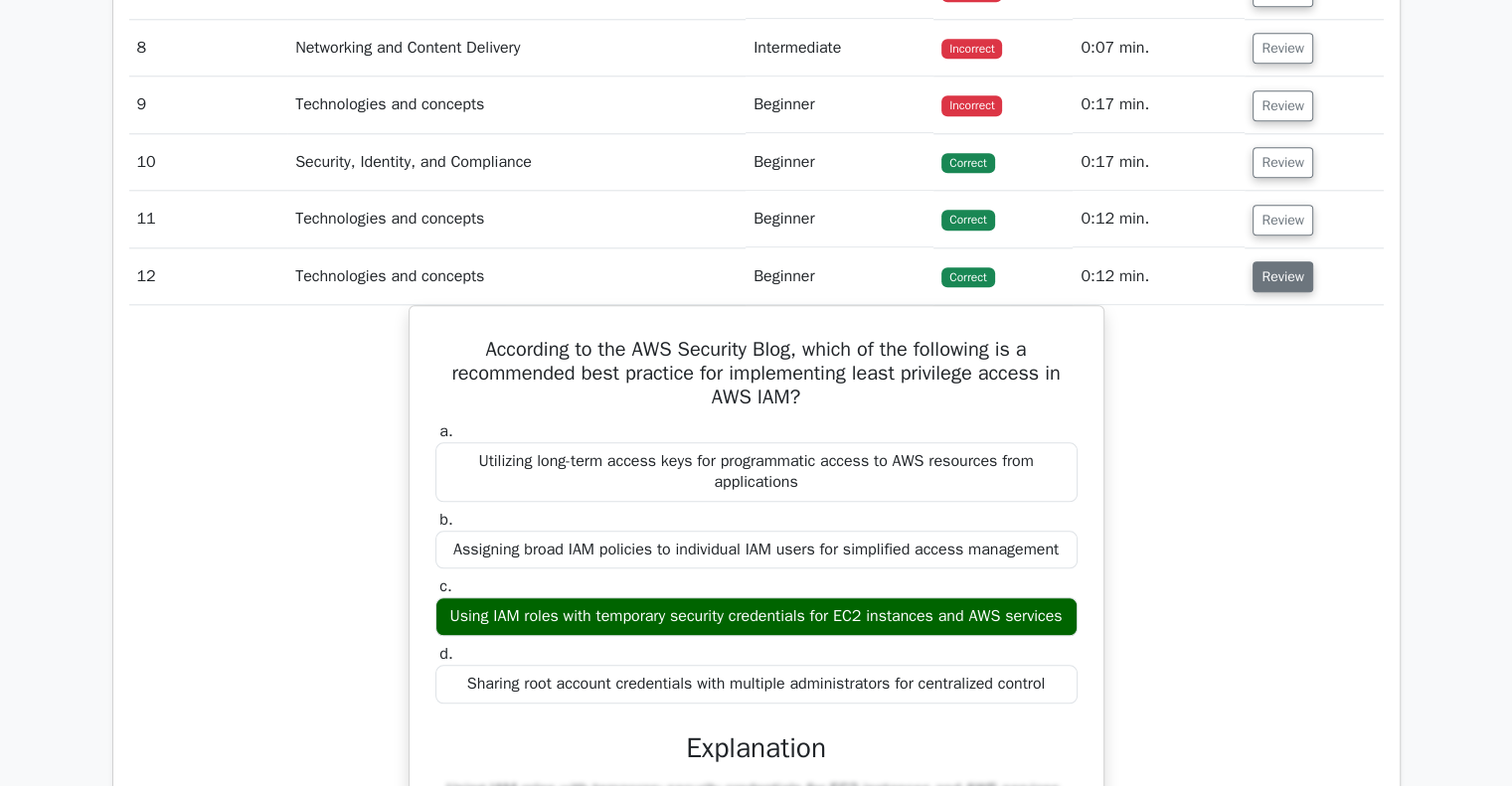 click on "Review" at bounding box center (1282, 276) 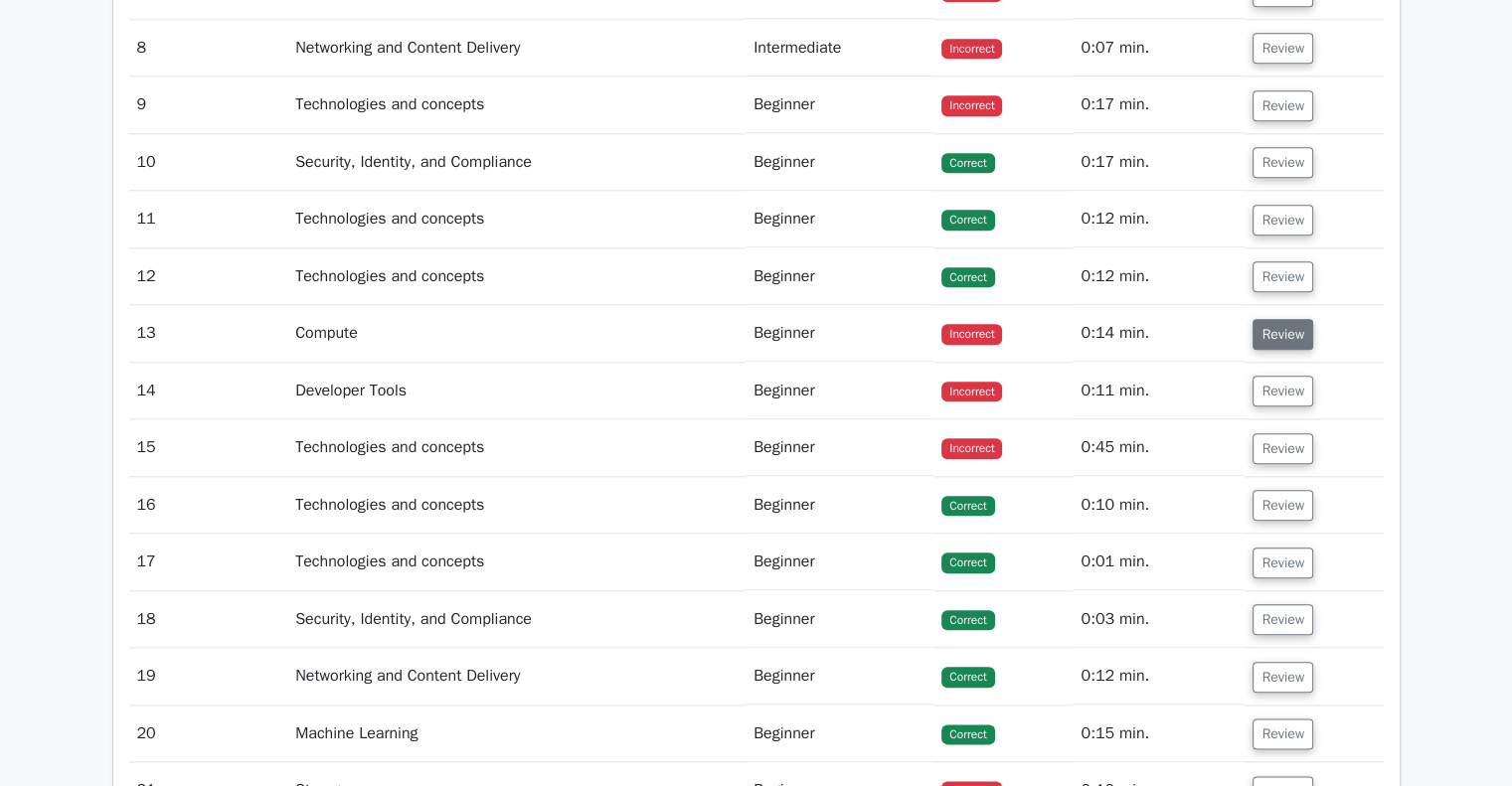 click on "Review" at bounding box center (1282, 334) 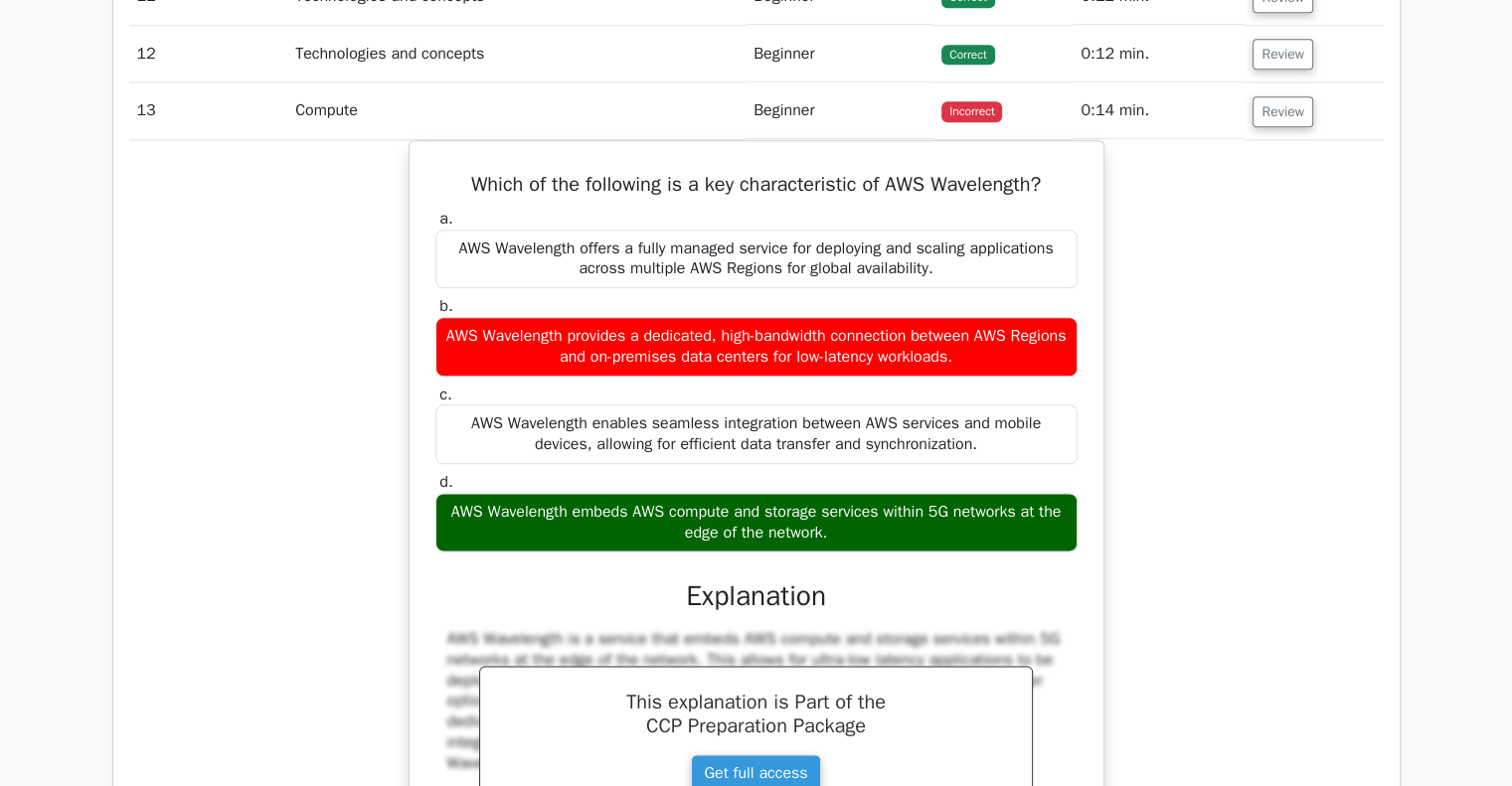 scroll, scrollTop: 2341, scrollLeft: 0, axis: vertical 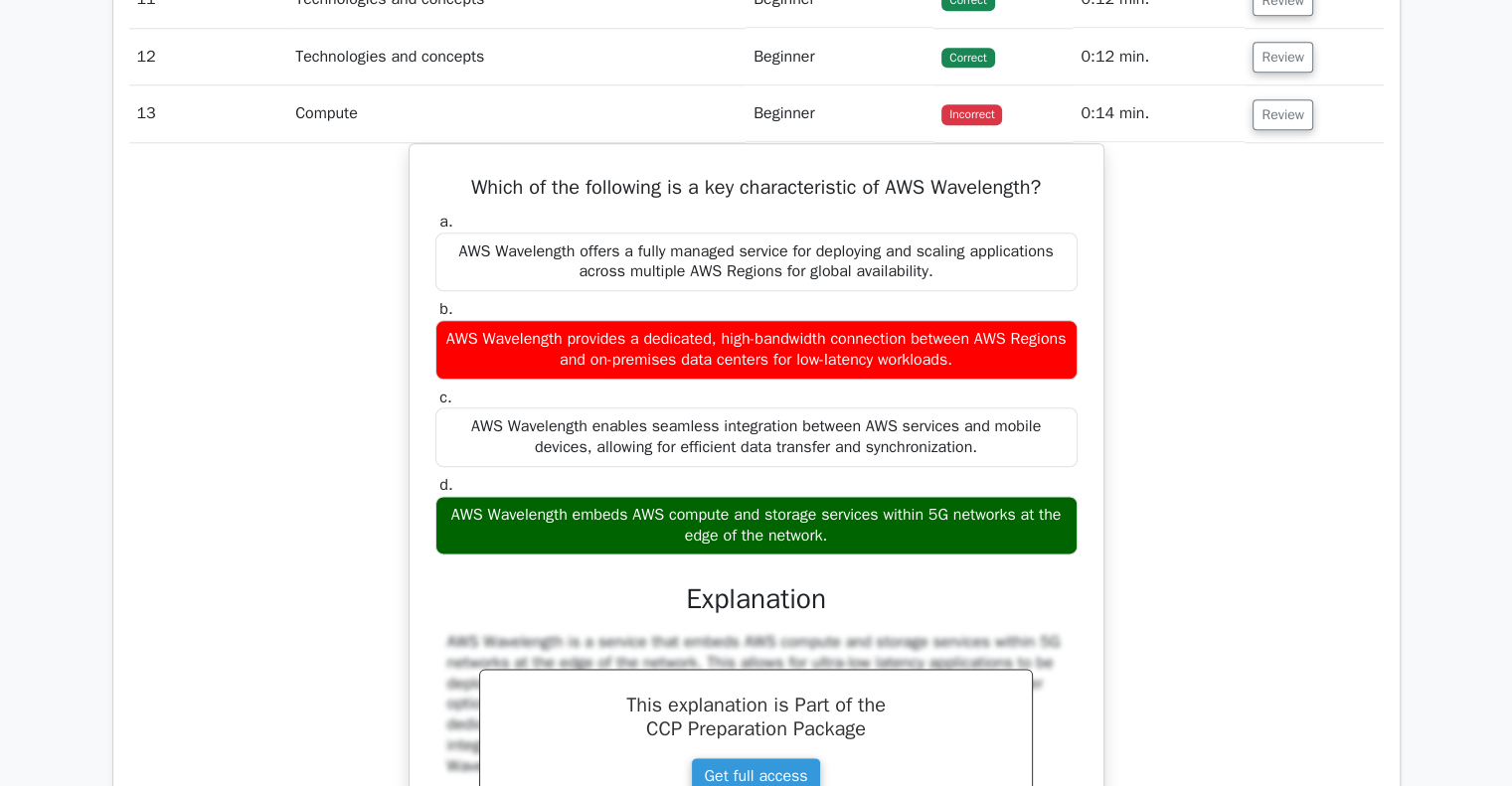 click on "Which of the following is a key characteristic of AWS Wavelength?
a.
AWS Wavelength offers a fully managed service for deploying and scaling applications across multiple AWS Regions for global availability.
b.
c. d." at bounding box center [756, 550] 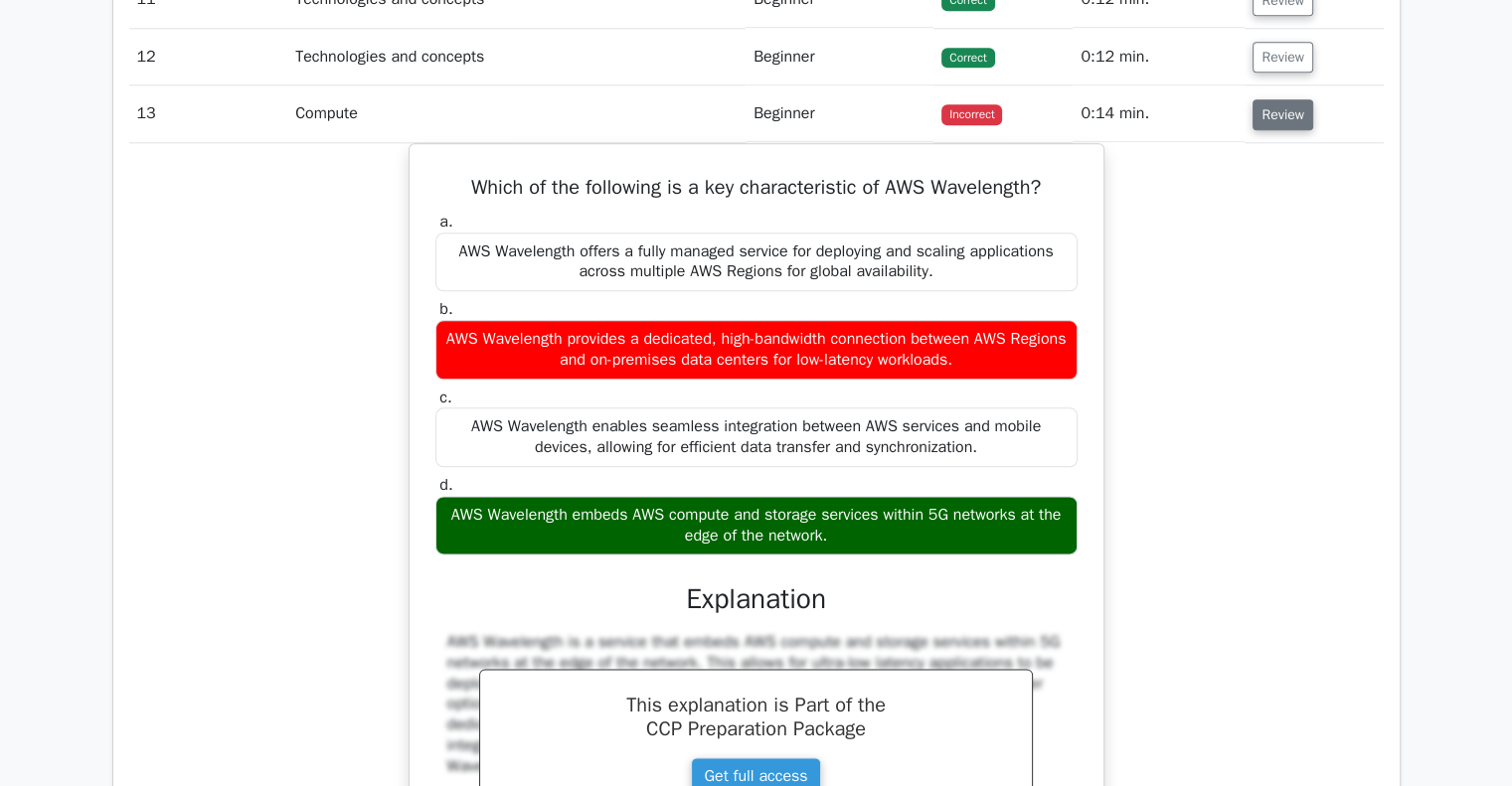 click on "Review" at bounding box center [1282, 114] 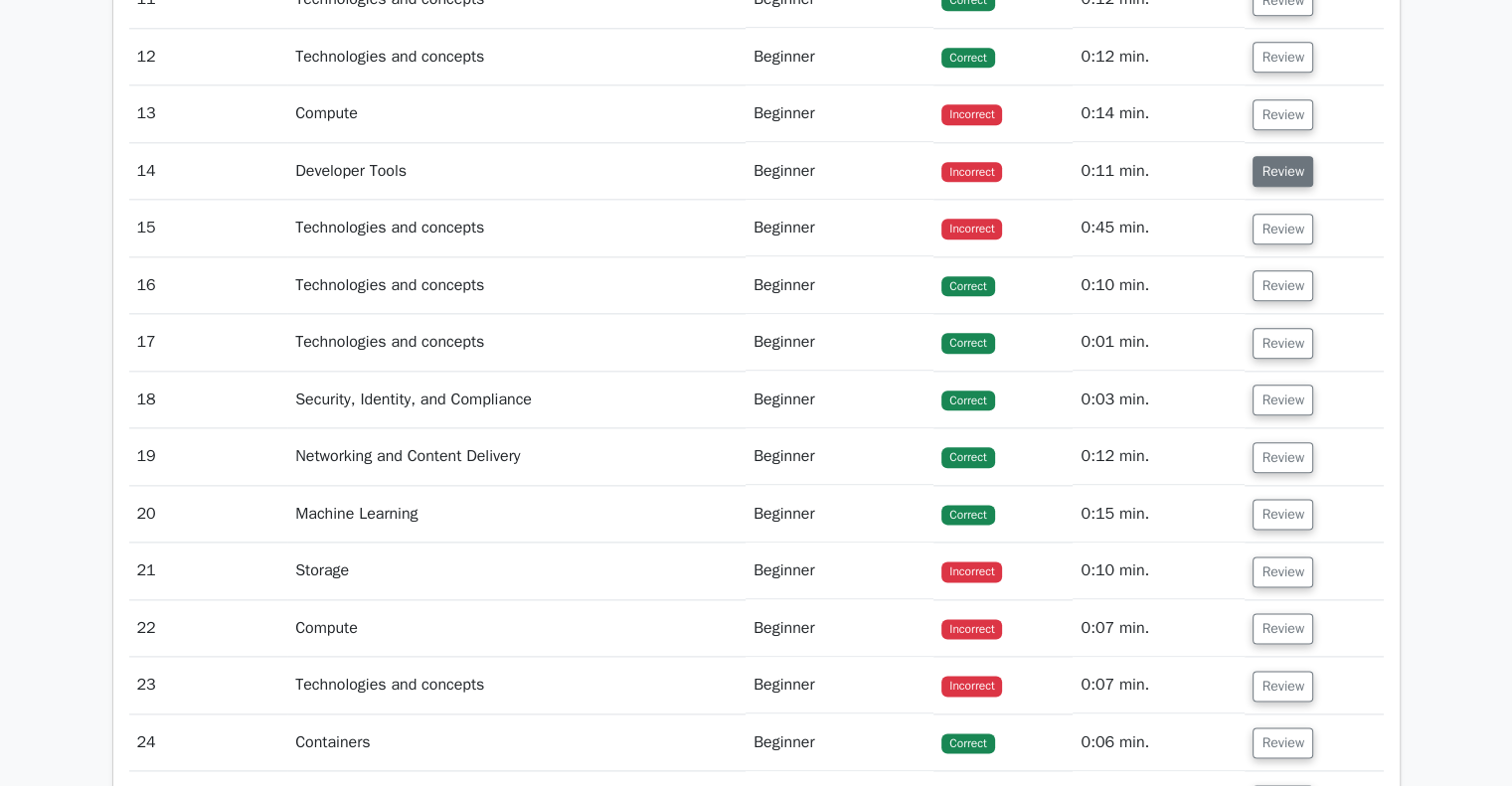click on "Review" at bounding box center (1282, 171) 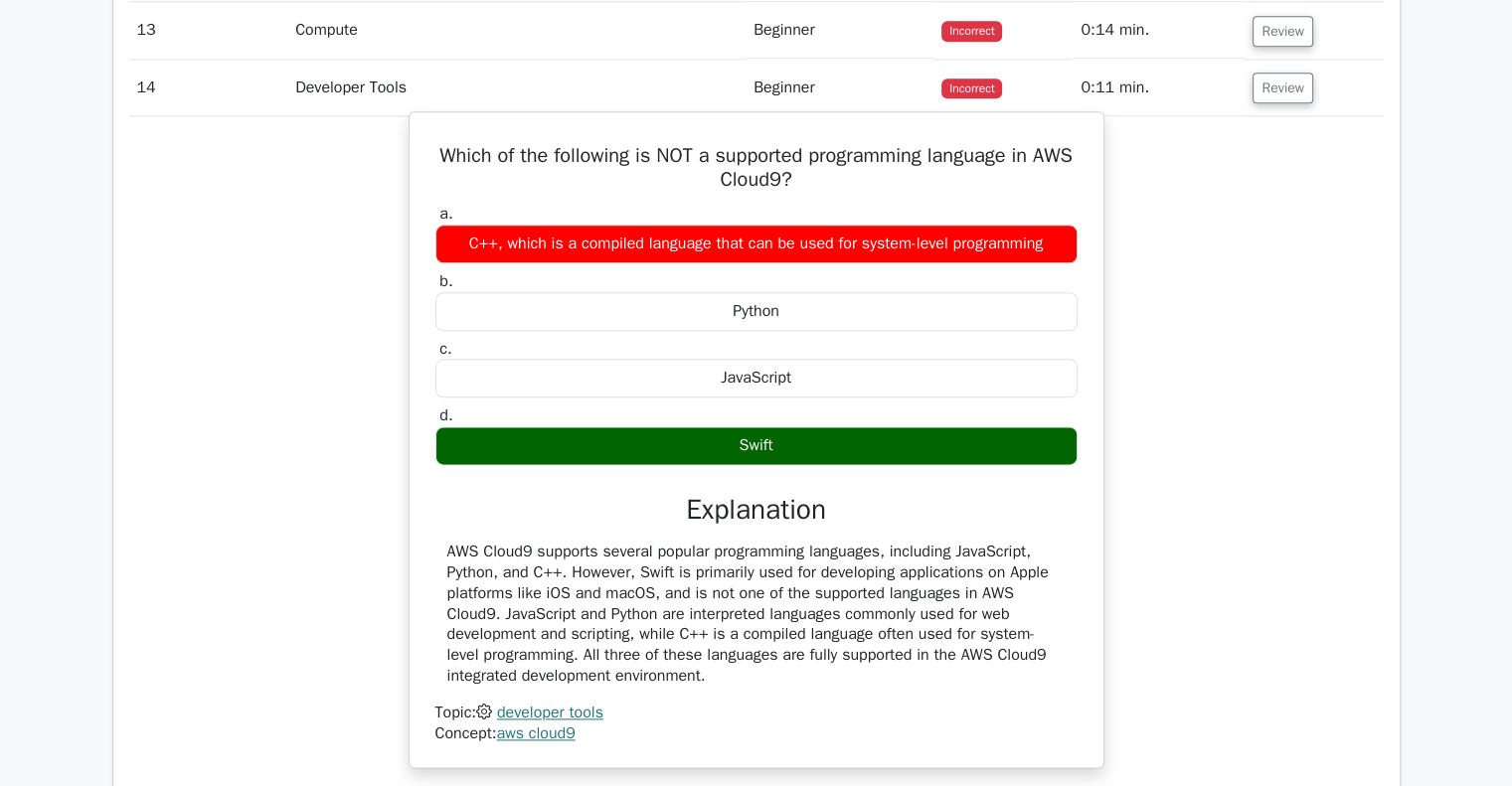 scroll, scrollTop: 2429, scrollLeft: 0, axis: vertical 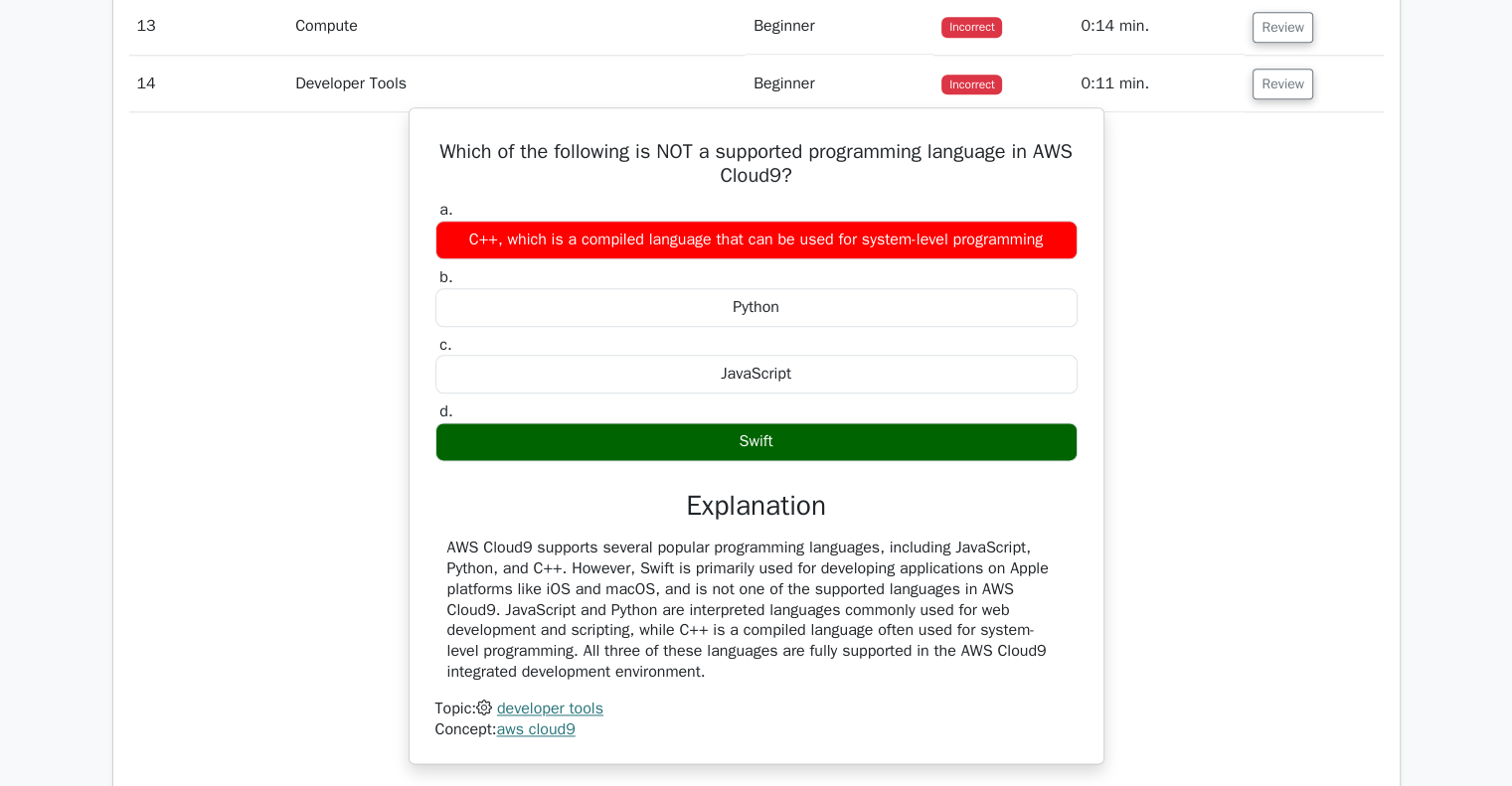 click on "AWS Cloud9 supports several popular programming languages, including JavaScript, Python, and C++. However, Swift is primarily used for developing applications on Apple platforms like iOS and macOS, and is not one of the supported languages in AWS Cloud9. JavaScript and Python are interpreted languages commonly used for web development and scripting, while C++ is a compiled language often used for system-level programming. All three of these languages are fully supported in the AWS Cloud9 integrated development environment." at bounding box center (756, 610) 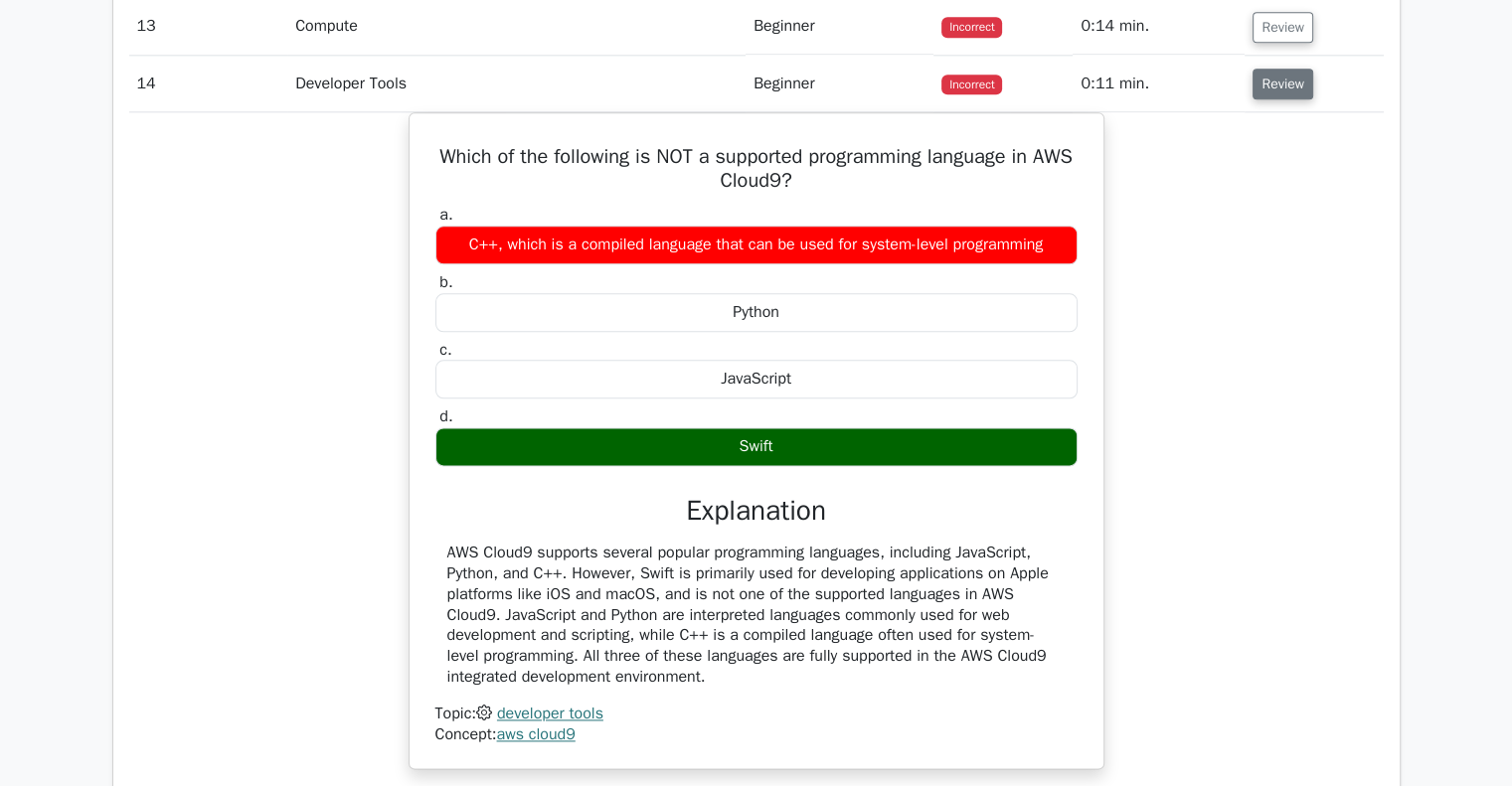 click on "Review" at bounding box center (1282, 83) 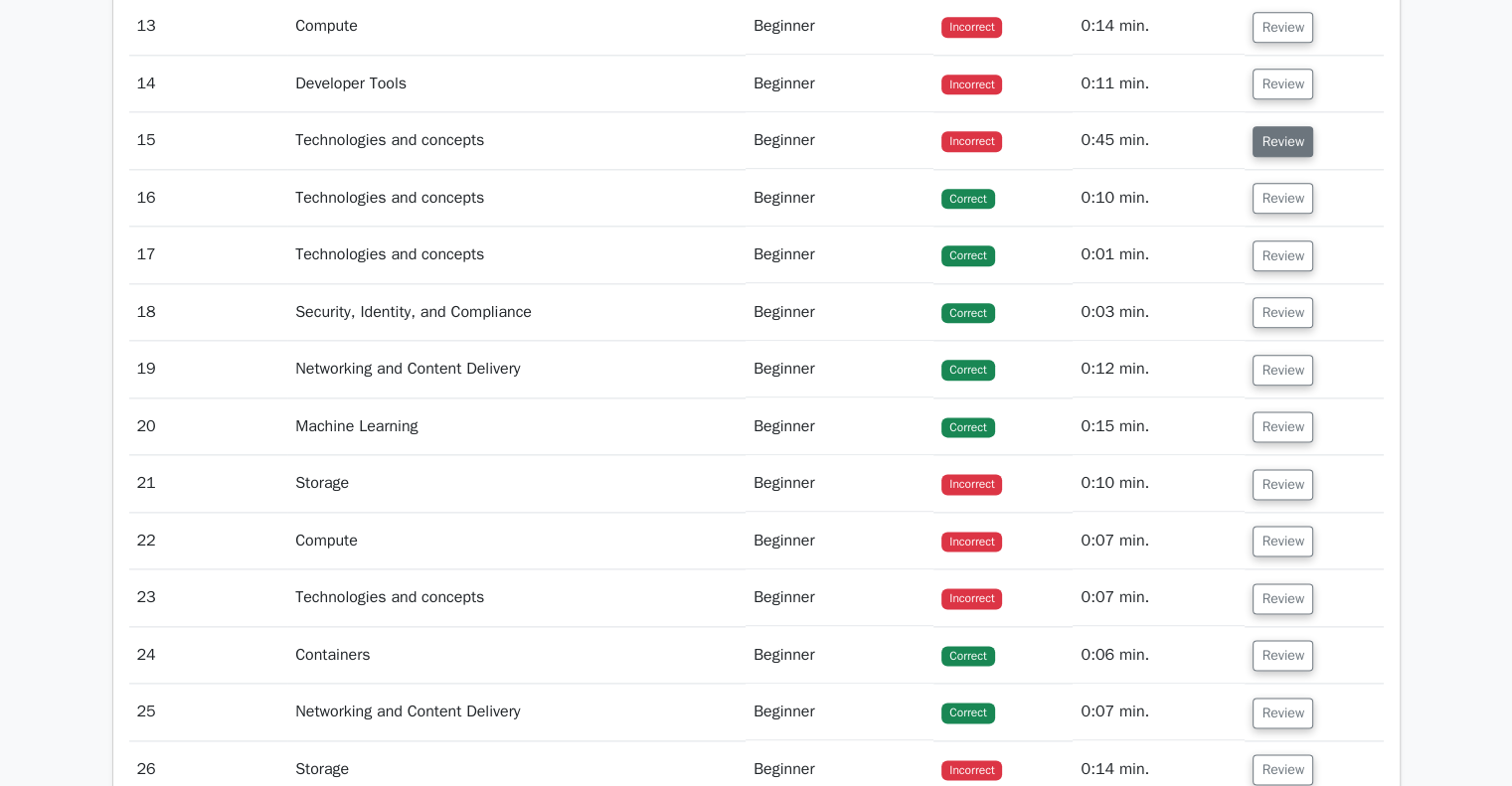 click on "Review" at bounding box center [1282, 141] 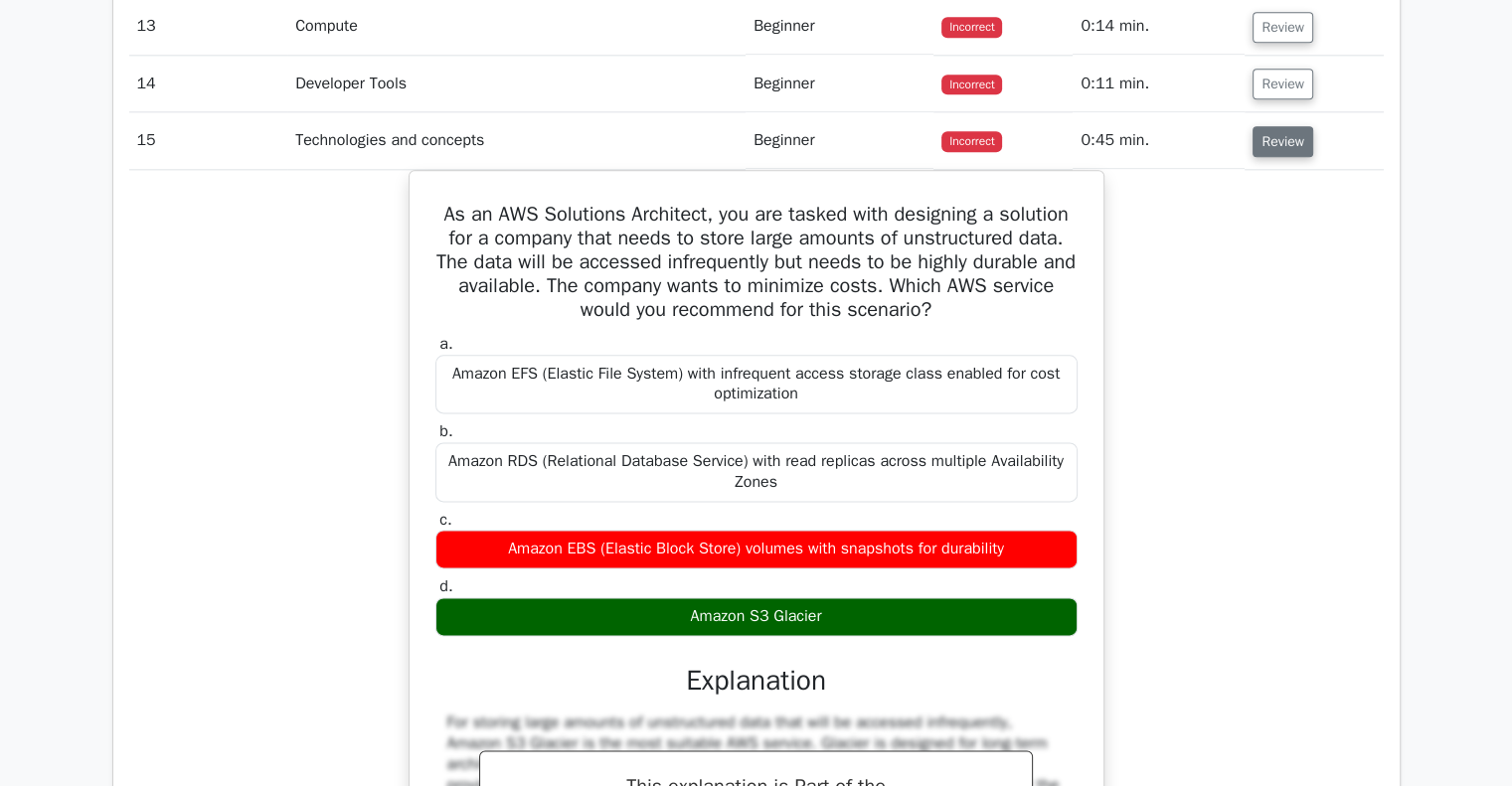click on "Review" at bounding box center (1282, 141) 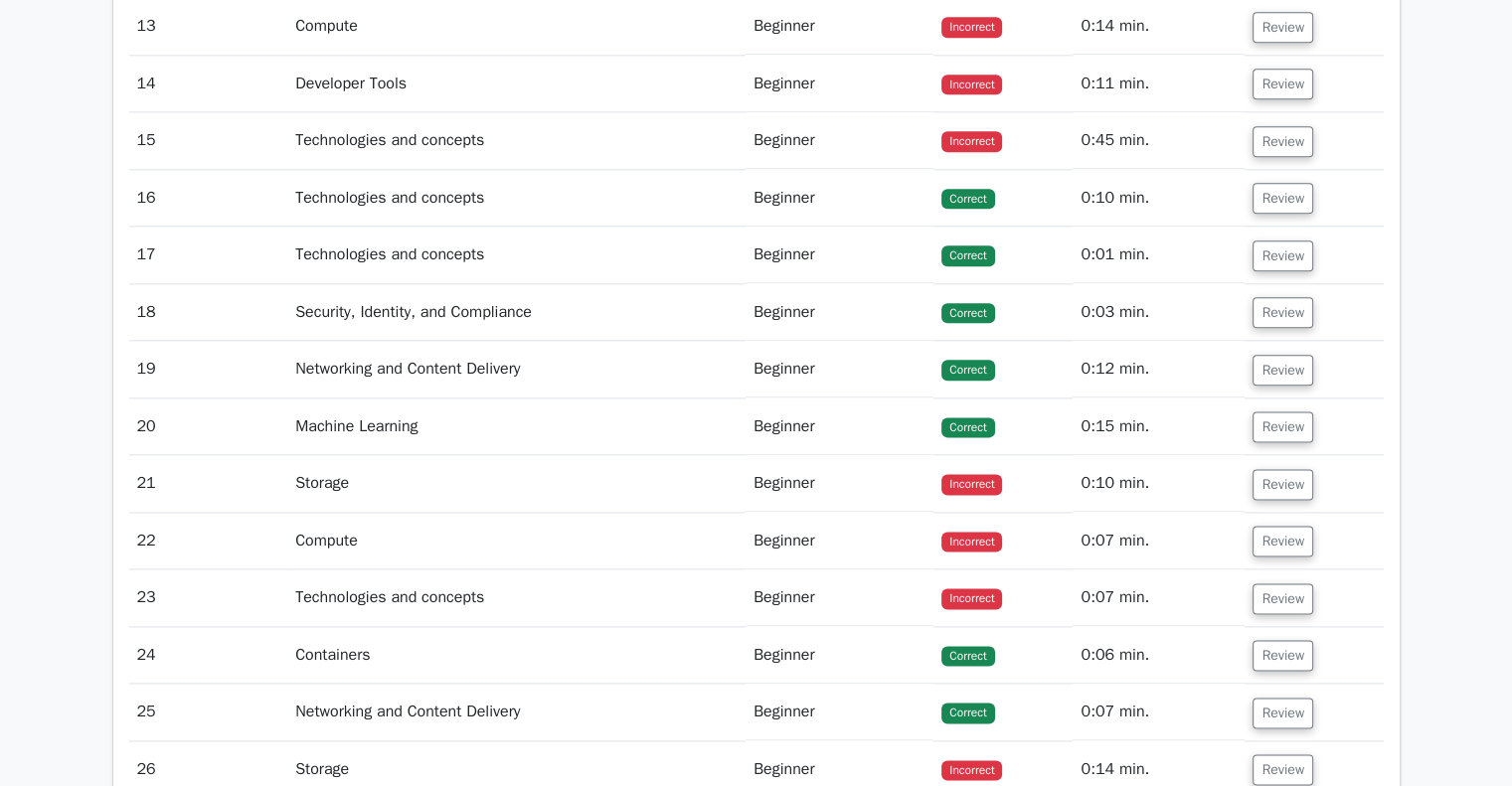 click on "Review" at bounding box center [1313, 198] 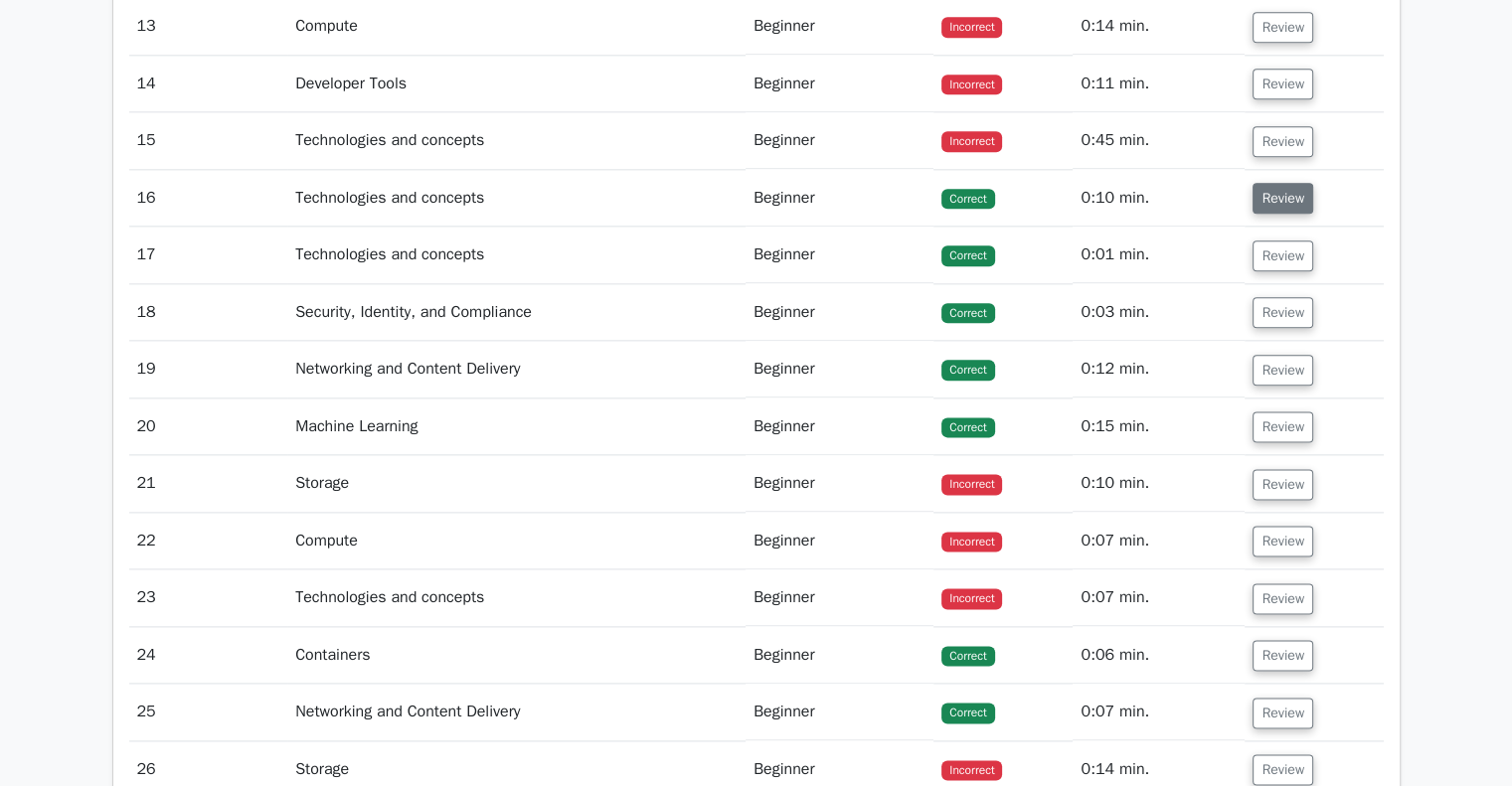 click on "Review" at bounding box center [1282, 198] 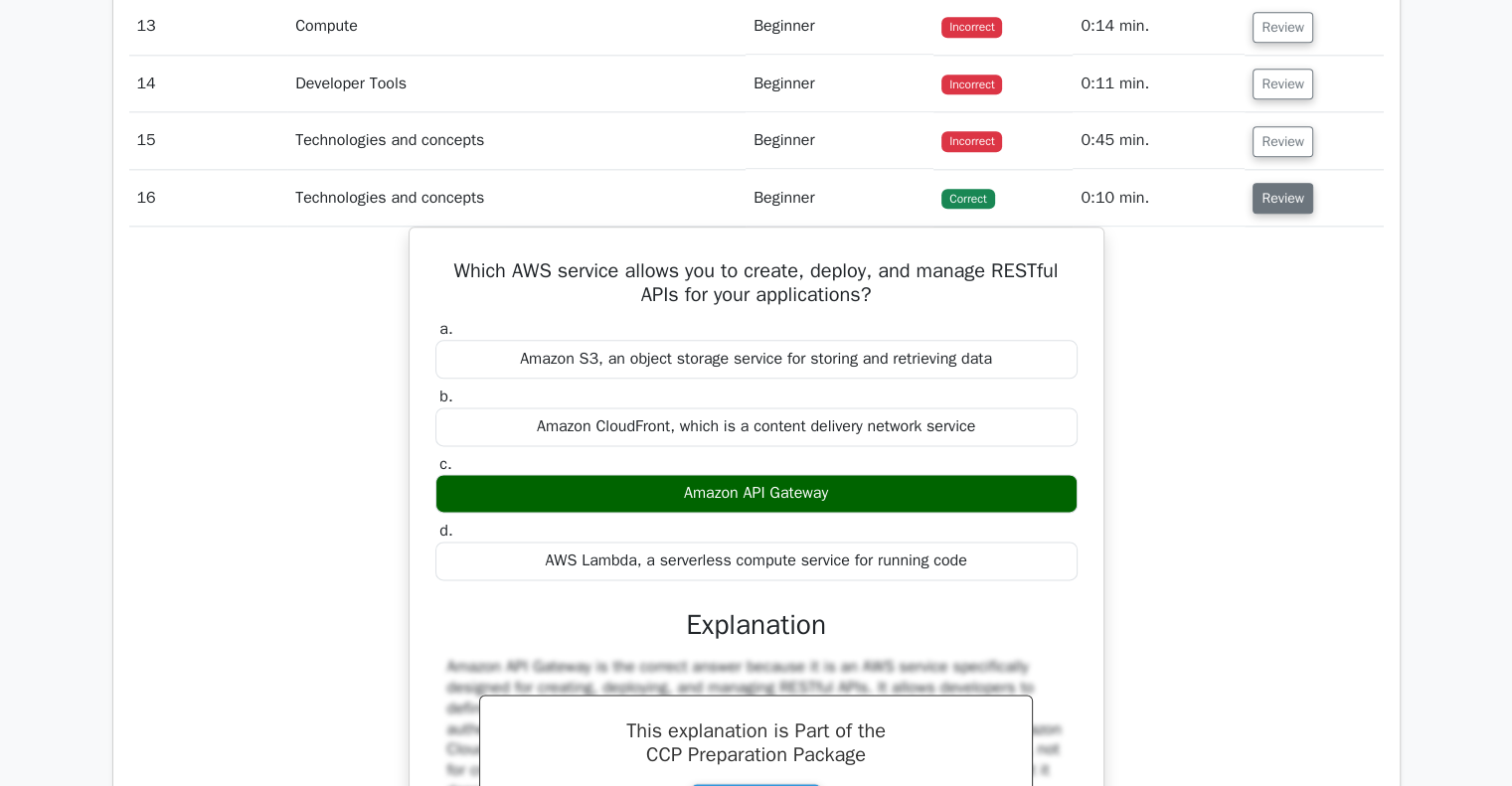 click on "Review" at bounding box center [1282, 198] 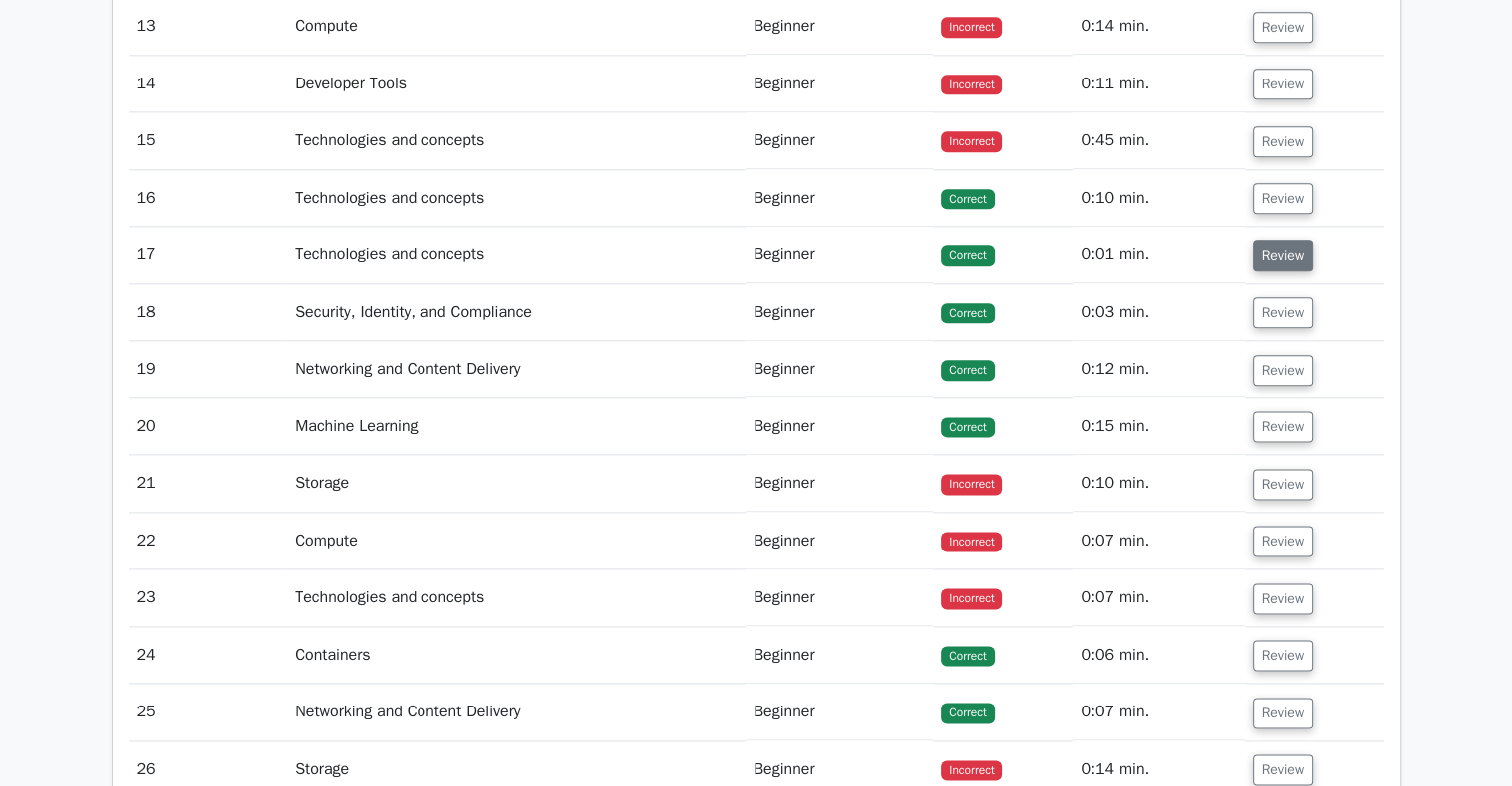 click on "Review" at bounding box center (1282, 255) 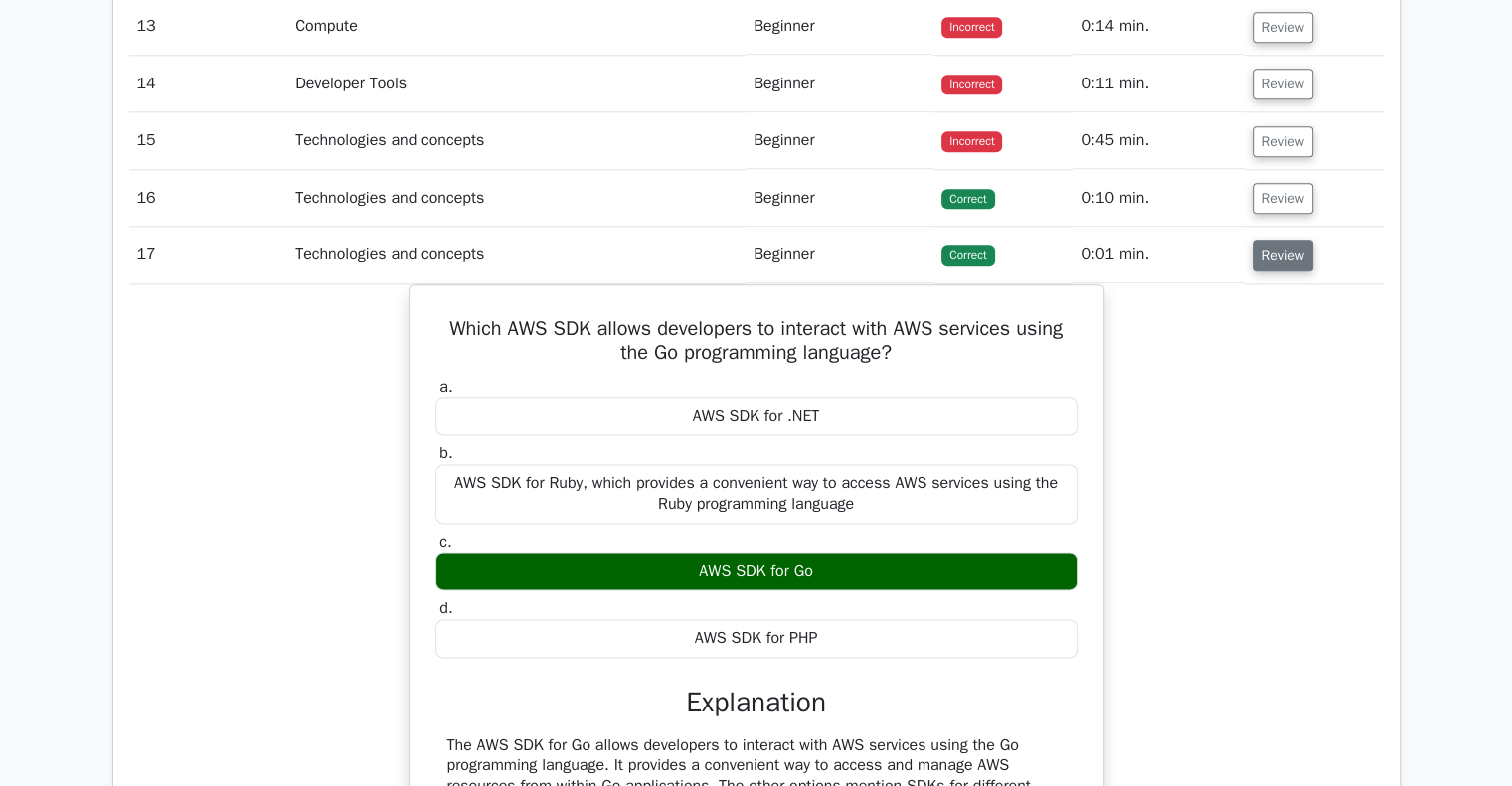 click on "Review" at bounding box center (1282, 255) 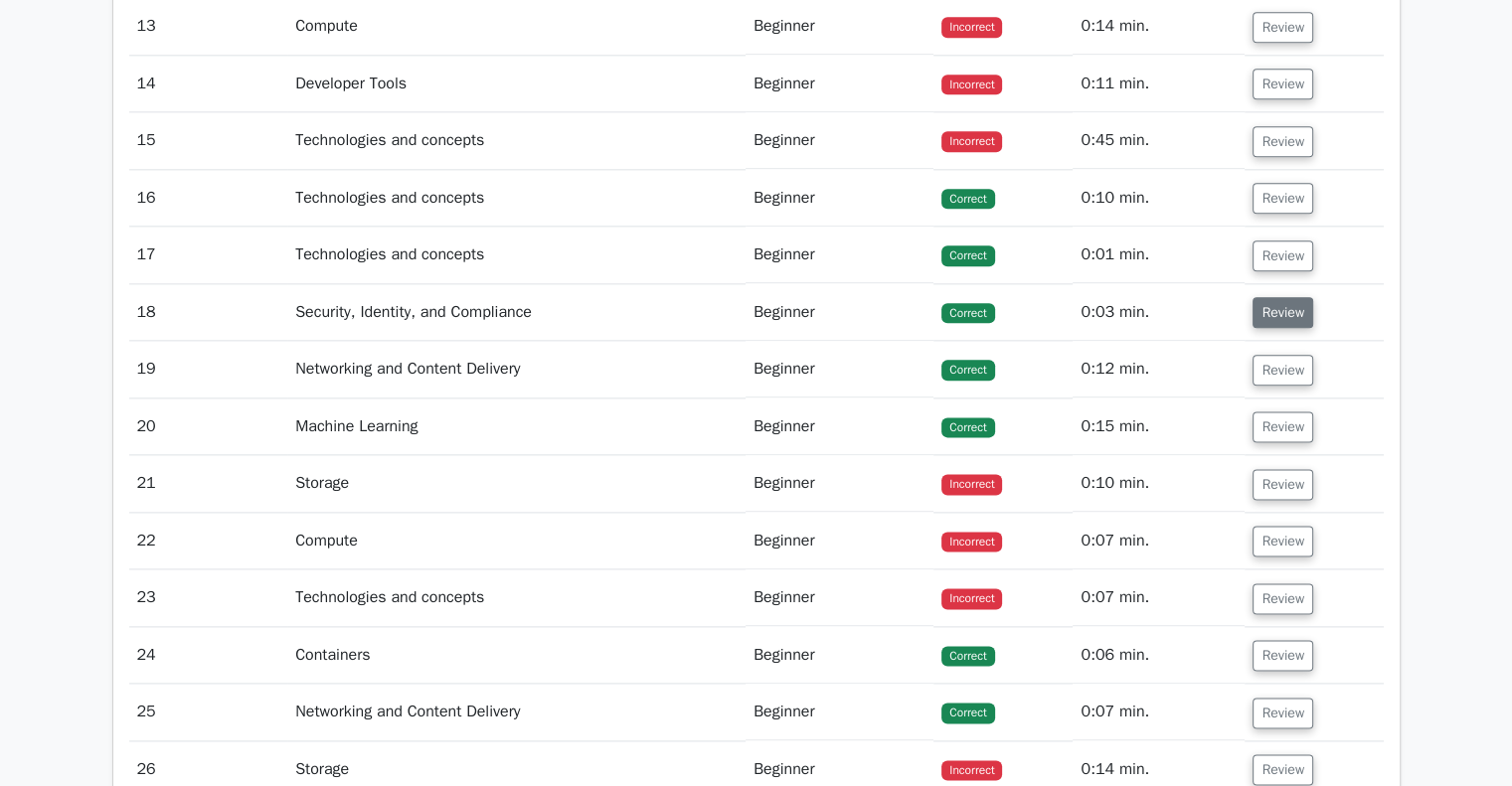click on "Review" at bounding box center [1282, 312] 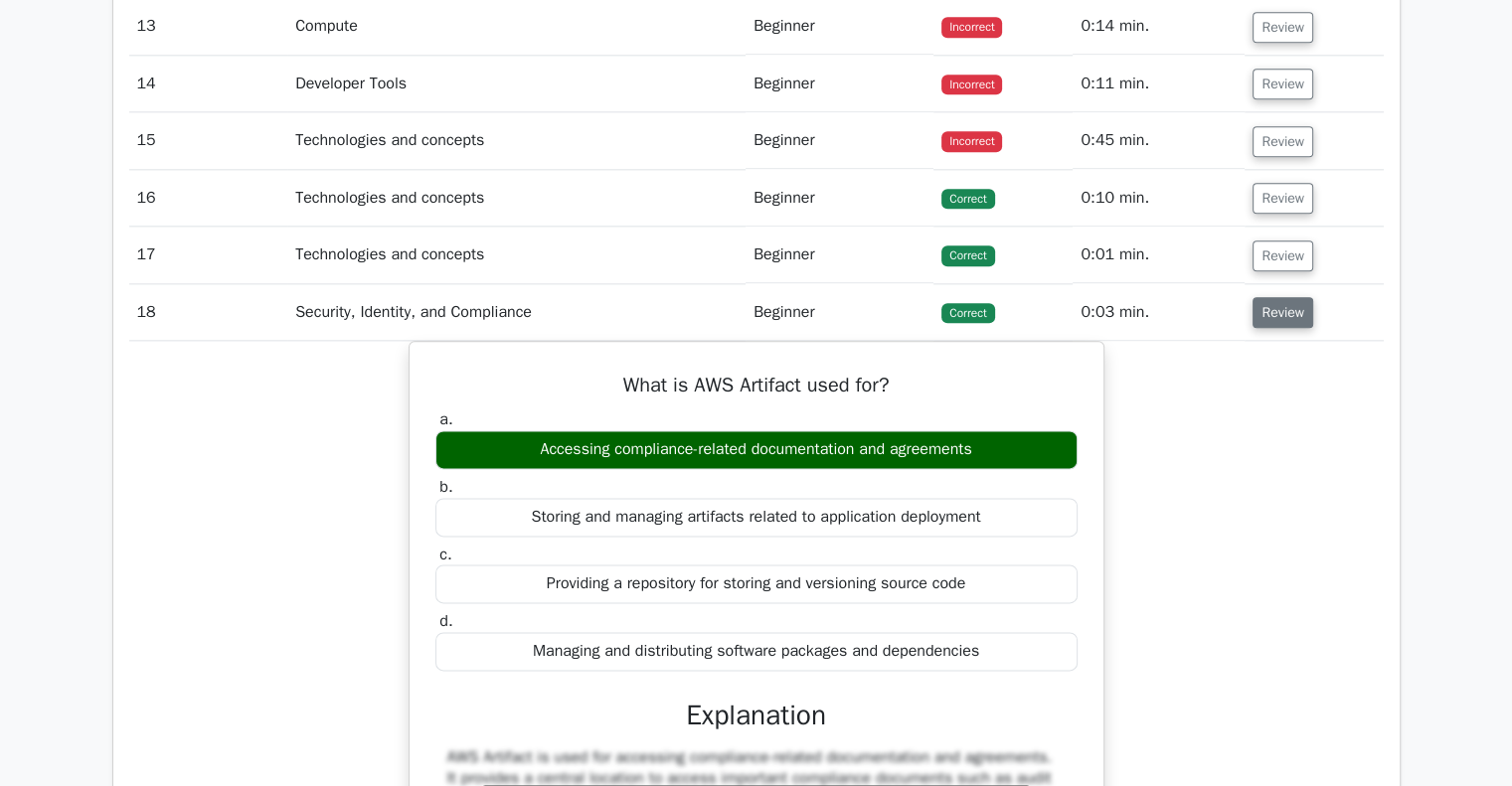 click on "Review" at bounding box center [1282, 312] 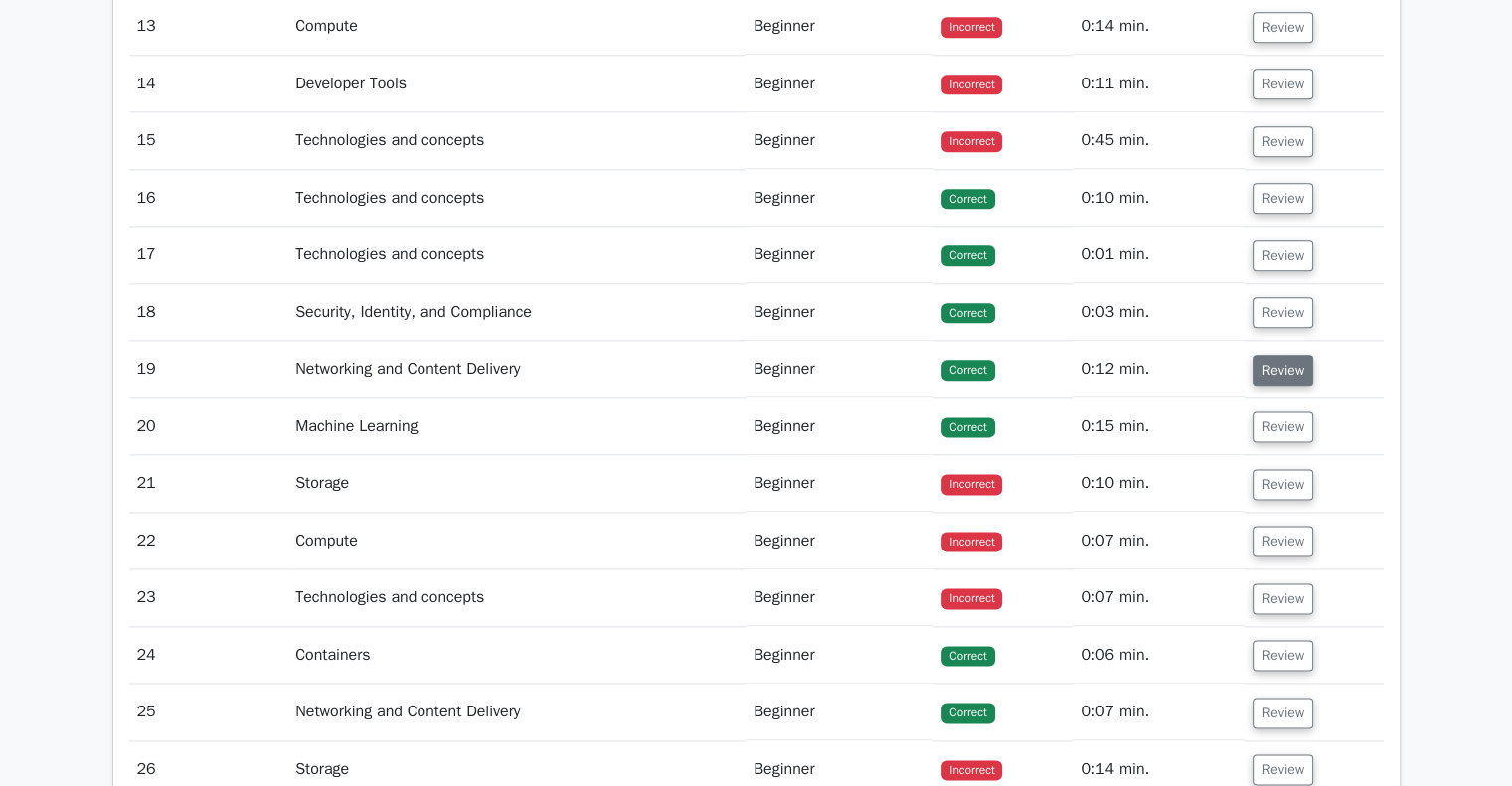 click on "Review" at bounding box center (1282, 370) 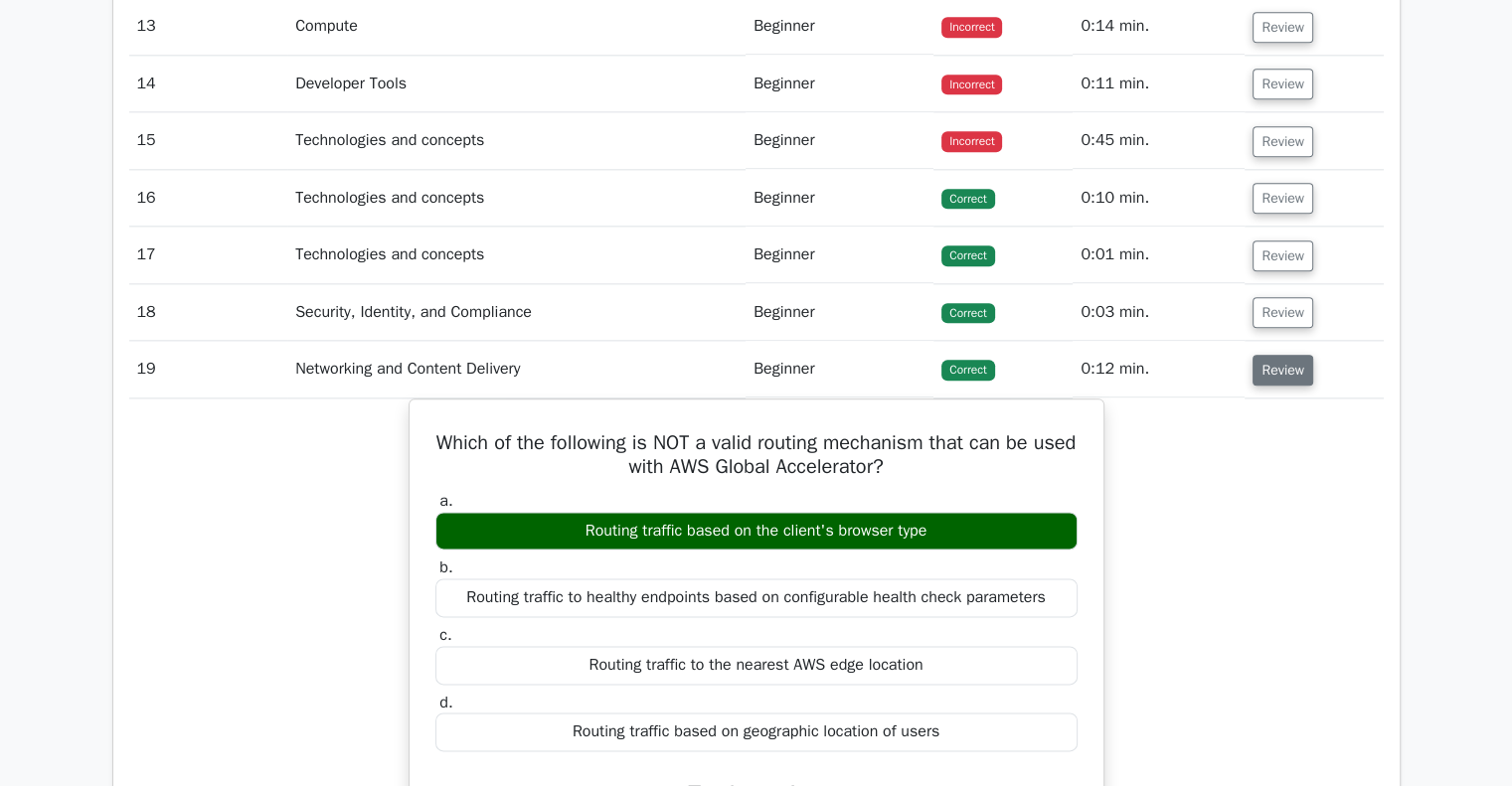 click on "Review" at bounding box center [1282, 370] 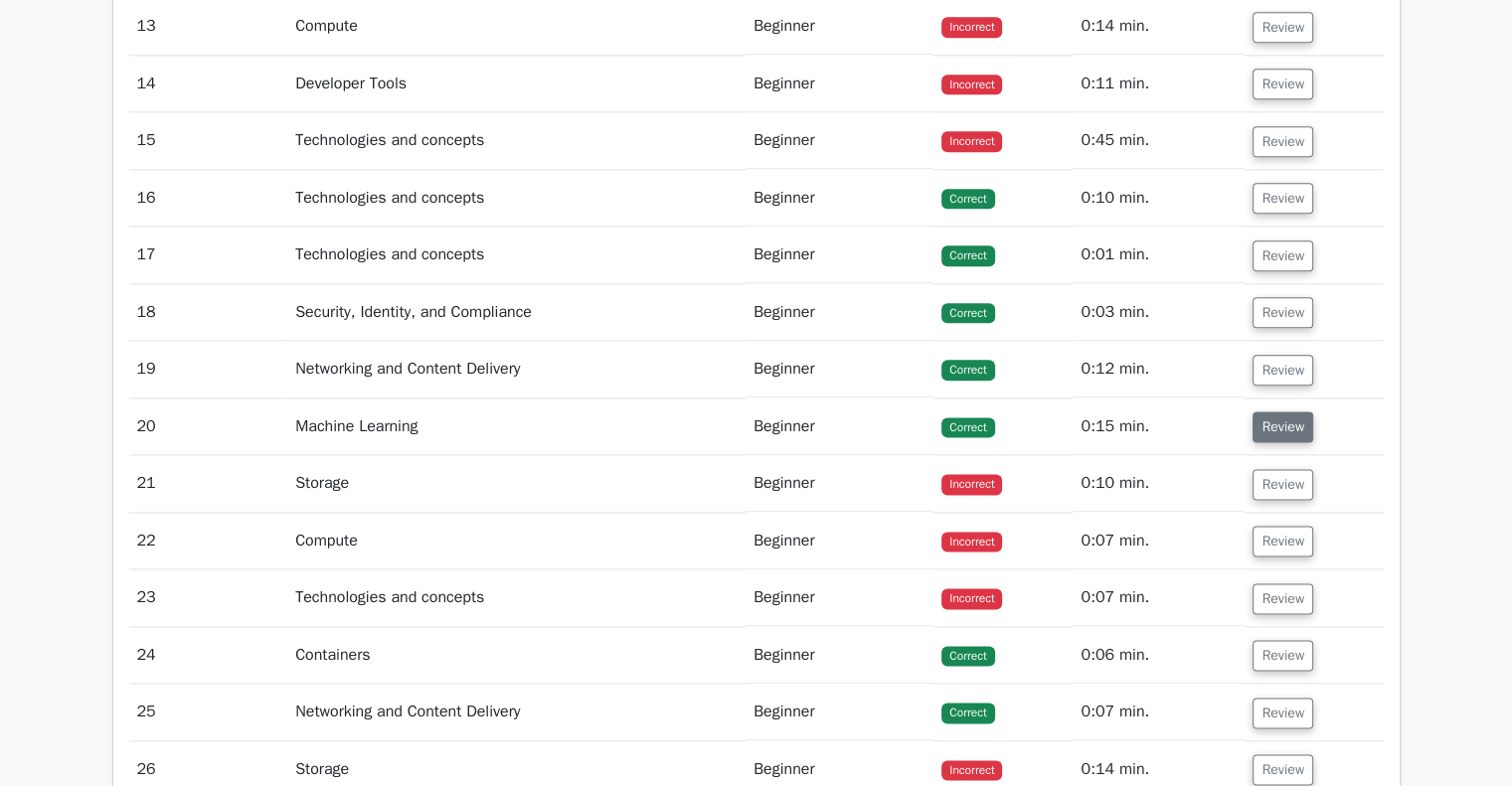 click on "Review" at bounding box center (1282, 426) 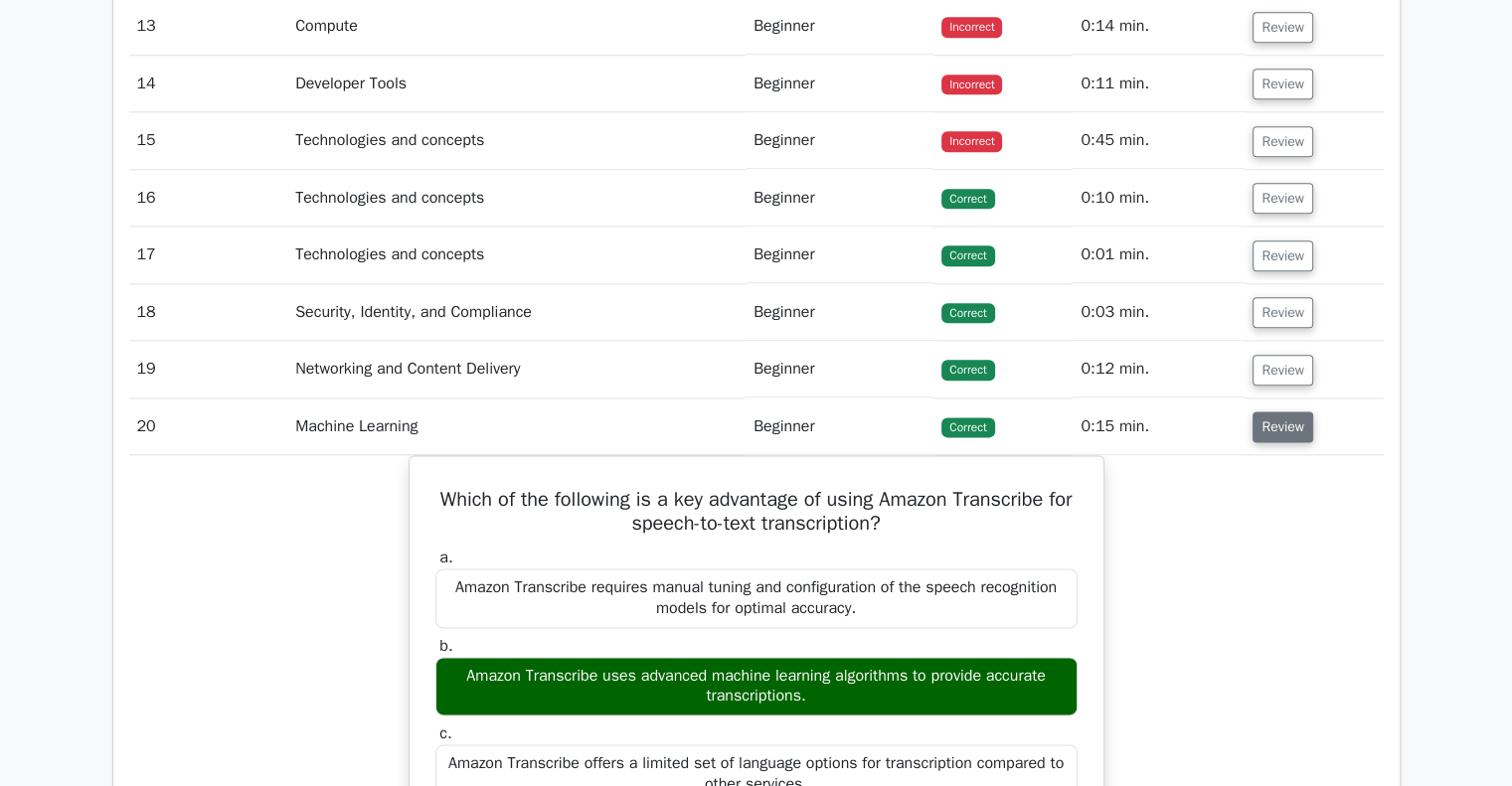 click on "Review" at bounding box center (1282, 426) 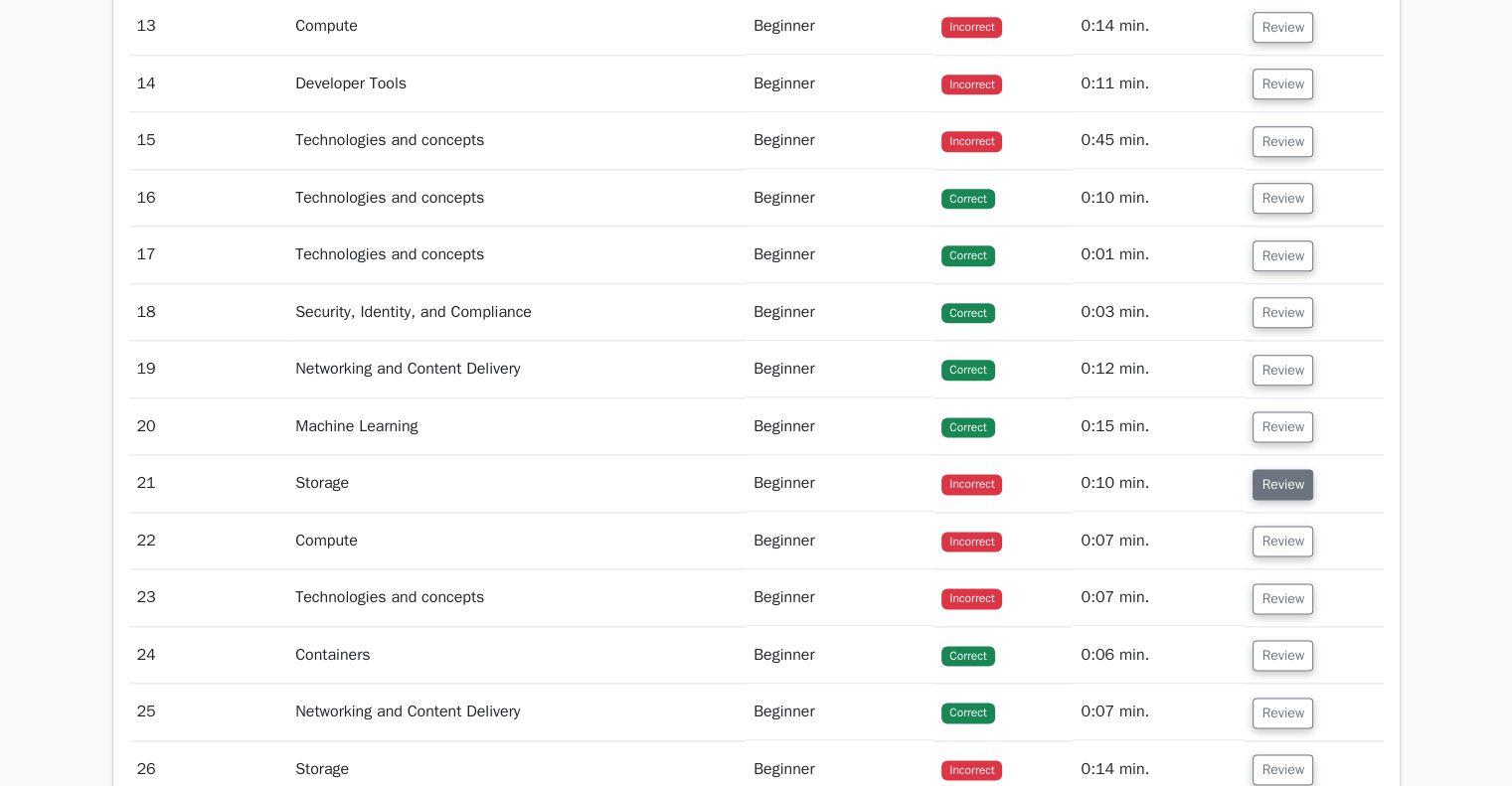 click on "Review" at bounding box center [1282, 484] 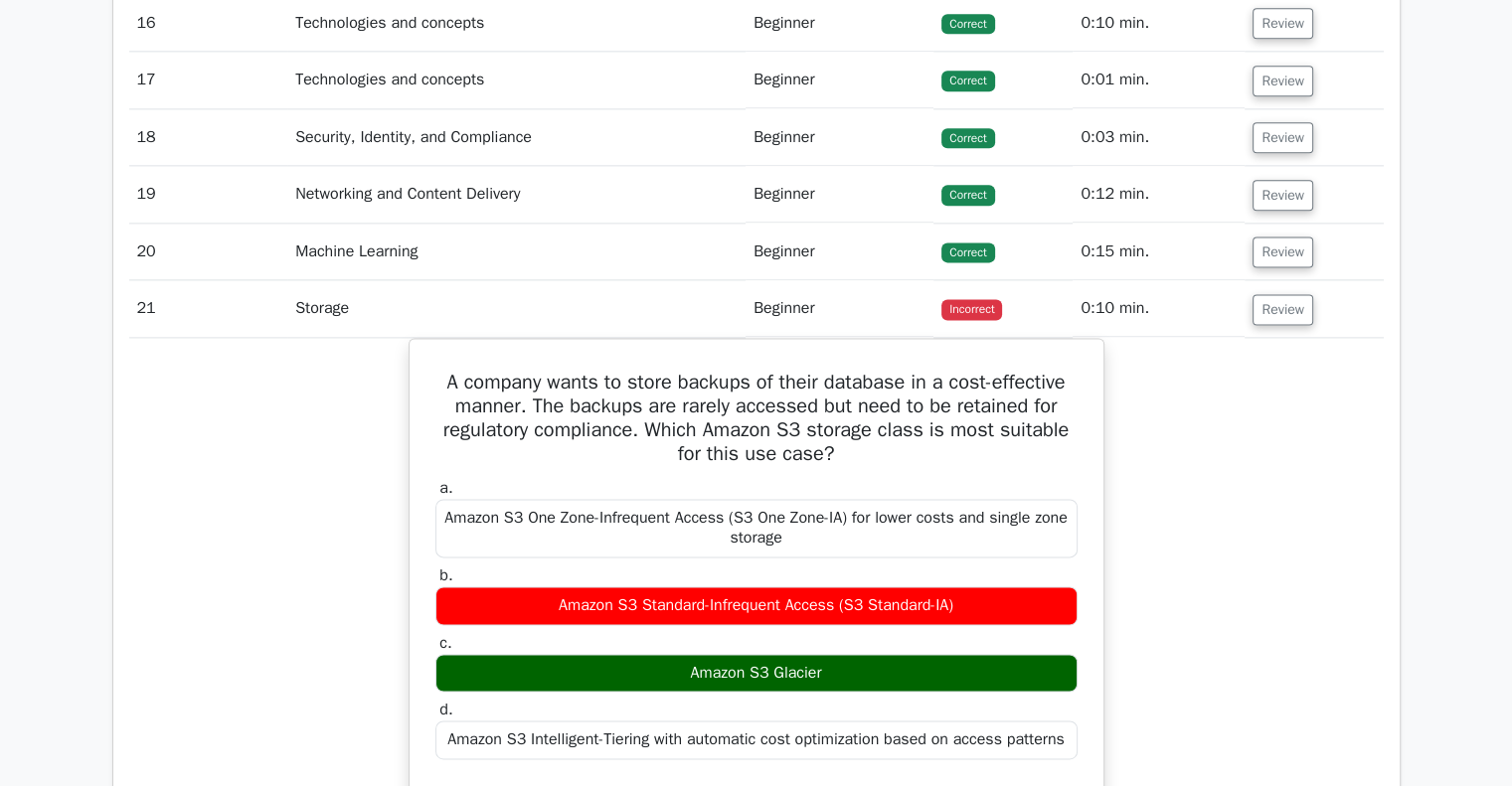 scroll, scrollTop: 2602, scrollLeft: 0, axis: vertical 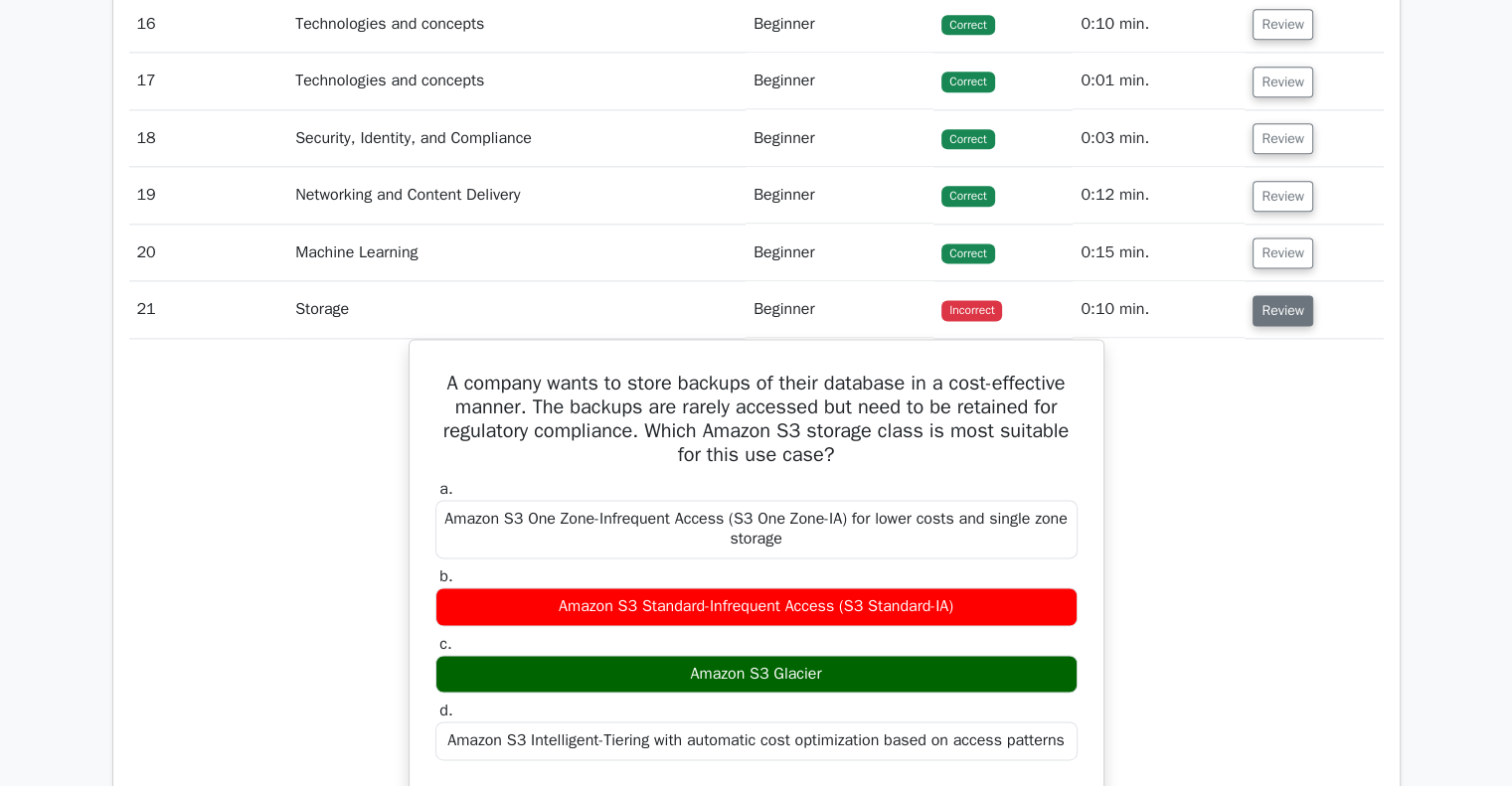 click on "Review" at bounding box center (1282, 310) 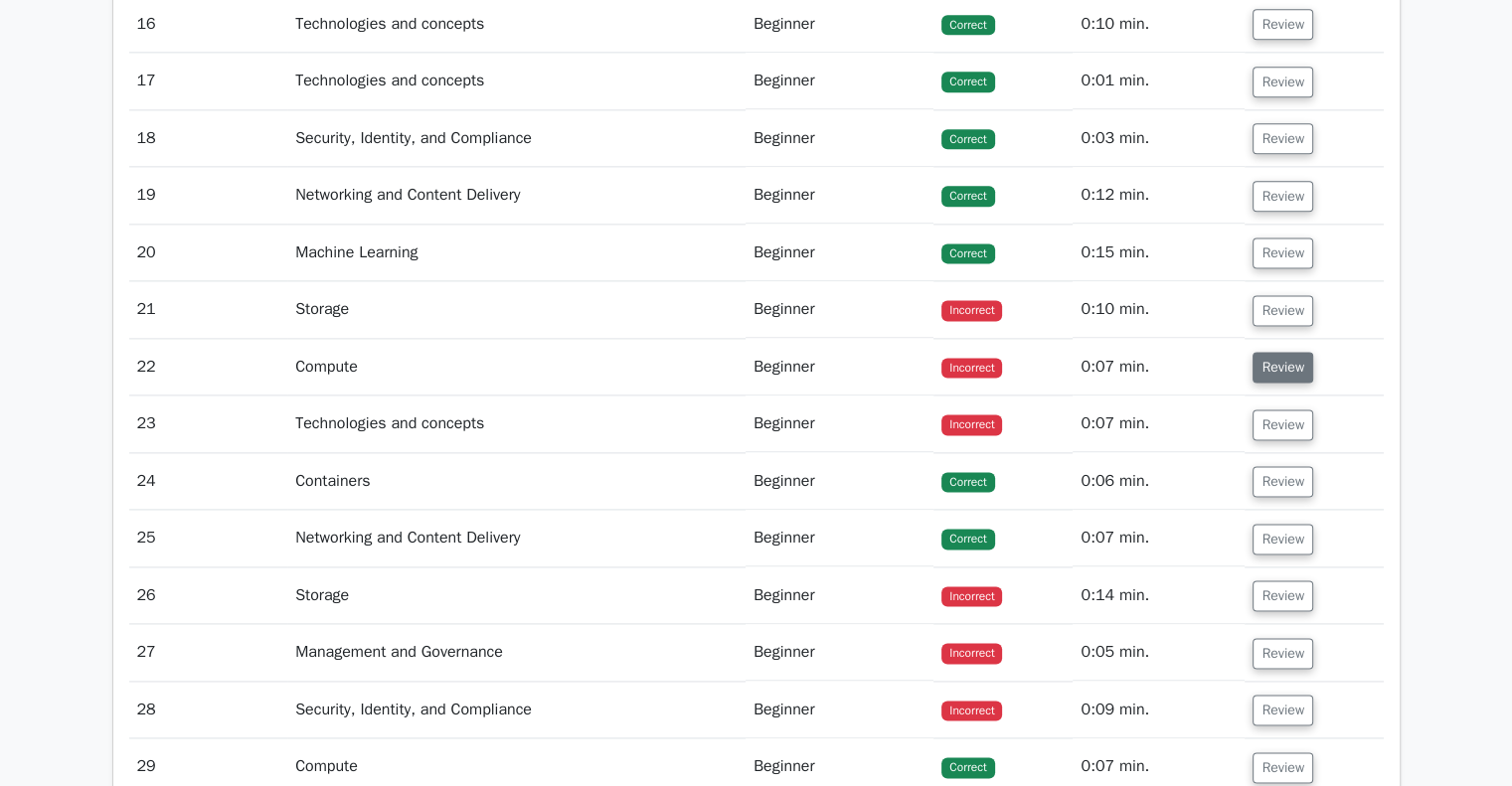 click on "Review" at bounding box center [1282, 367] 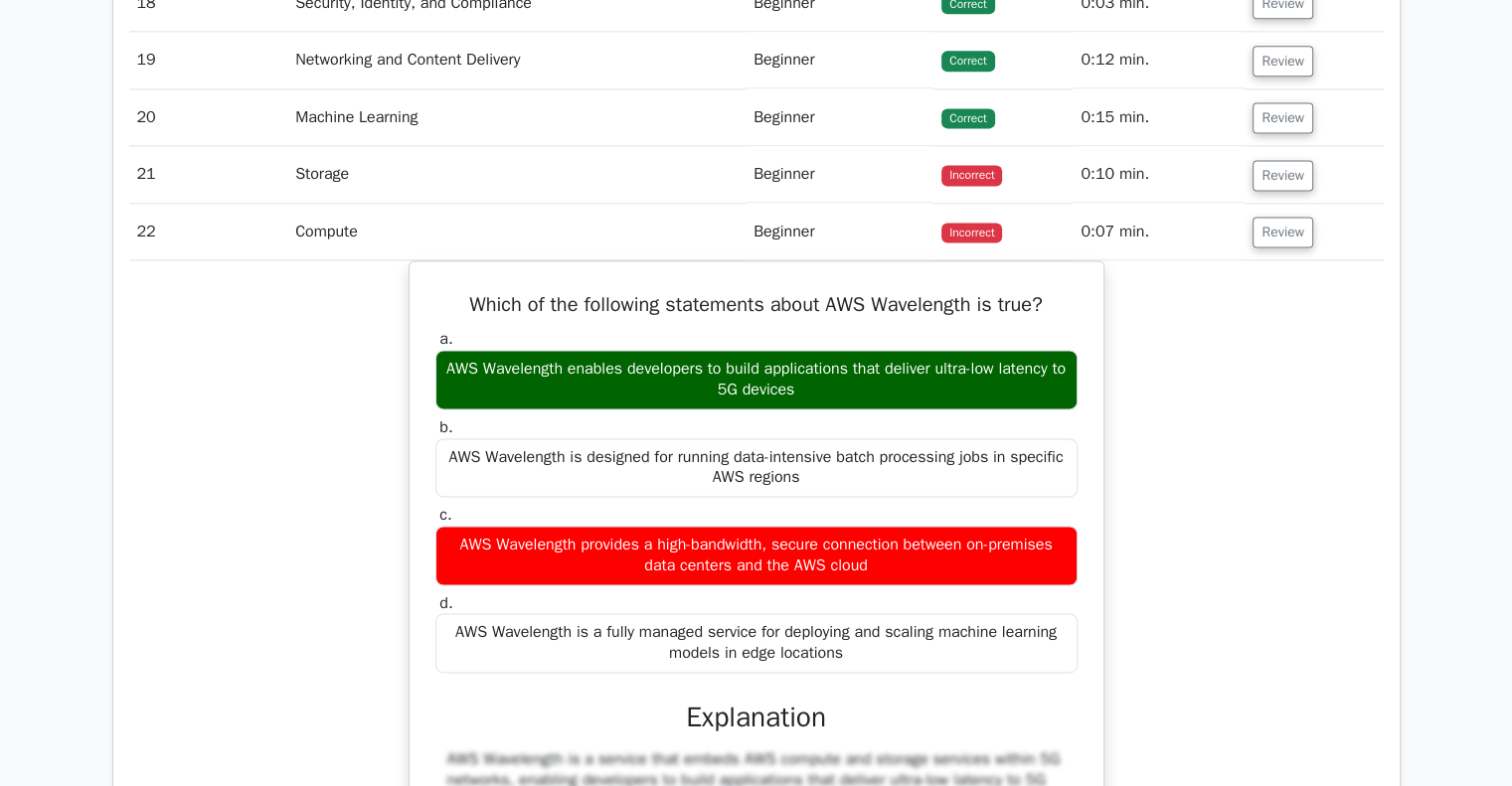 scroll, scrollTop: 2739, scrollLeft: 0, axis: vertical 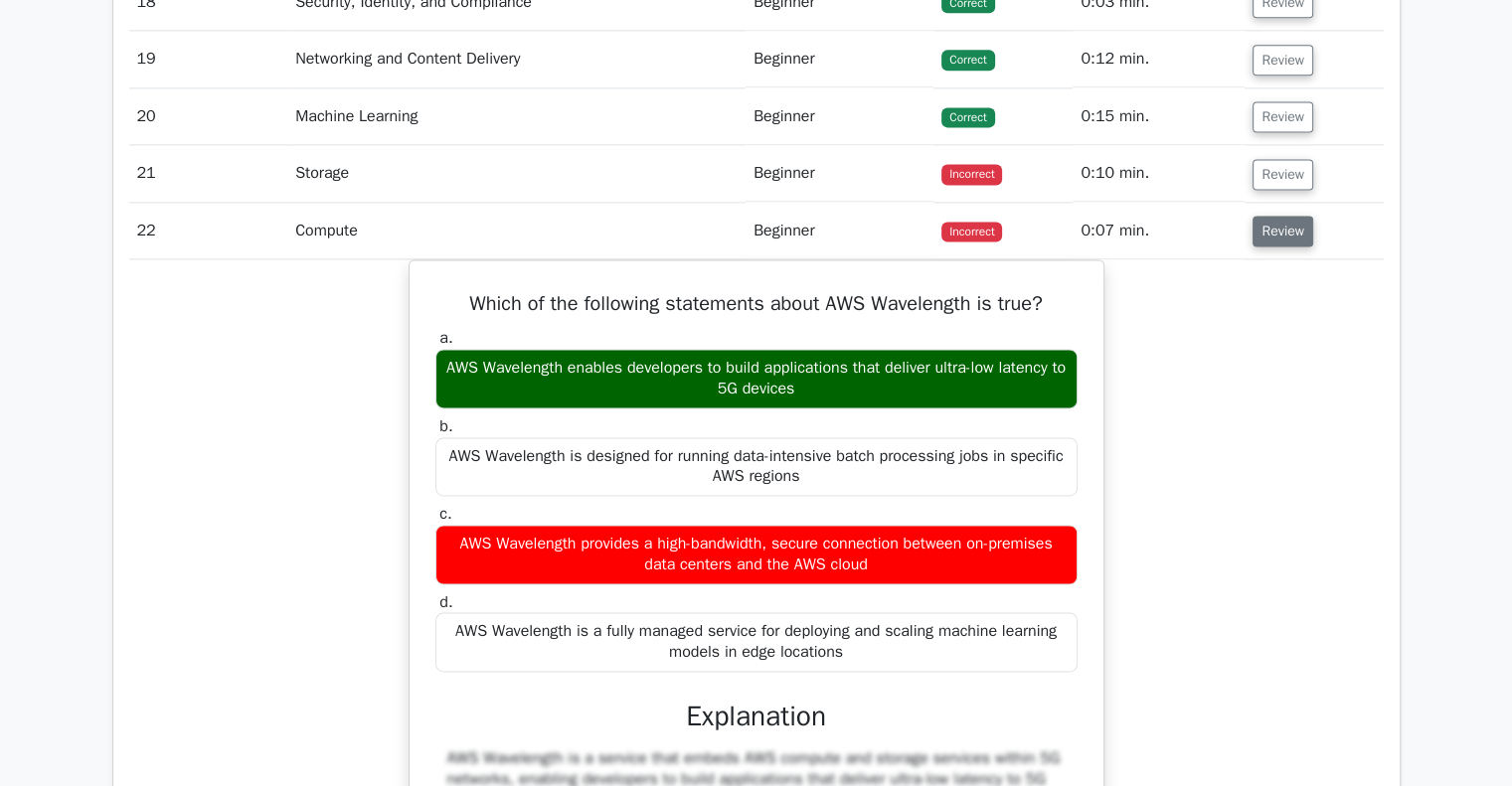 click on "Review" at bounding box center (1282, 231) 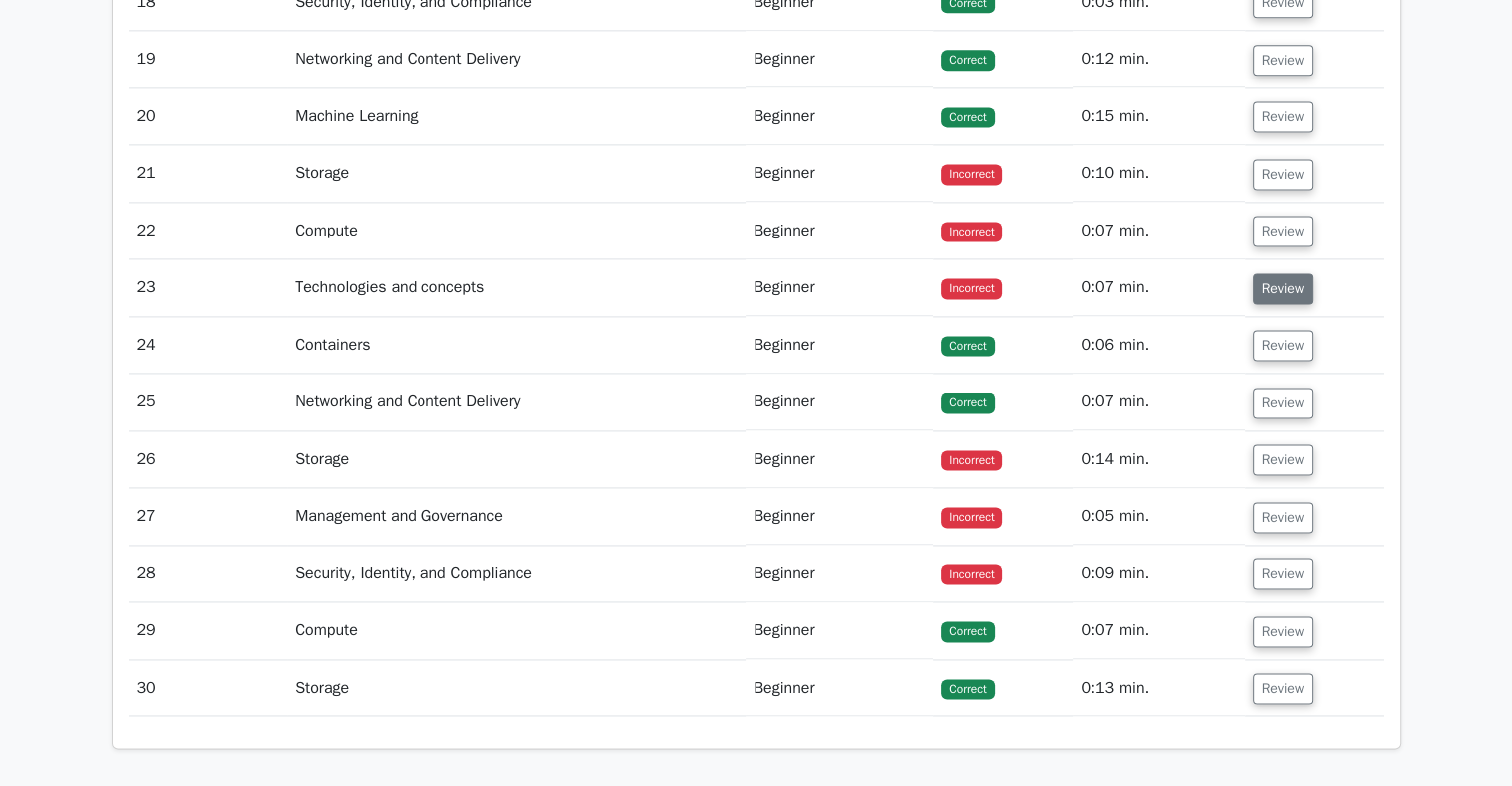 click on "Review" at bounding box center (1282, 288) 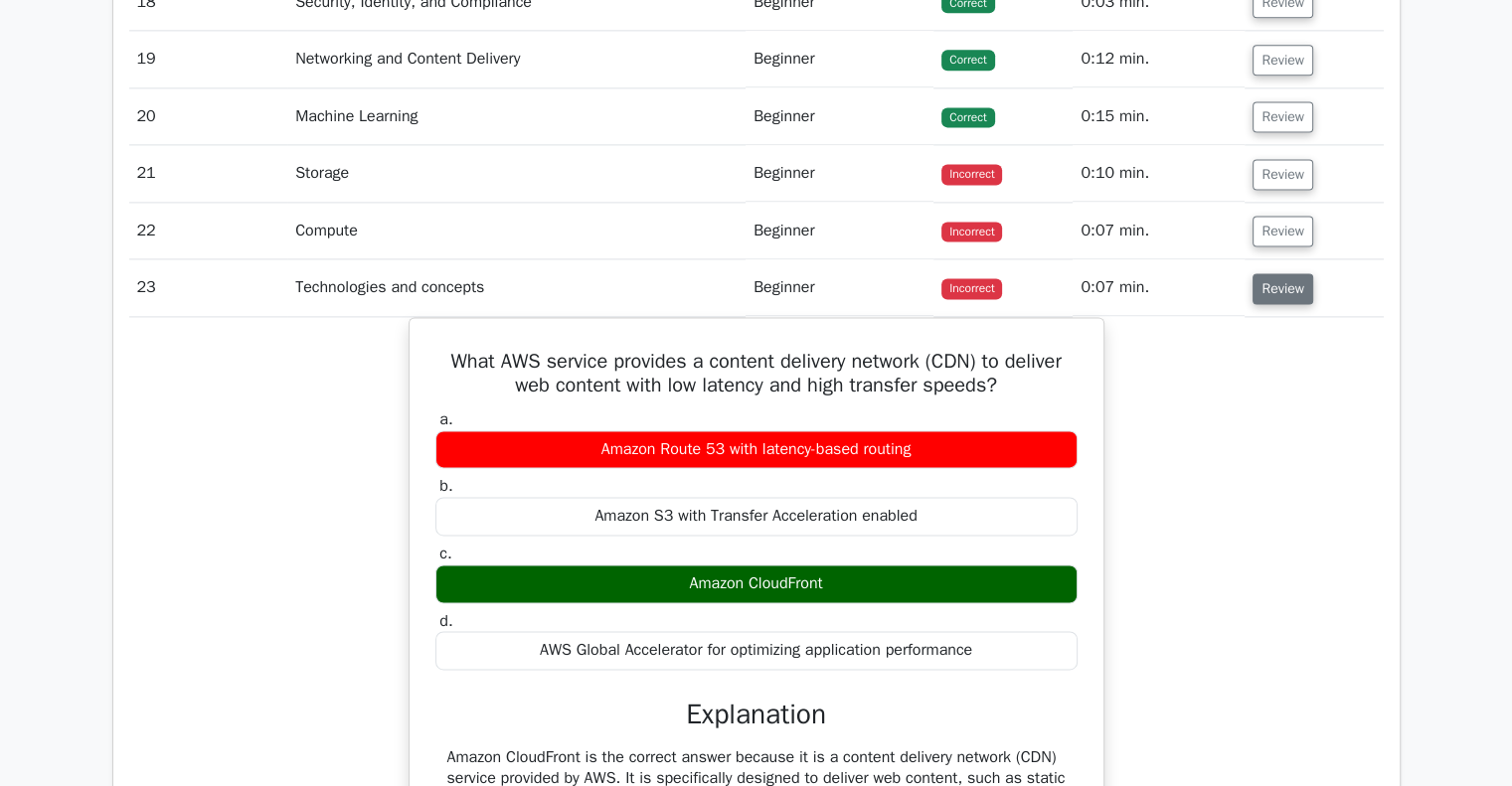 click on "Review" at bounding box center [1282, 288] 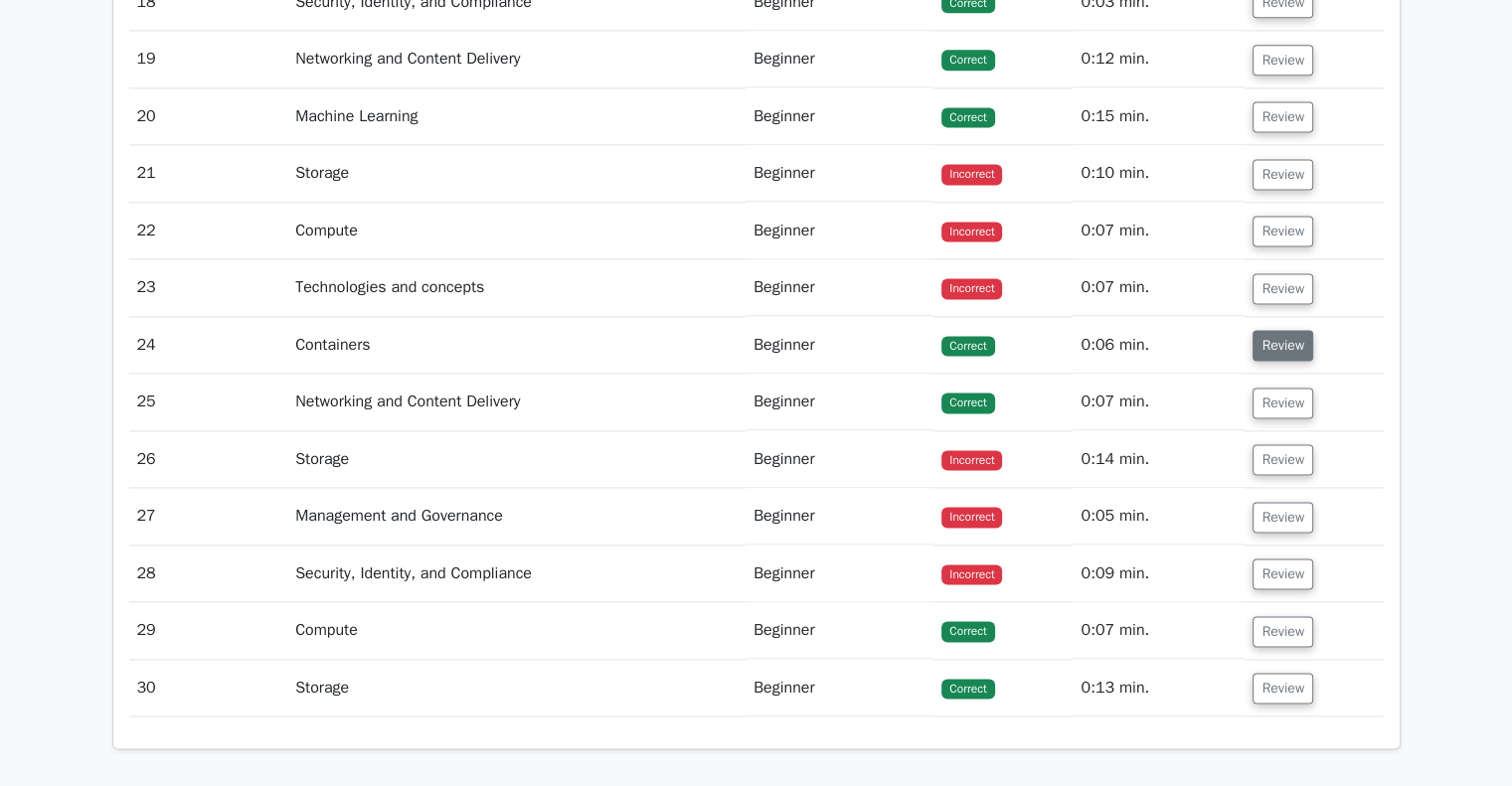 click on "Review" at bounding box center [1282, 345] 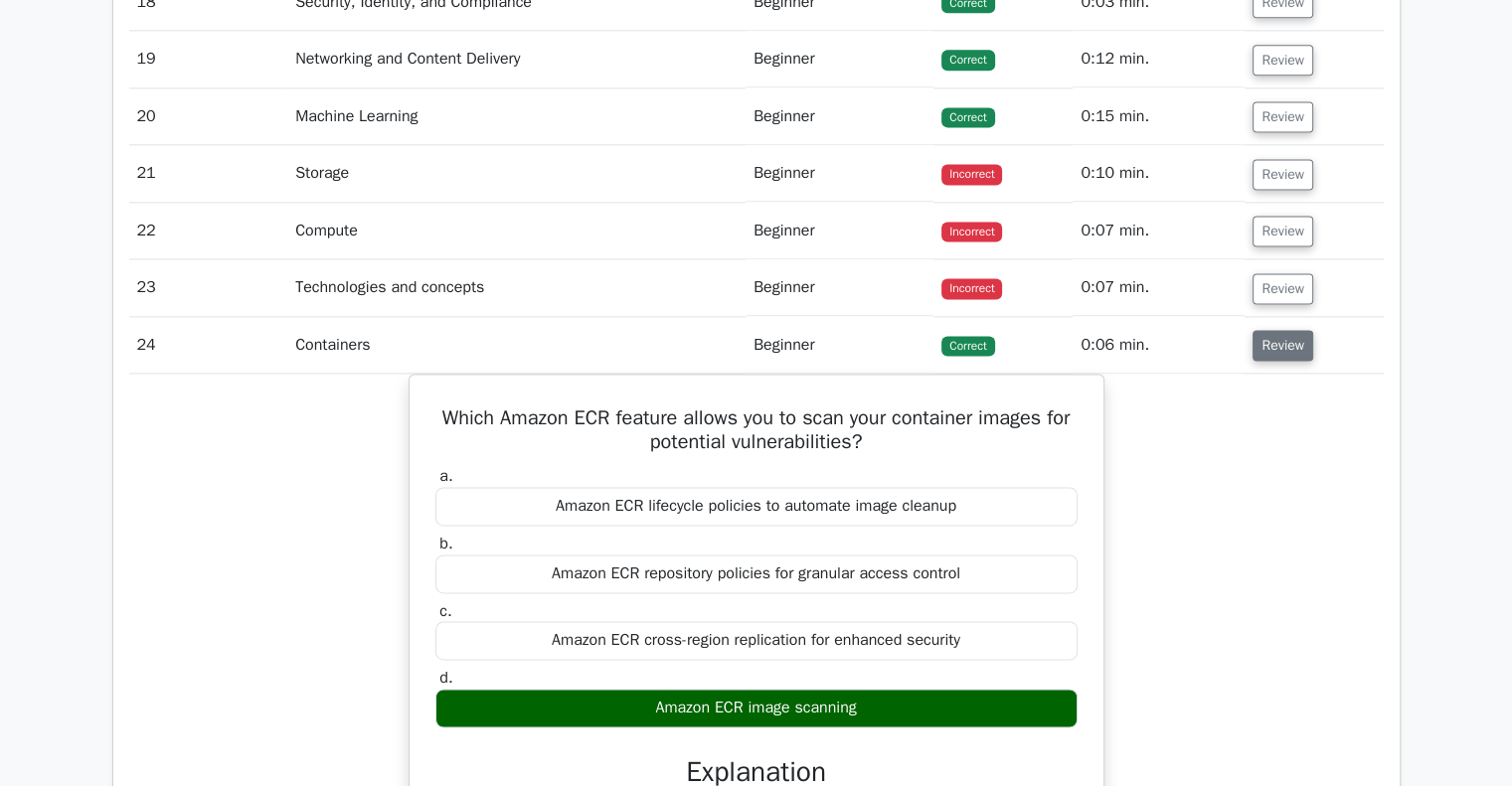 click on "Review" at bounding box center (1282, 345) 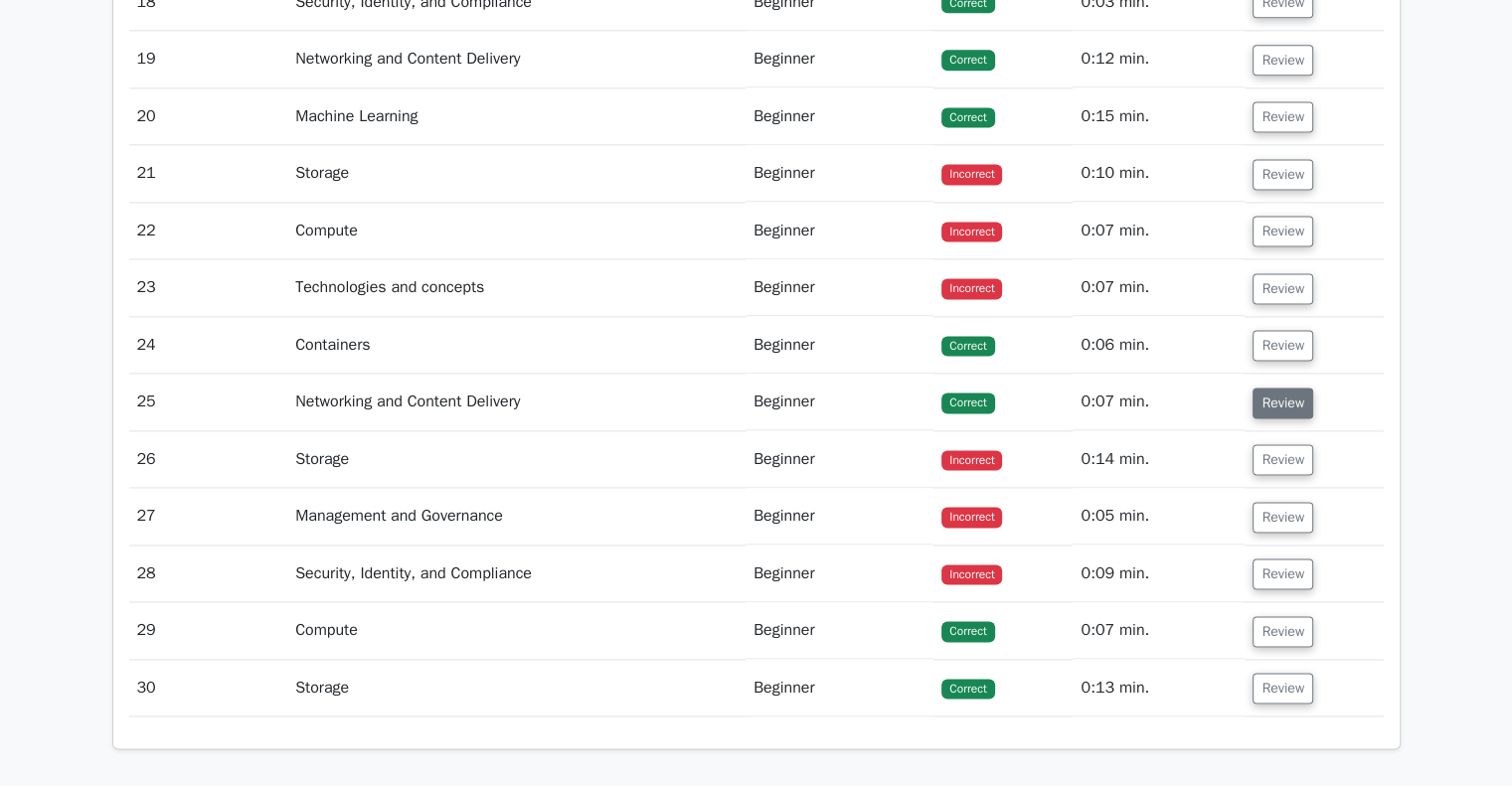 click on "Review" at bounding box center (1282, 402) 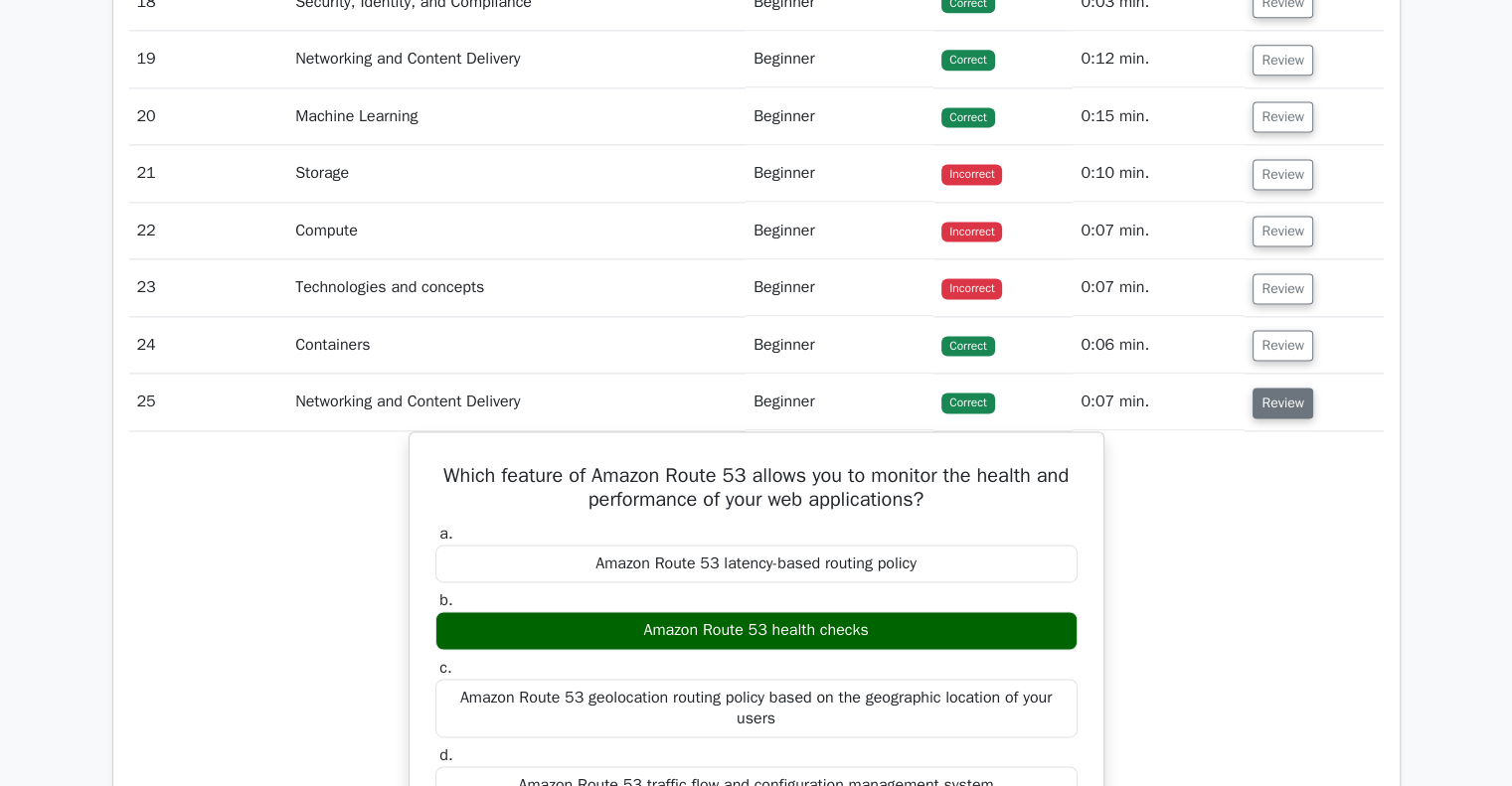 click on "Review" at bounding box center [1282, 402] 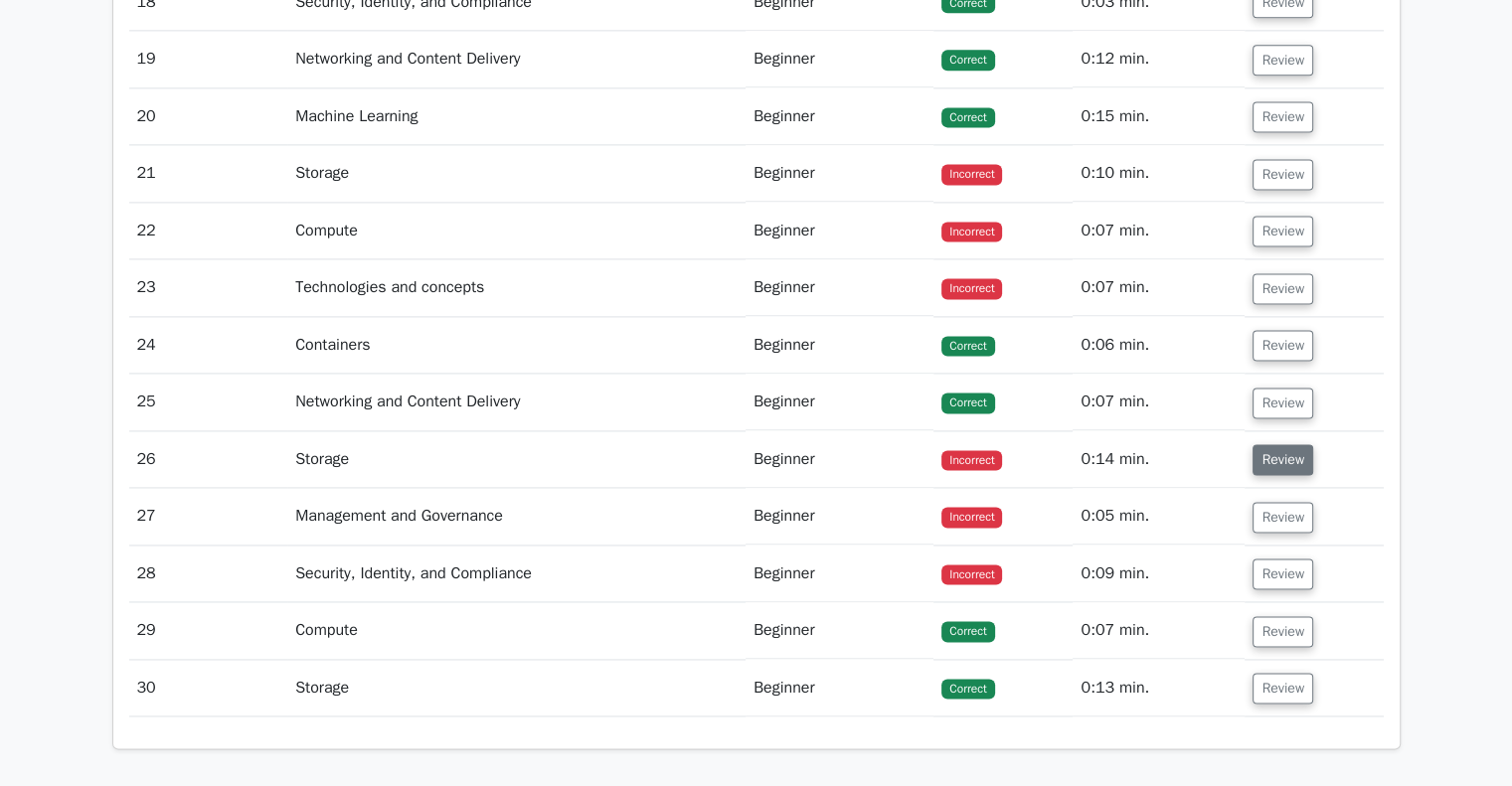 click on "Review" at bounding box center (1282, 459) 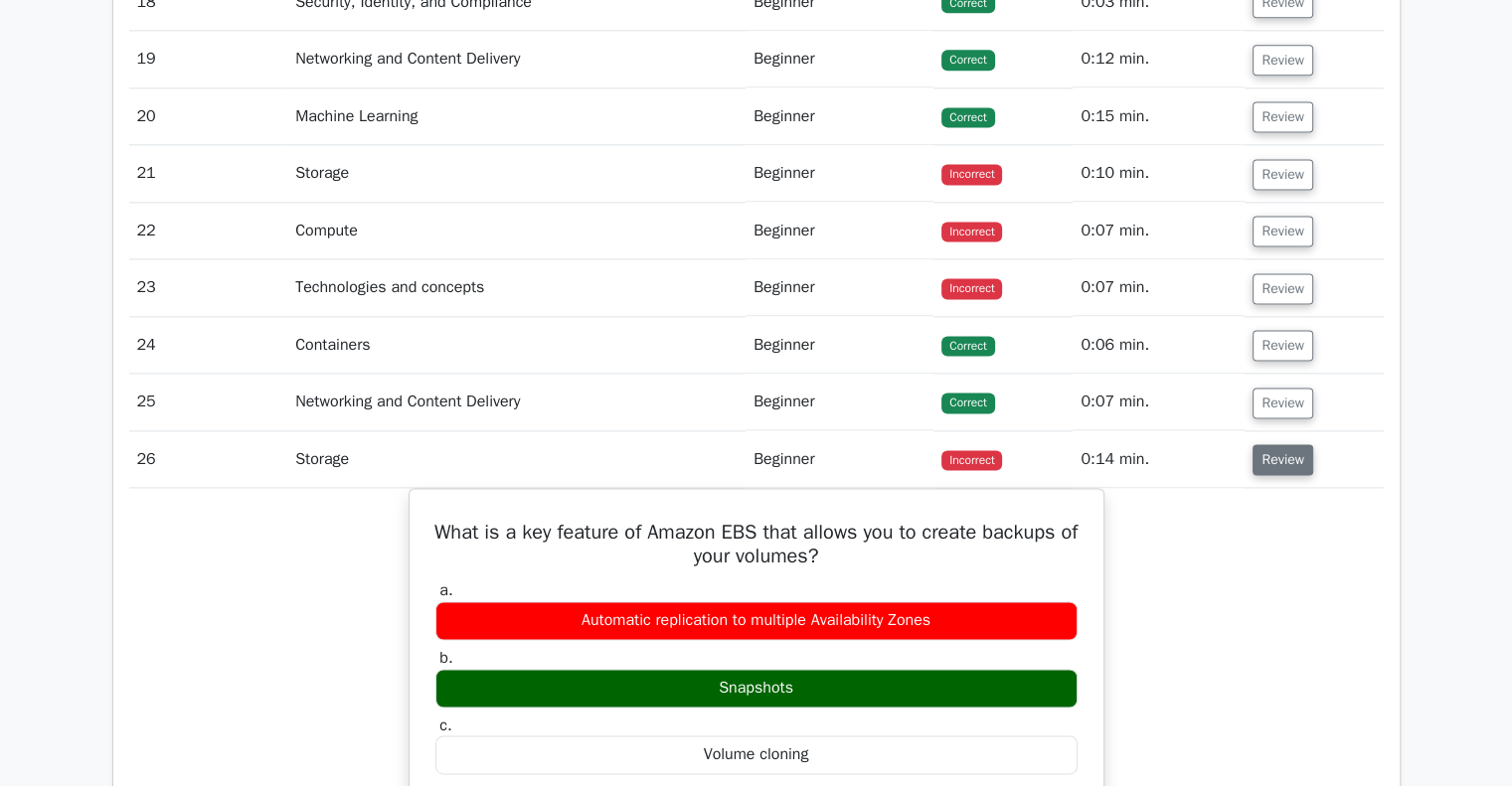 click on "Review" at bounding box center [1282, 459] 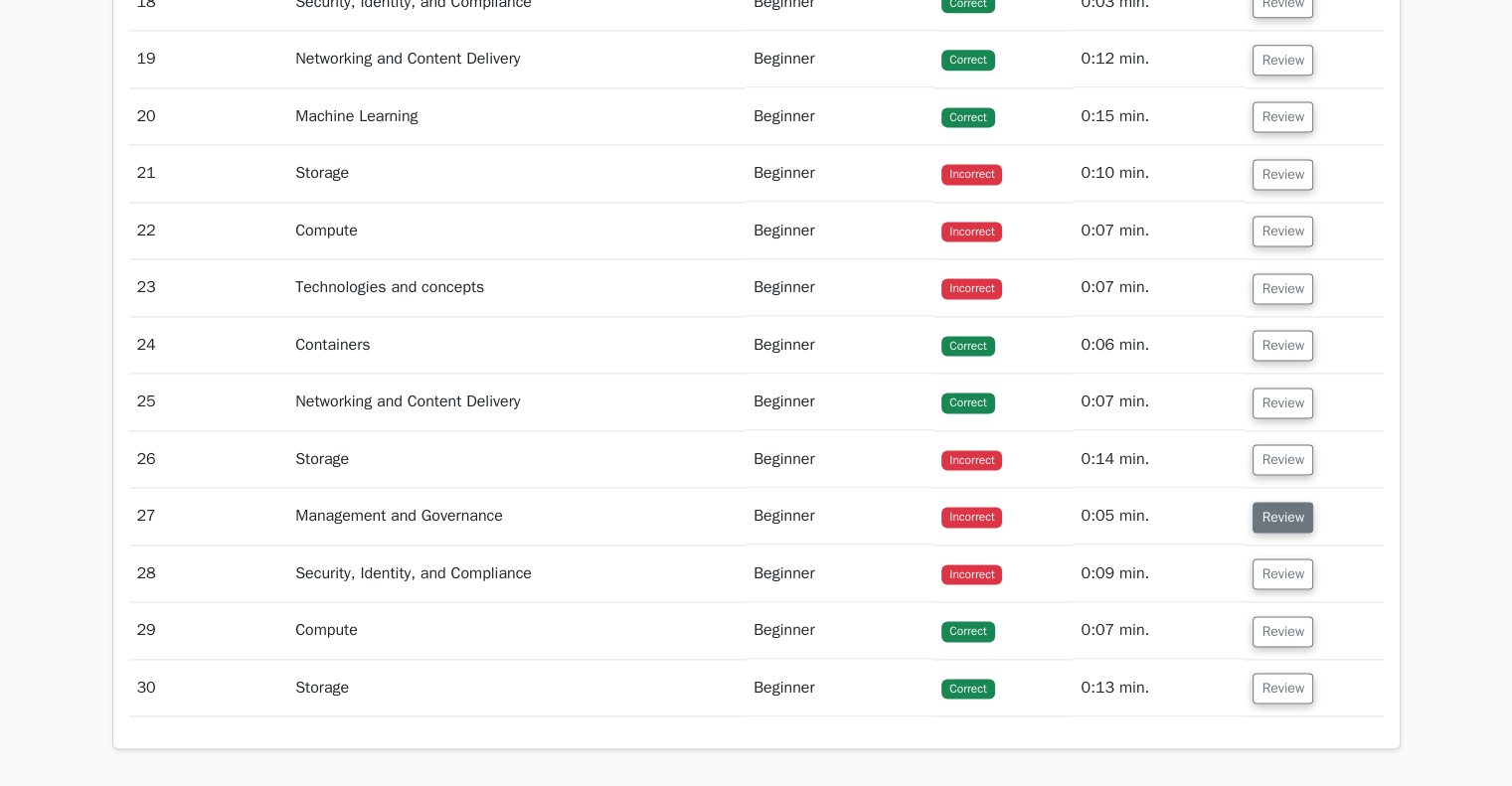 click on "Review" at bounding box center (1282, 517) 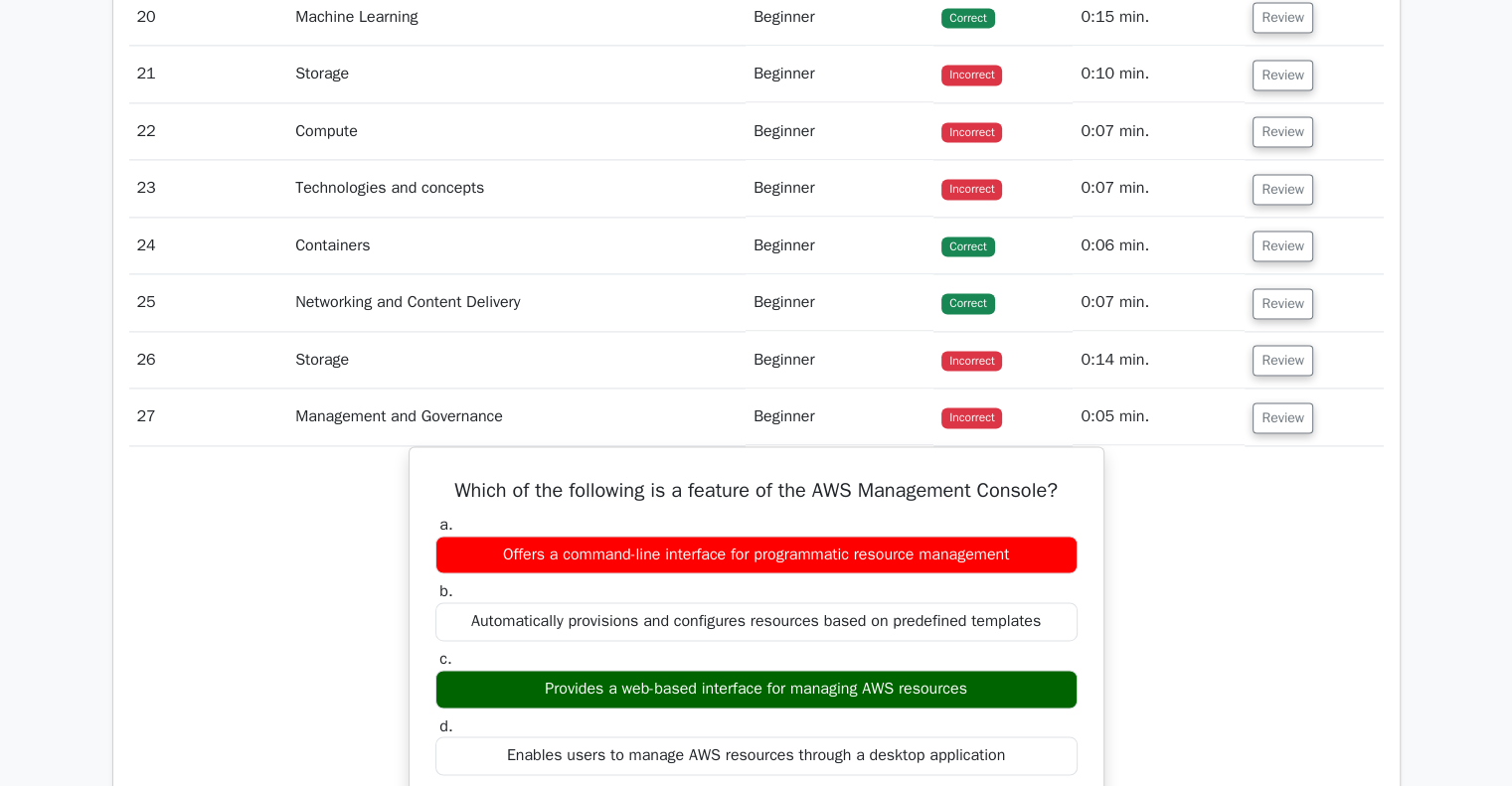 scroll, scrollTop: 2841, scrollLeft: 0, axis: vertical 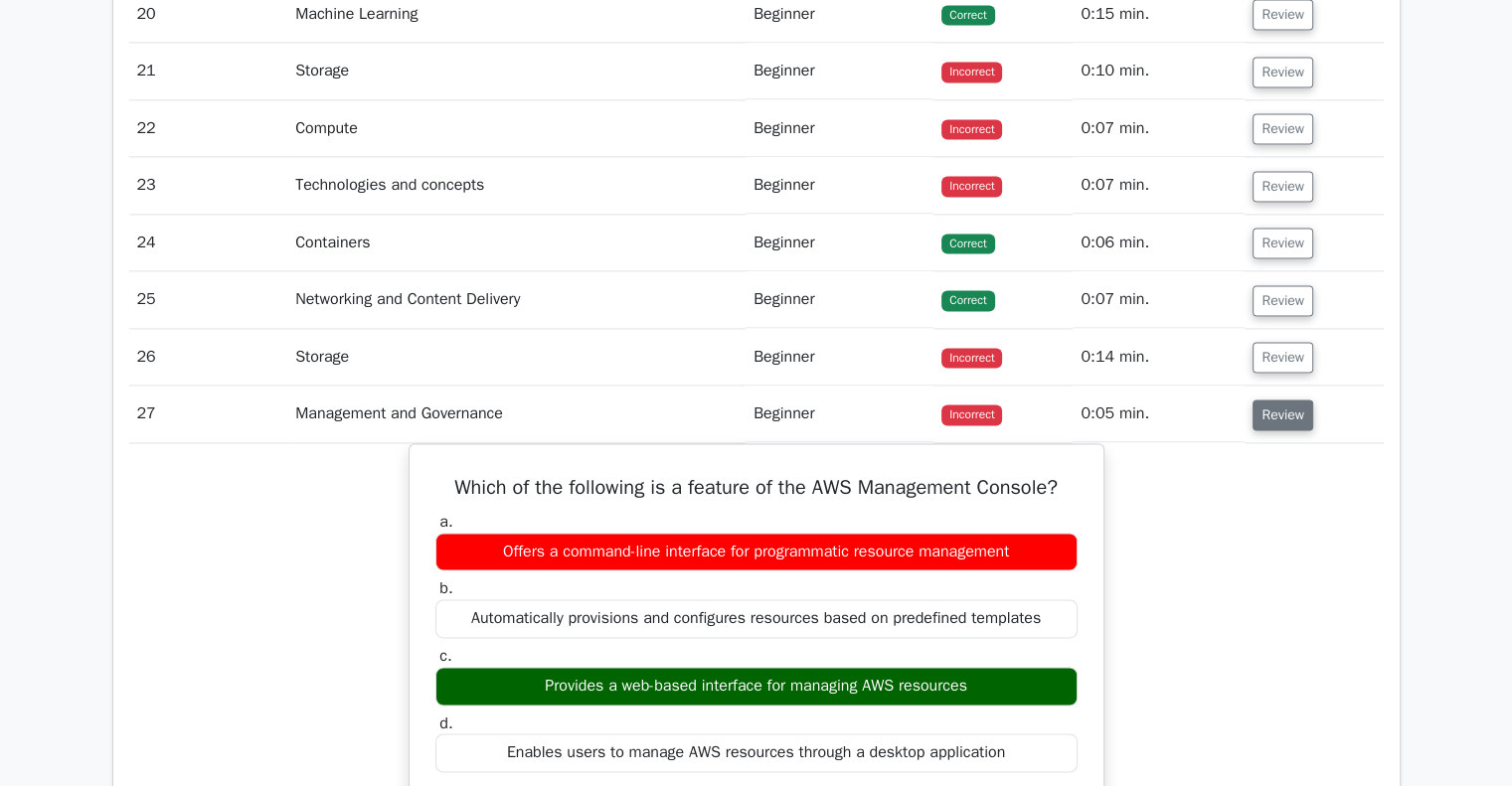 click on "Review" at bounding box center [1282, 414] 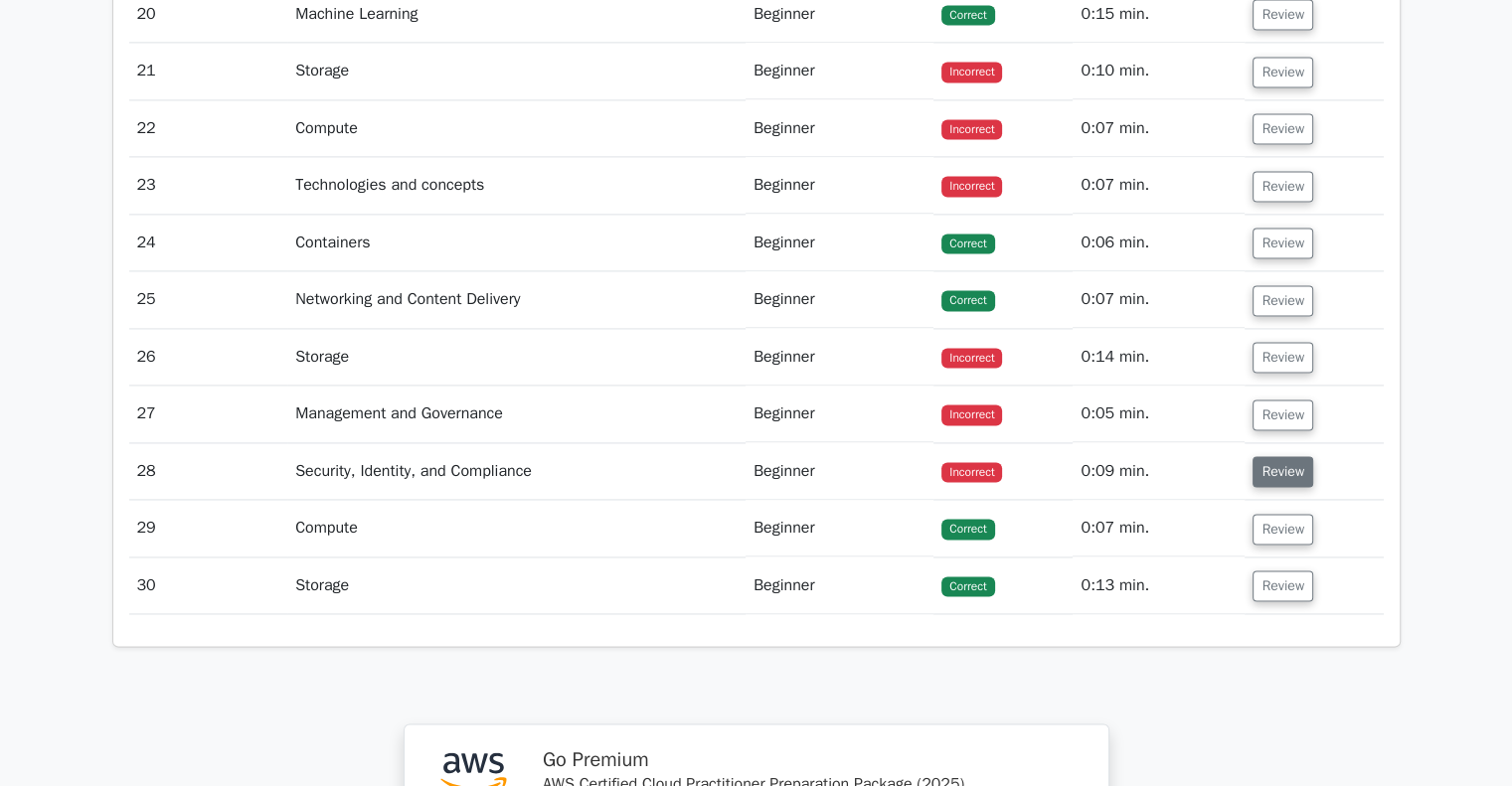 click on "Review" at bounding box center (1282, 471) 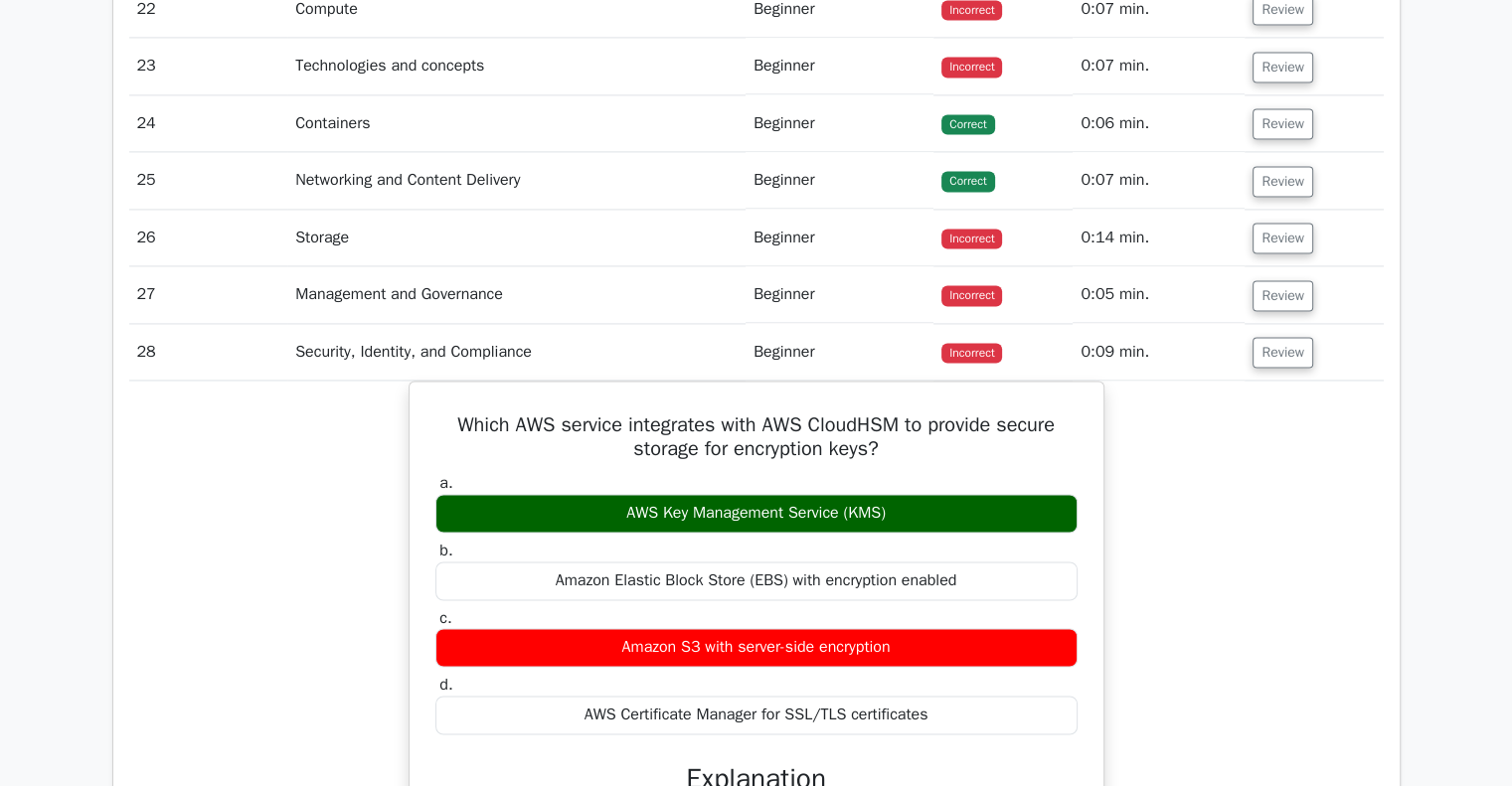scroll, scrollTop: 2961, scrollLeft: 0, axis: vertical 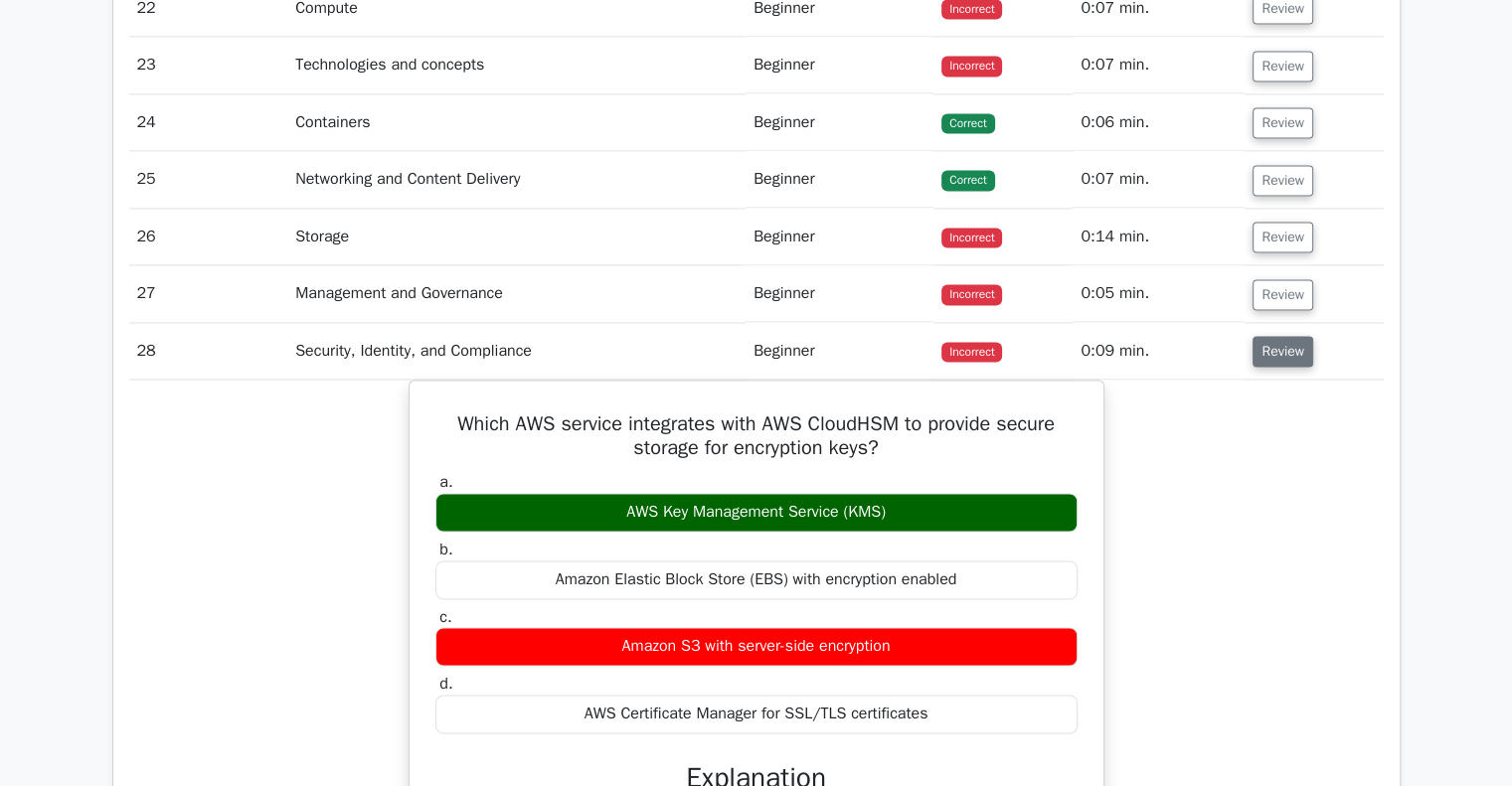 click on "Review" at bounding box center (1282, 351) 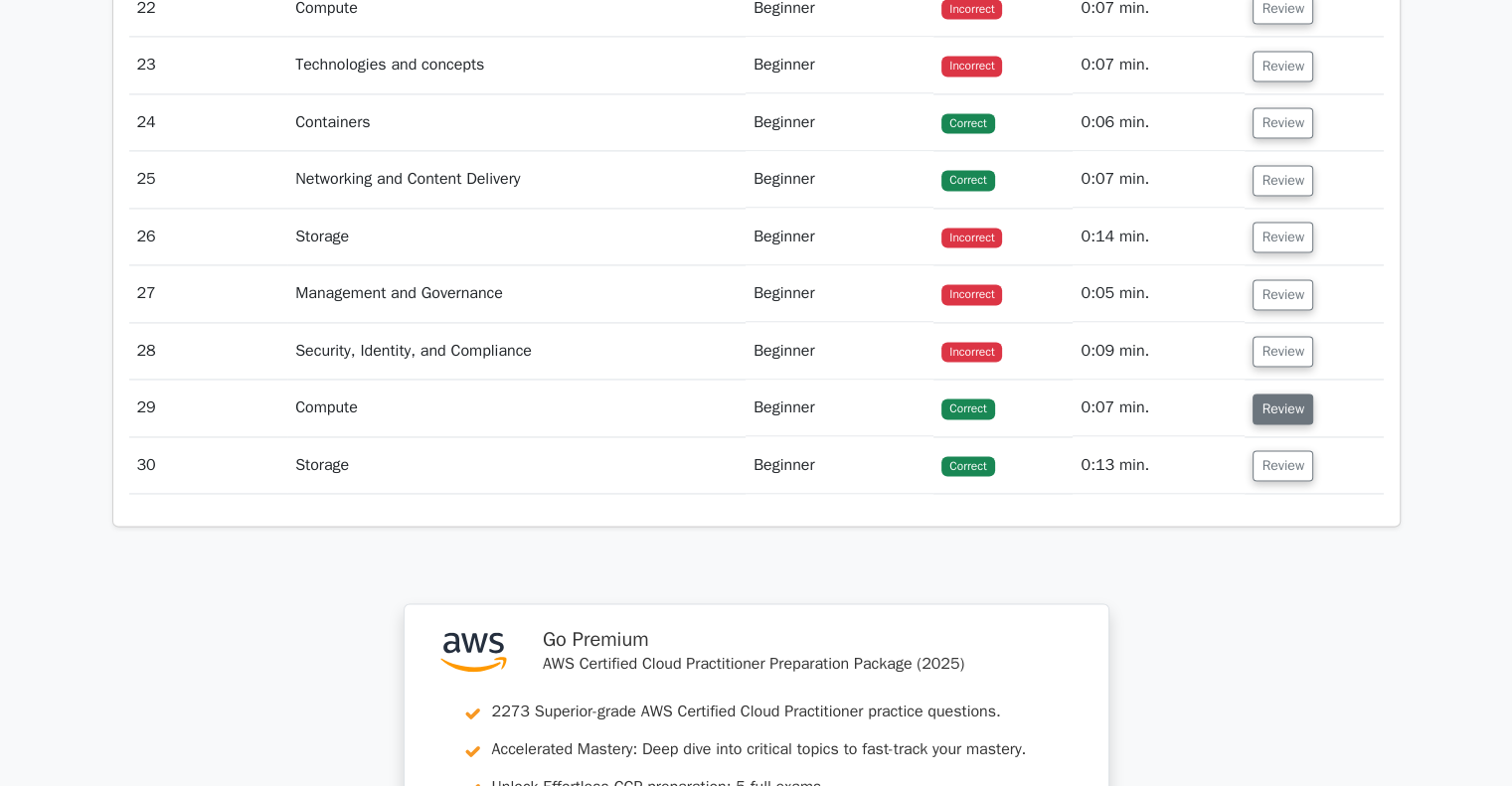 click on "Review" at bounding box center (1282, 408) 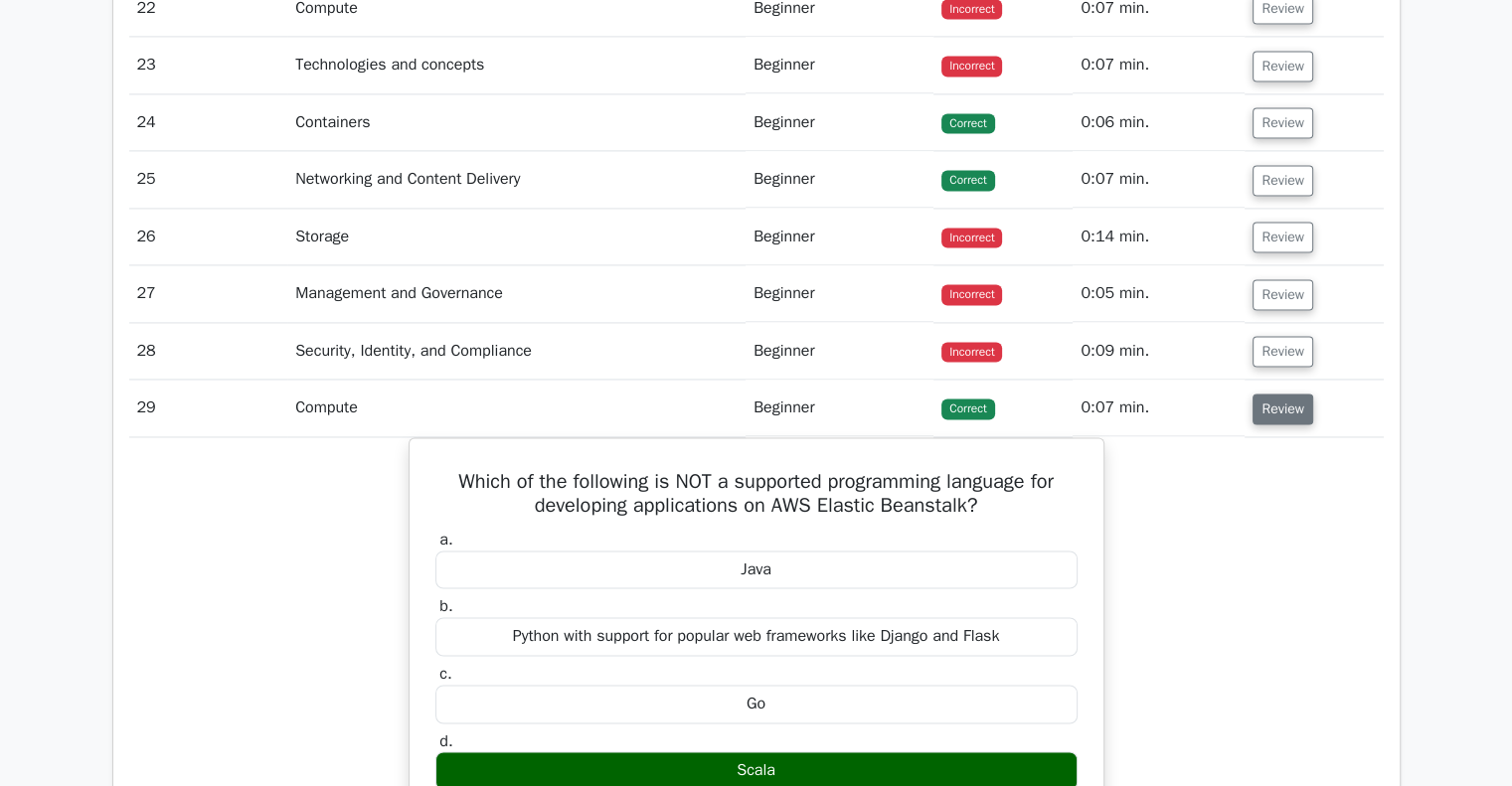 click on "Review" at bounding box center (1282, 408) 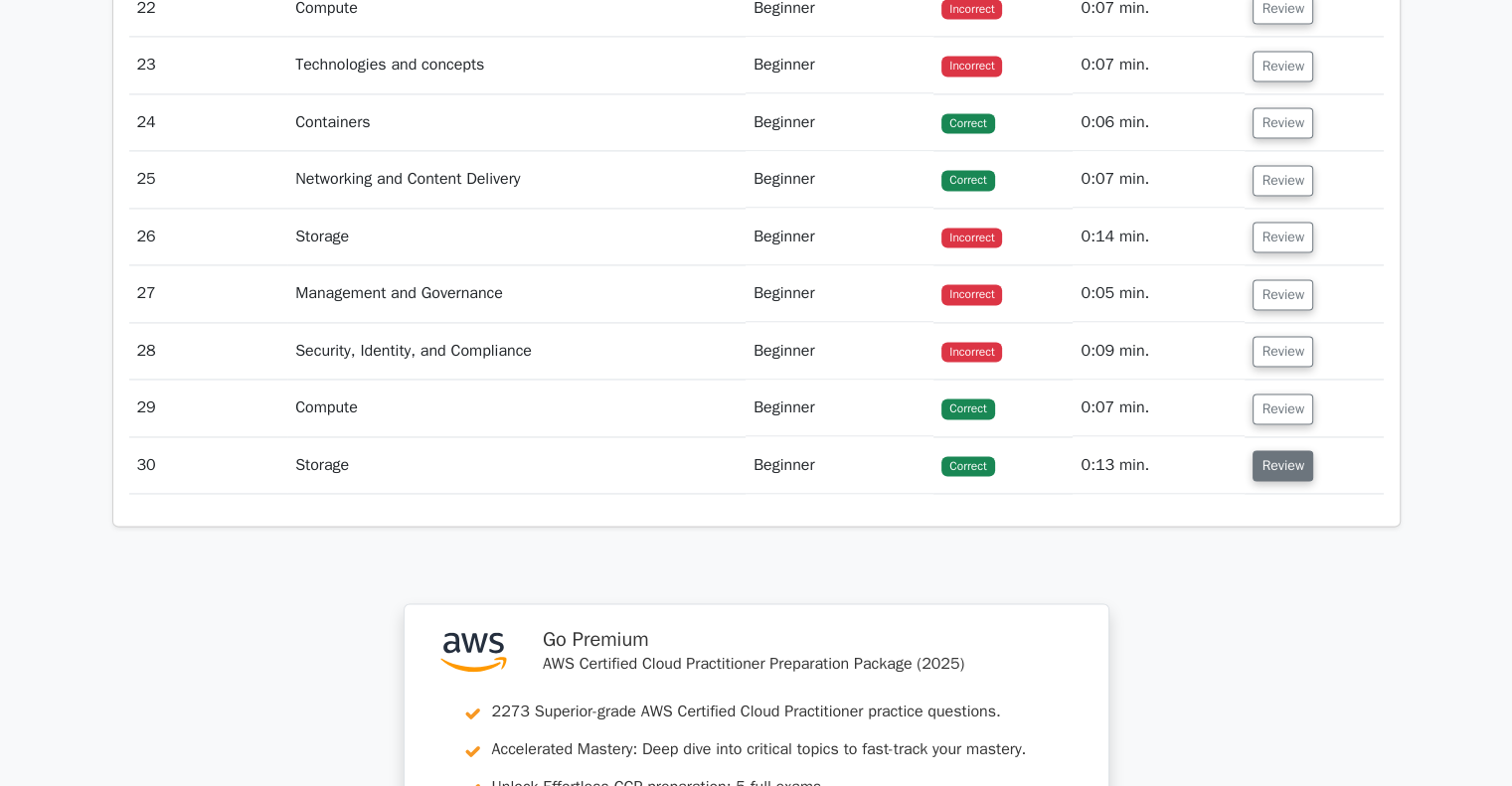 click on "Review" at bounding box center [1282, 465] 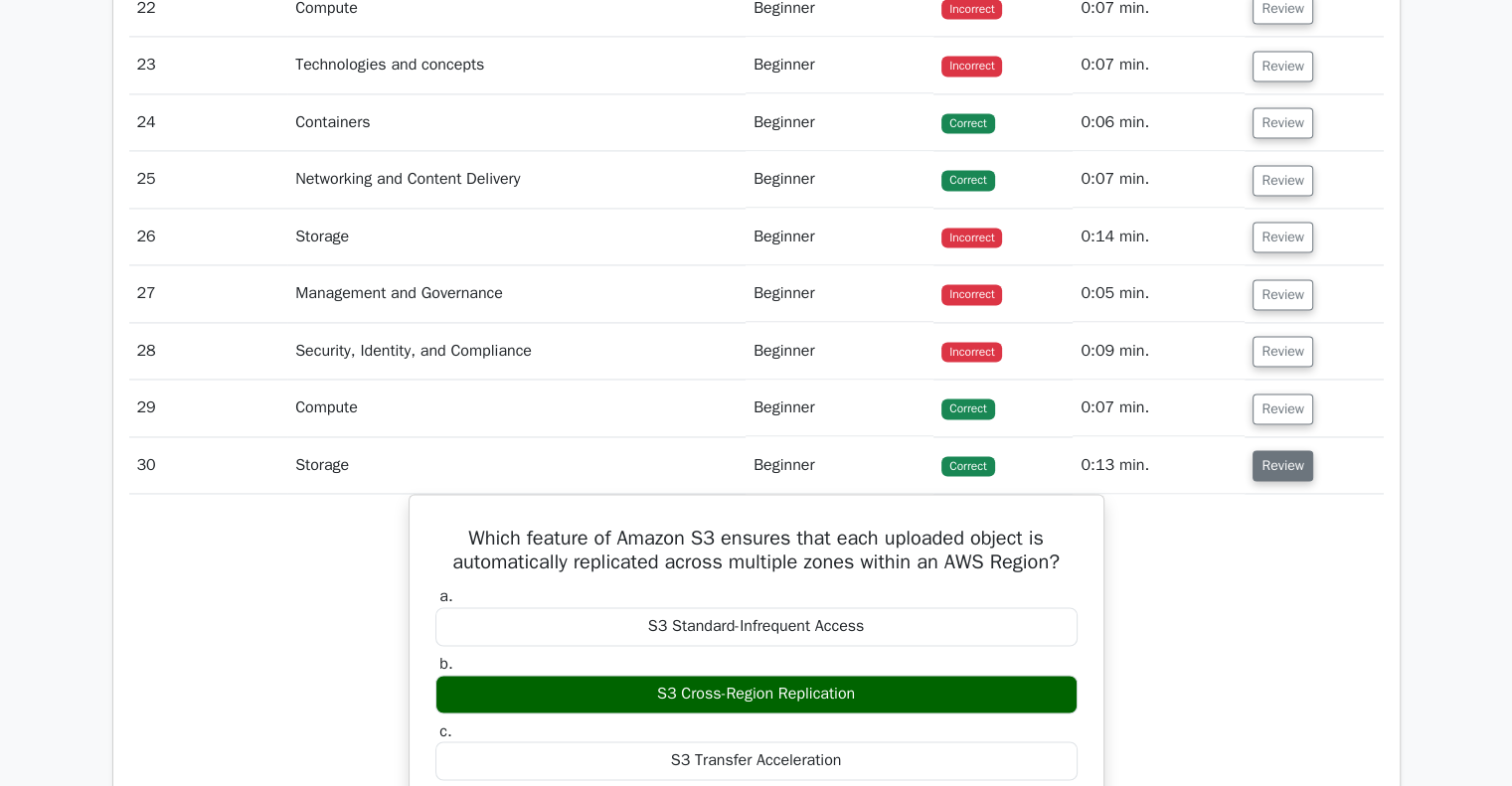 click on "Review" at bounding box center (1282, 465) 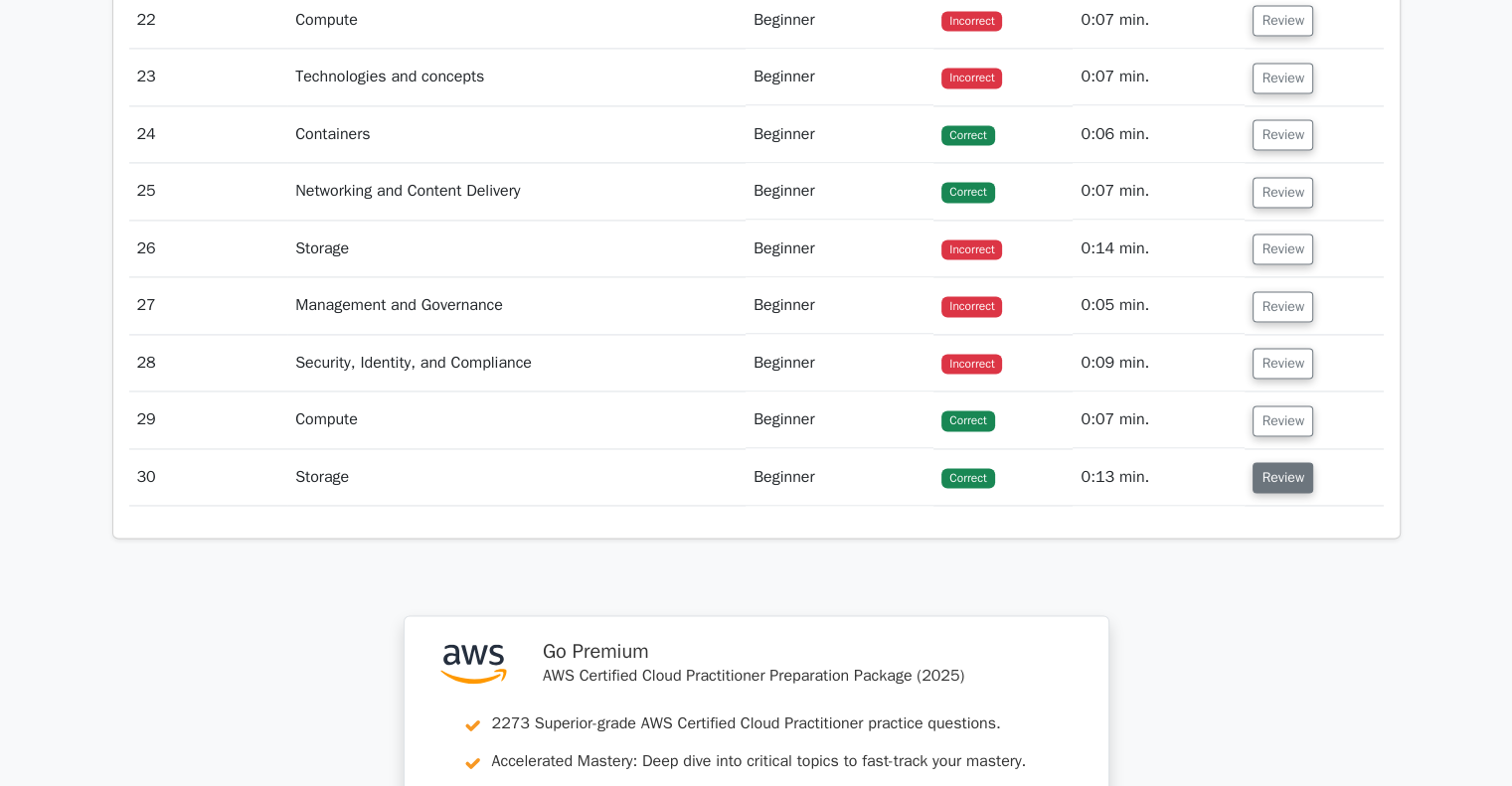 scroll, scrollTop: 3545, scrollLeft: 0, axis: vertical 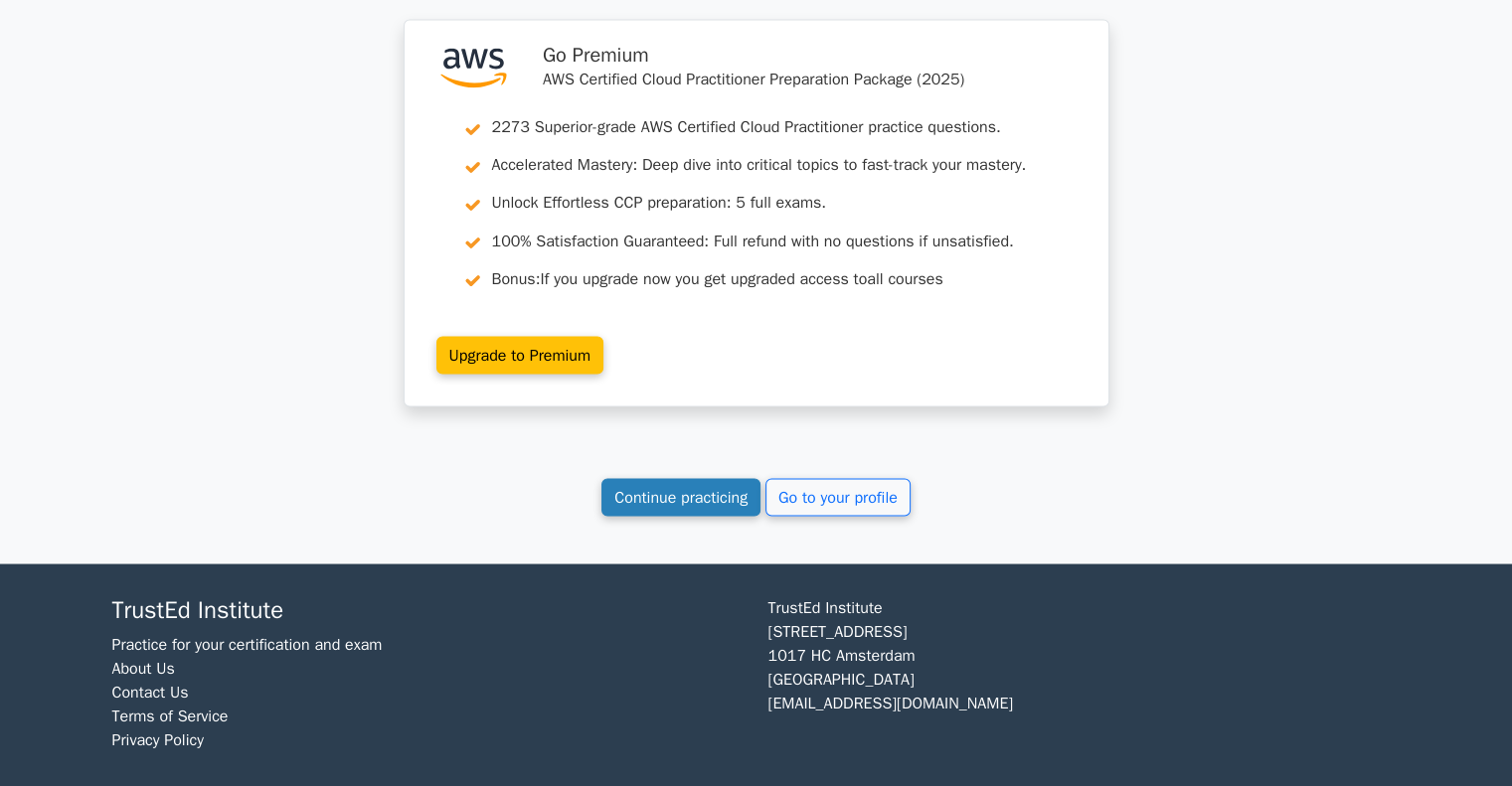 click on "Continue practicing" at bounding box center [681, 497] 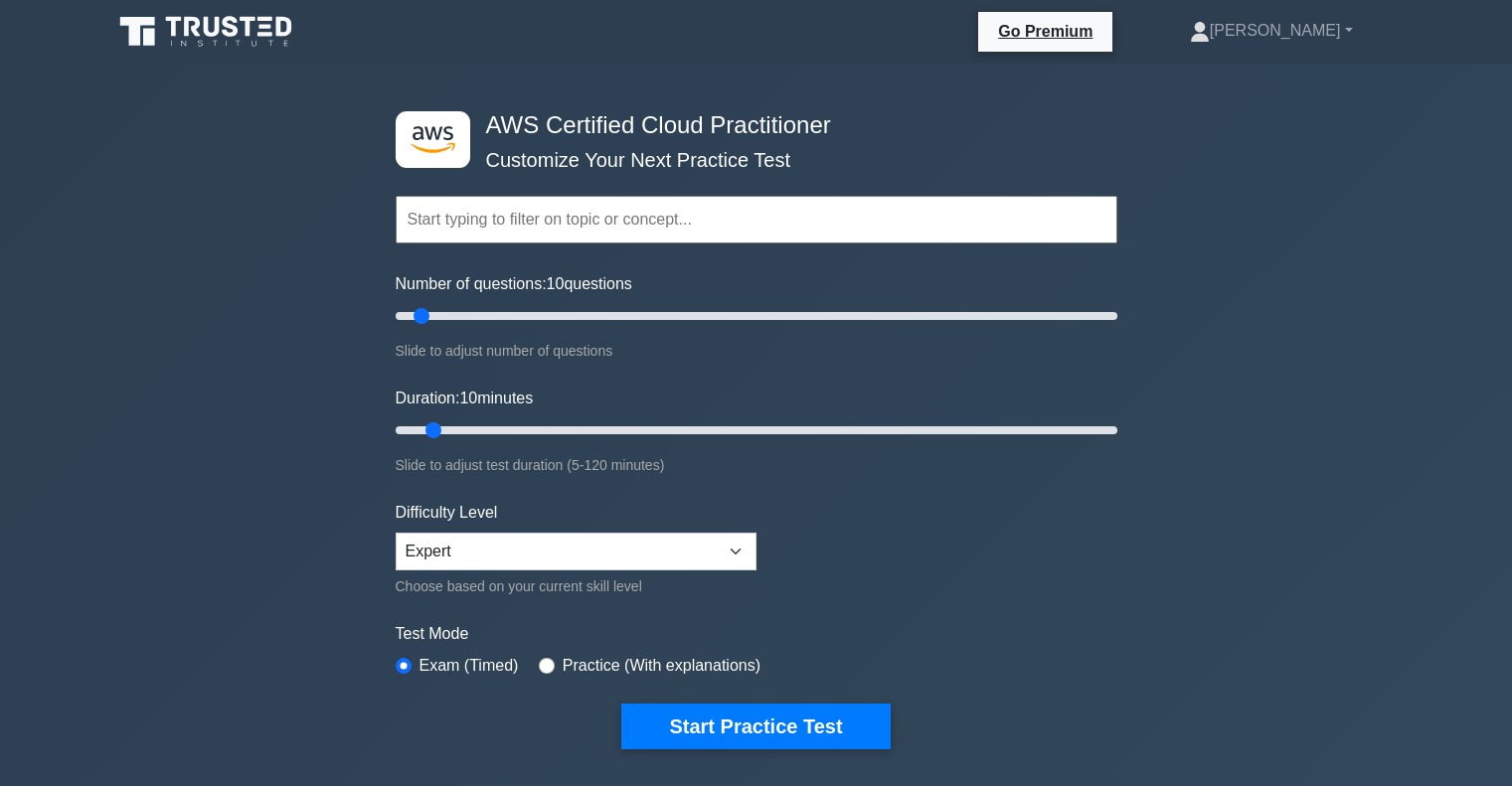 scroll, scrollTop: 0, scrollLeft: 0, axis: both 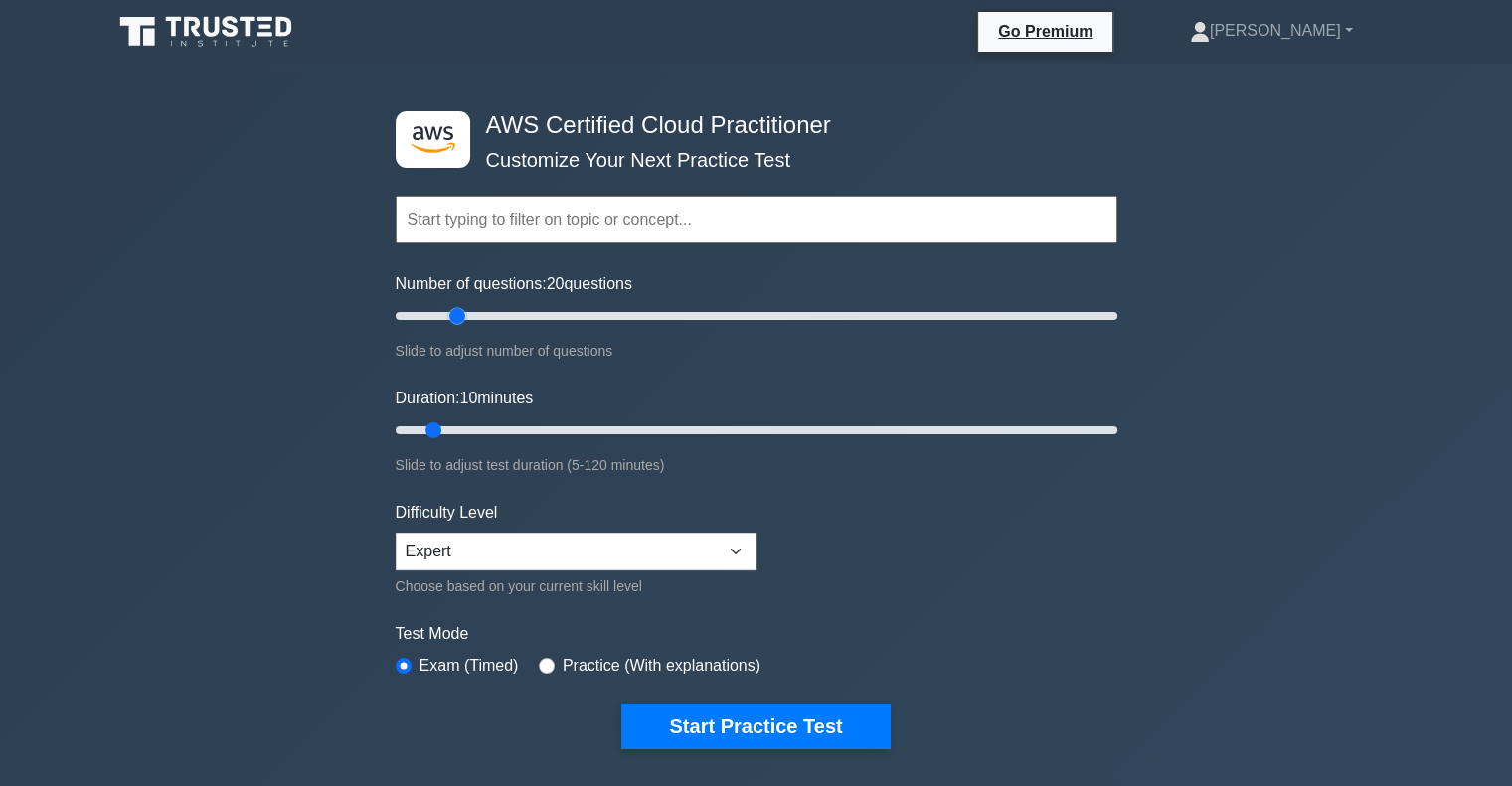 drag, startPoint x: 414, startPoint y: 319, endPoint x: 465, endPoint y: 319, distance: 51 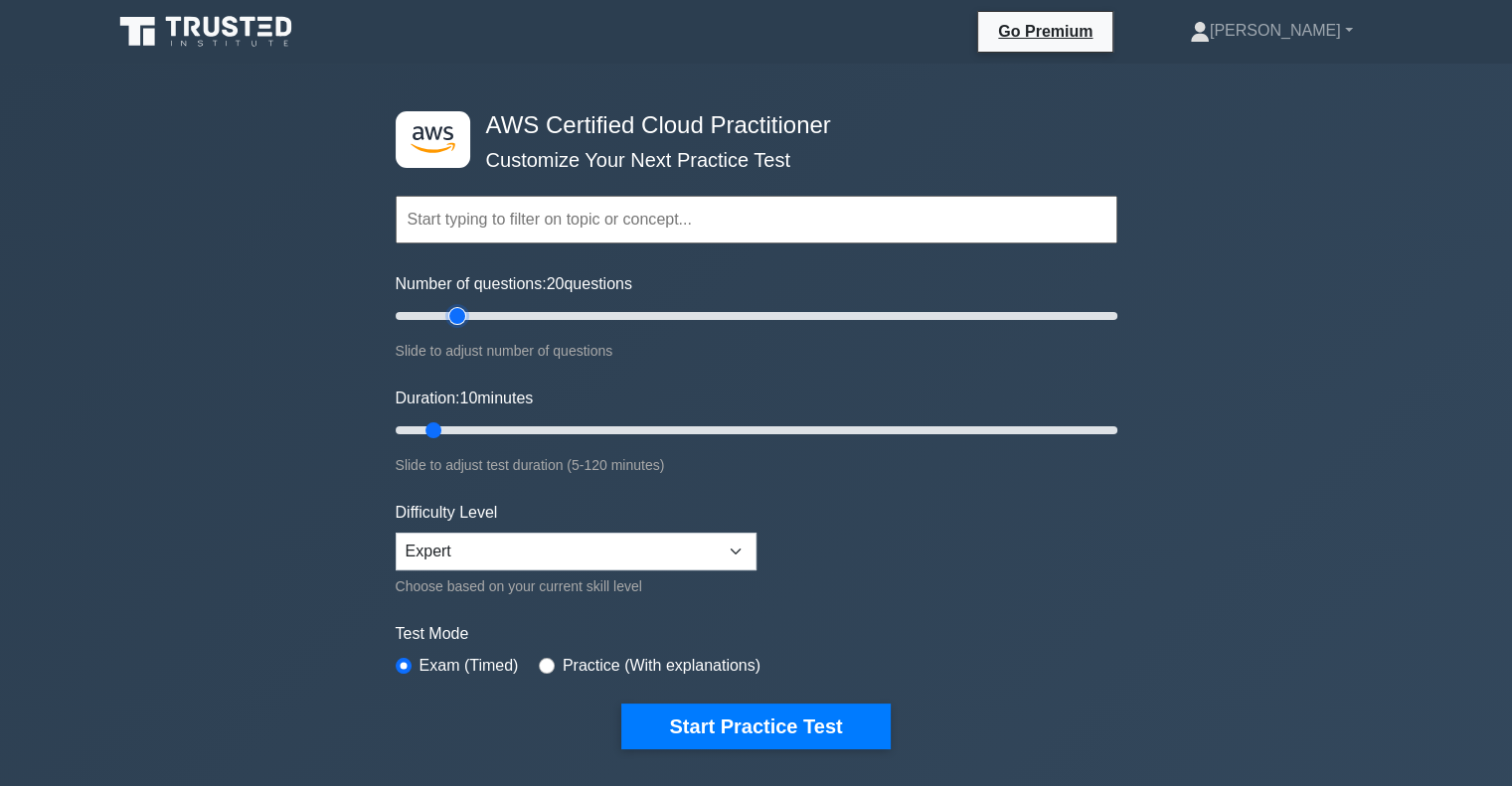 click on "Number of questions:  20  questions" at bounding box center (756, 316) 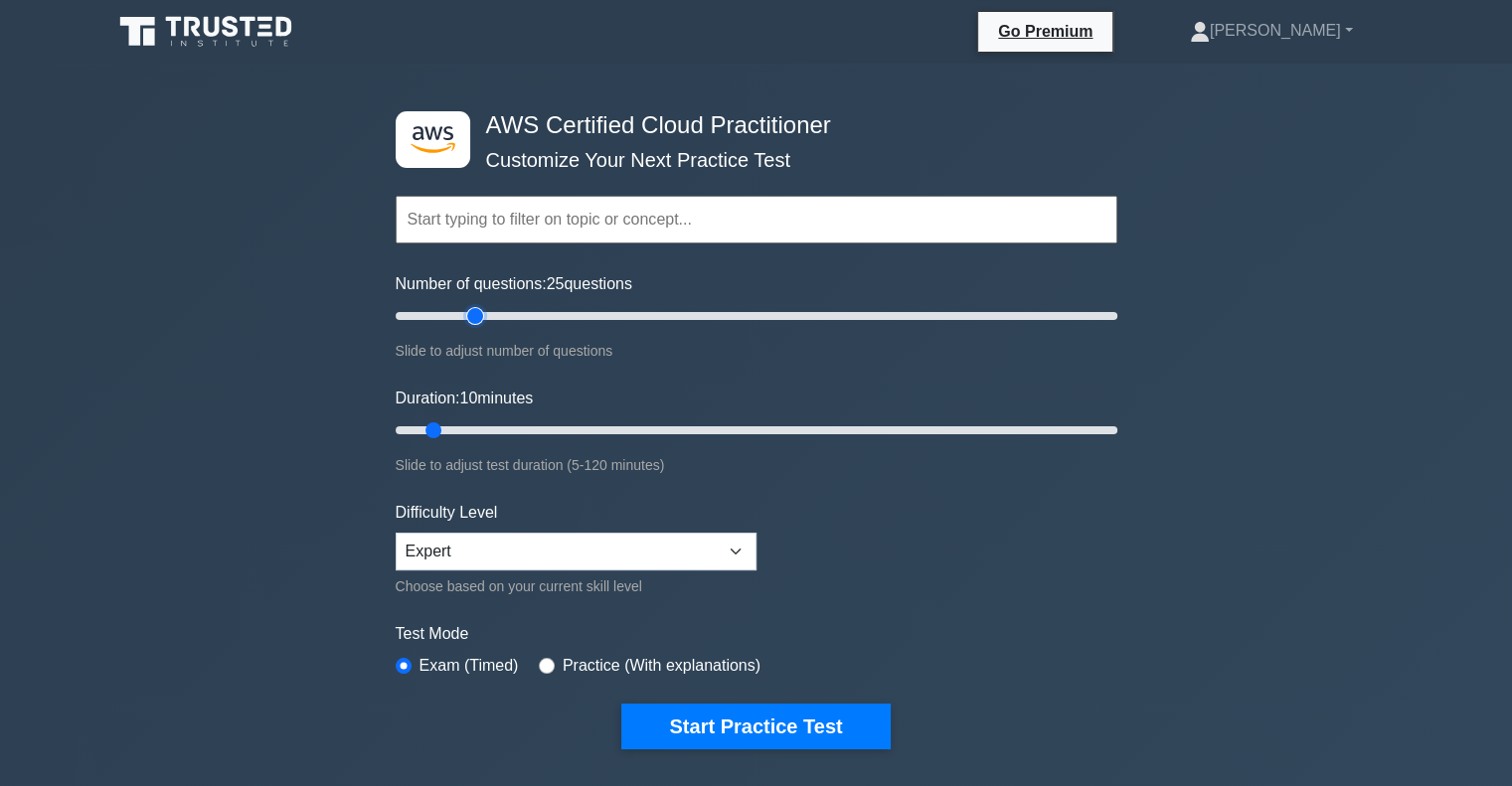 drag, startPoint x: 453, startPoint y: 311, endPoint x: 475, endPoint y: 311, distance: 22 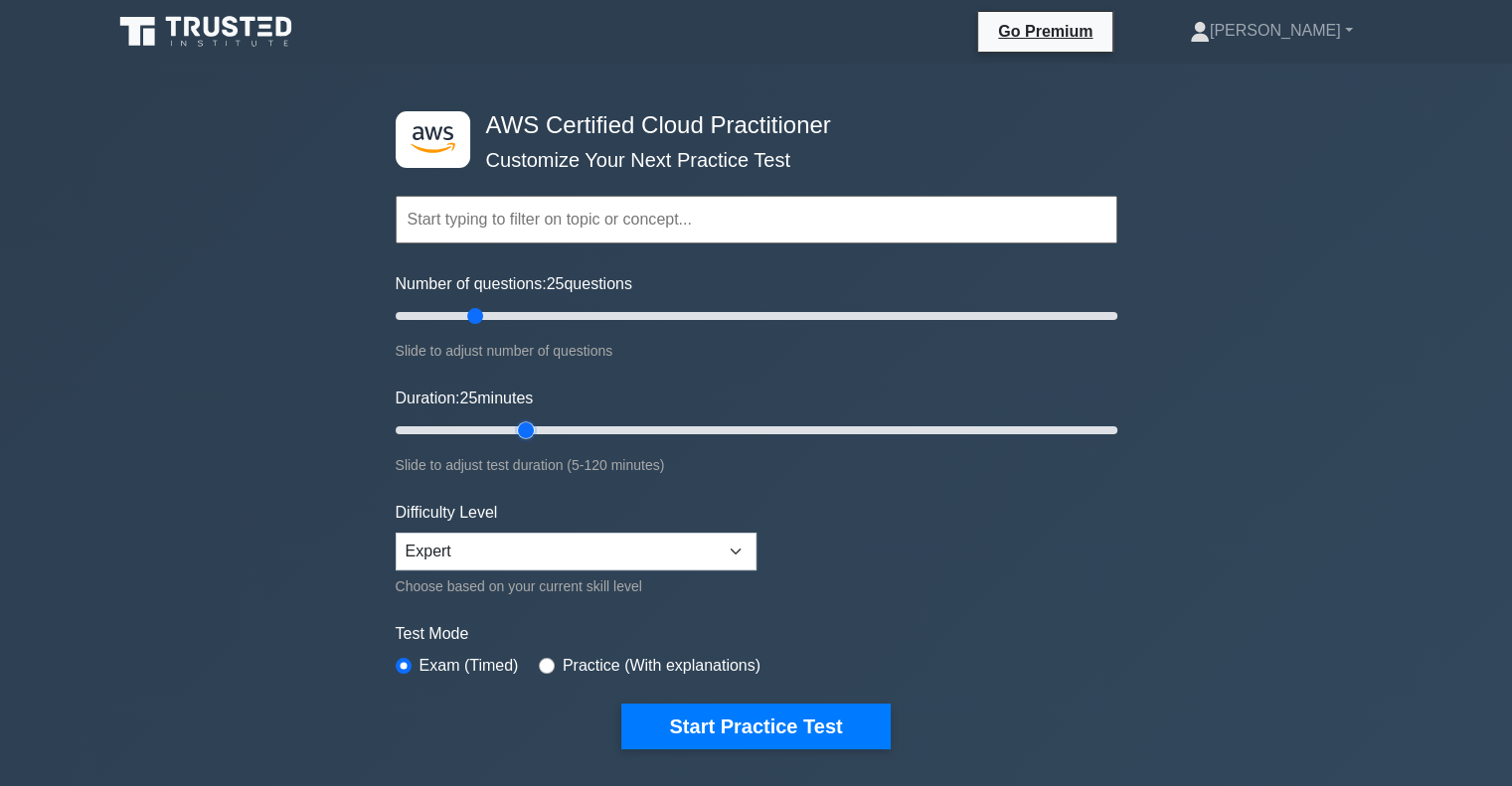 drag, startPoint x: 436, startPoint y: 421, endPoint x: 529, endPoint y: 420, distance: 93.00538 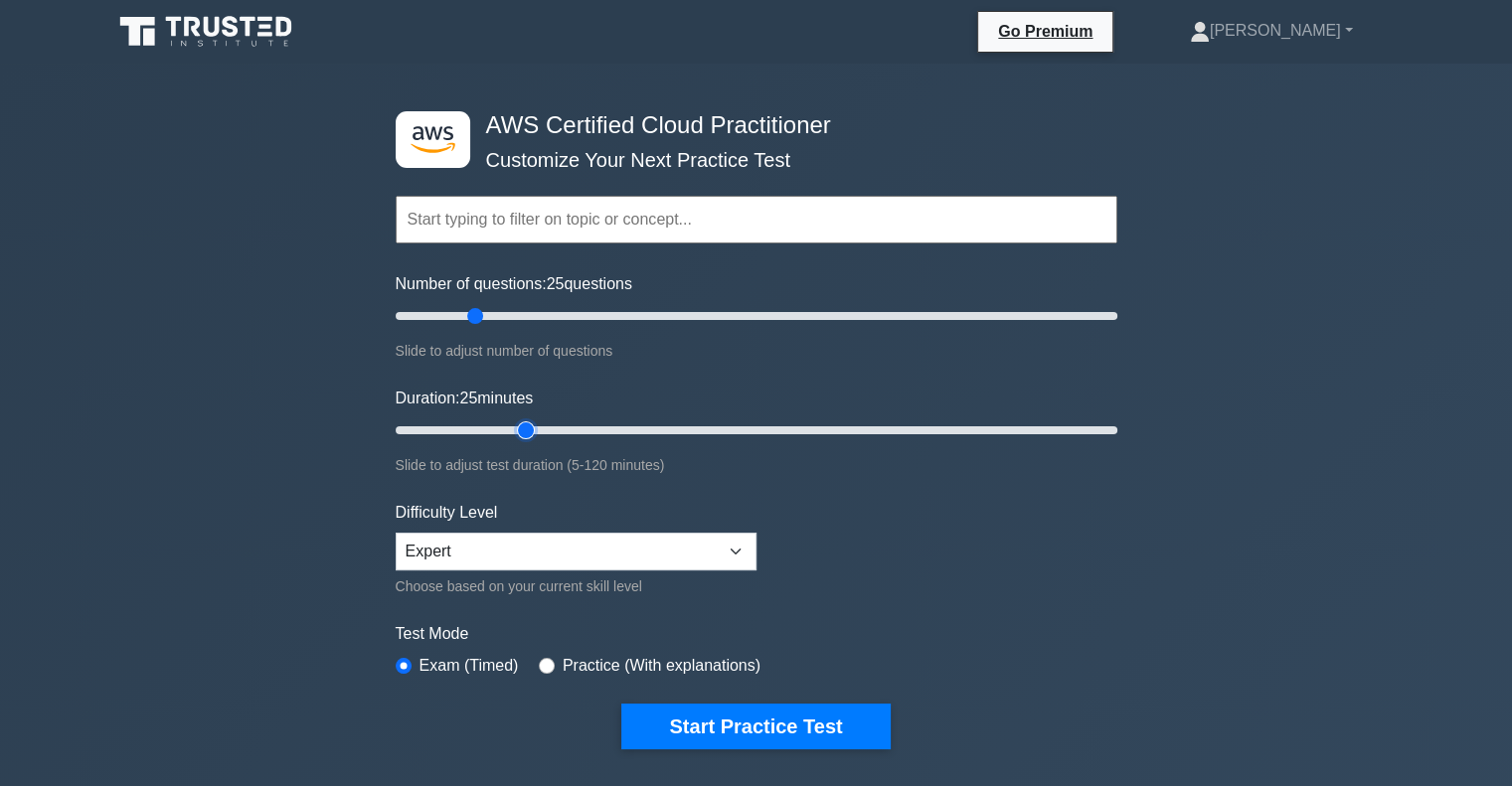 click on "Duration:  25  minutes" at bounding box center [756, 430] 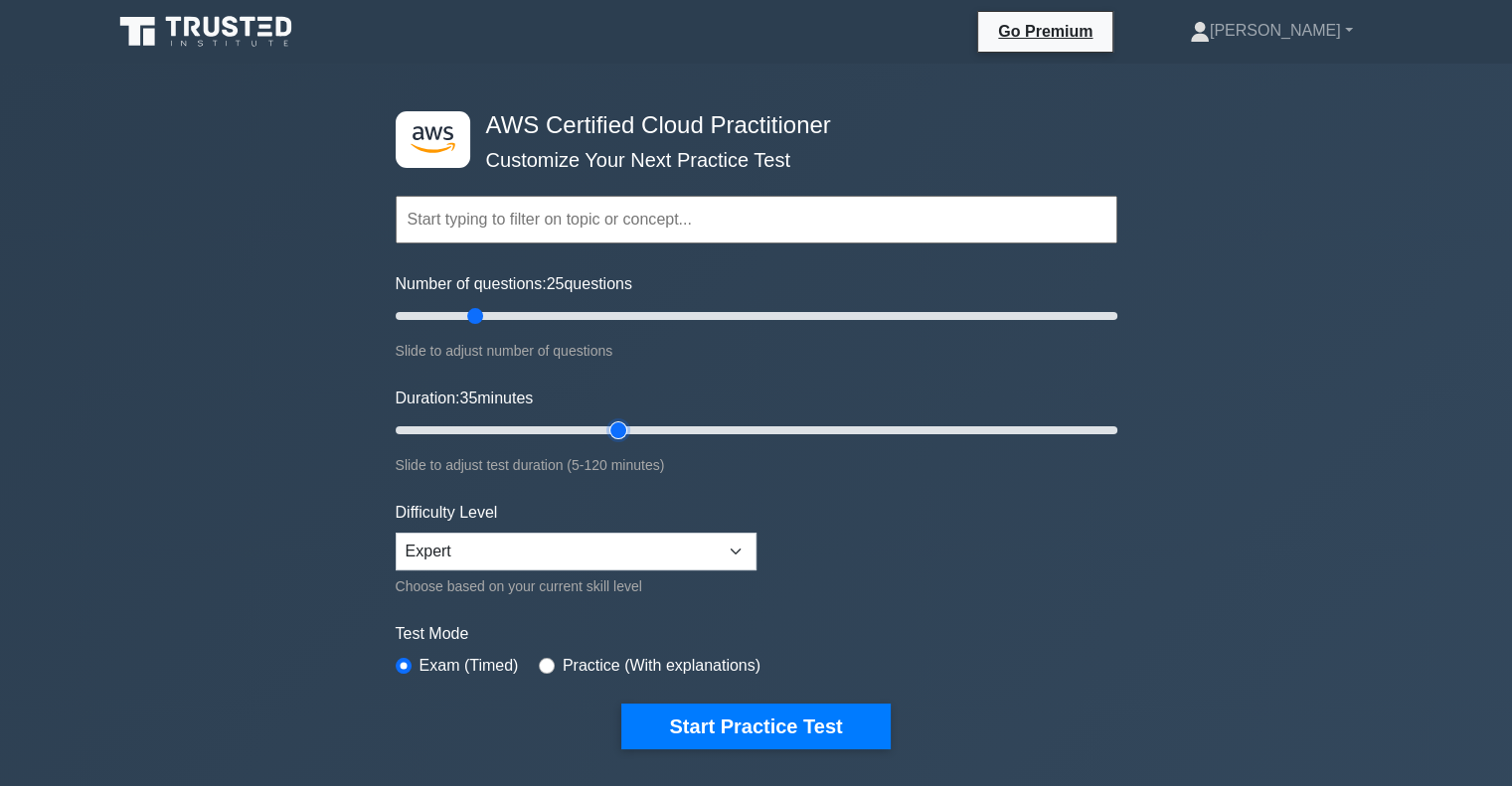 drag, startPoint x: 528, startPoint y: 421, endPoint x: 604, endPoint y: 428, distance: 76.32169 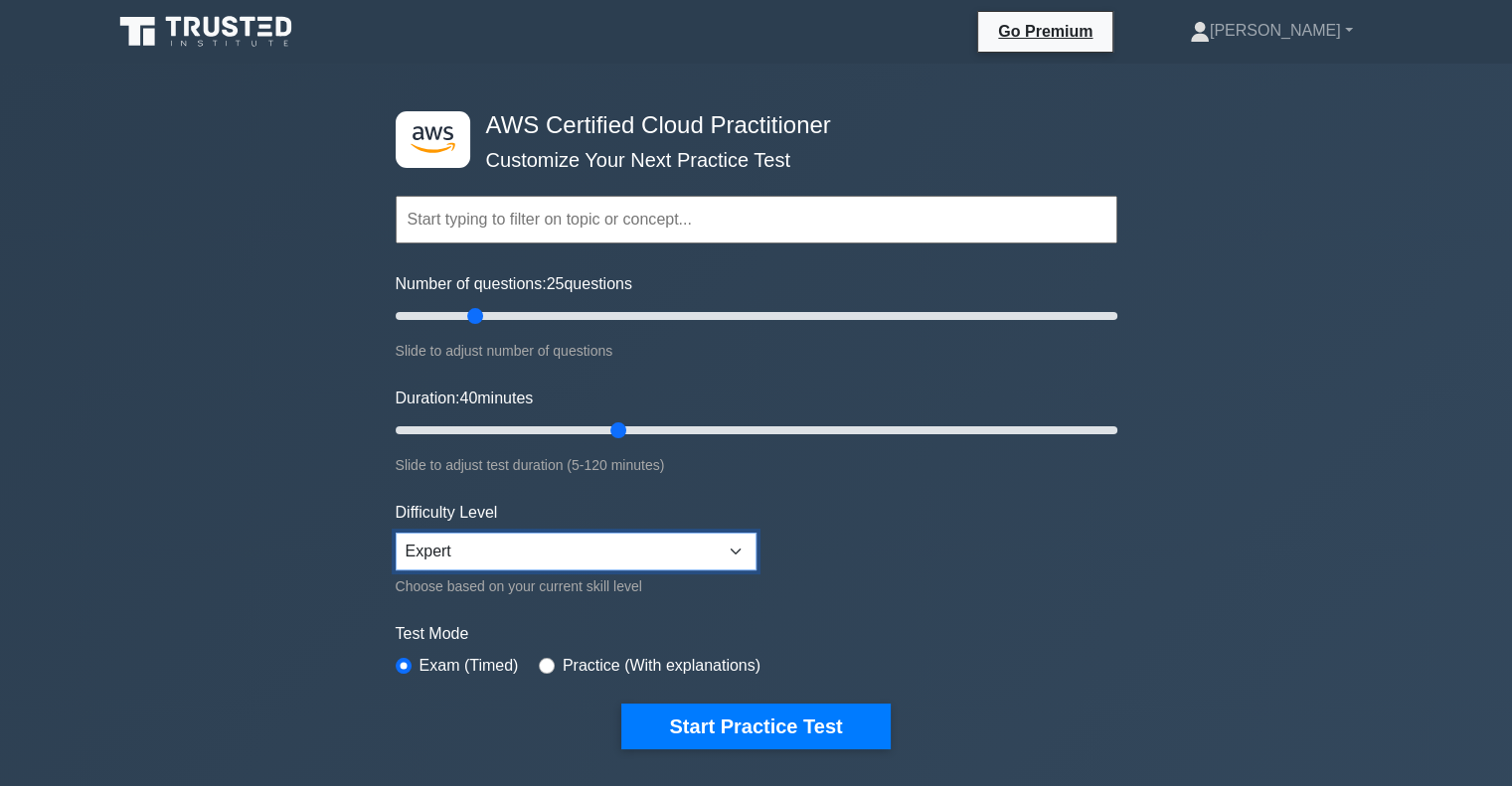 click on "Beginner
Intermediate
Expert" at bounding box center [576, 551] 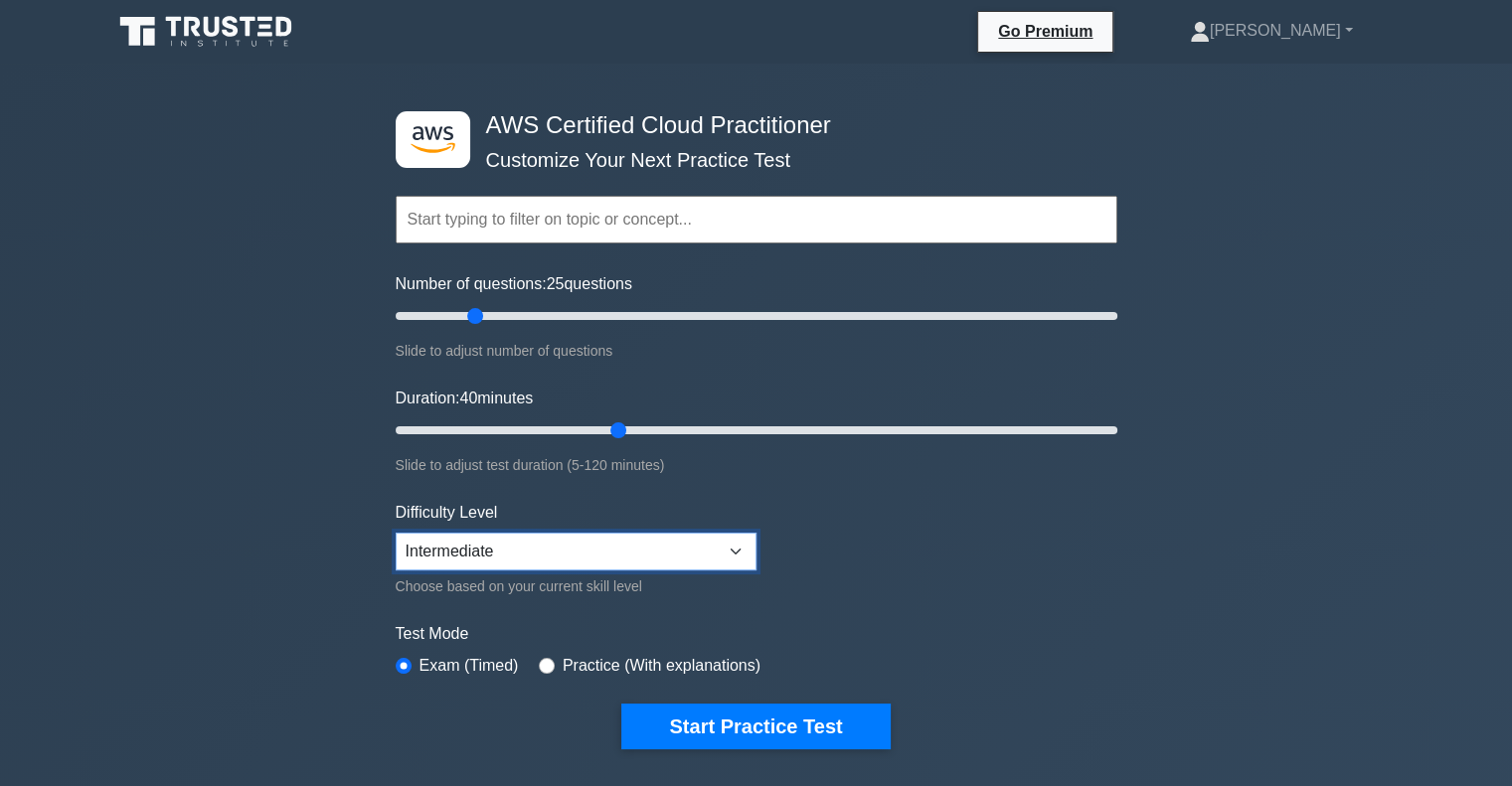click on "Beginner
Intermediate
Expert" at bounding box center [576, 551] 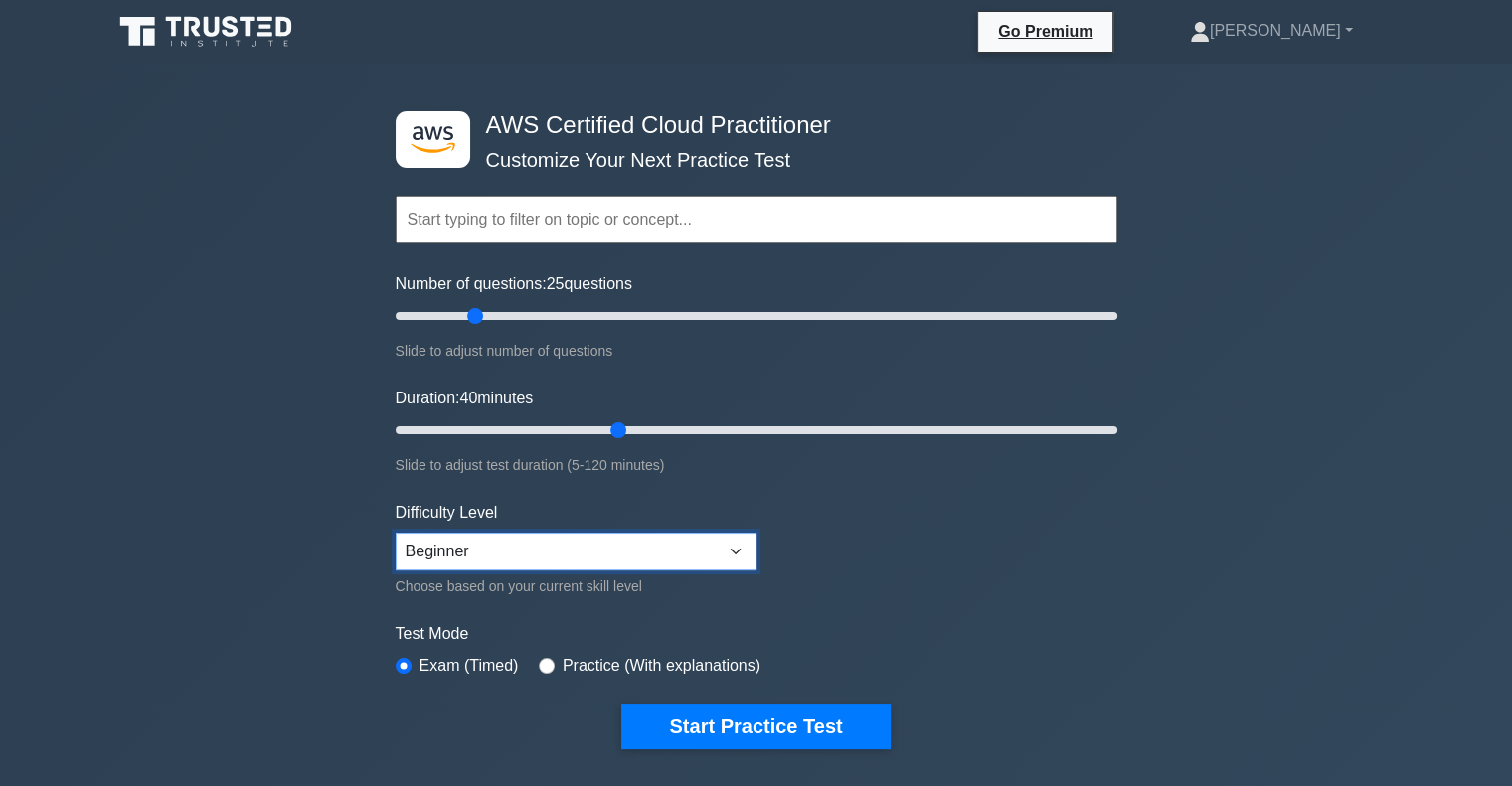 click on "Beginner
Intermediate
Expert" at bounding box center (576, 551) 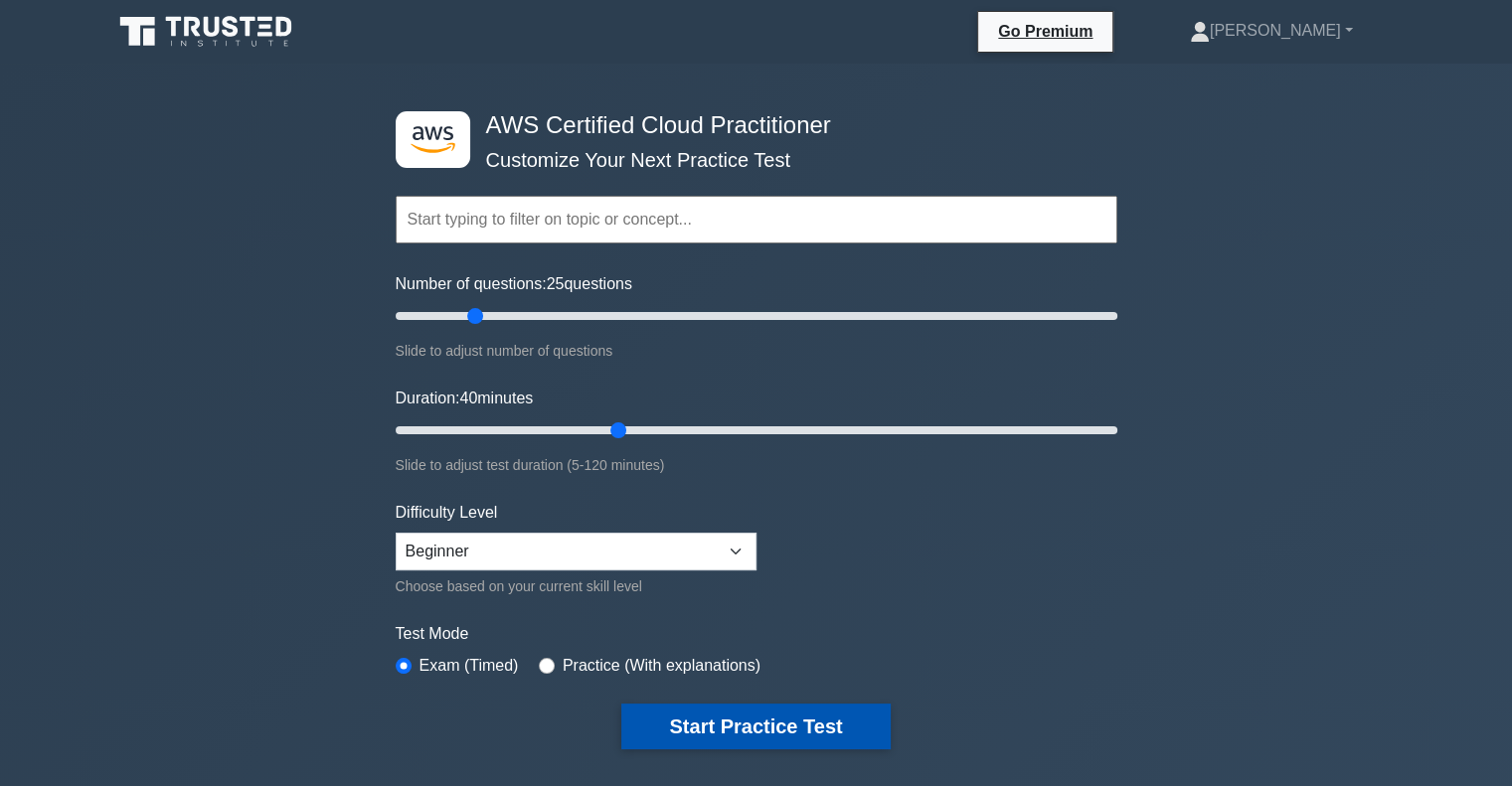 click on "Start Practice Test" at bounding box center [756, 726] 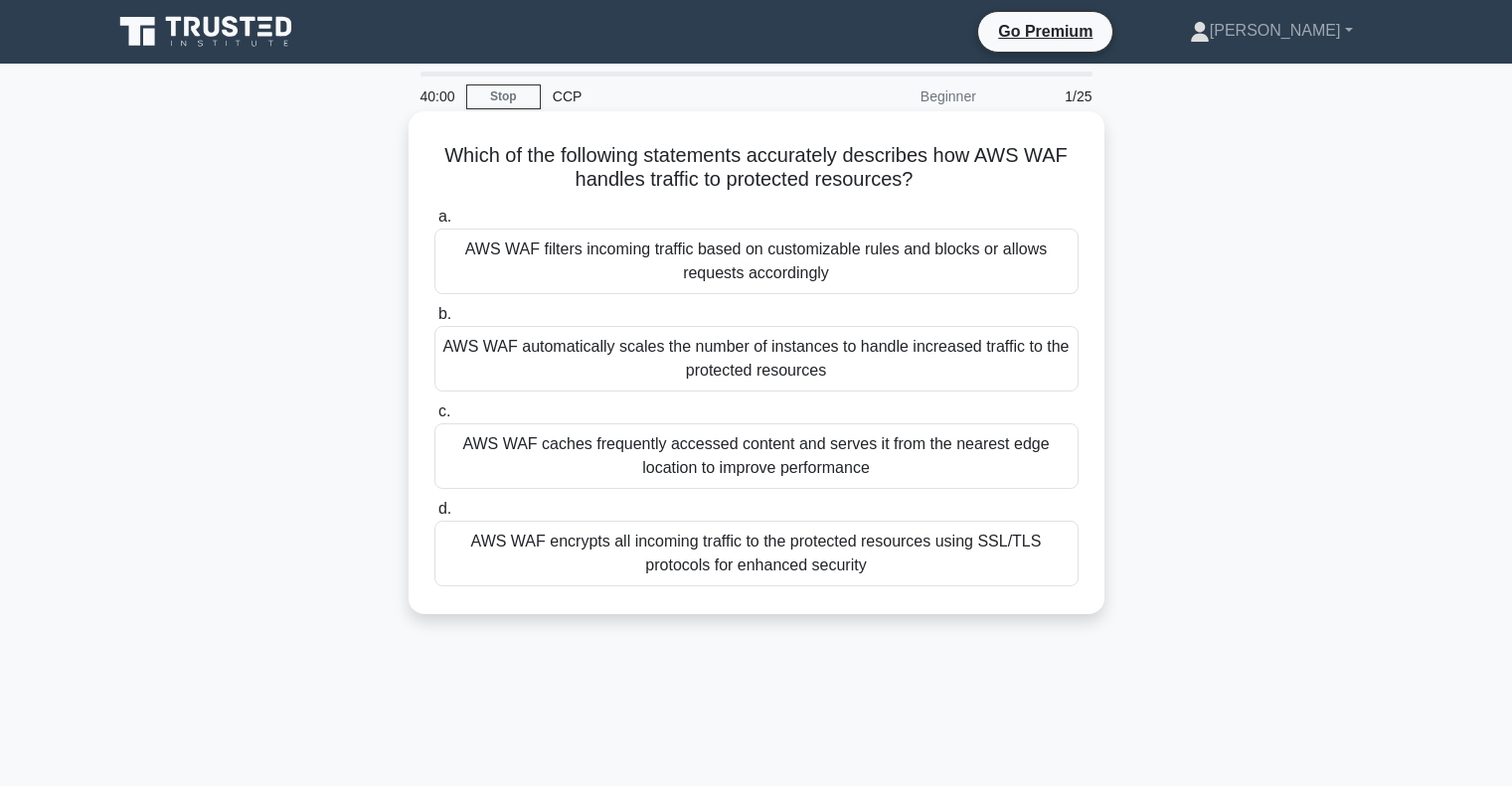 scroll, scrollTop: 0, scrollLeft: 0, axis: both 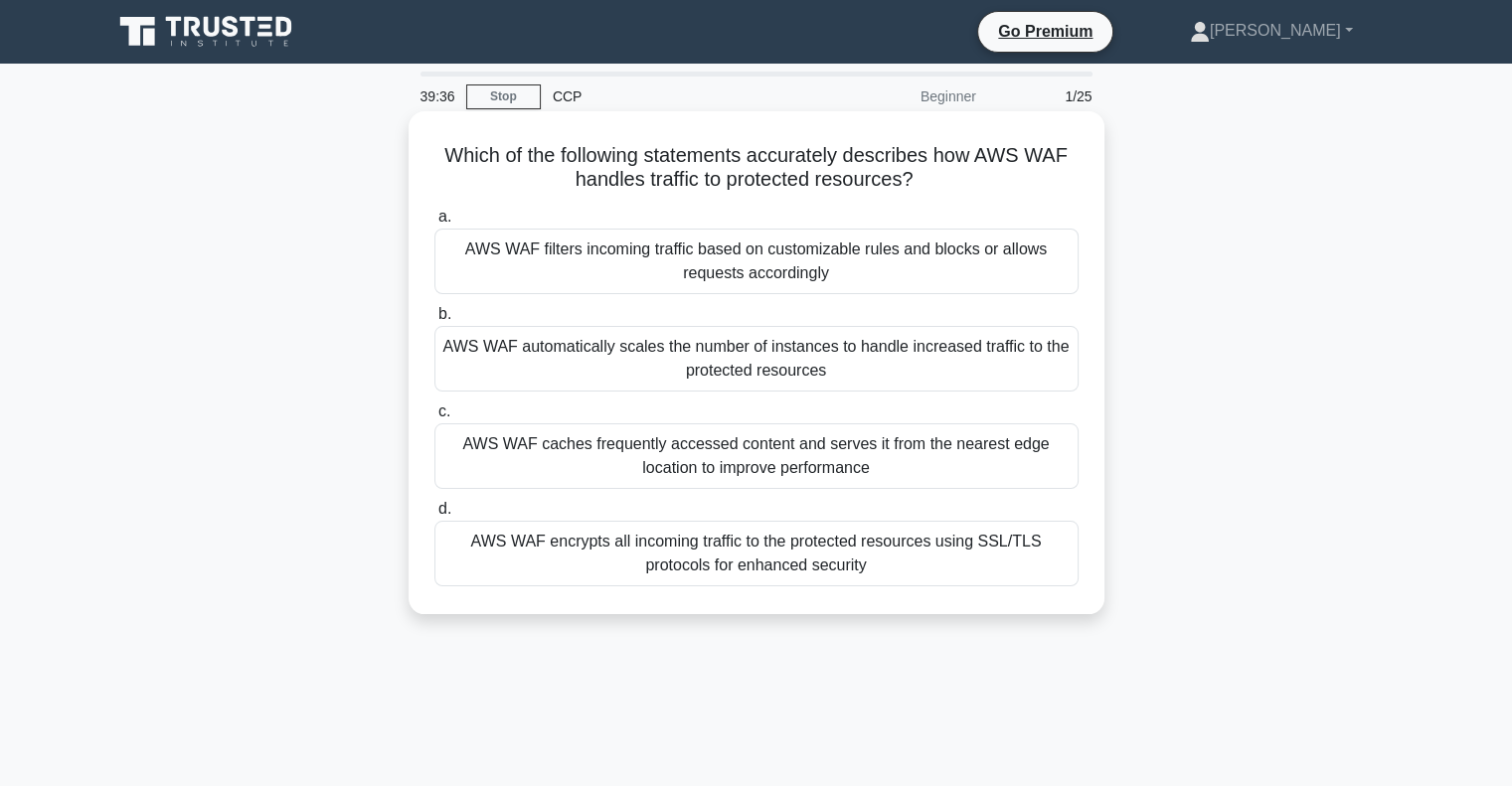 click on "AWS WAF filters incoming traffic based on customizable rules and blocks or allows requests accordingly" at bounding box center (756, 261) 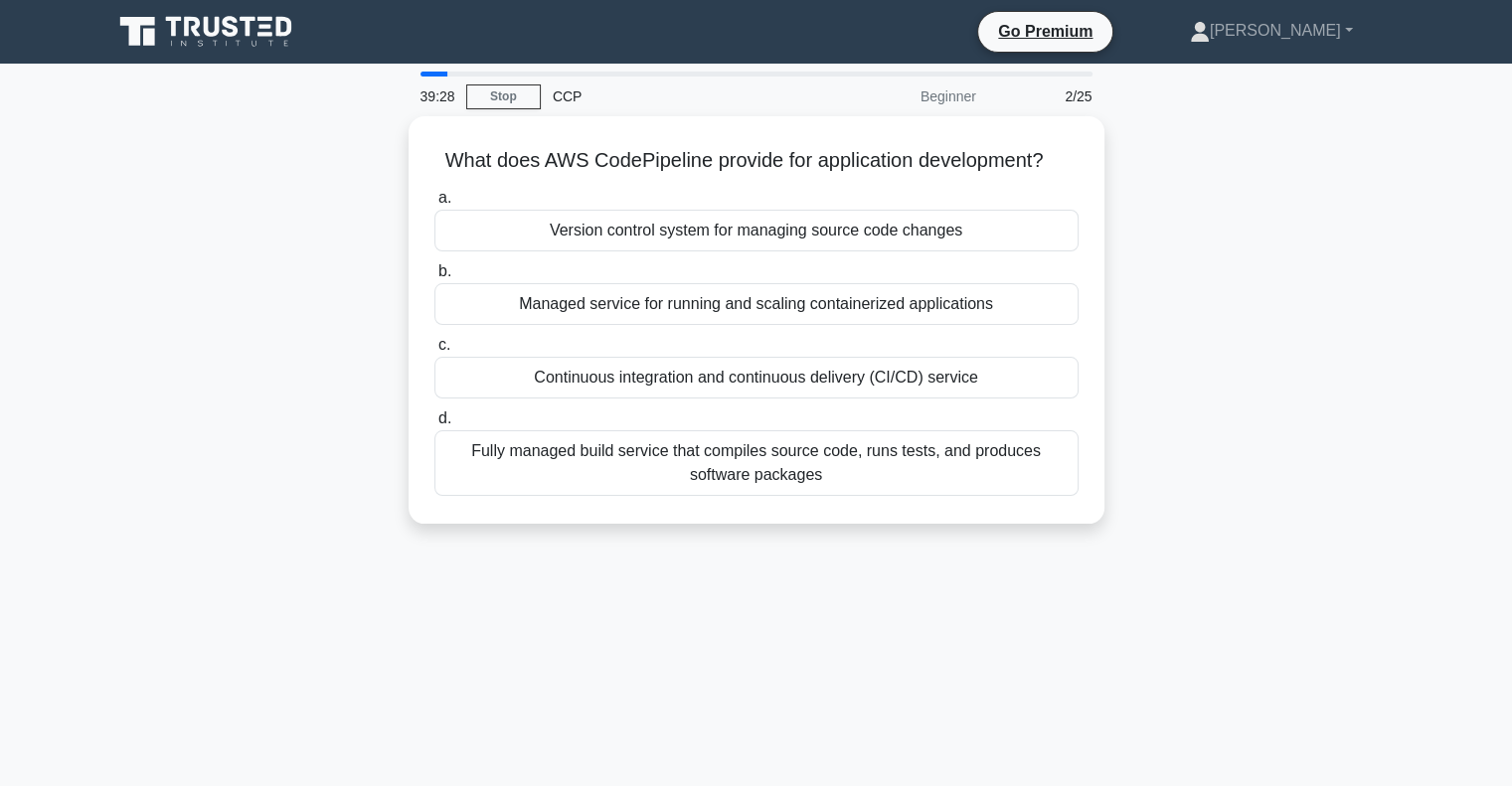 click on "What does AWS CodePipeline provide for application development?
.spinner_0XTQ{transform-origin:center;animation:spinner_y6GP .75s linear infinite}@keyframes spinner_y6GP{100%{transform:rotate(360deg)}}
a.
Version control system for managing source code changes
b." at bounding box center [756, 332] 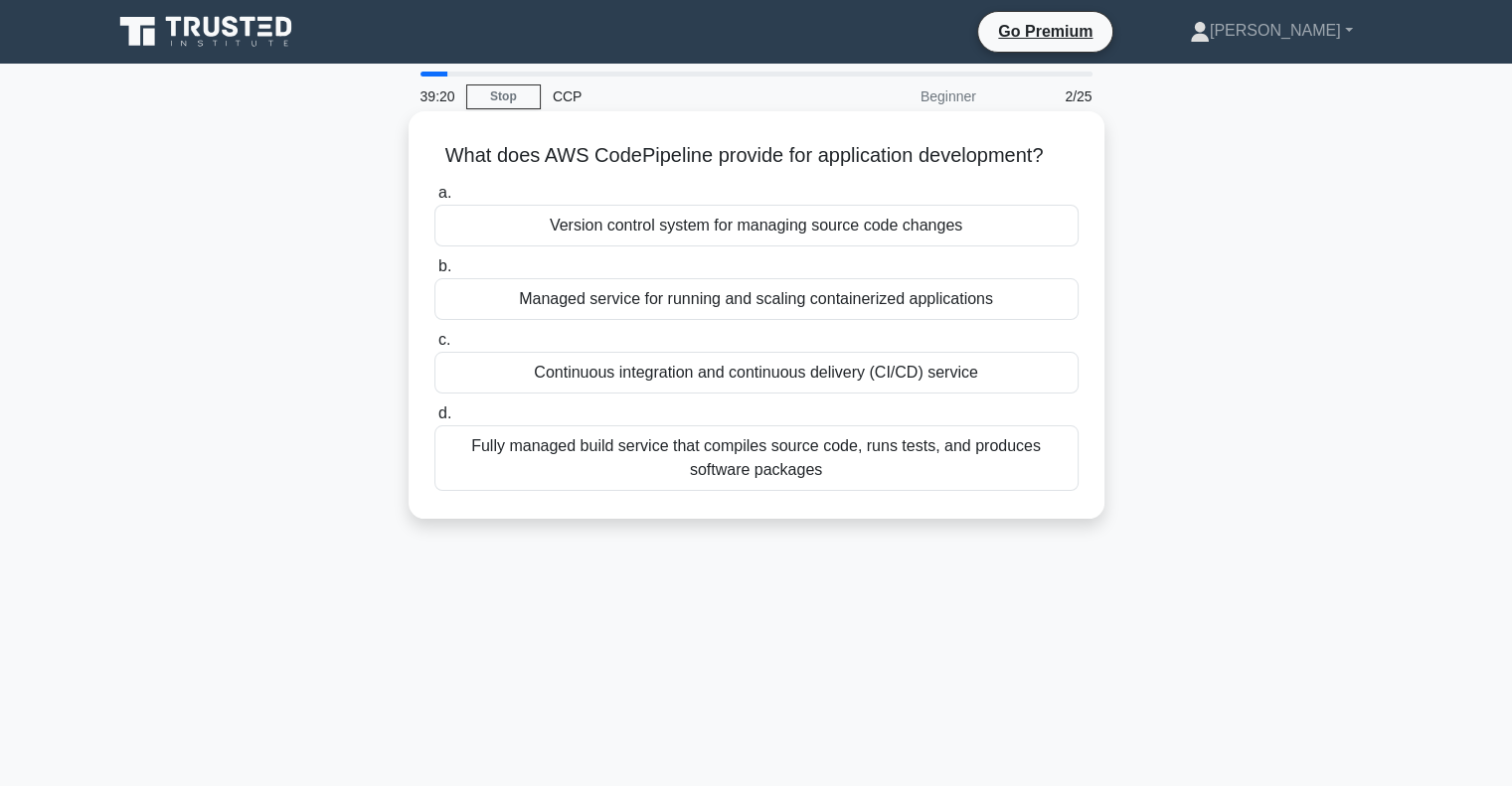 click on "Fully managed build service that compiles source code, runs tests, and produces software packages" at bounding box center (756, 458) 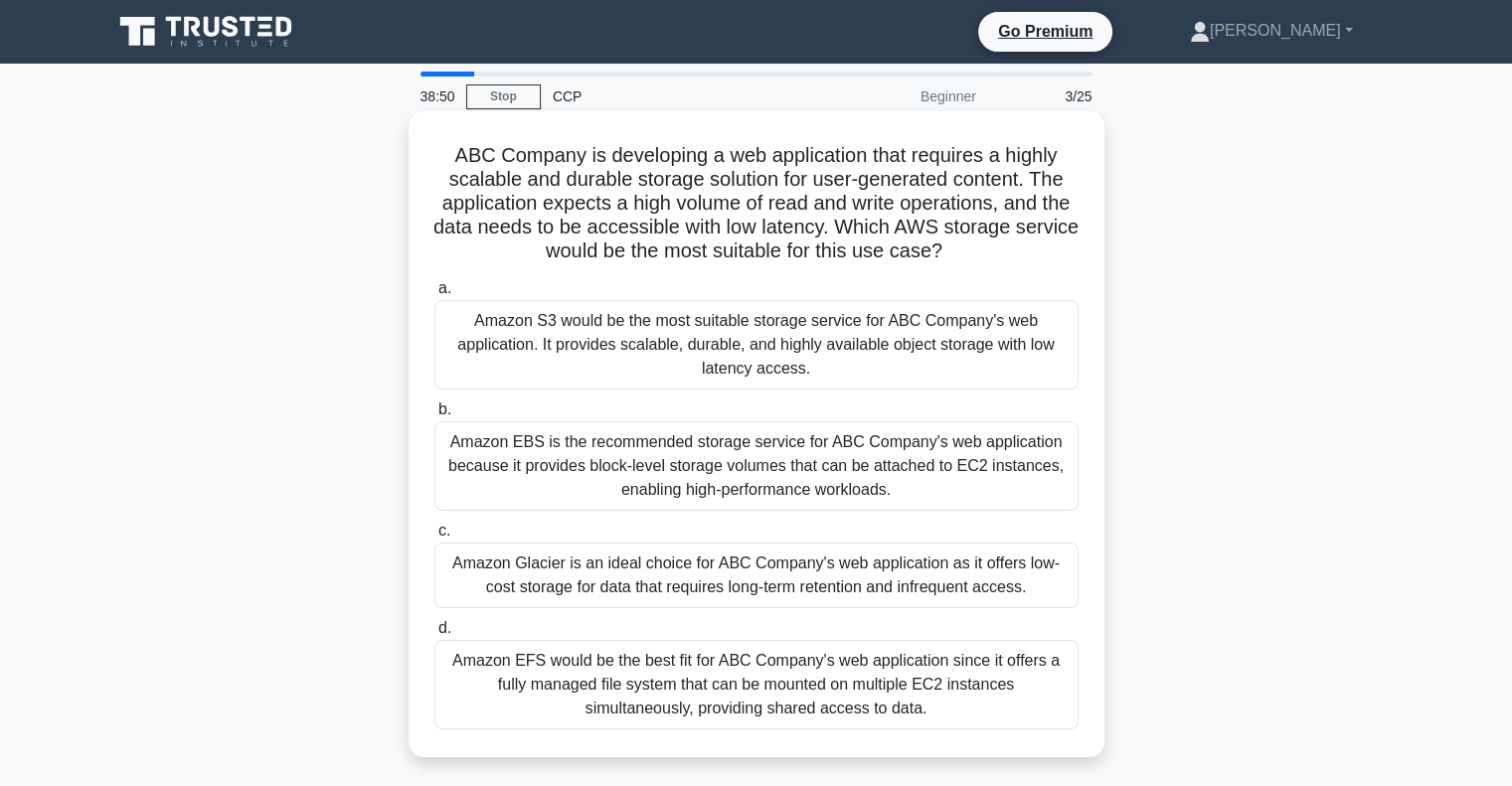 click on "Amazon S3 would be the most suitable storage service for ABC Company's web application. It provides scalable, durable, and highly available object storage with low latency access." at bounding box center (756, 345) 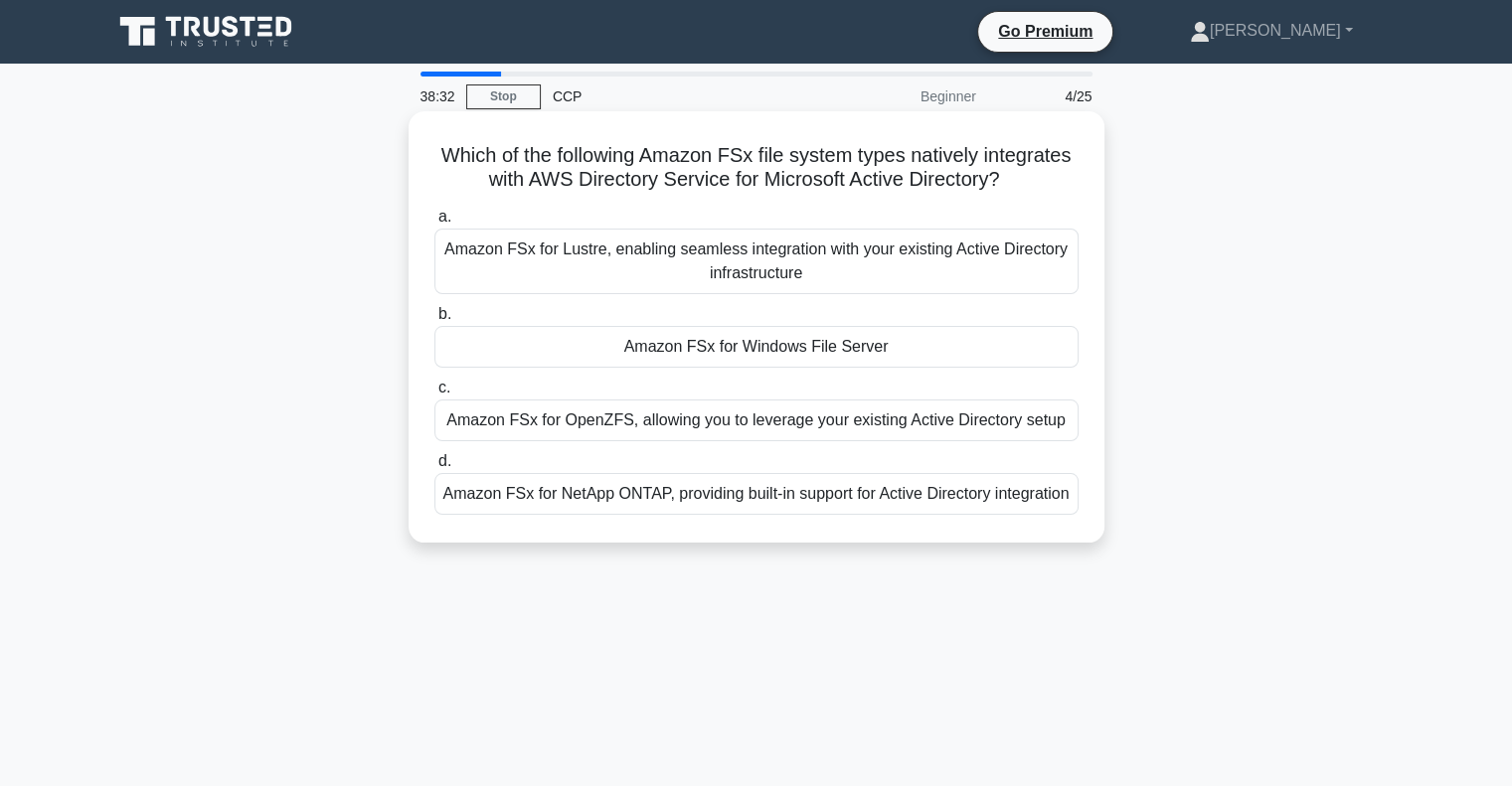 click on "Amazon FSx for Windows File Server" at bounding box center [756, 347] 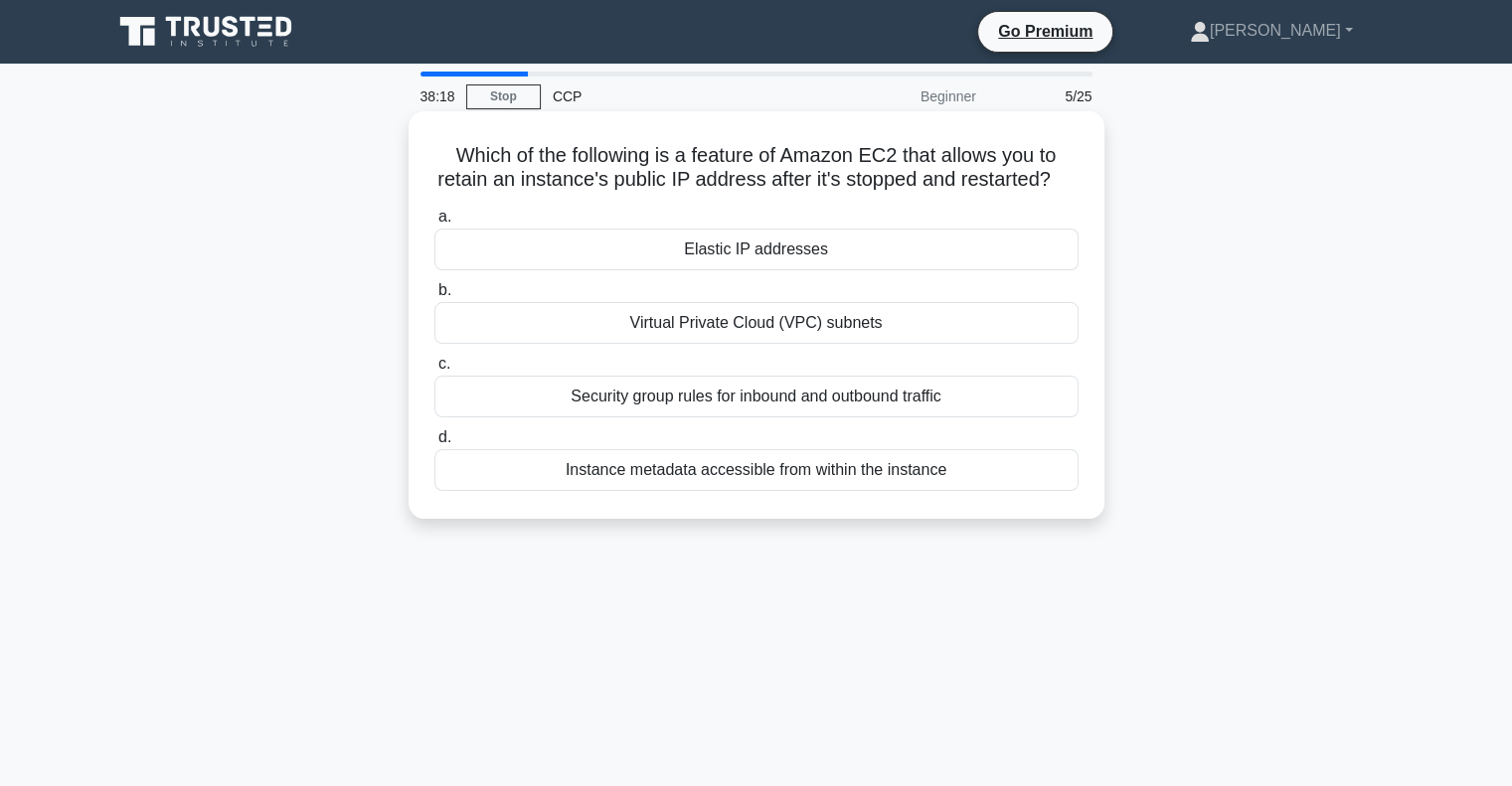 click on "Elastic IP addresses" at bounding box center [756, 249] 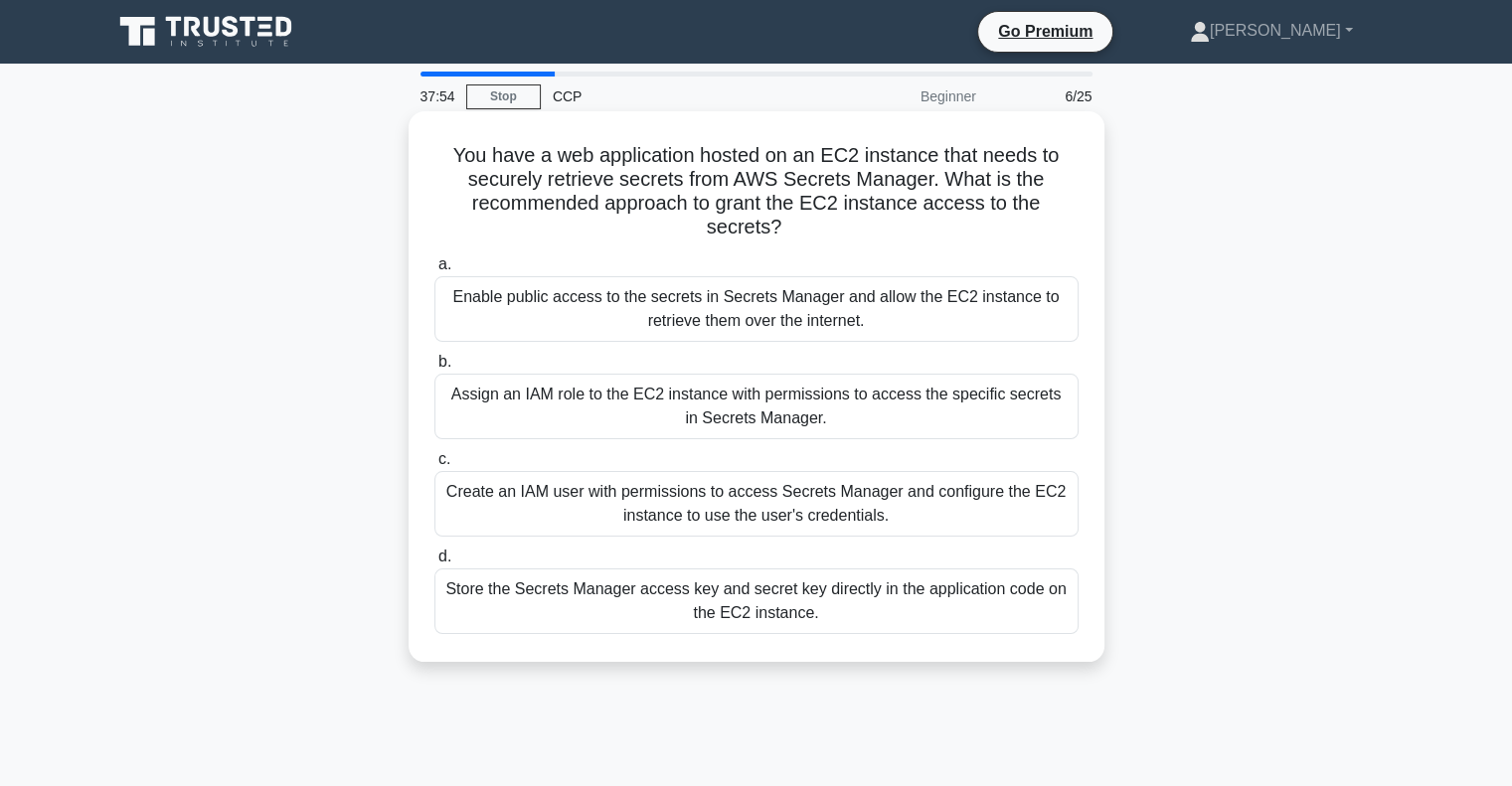 click on "Assign an IAM role to the EC2 instance with permissions to access the specific secrets in Secrets Manager." at bounding box center [756, 406] 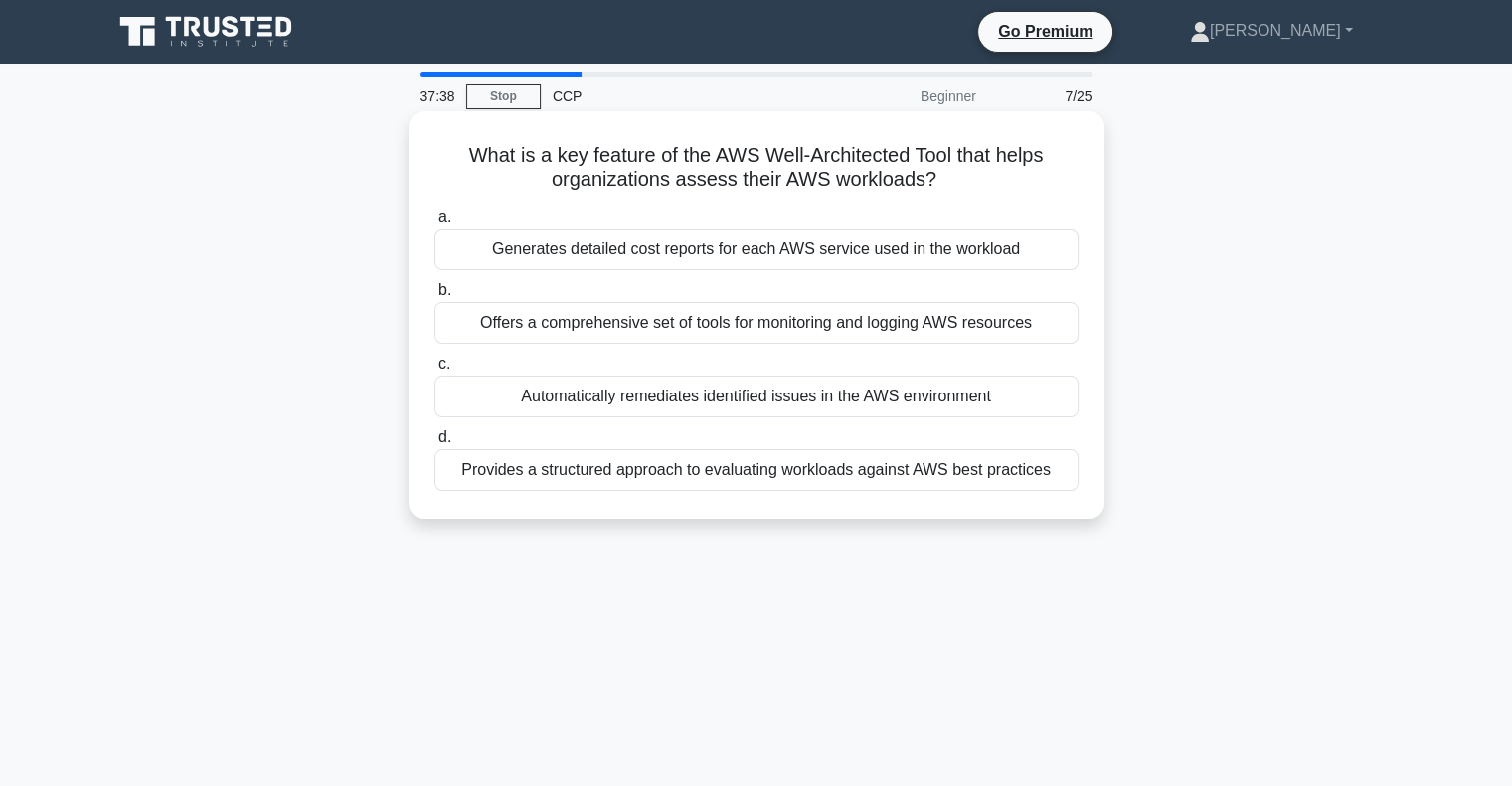 click on "Generates detailed cost reports for each AWS service used in the workload" at bounding box center (756, 249) 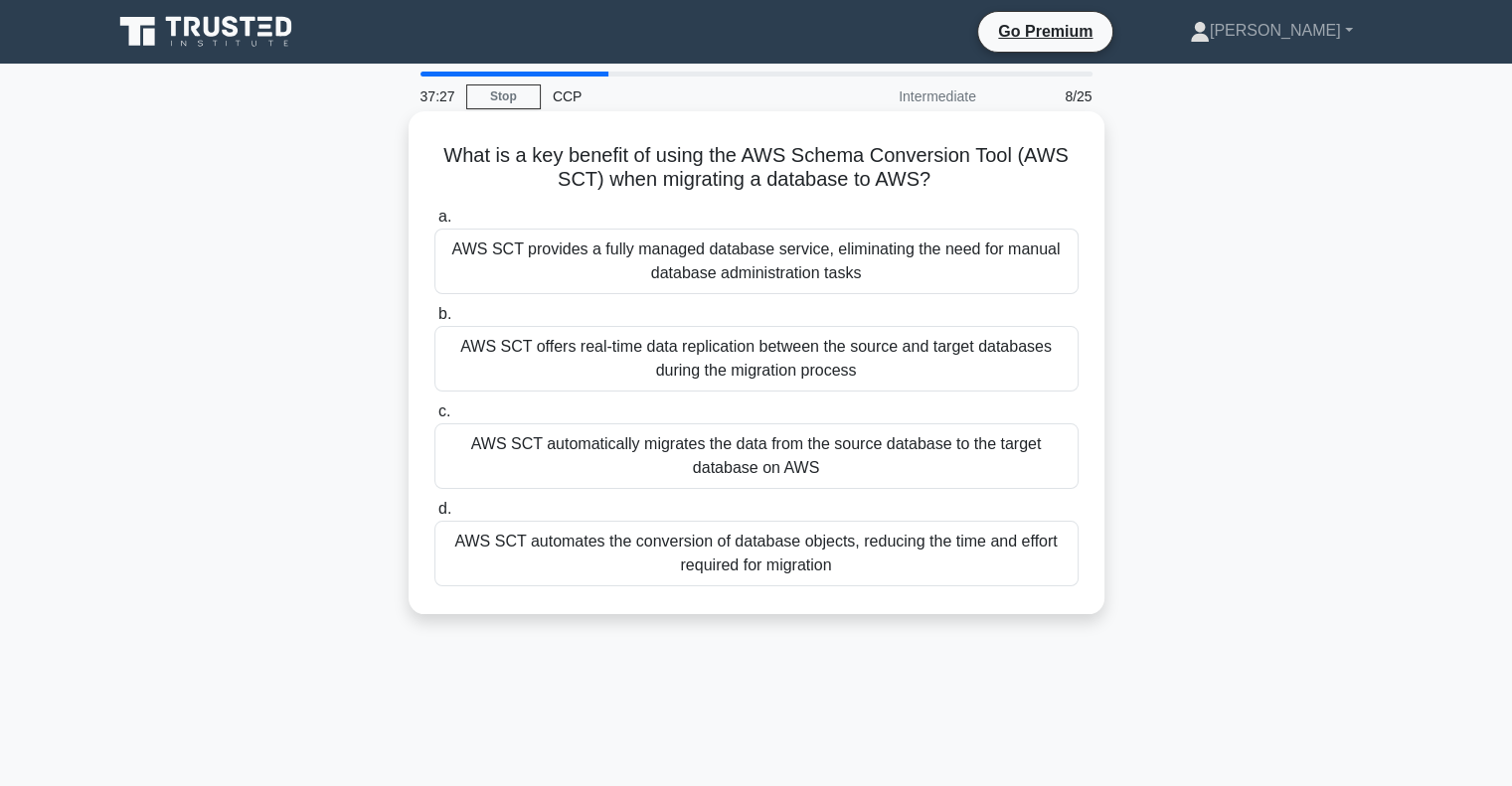 click on "AWS SCT automates the conversion of database objects, reducing the time and effort required for migration" at bounding box center (756, 553) 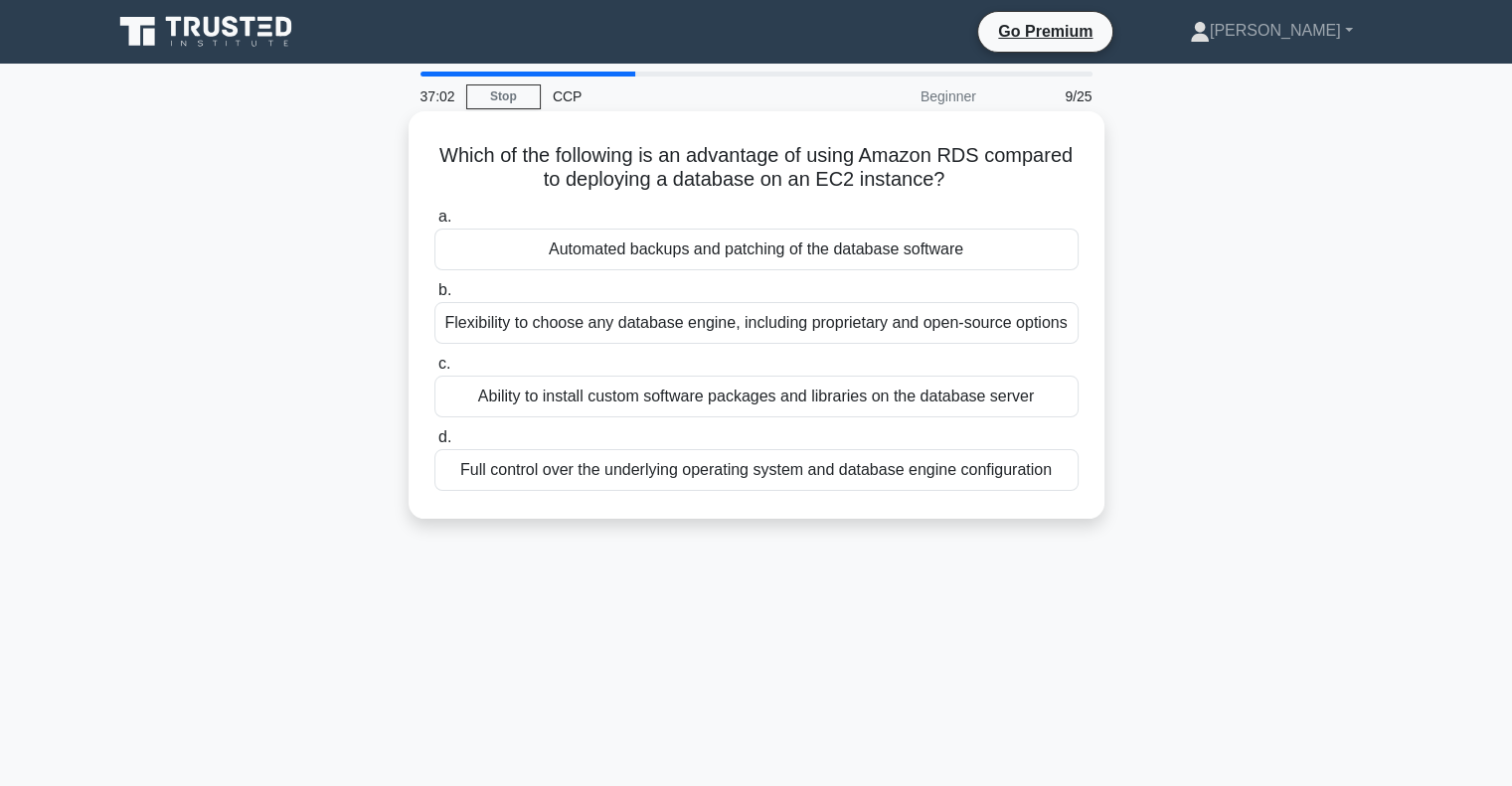 click on "Automated backups and patching of the database software" at bounding box center [756, 249] 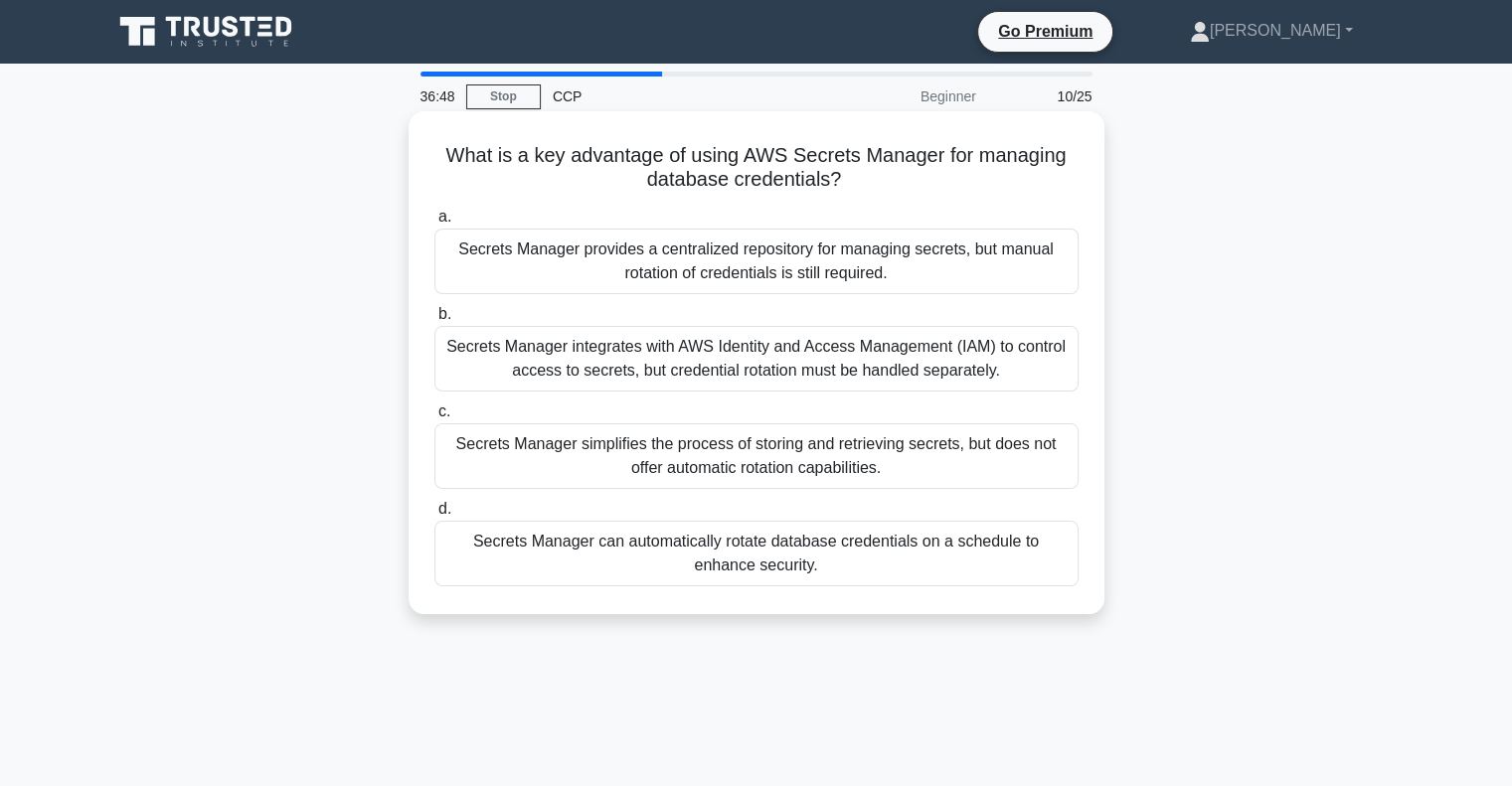 click on "Secrets Manager integrates with AWS Identity and Access Management (IAM) to control access to secrets, but credential rotation must be handled separately." at bounding box center [756, 359] 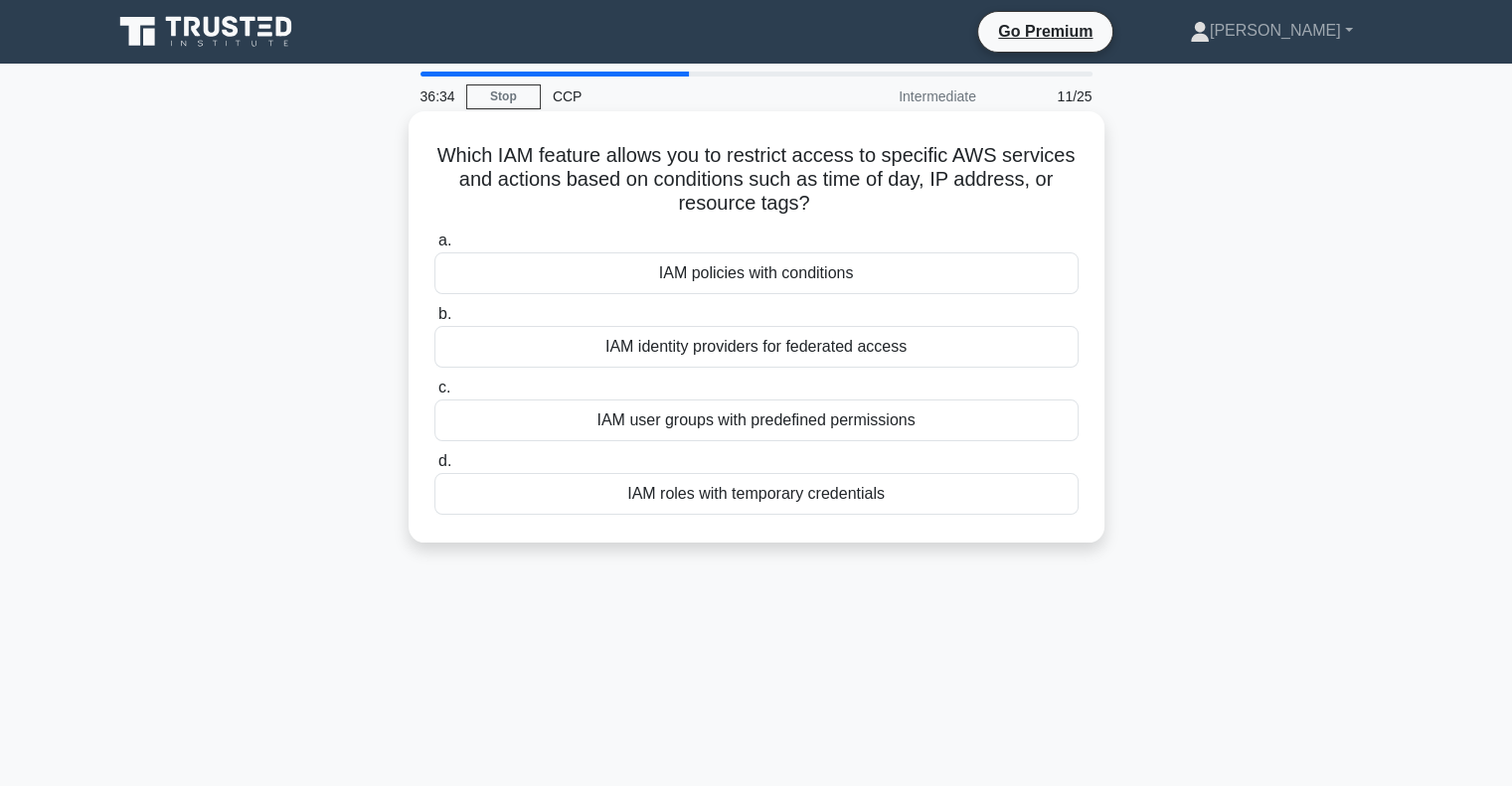 click on "IAM policies with conditions" at bounding box center (756, 273) 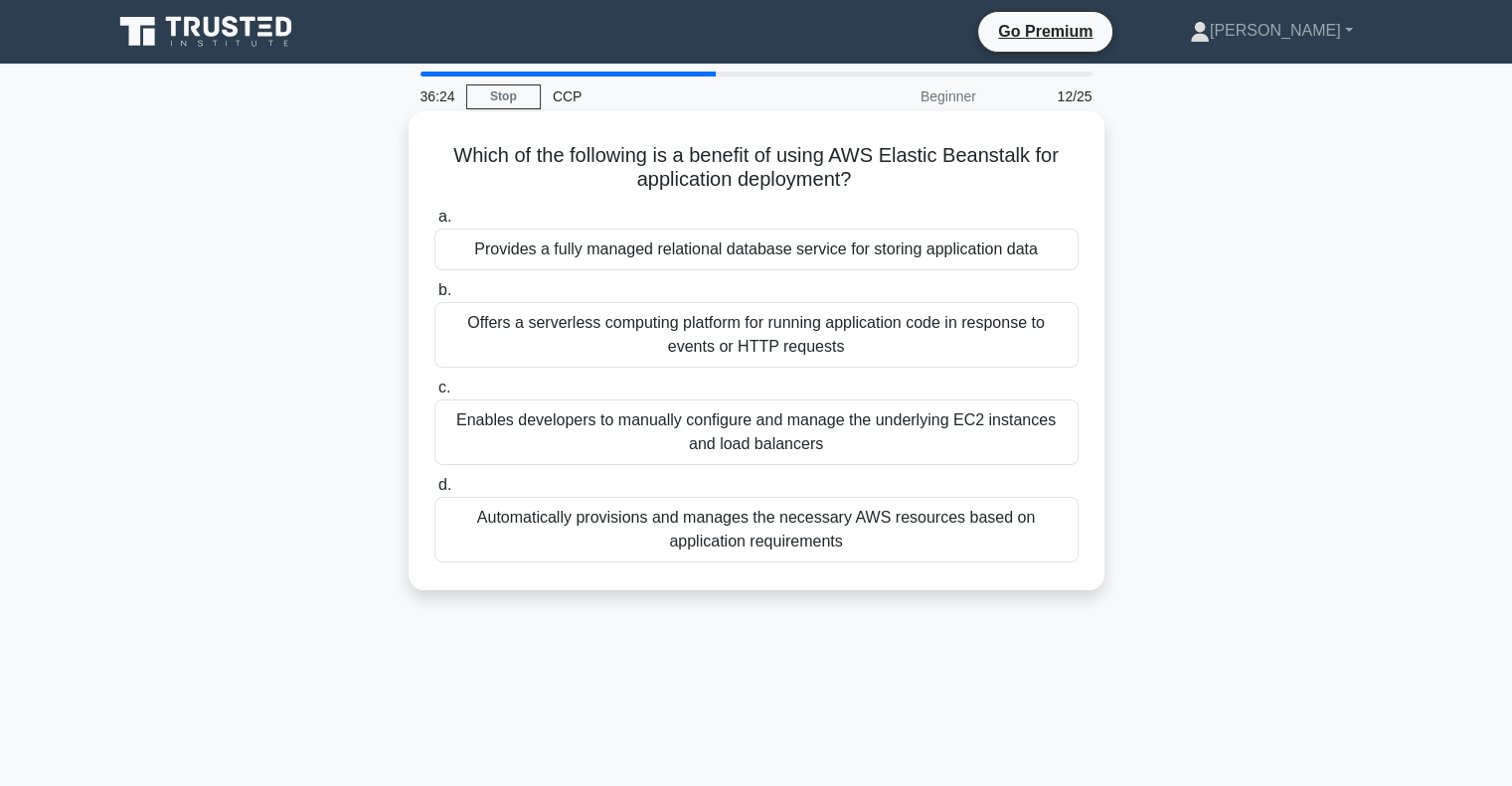 click on "Automatically provisions and manages the necessary AWS resources based on application requirements" at bounding box center (756, 530) 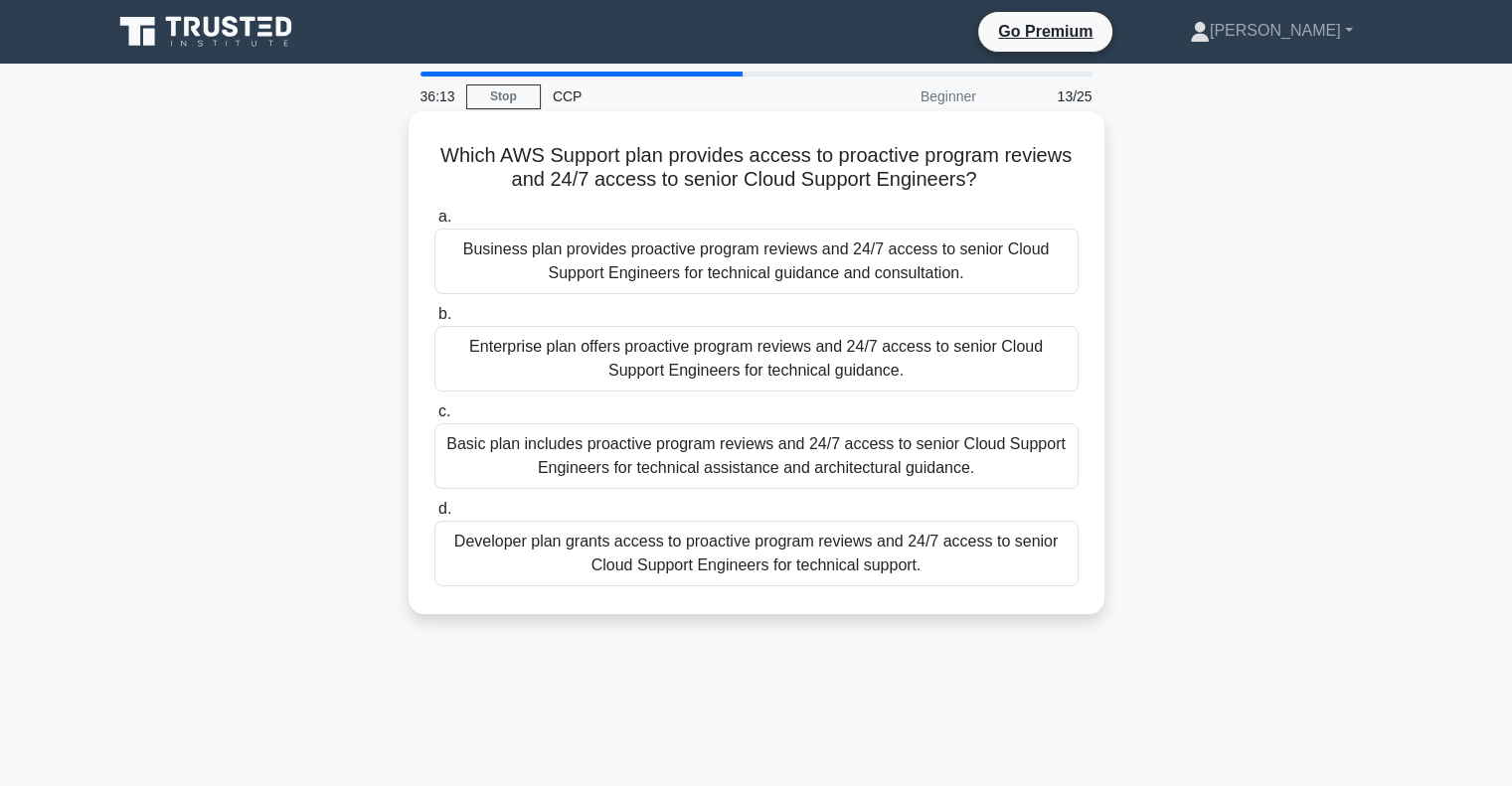 click on "Enterprise plan offers proactive program reviews and 24/7 access to senior Cloud Support Engineers for technical guidance." at bounding box center [756, 359] 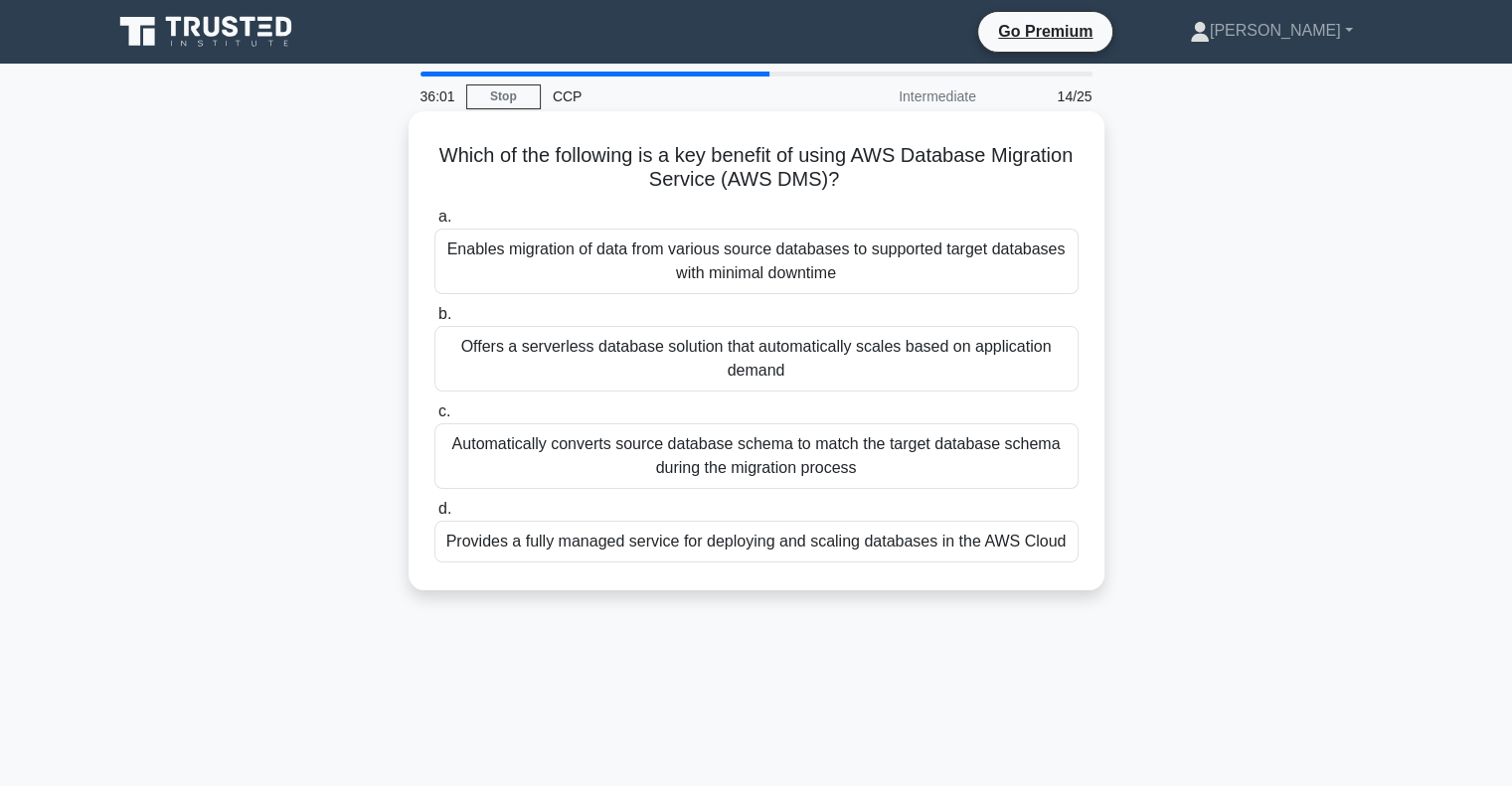 click on "Enables migration of data from various source databases to supported target databases with minimal downtime" at bounding box center (756, 261) 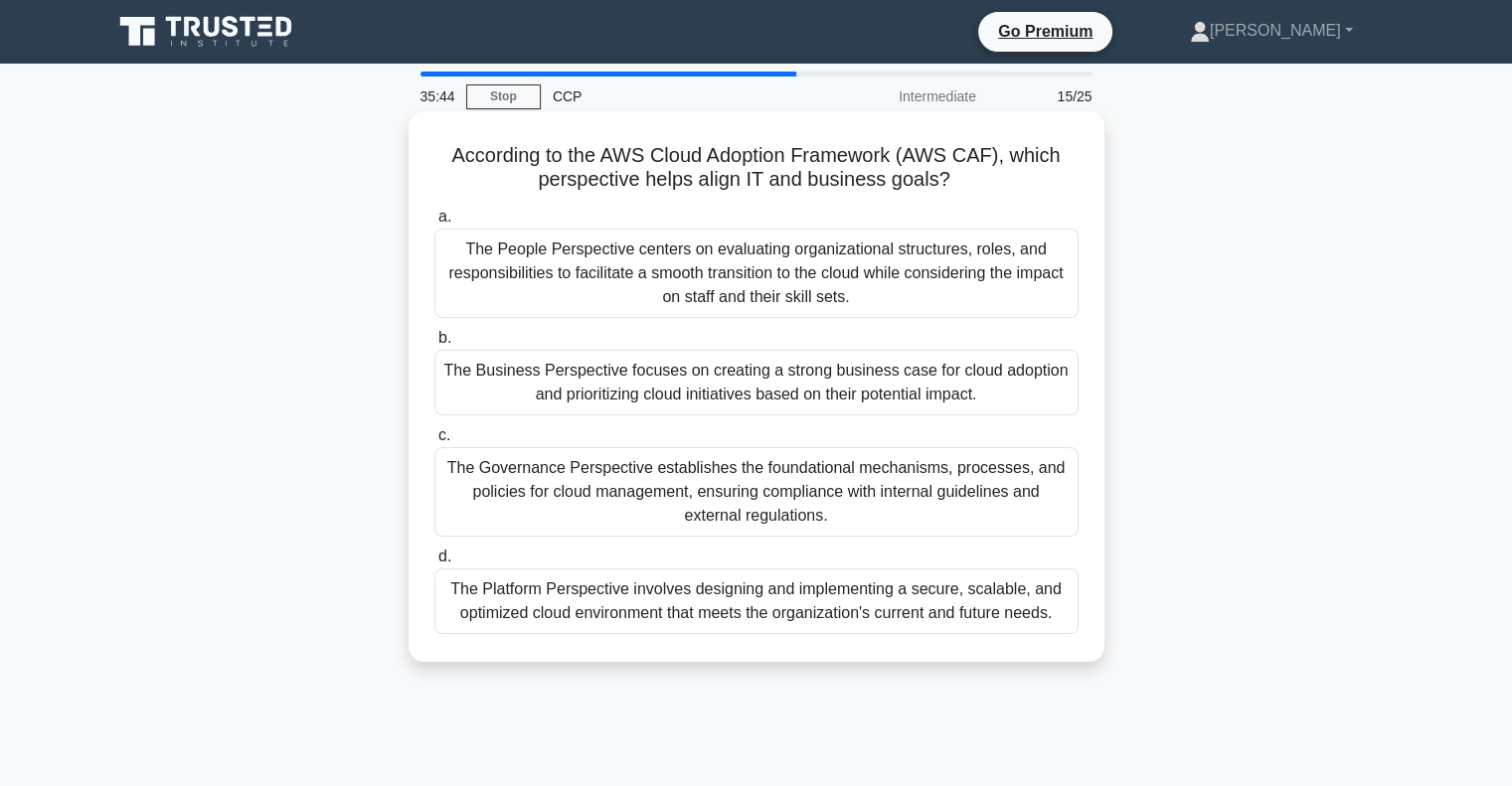click on "The People Perspective centers on evaluating organizational structures, roles, and responsibilities to facilitate a smooth transition to the cloud while considering the impact on staff and their skill sets." at bounding box center [756, 273] 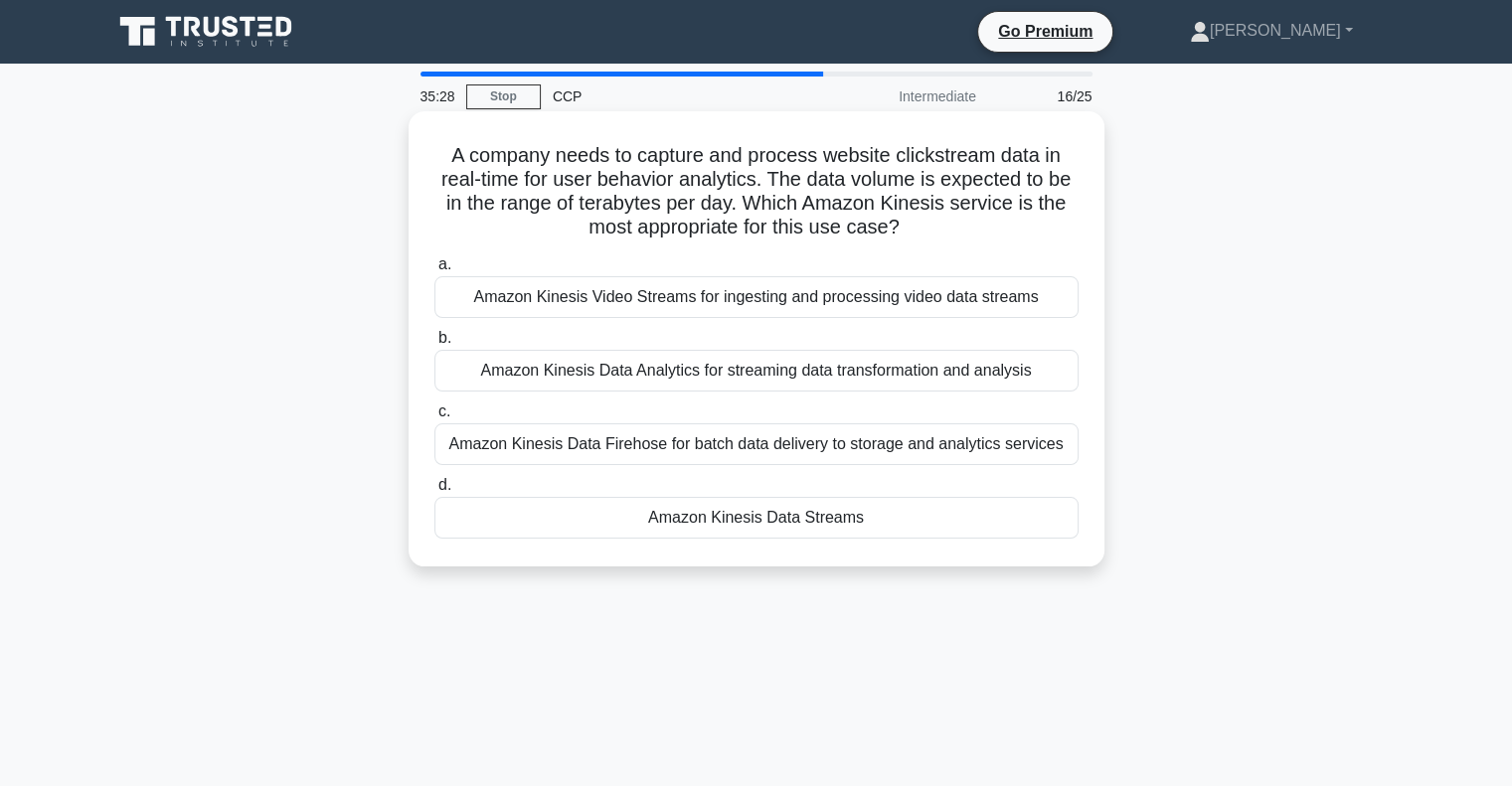 click on "Amazon Kinesis Data Analytics for streaming data transformation and analysis" at bounding box center (756, 371) 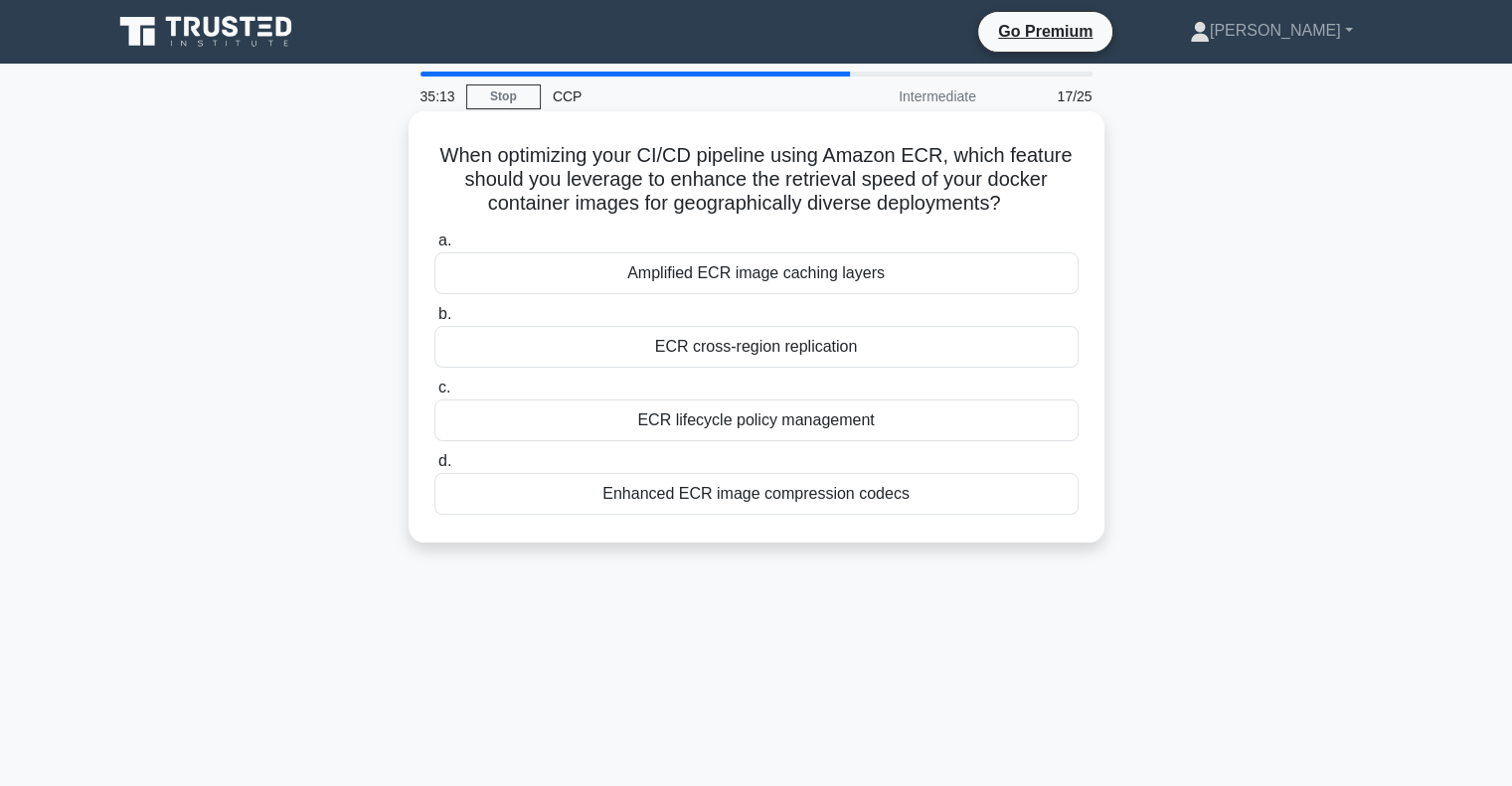 click on "ECR cross-region replication" at bounding box center (756, 347) 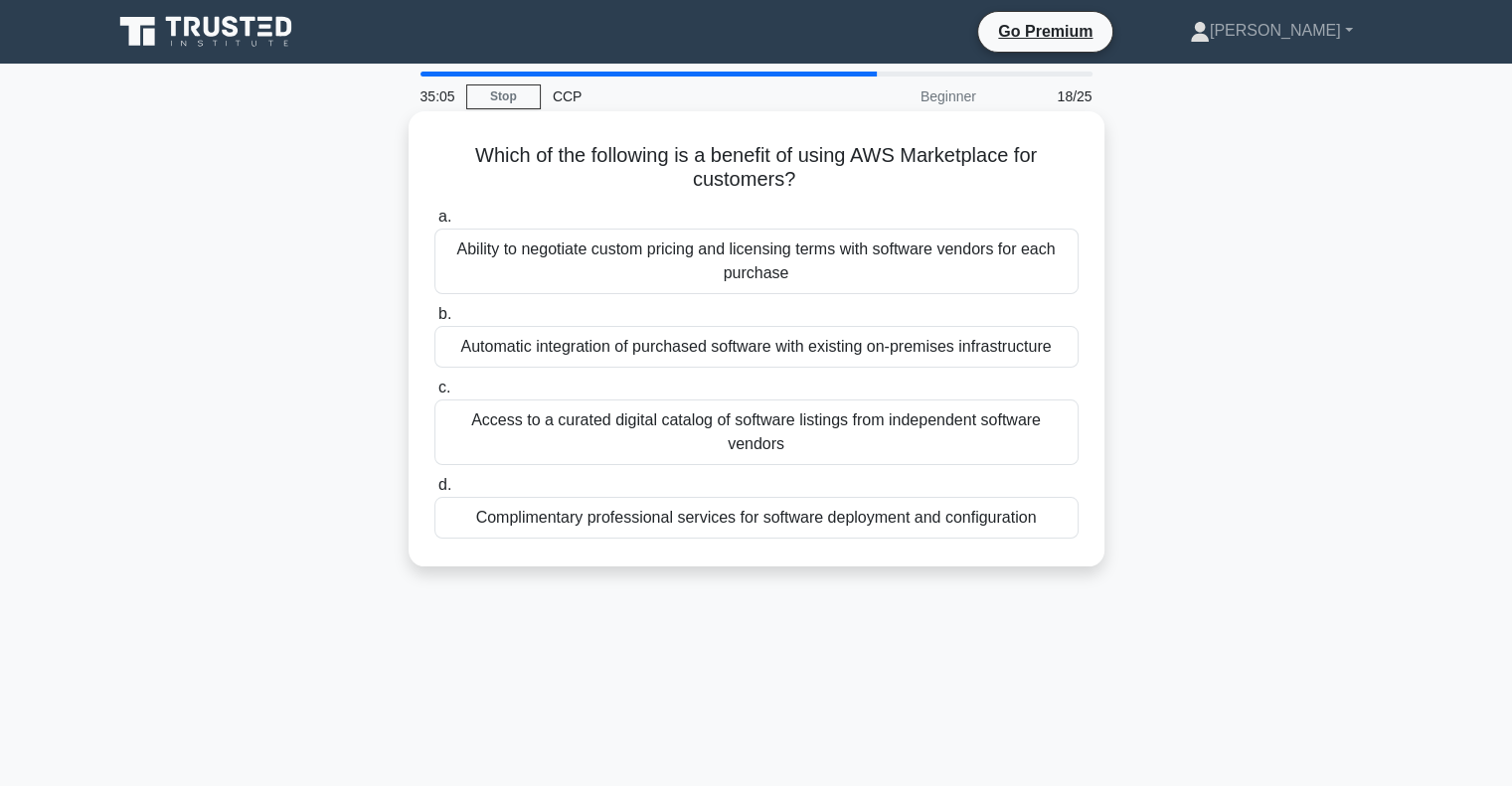 click on "Access to a curated digital catalog of software listings from independent software vendors" at bounding box center [756, 432] 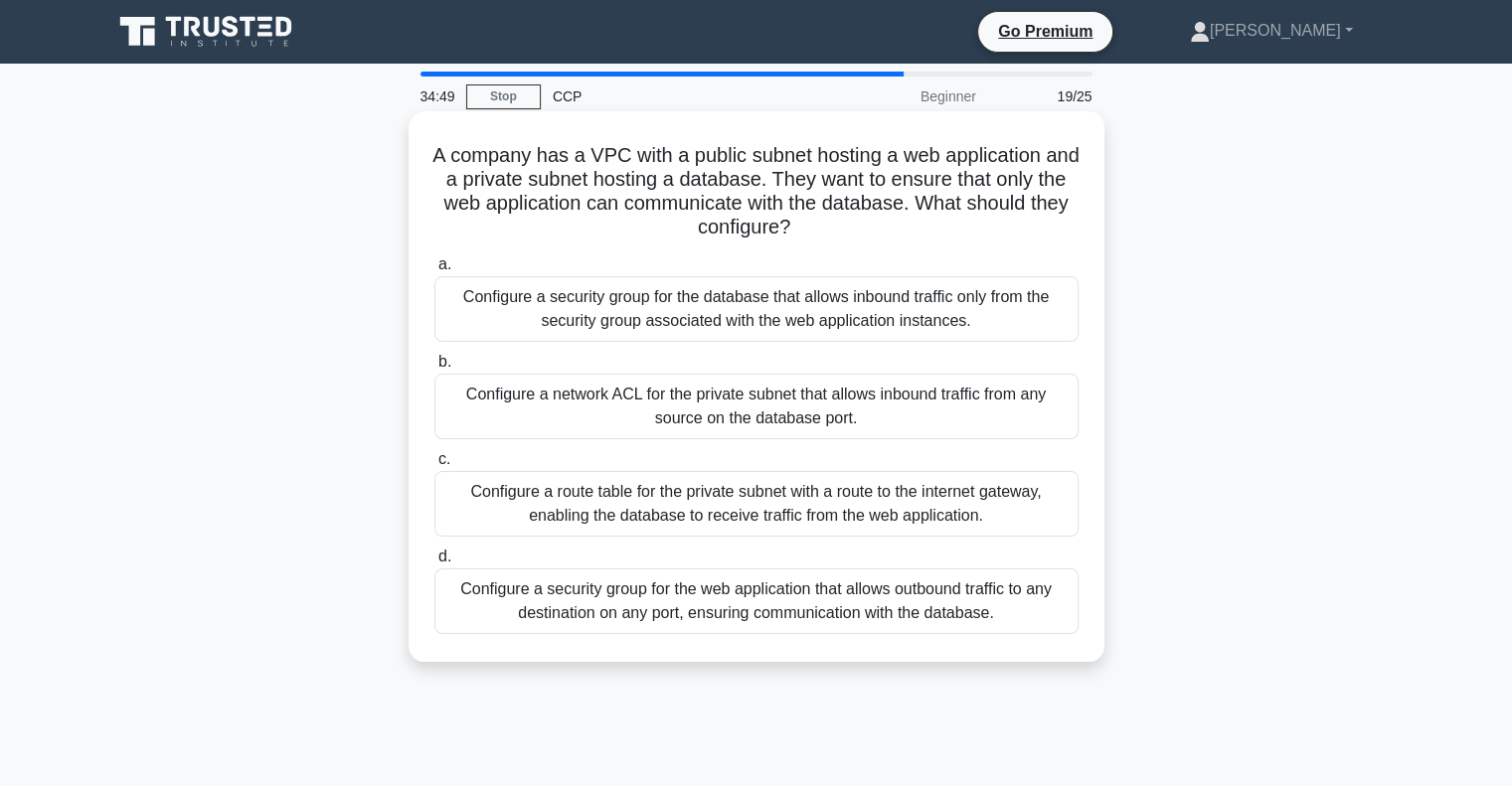 click on "Configure a security group for the database that allows inbound traffic only from the security group associated with the web application instances." at bounding box center (756, 309) 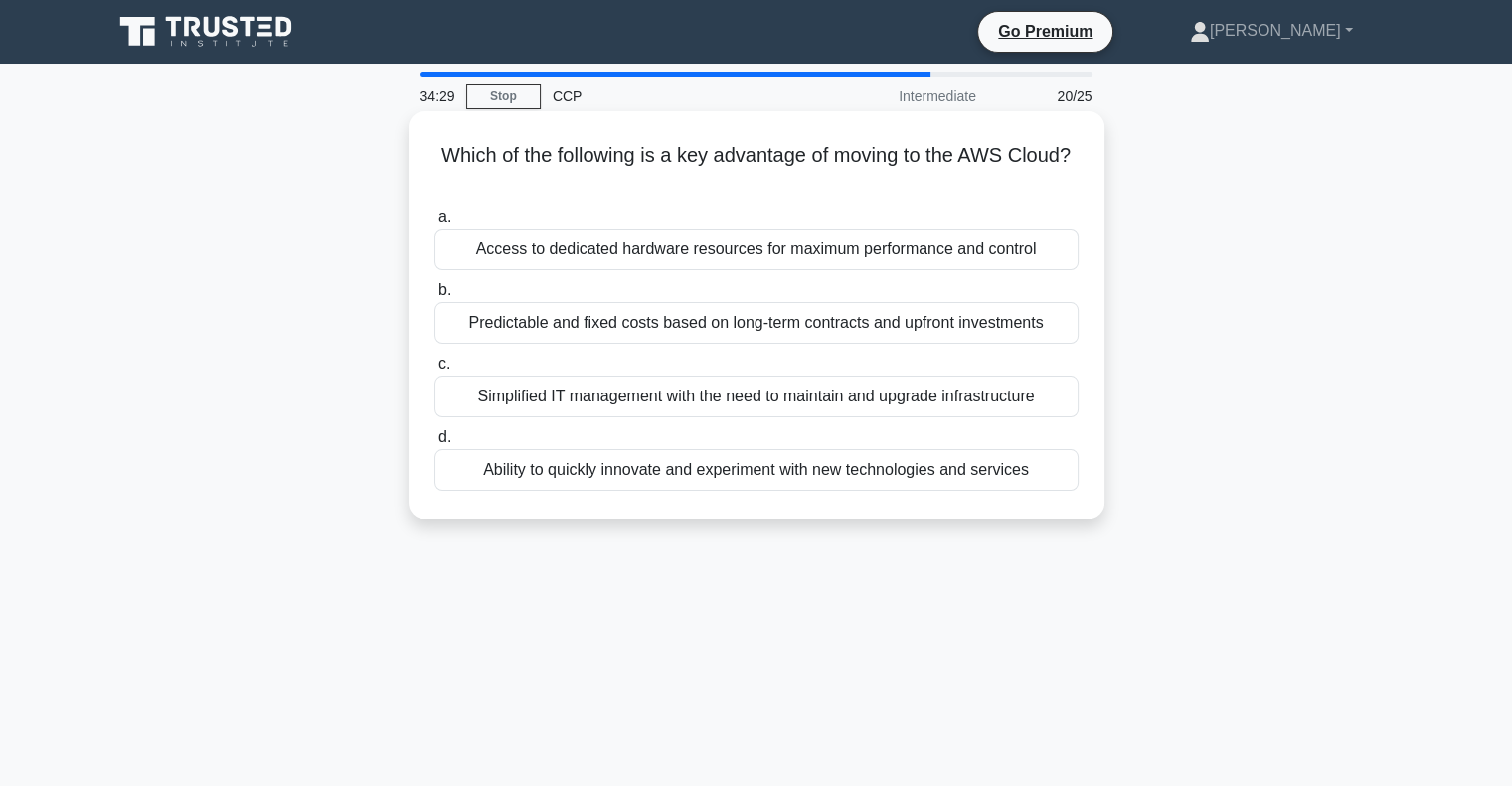 click on "Predictable and fixed costs based on long-term contracts and upfront investments" at bounding box center (756, 323) 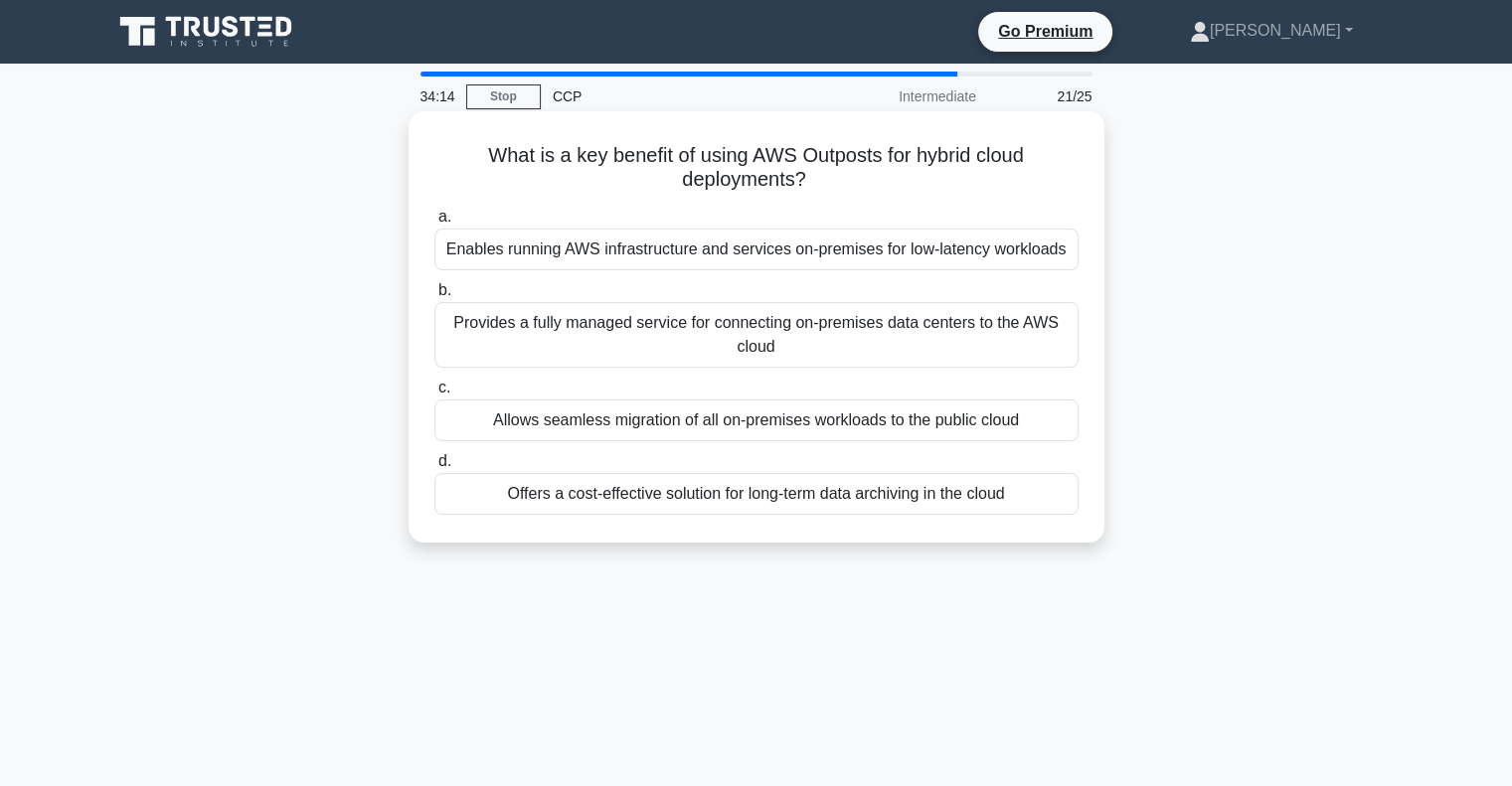 click on "Enables running AWS infrastructure and services on-premises for low-latency workloads" at bounding box center [756, 249] 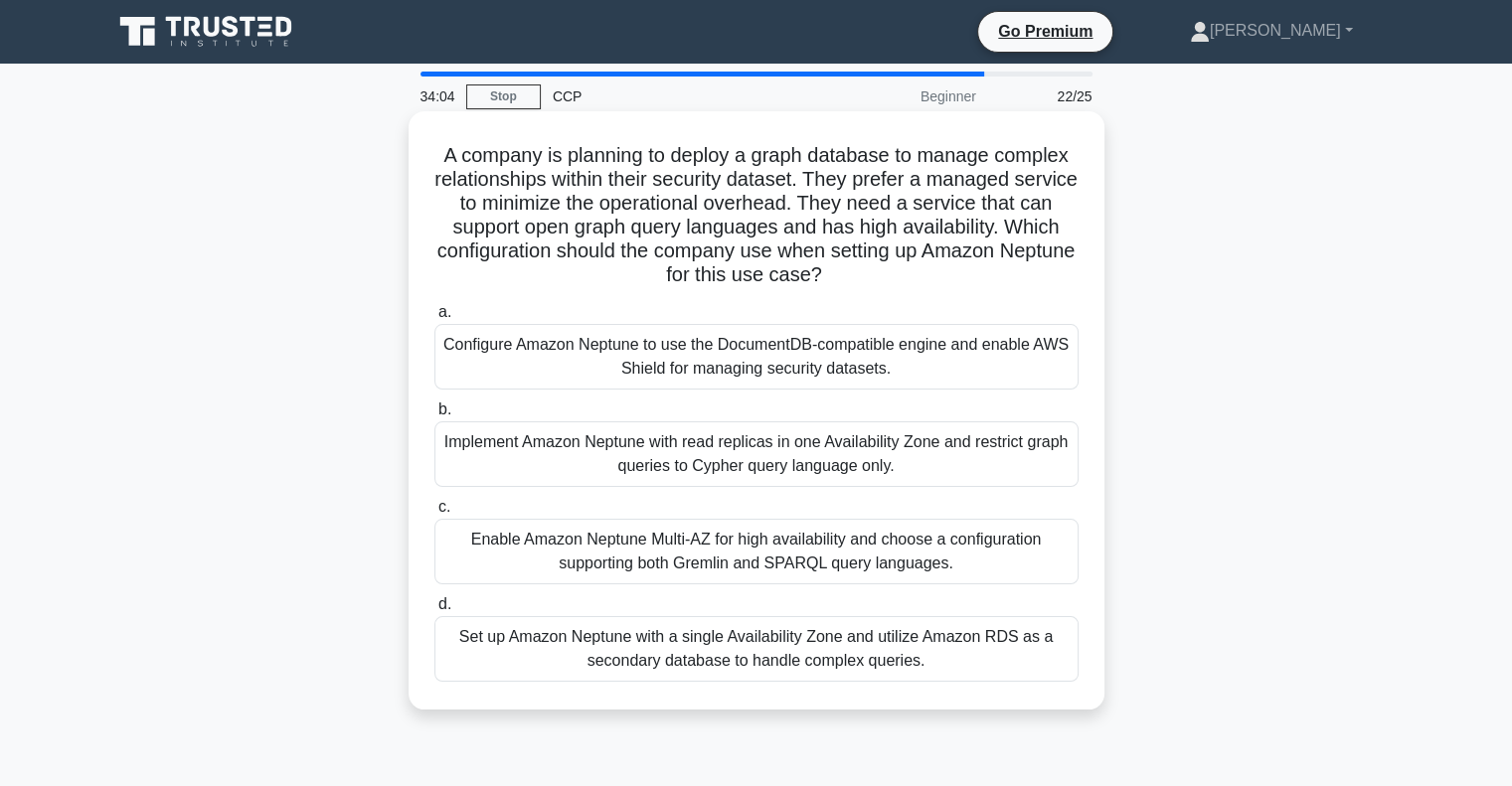 click on "Configure Amazon Neptune to use the DocumentDB-compatible engine and enable AWS Shield for managing security datasets." at bounding box center [756, 357] 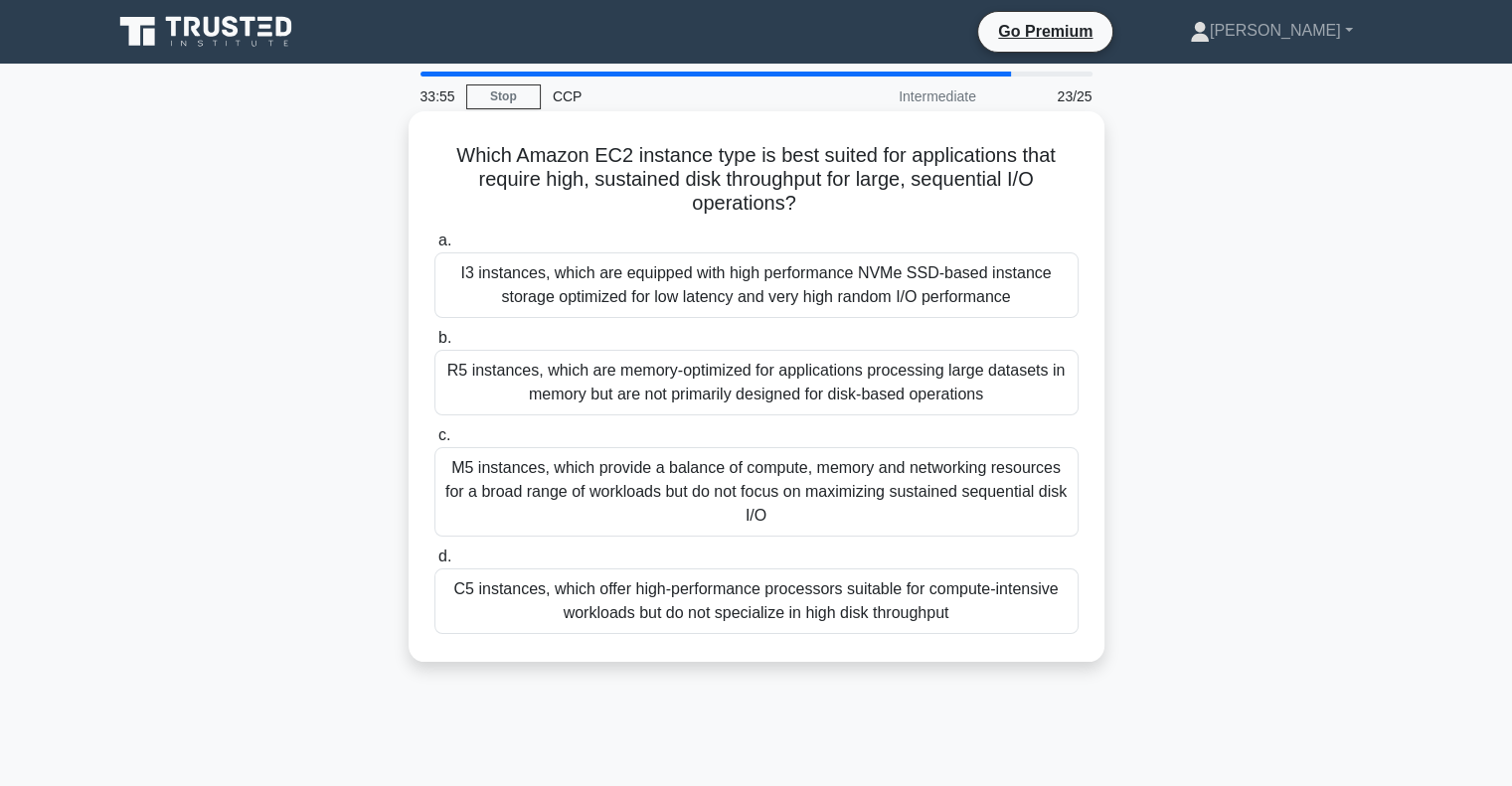 click on "I3 instances, which are equipped with high performance NVMe SSD-based instance storage optimized for low latency and very high random I/O performance" at bounding box center (756, 285) 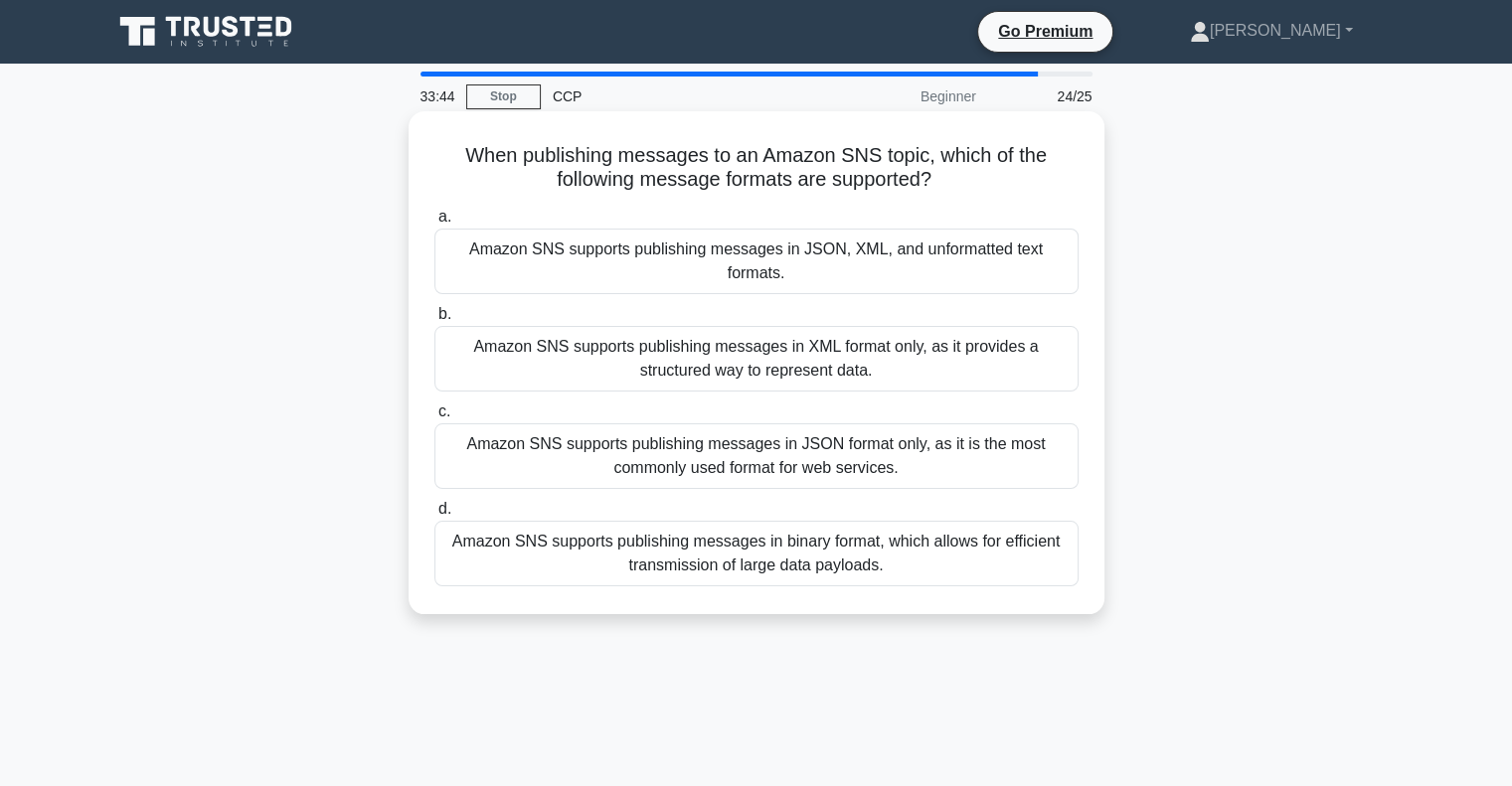 click on "Amazon SNS supports publishing messages in JSON, XML, and unformatted text formats." at bounding box center [756, 261] 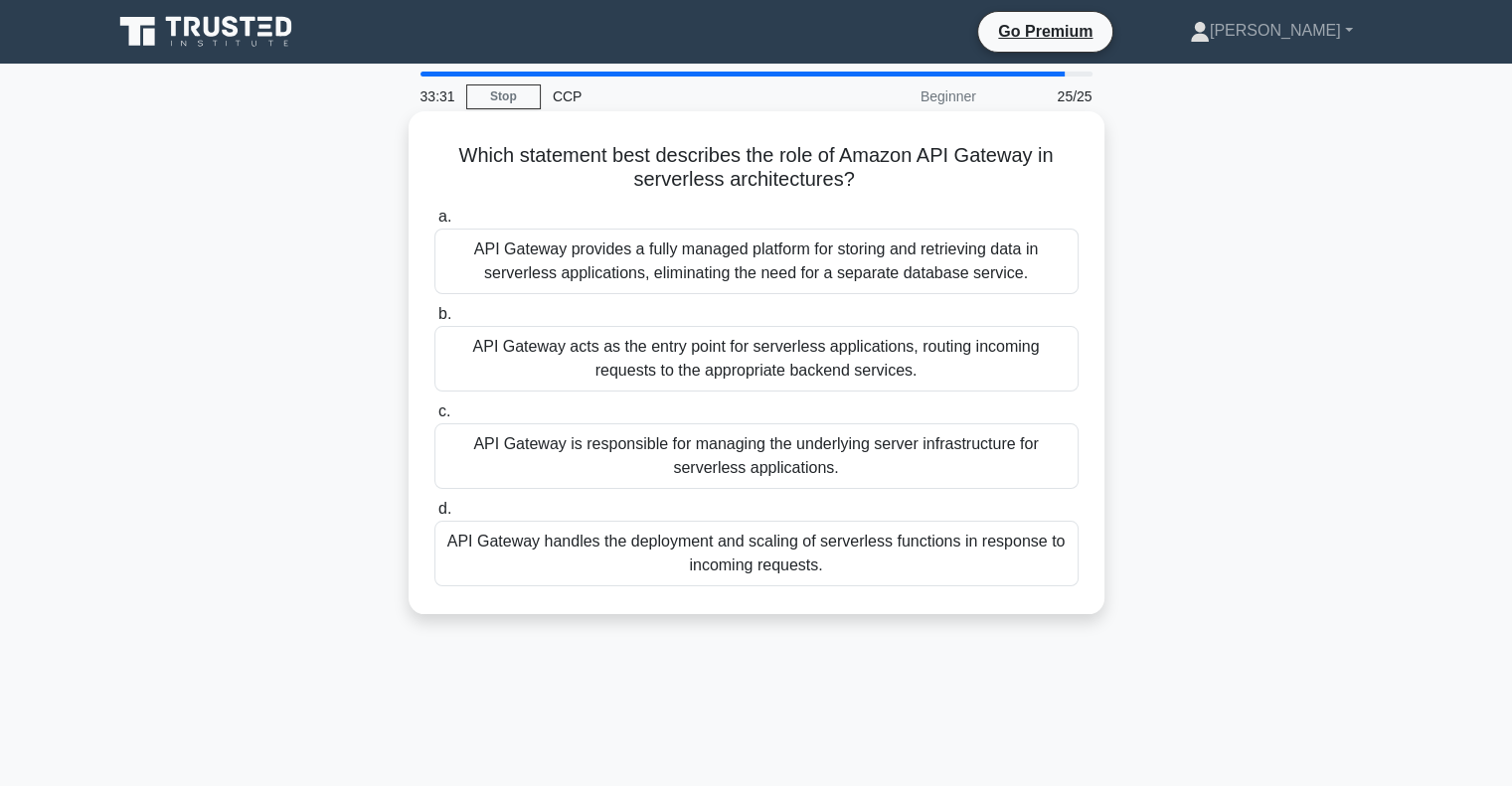 click on "API Gateway provides a fully managed platform for storing and retrieving data in serverless applications, eliminating the need for a separate database service." at bounding box center [756, 261] 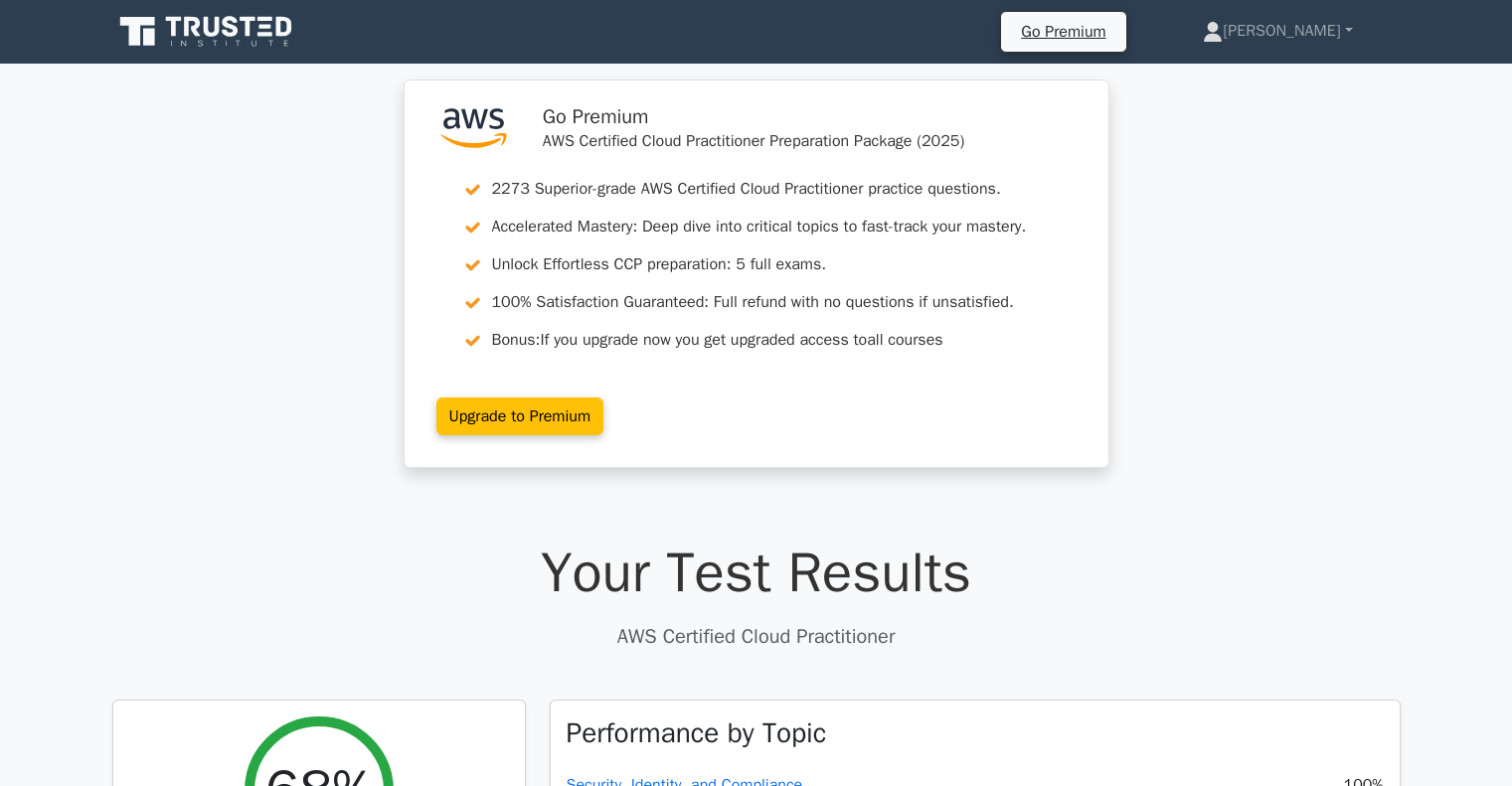 scroll, scrollTop: 0, scrollLeft: 0, axis: both 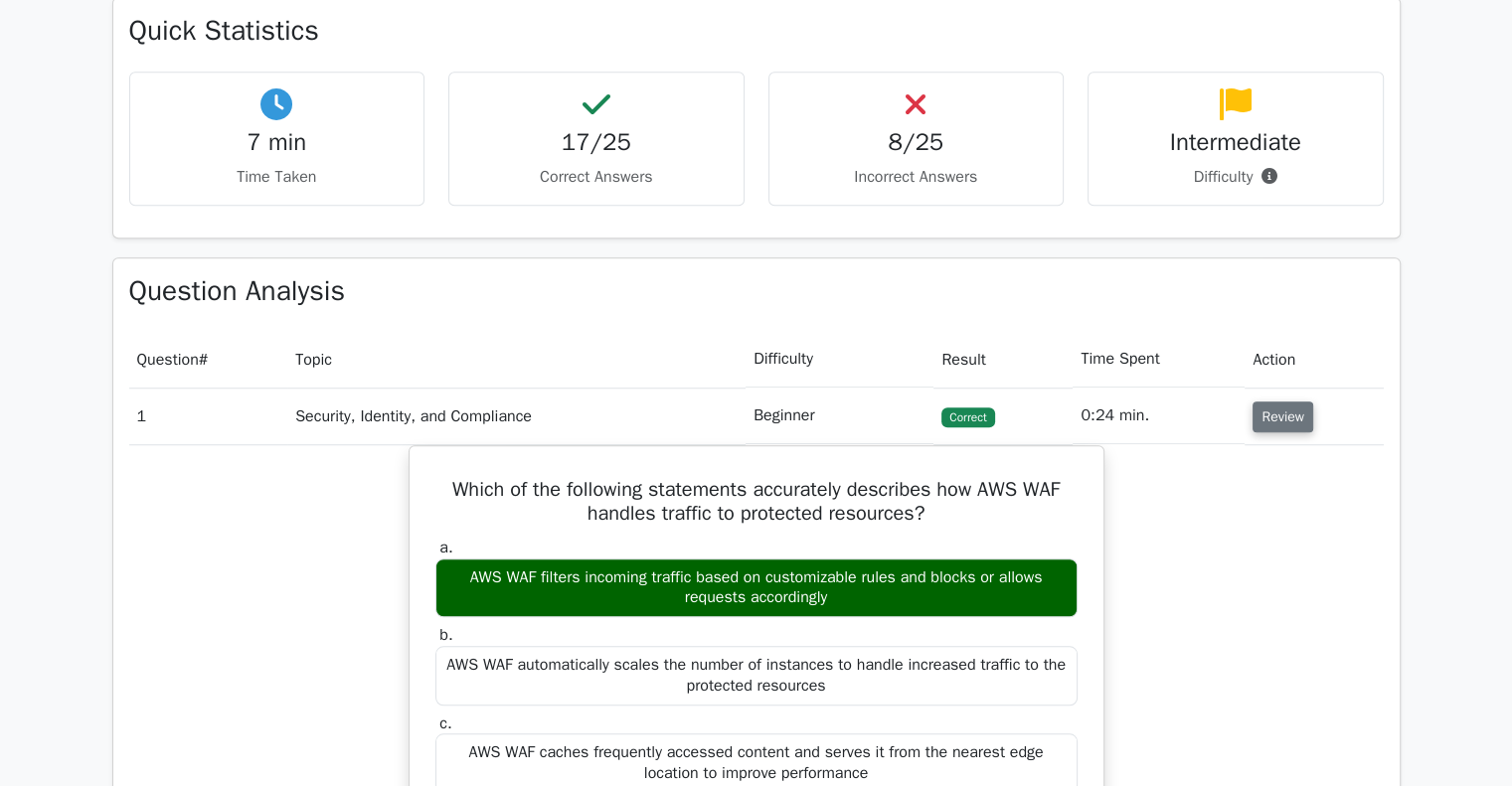 click on "Review" at bounding box center (1282, 416) 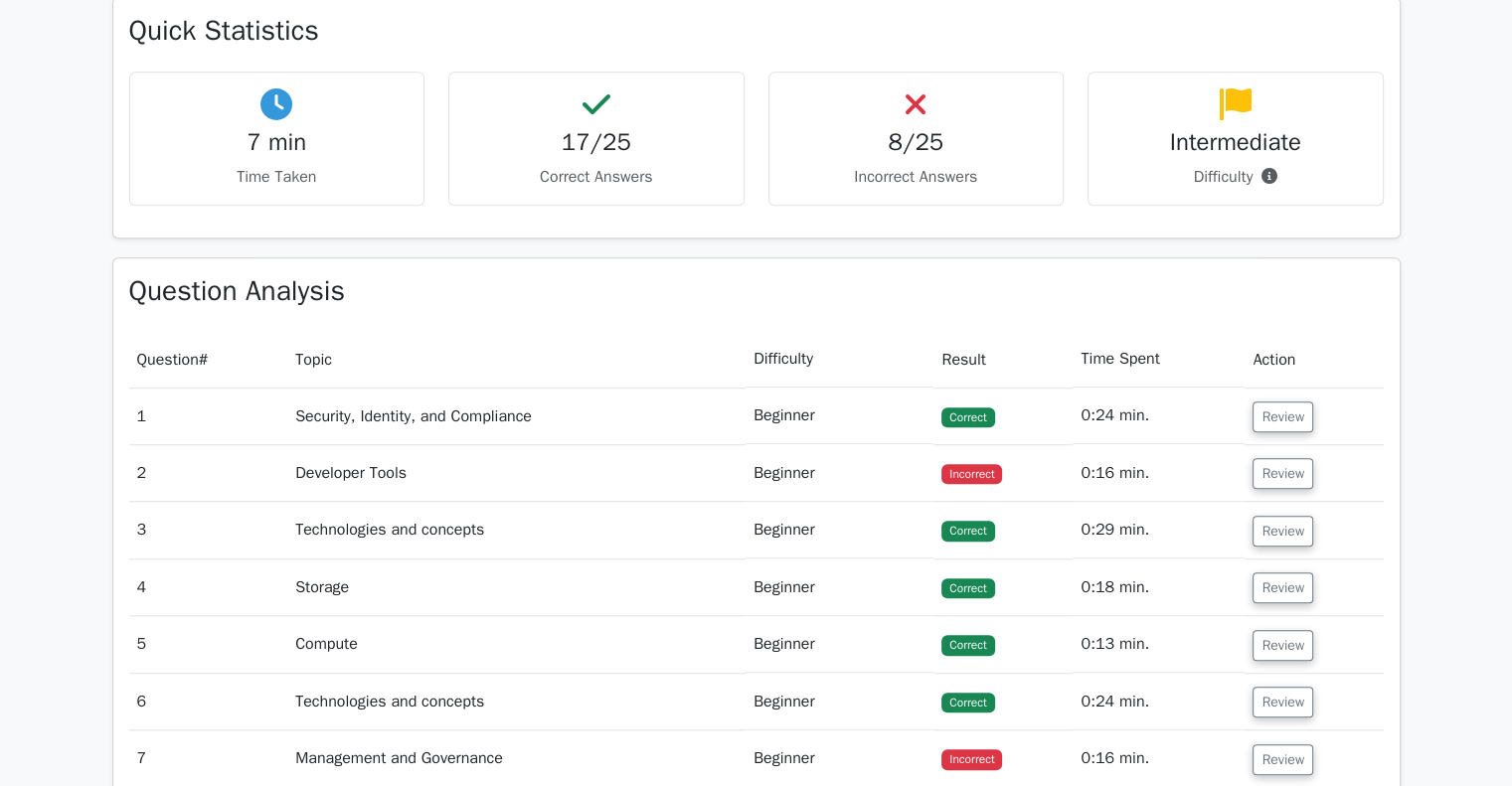 click on "Review" at bounding box center (1313, 473) 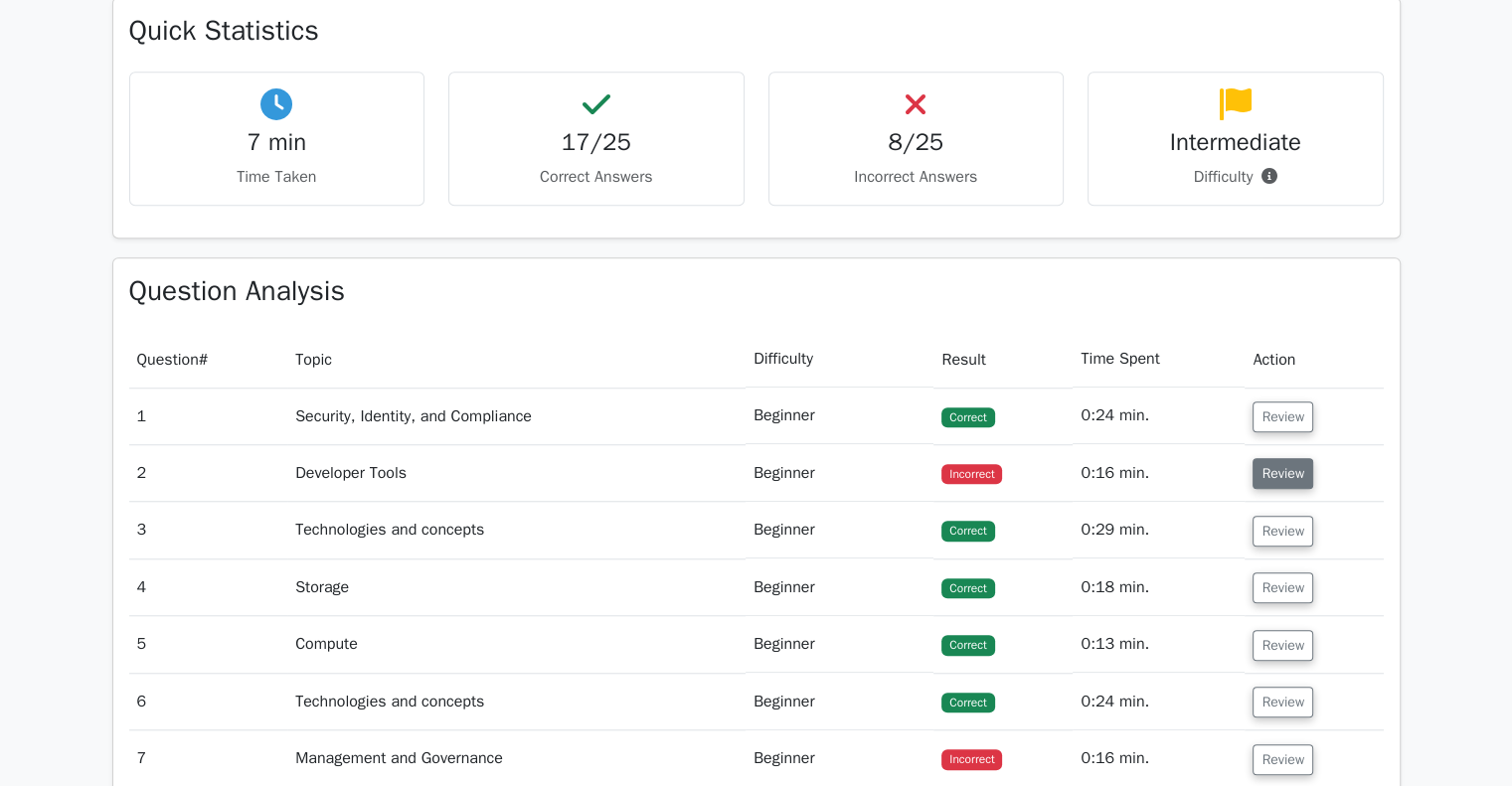 click on "Review" at bounding box center (1282, 473) 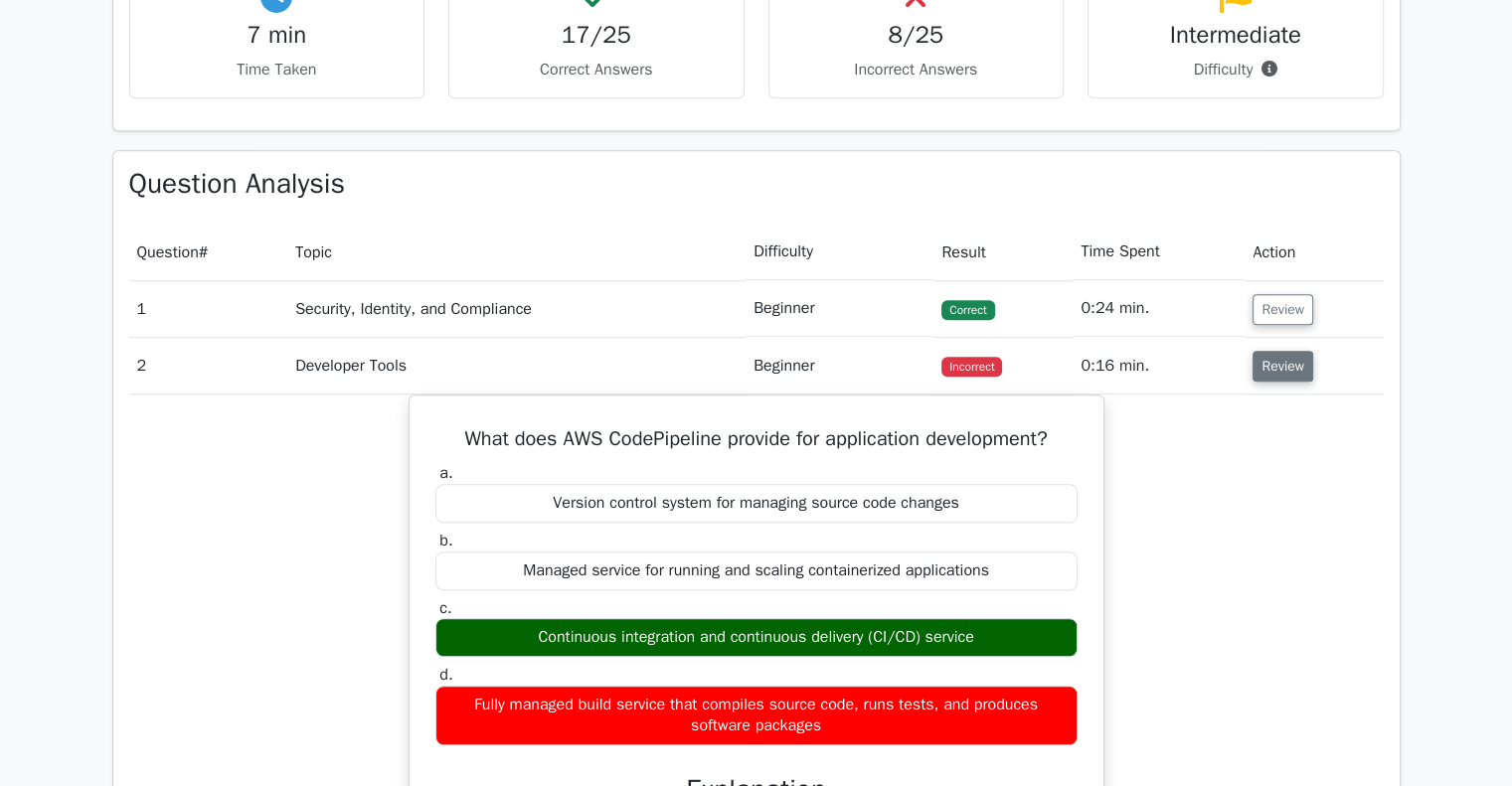 scroll, scrollTop: 1653, scrollLeft: 0, axis: vertical 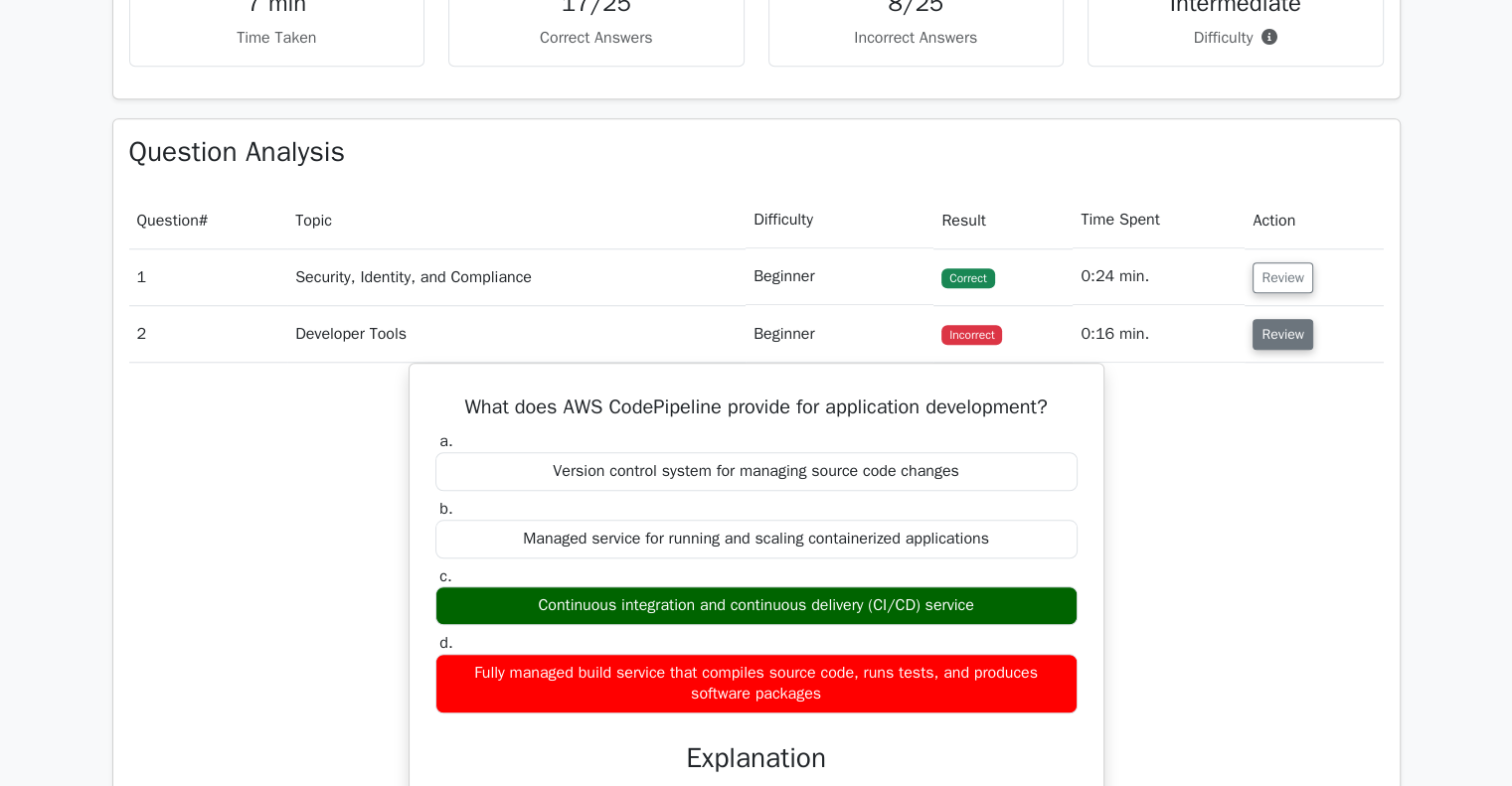 click on "Review" at bounding box center [1282, 334] 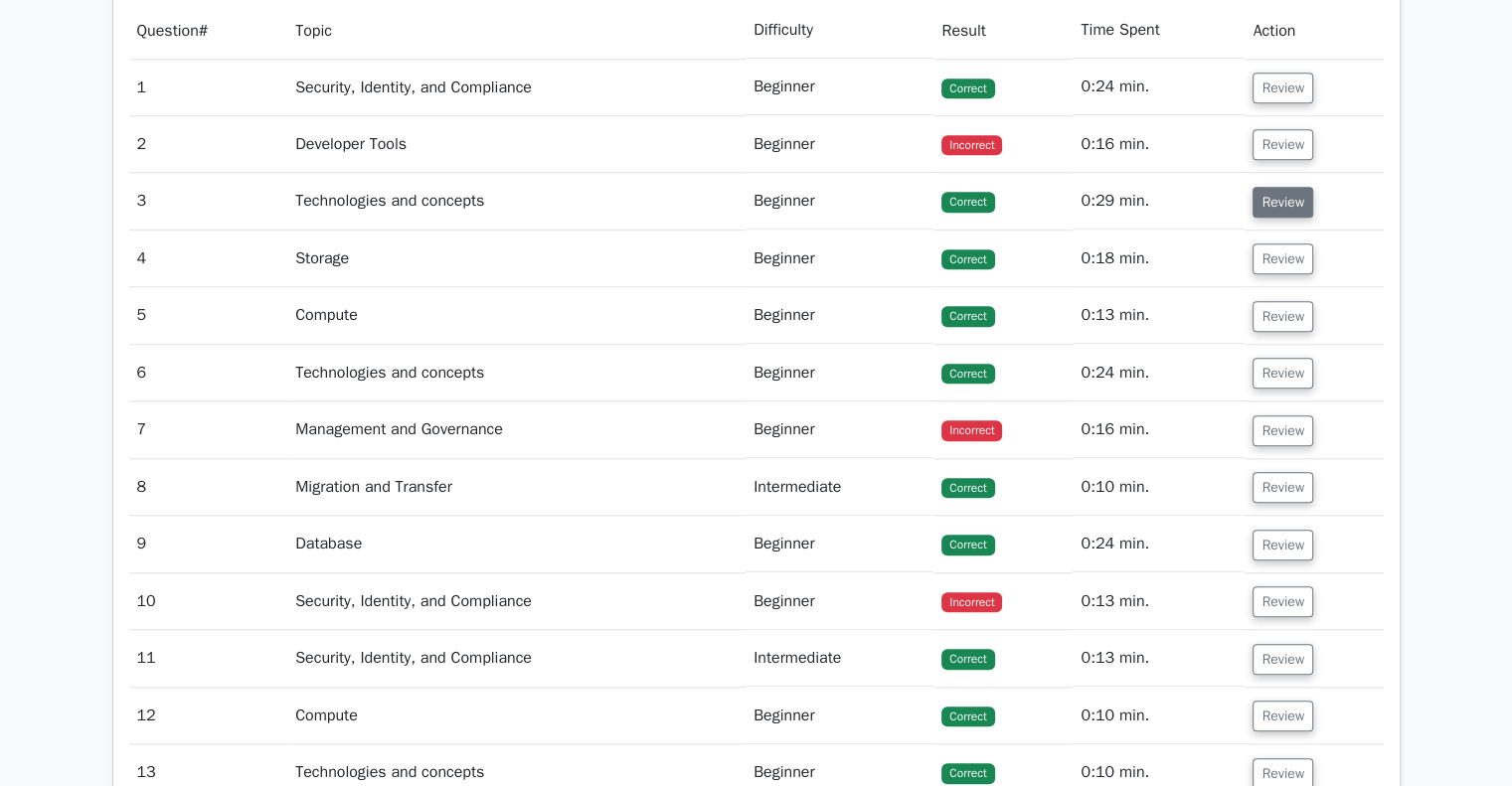 scroll, scrollTop: 1846, scrollLeft: 0, axis: vertical 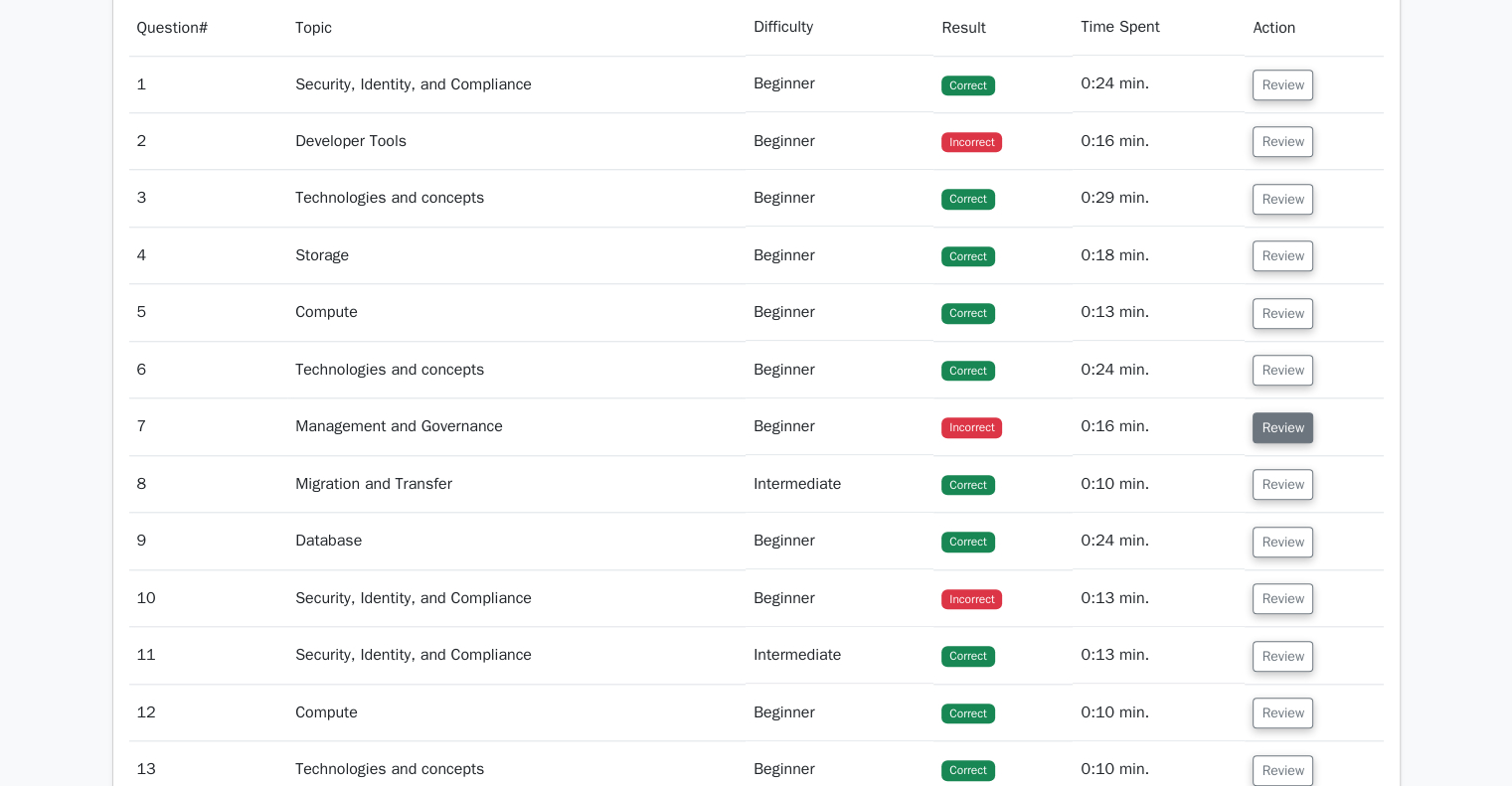 click on "Review" at bounding box center [1282, 427] 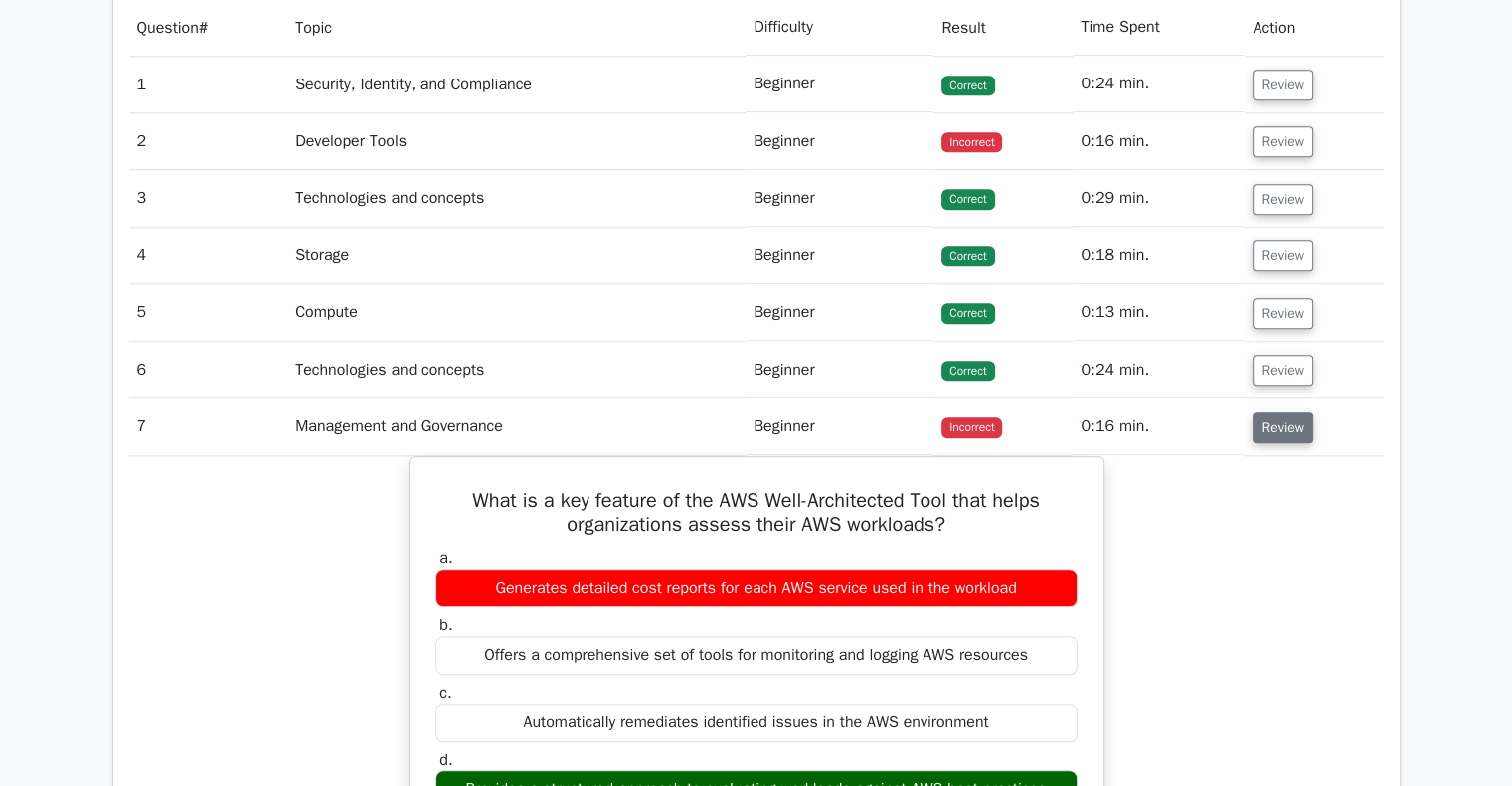 click on "Review" at bounding box center (1282, 427) 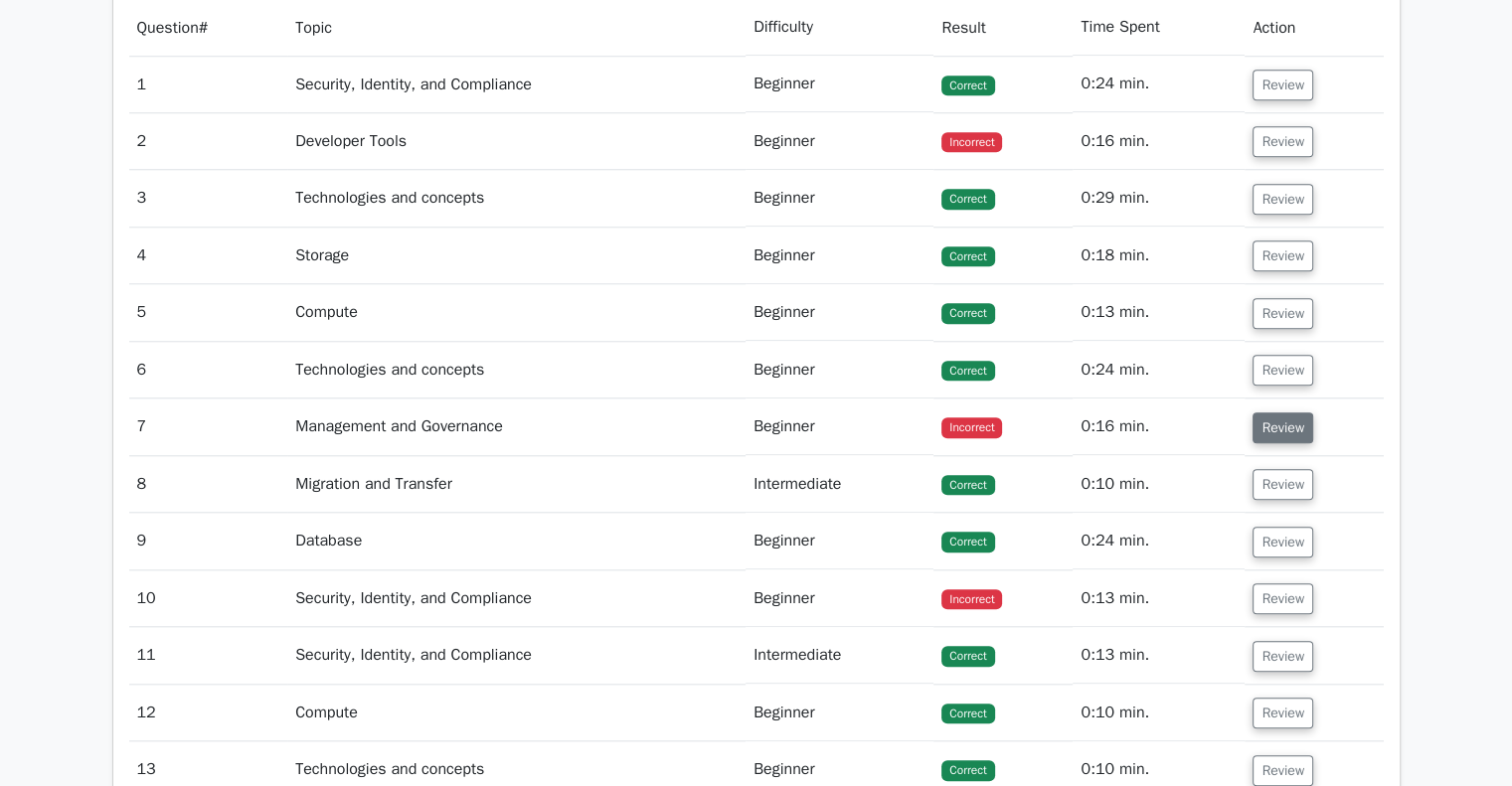scroll, scrollTop: 1973, scrollLeft: 0, axis: vertical 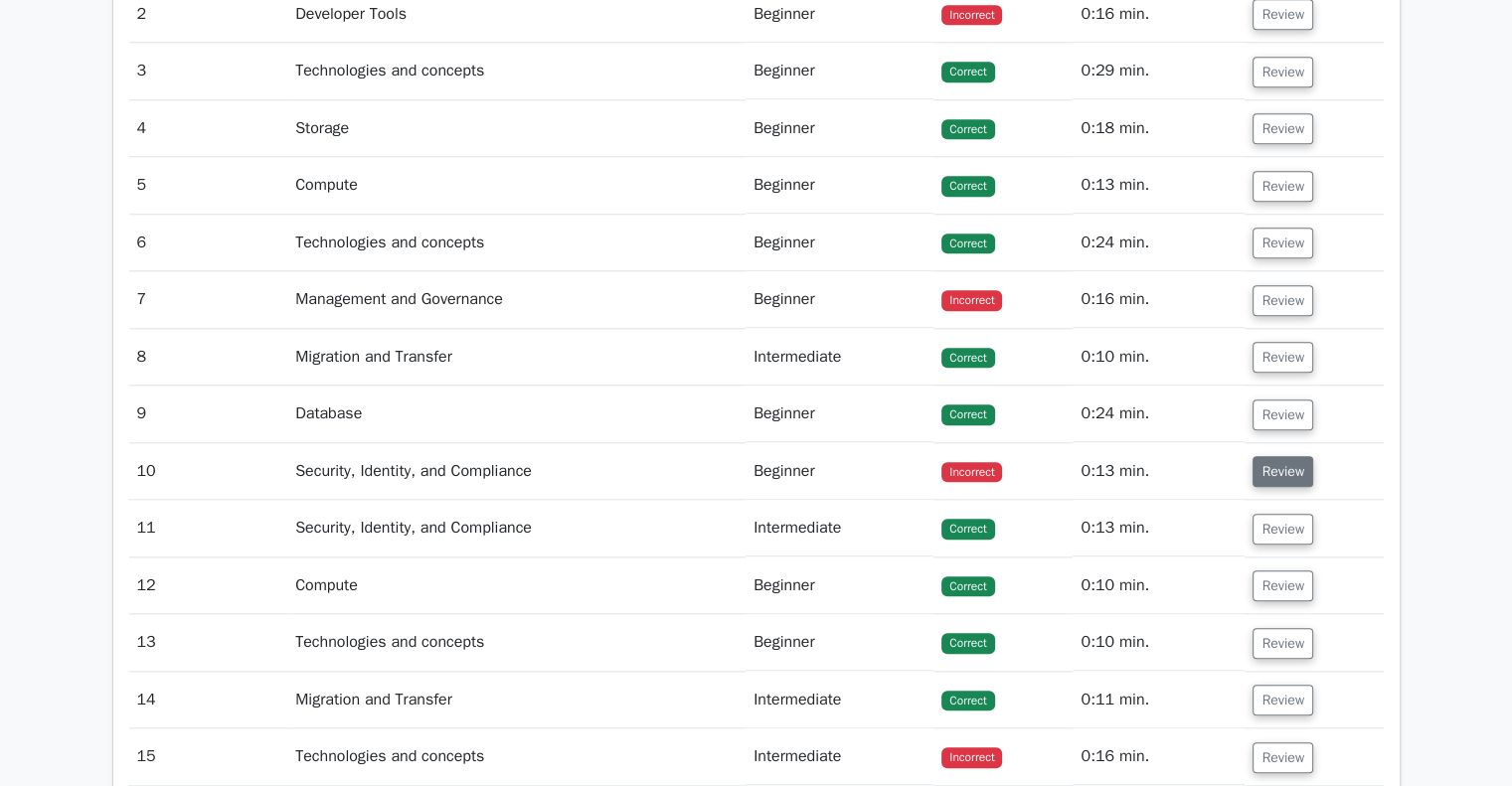 click on "Review" at bounding box center [1282, 471] 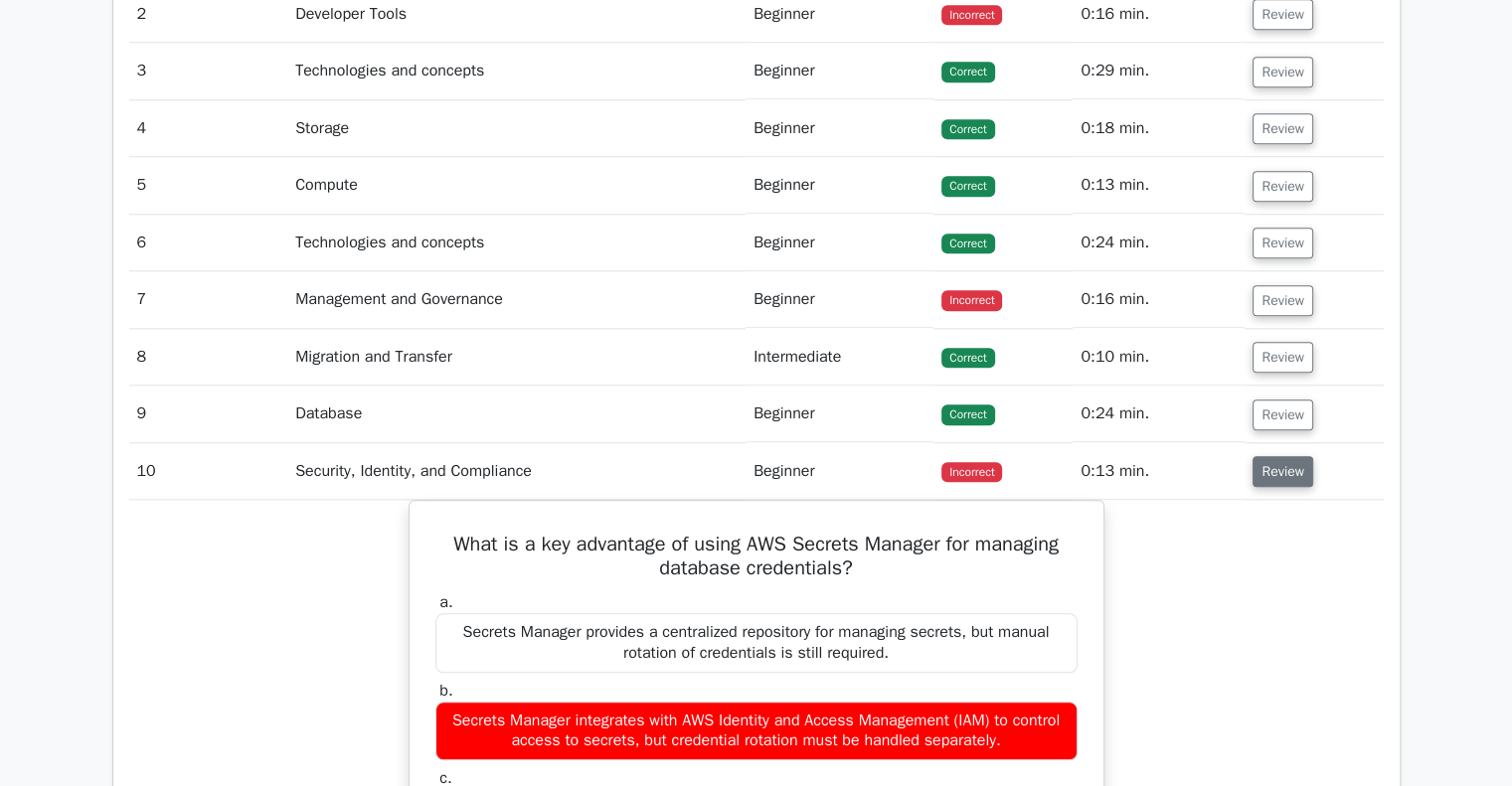 click on "Review" at bounding box center (1282, 471) 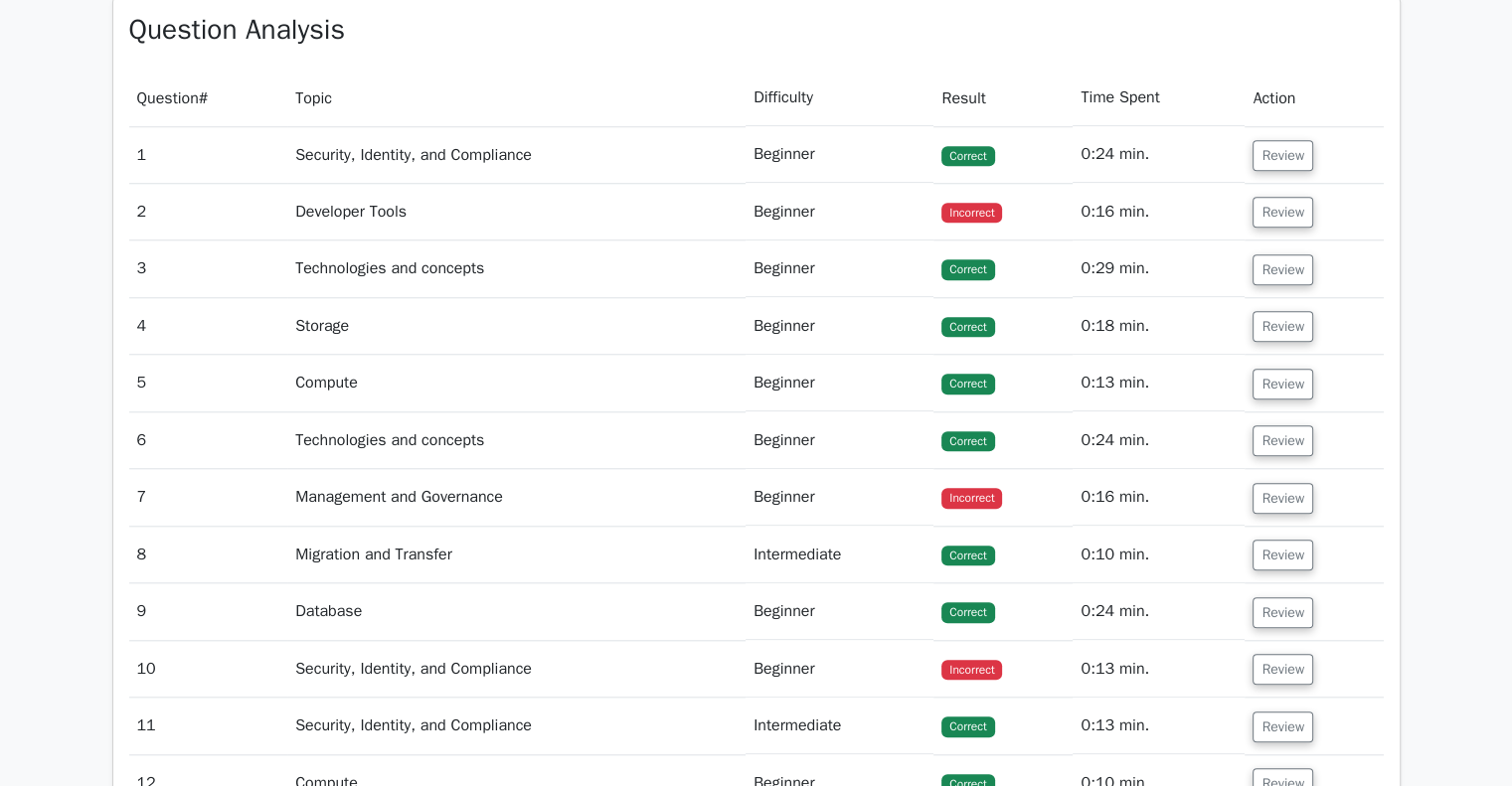 scroll, scrollTop: 1780, scrollLeft: 0, axis: vertical 